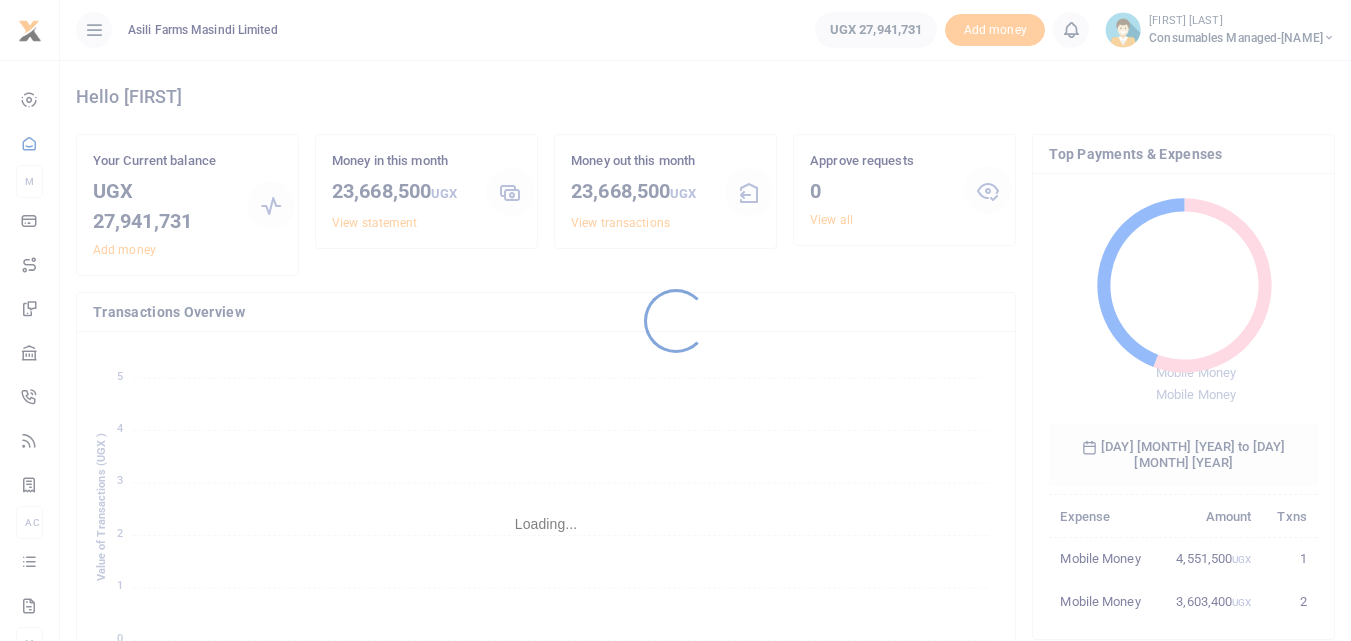 scroll, scrollTop: 0, scrollLeft: 0, axis: both 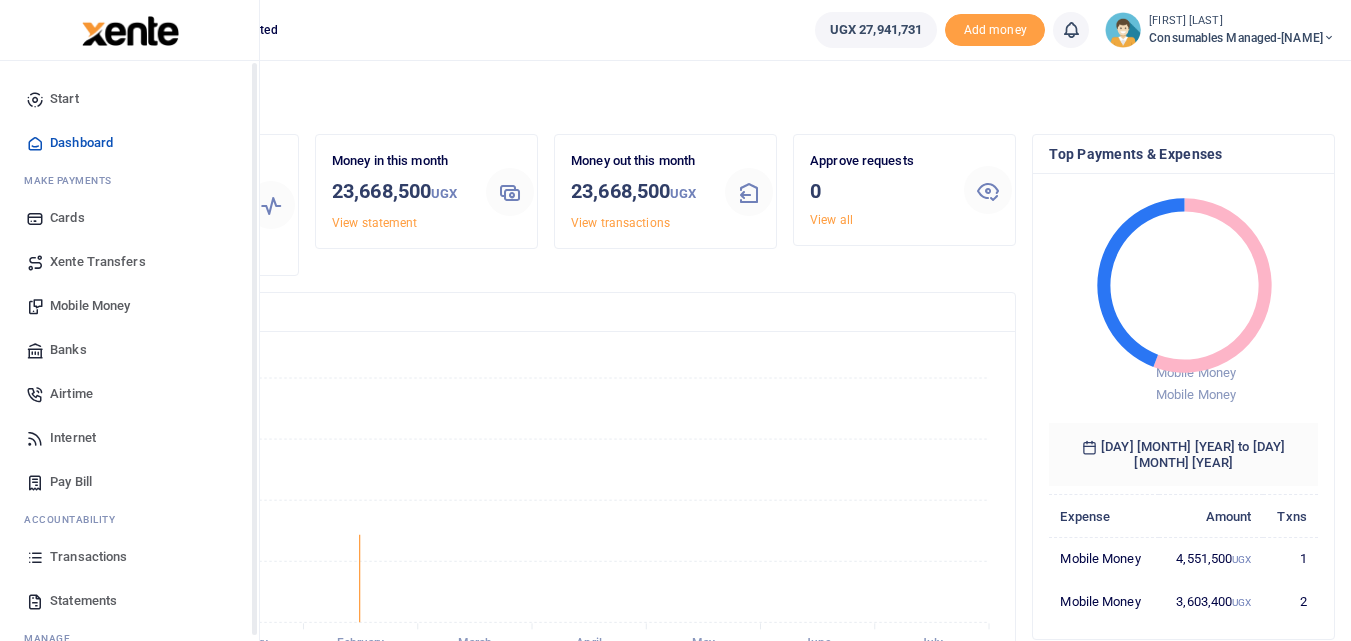 click at bounding box center (35, 557) 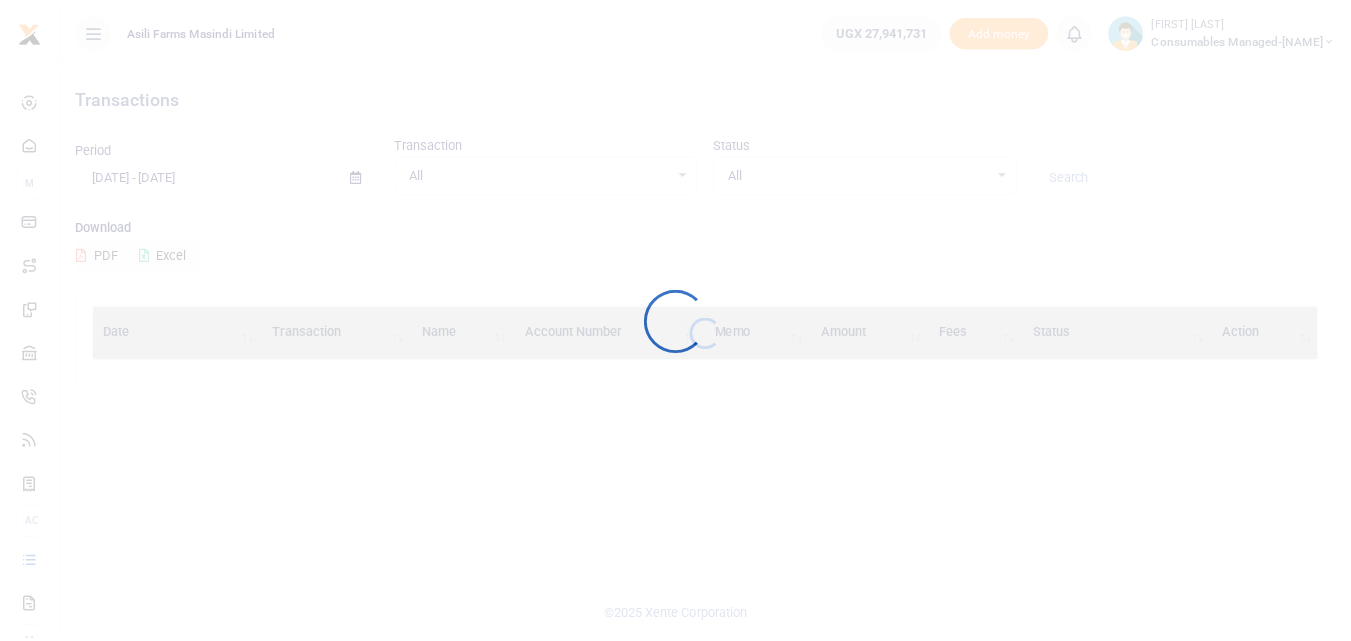 scroll, scrollTop: 0, scrollLeft: 0, axis: both 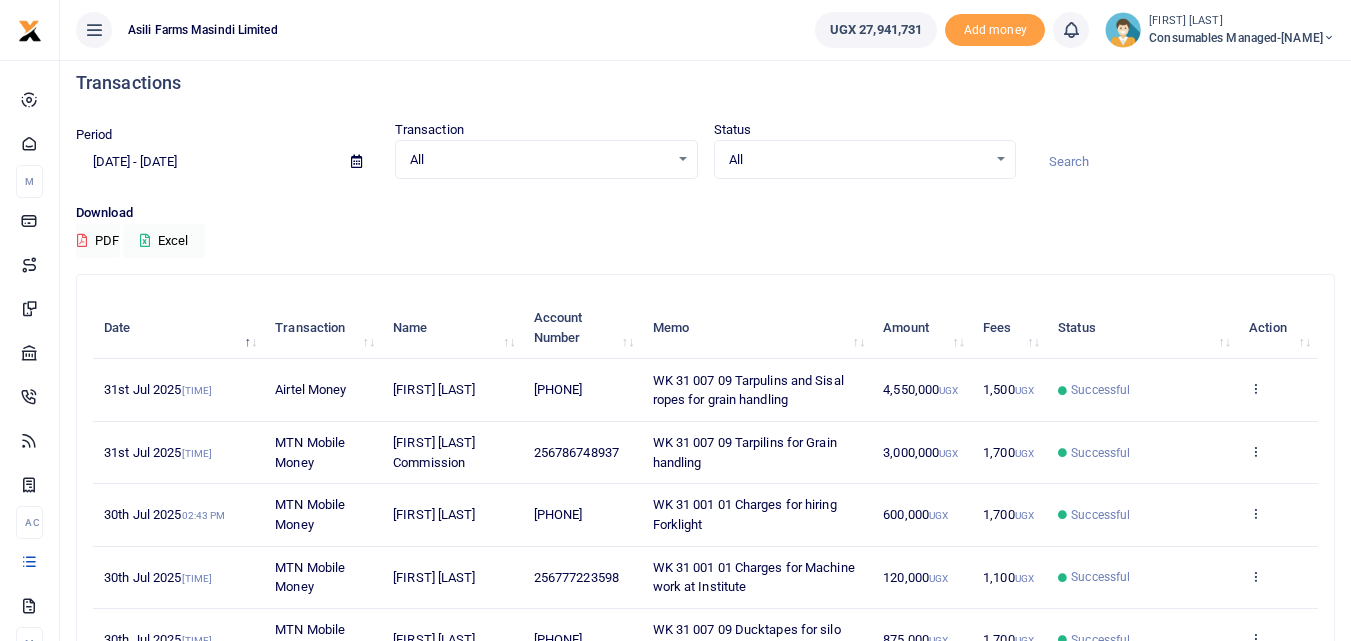 click on "All Select an option..." at bounding box center [546, 160] 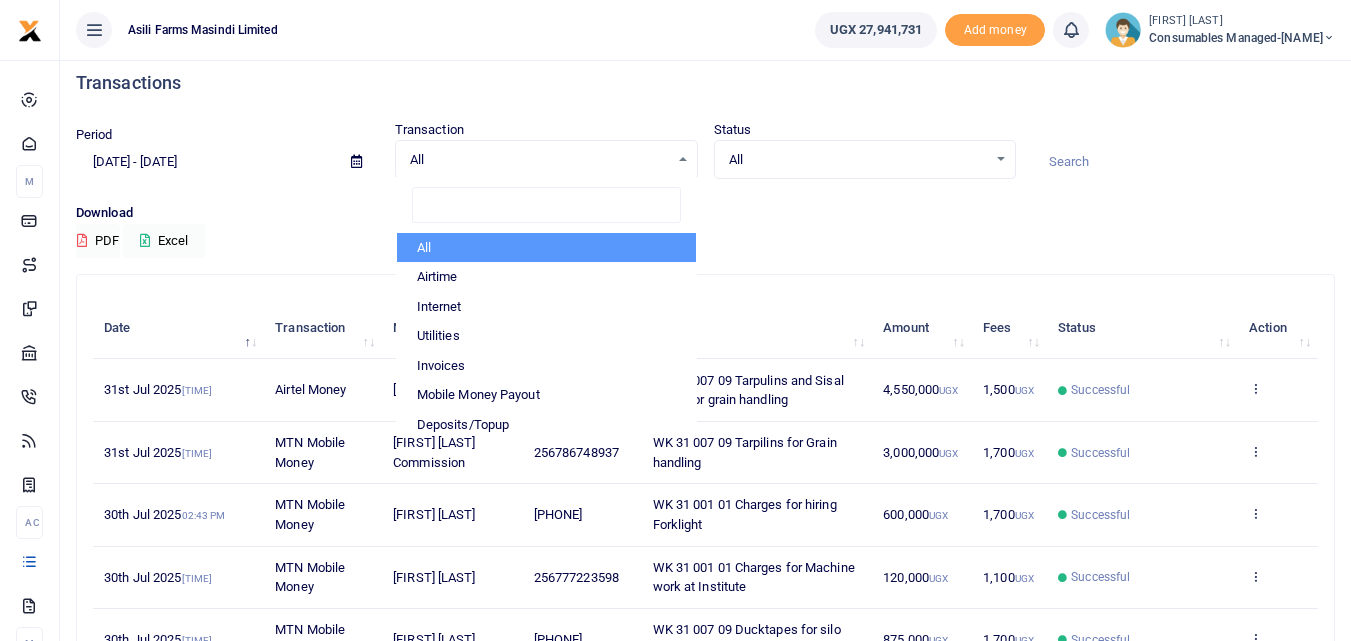 click on "Period
07/06/2025 - 08/04/2025
Transaction
All Select an option... All Airtime Internet Utilities Invoices Mobile Money Payout Deposits/Topup Card creation Taxes Bank to Bank Transfer
All
Airtime
Internet
Utilities
Invoices
Mobile Money Payout
Deposits/Topup
Card creation
Taxes
Bank to Bank Transfer
Status
All Select an option...
All Pending" at bounding box center (705, 161) 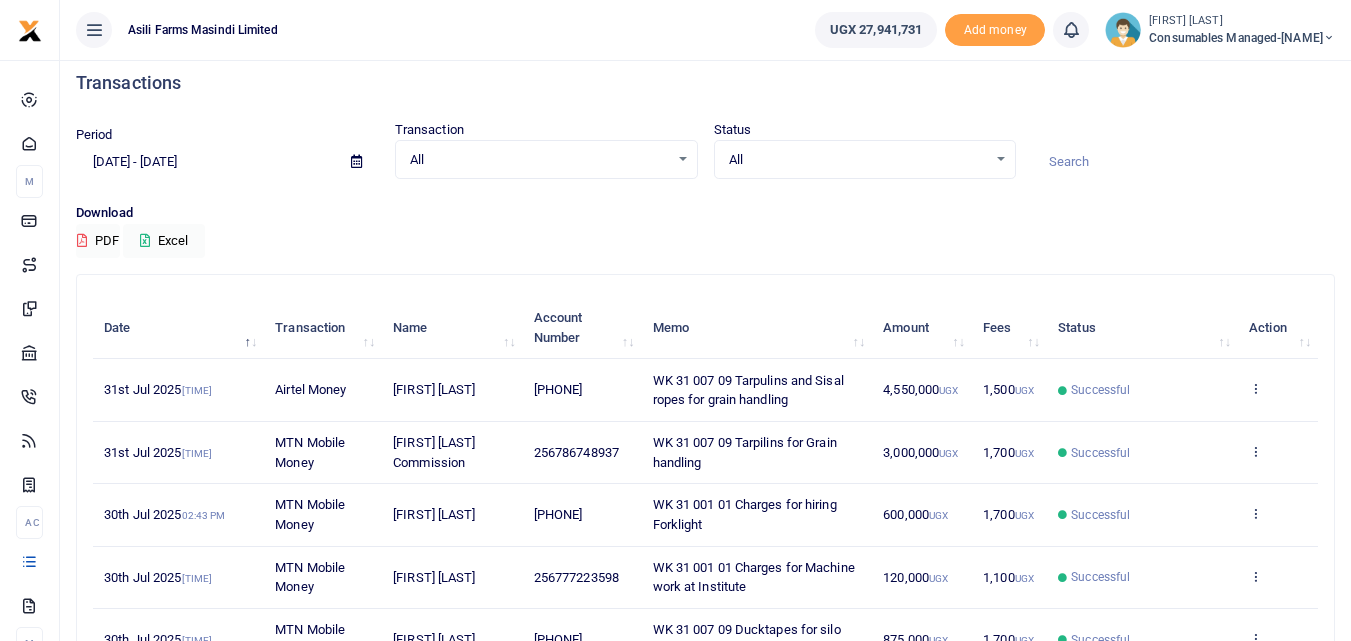 click at bounding box center [356, 161] 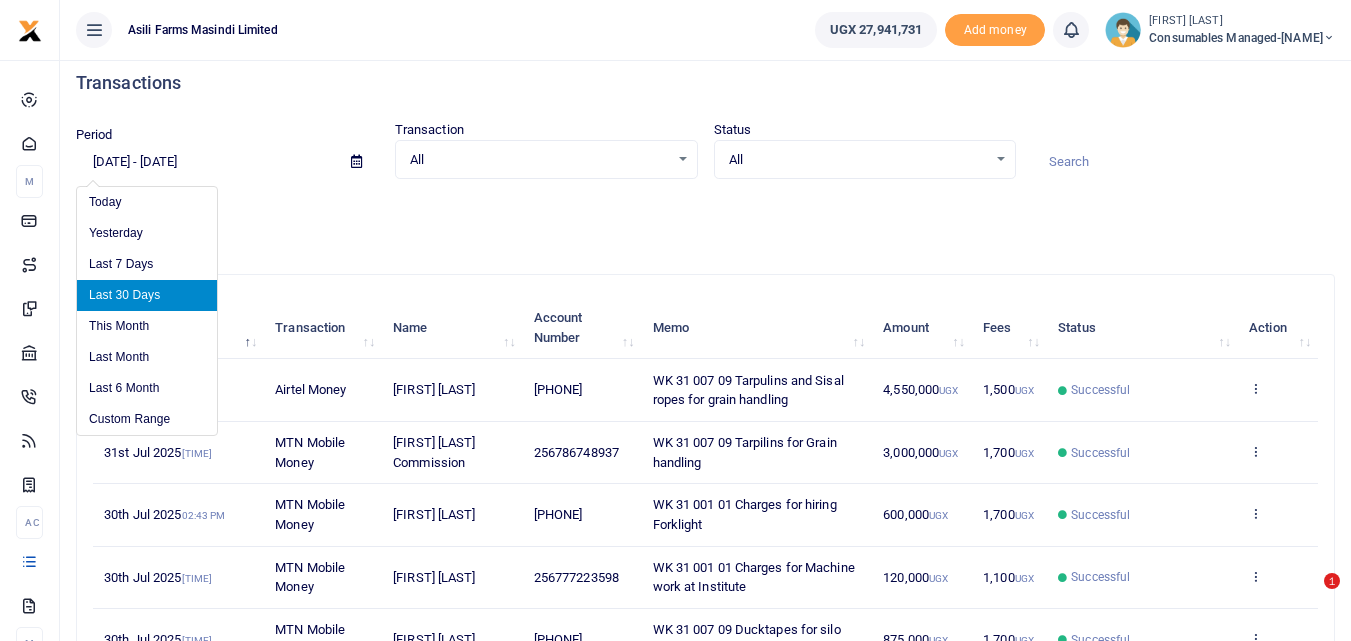 click on "07/06/2025 - 08/04/2025" at bounding box center [205, 162] 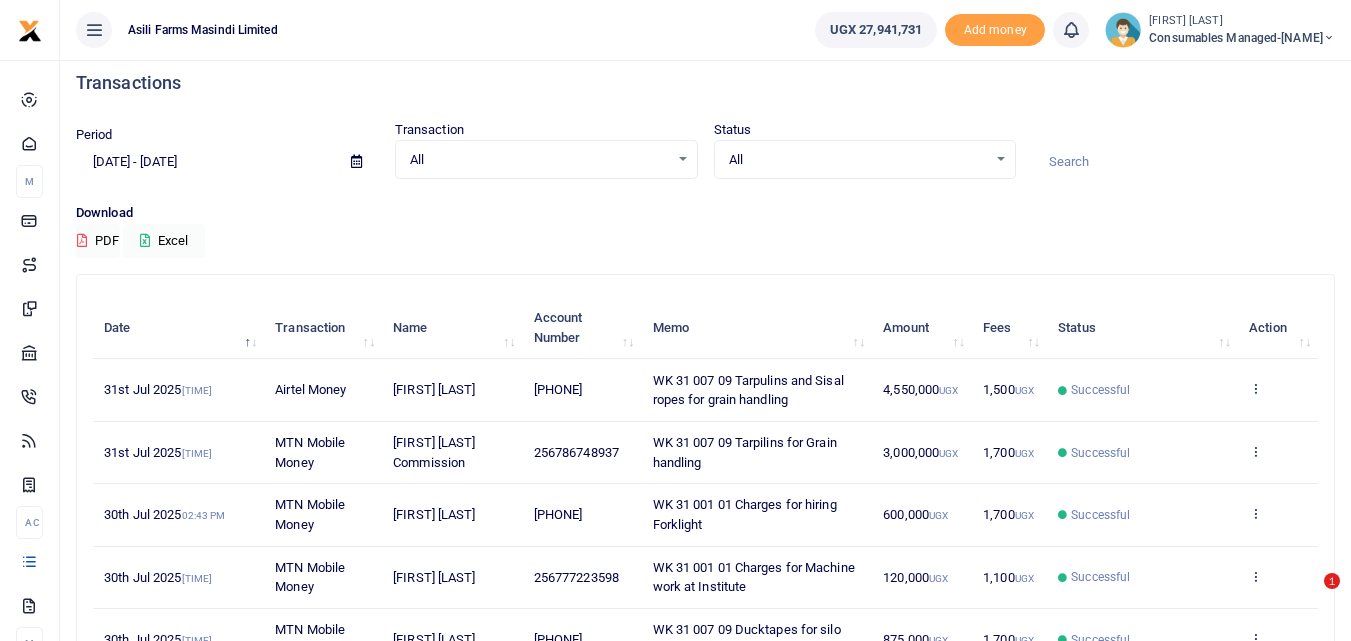 click on "Period
07/06/2025 - 08/04/2025
Transaction
All Select an option...
All
Airtime
Internet
Utilities
Invoices
Mobile Money Payout
Deposits/Topup
Card creation
Taxes
Bank to Bank Transfer
Status
All Select an option...
All
Processing
Successful
Pending Declined Failed" at bounding box center (705, 161) 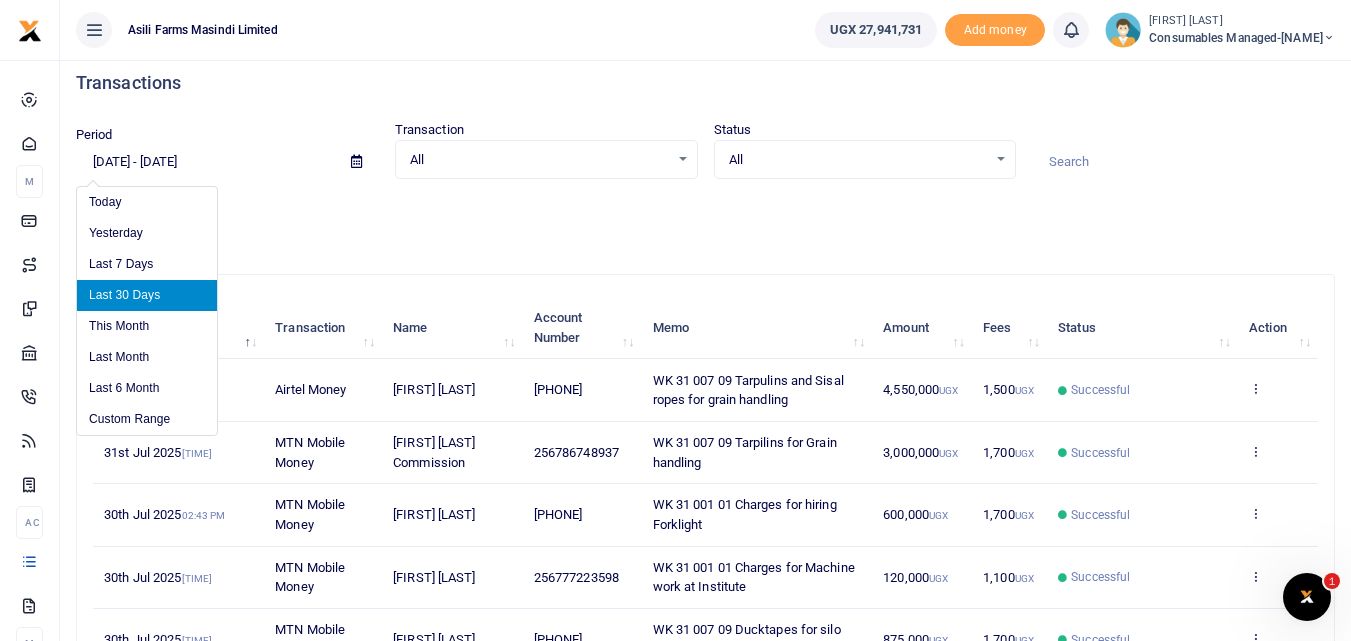 scroll, scrollTop: 0, scrollLeft: 0, axis: both 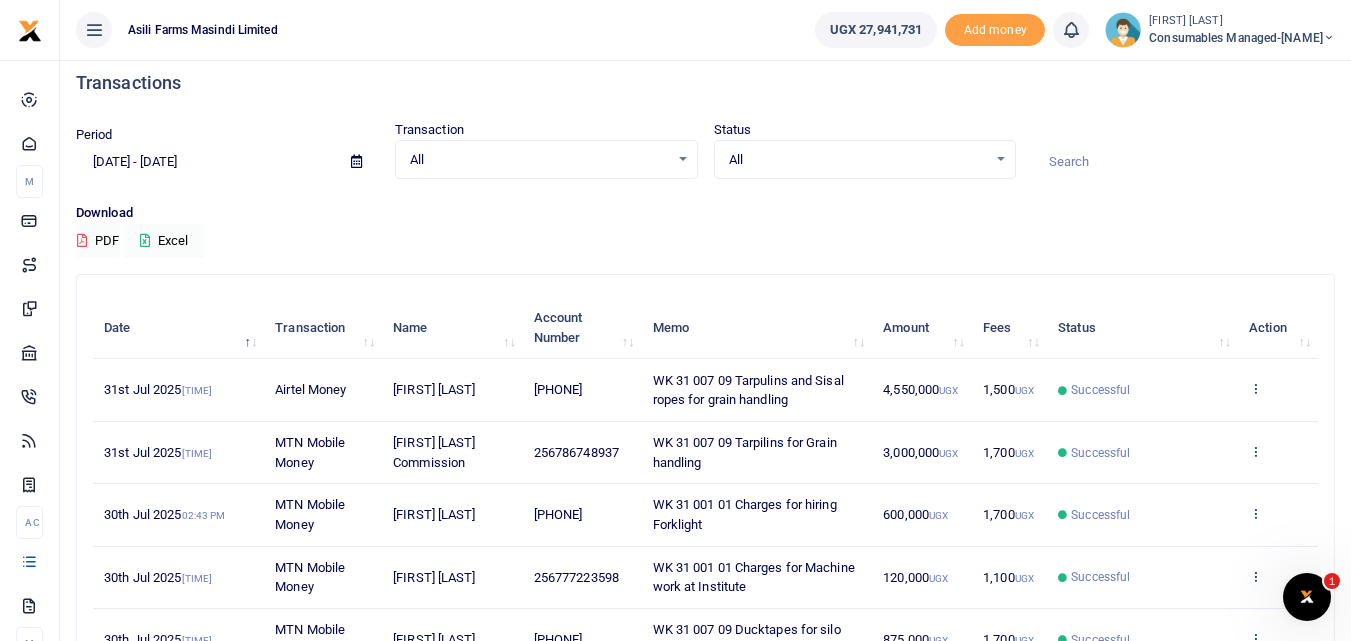 click on "All Select an option..." at bounding box center (546, 160) 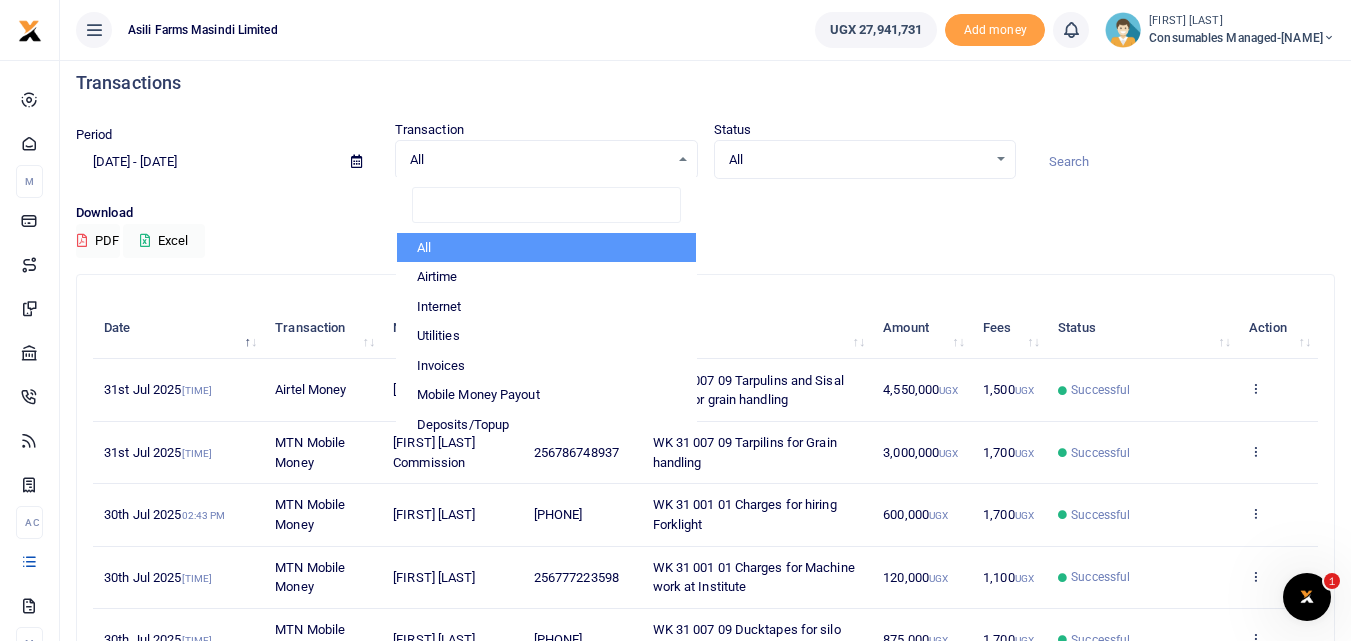 click on "Download
PDF
Excel" at bounding box center [705, 230] 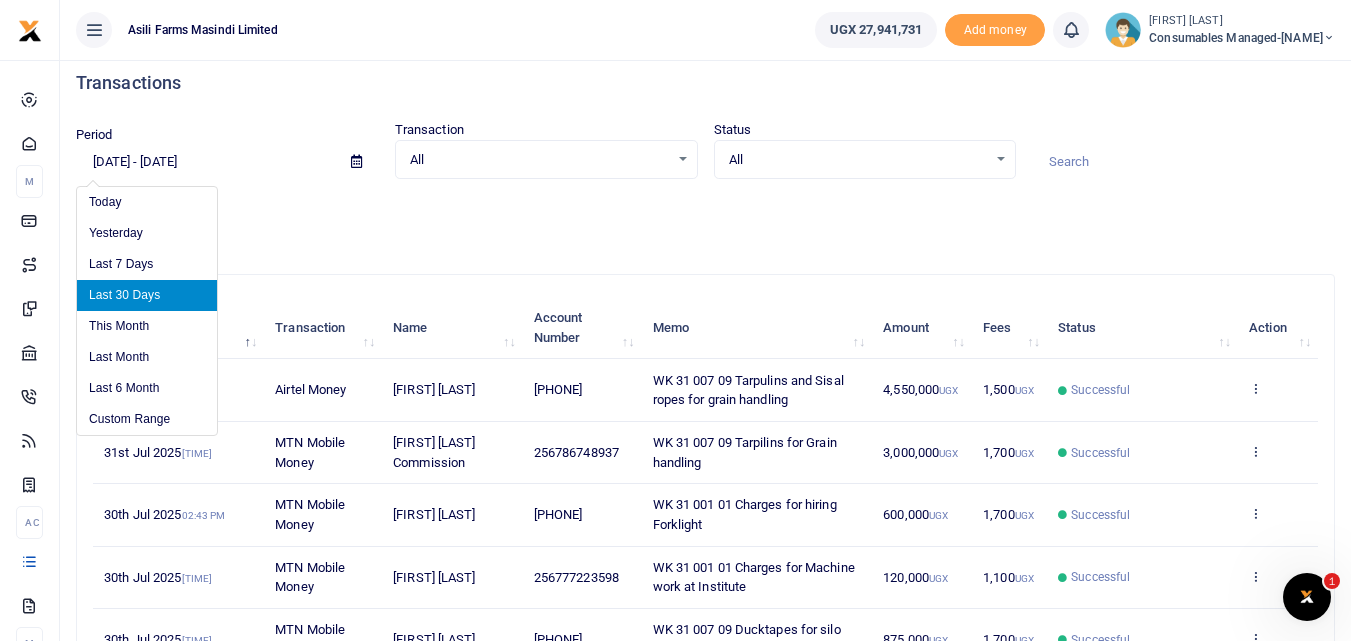 click on "07/06/2025 - 08/04/2025" at bounding box center (205, 162) 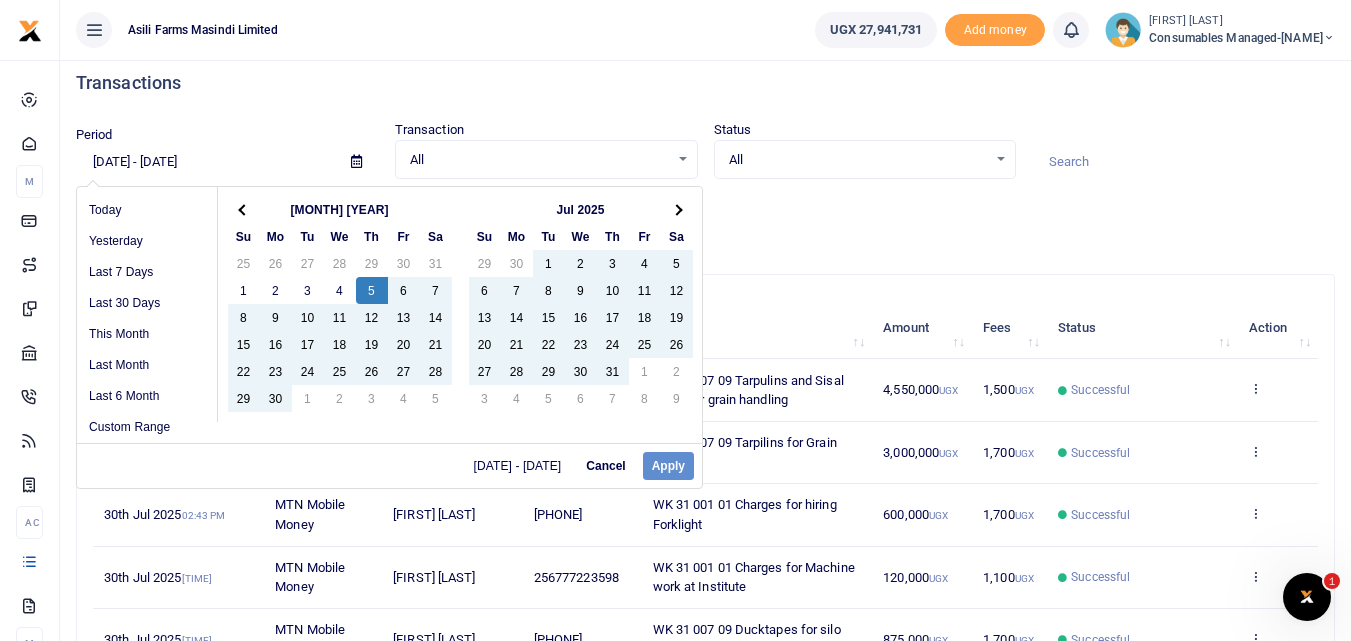 click on "06/06/2025 - 08/04/2025 Cancel Apply" at bounding box center (389, 465) 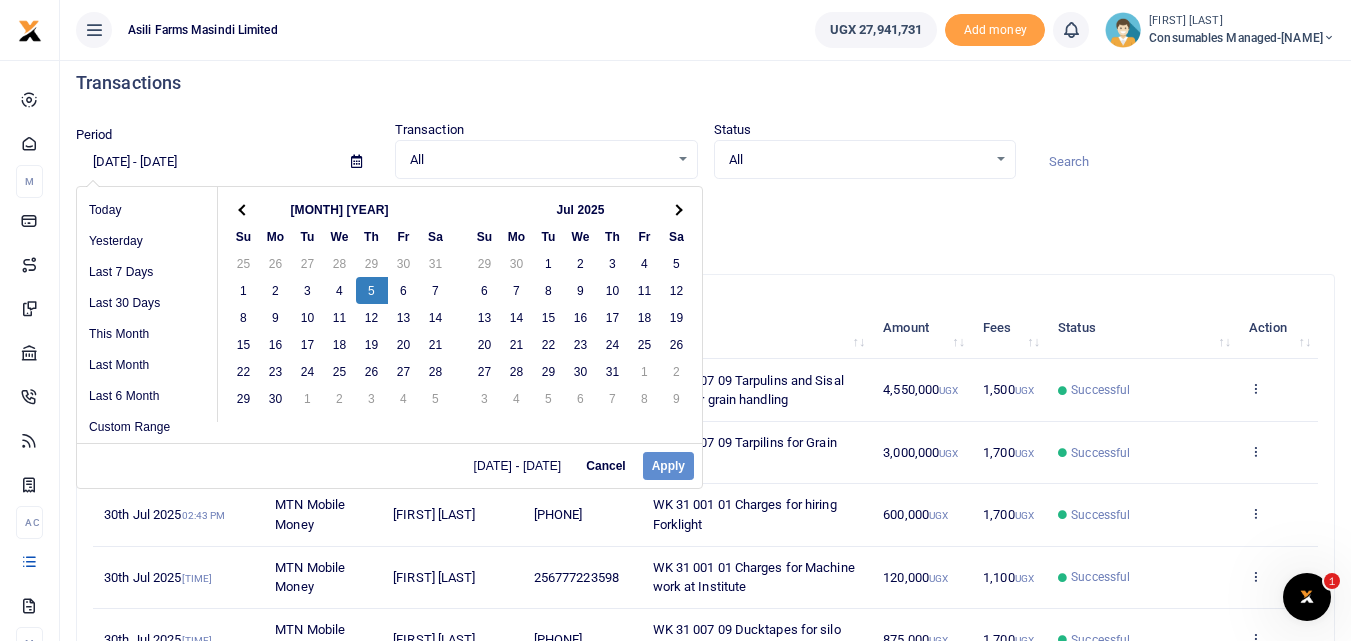 click on "06/06/2025 - 08/04/2025" at bounding box center [205, 162] 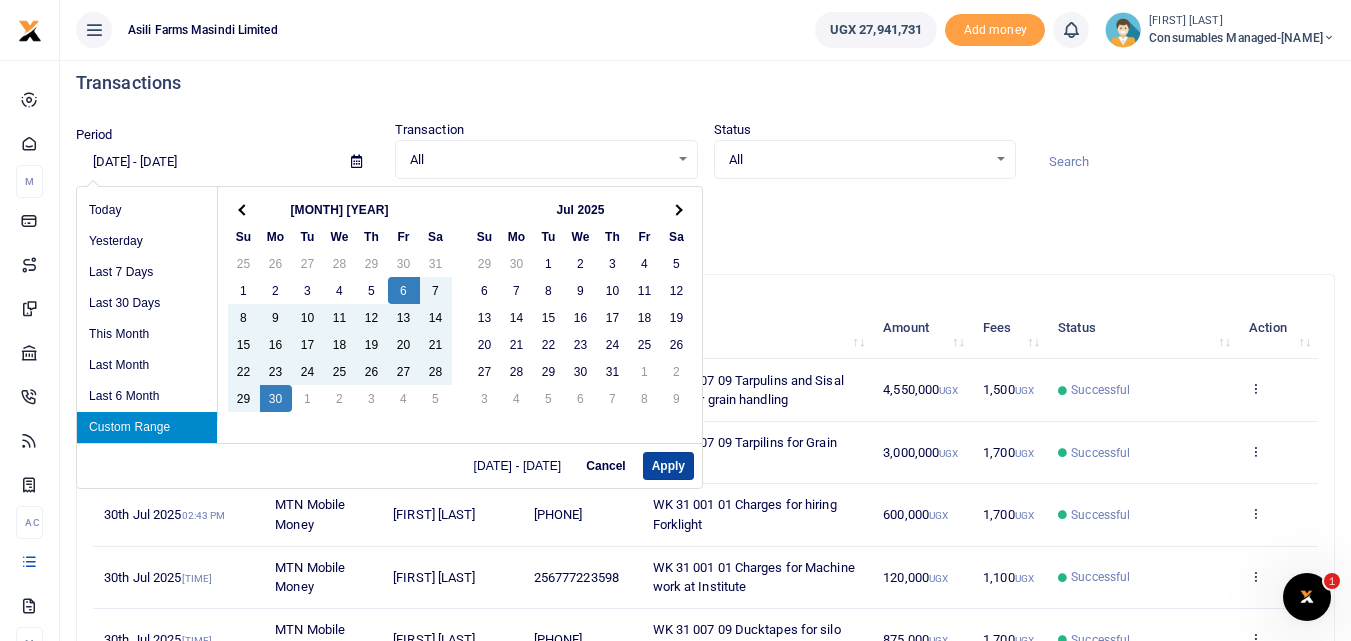 type on "06/06/2025 - 06/30/2025" 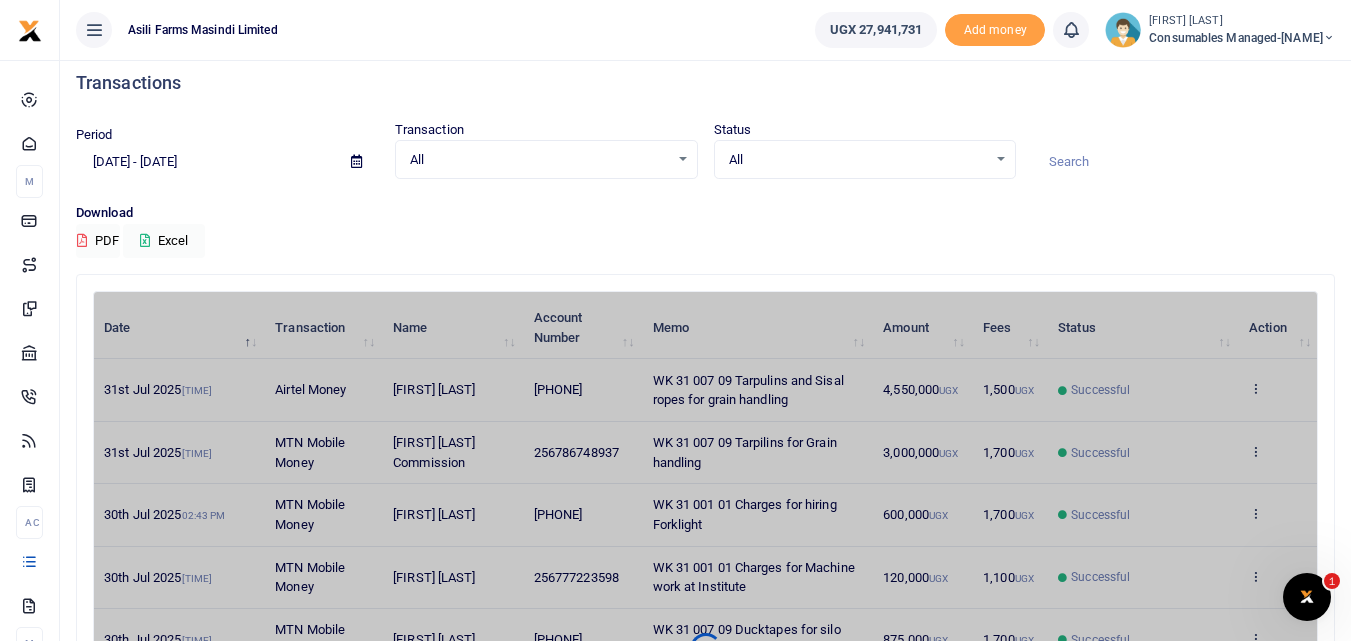 click on "Transactions
Period
06/06/2025 - 06/30/2025
Transaction
All Select an option...
All
Airtime
Internet
Utilities
Invoices
Mobile Money Payout
Deposits/Topup
Card creation
Taxes
Bank to Bank Transfer
Status
All Select an option...
All Processing Failed" at bounding box center [705, 593] 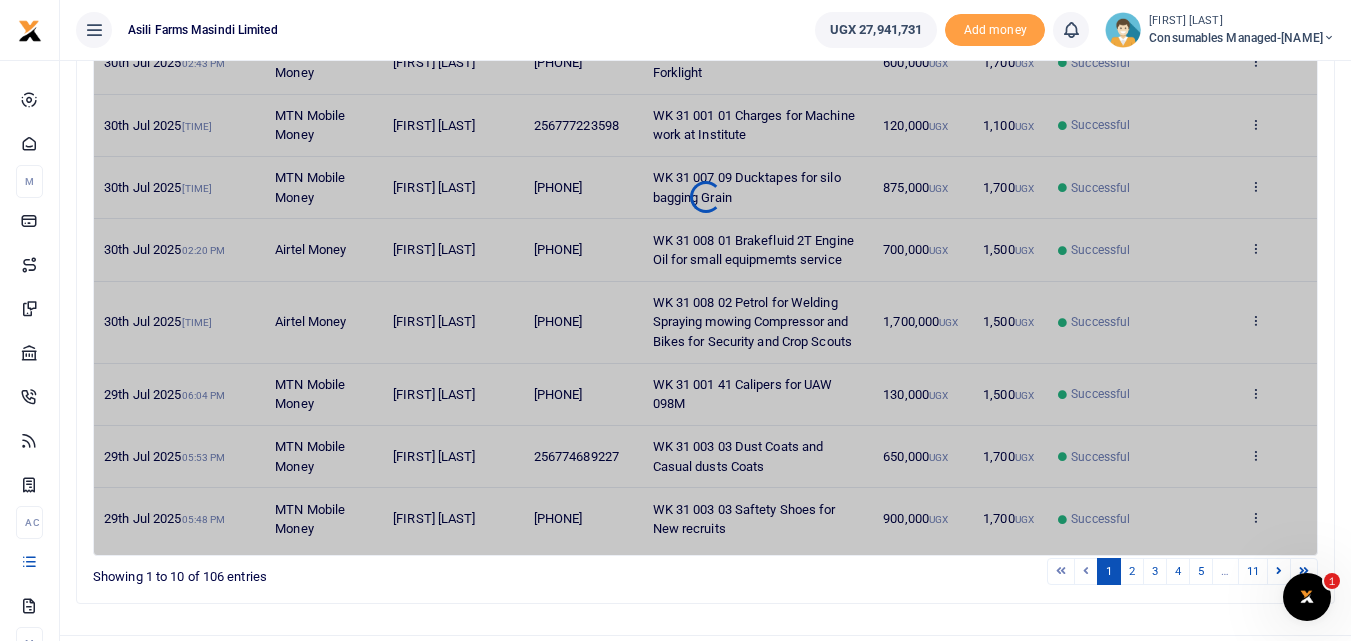 scroll, scrollTop: 464, scrollLeft: 0, axis: vertical 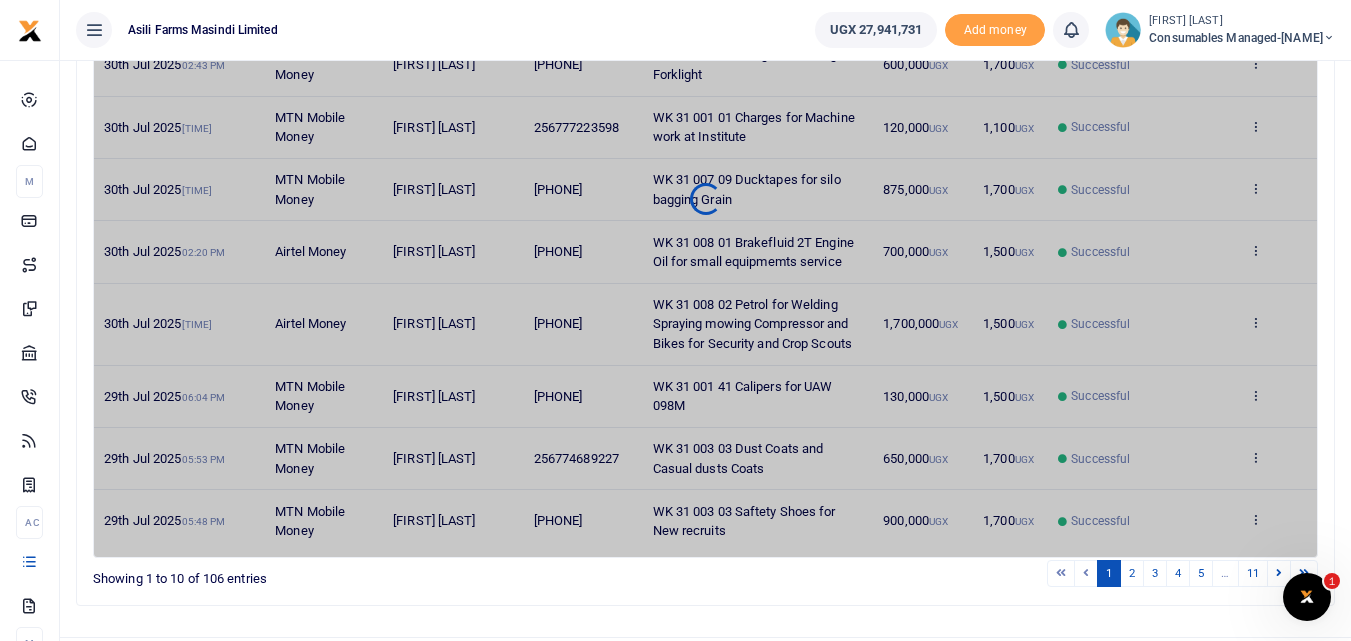 click at bounding box center [705, 199] 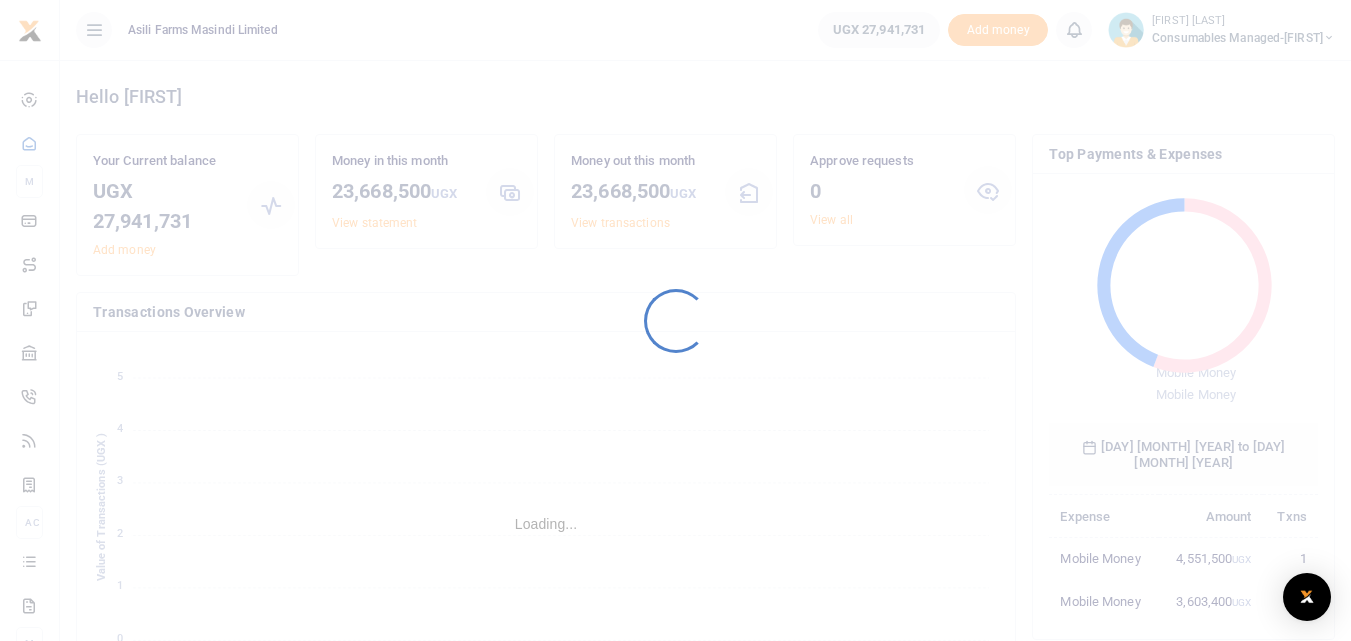 scroll, scrollTop: 0, scrollLeft: 0, axis: both 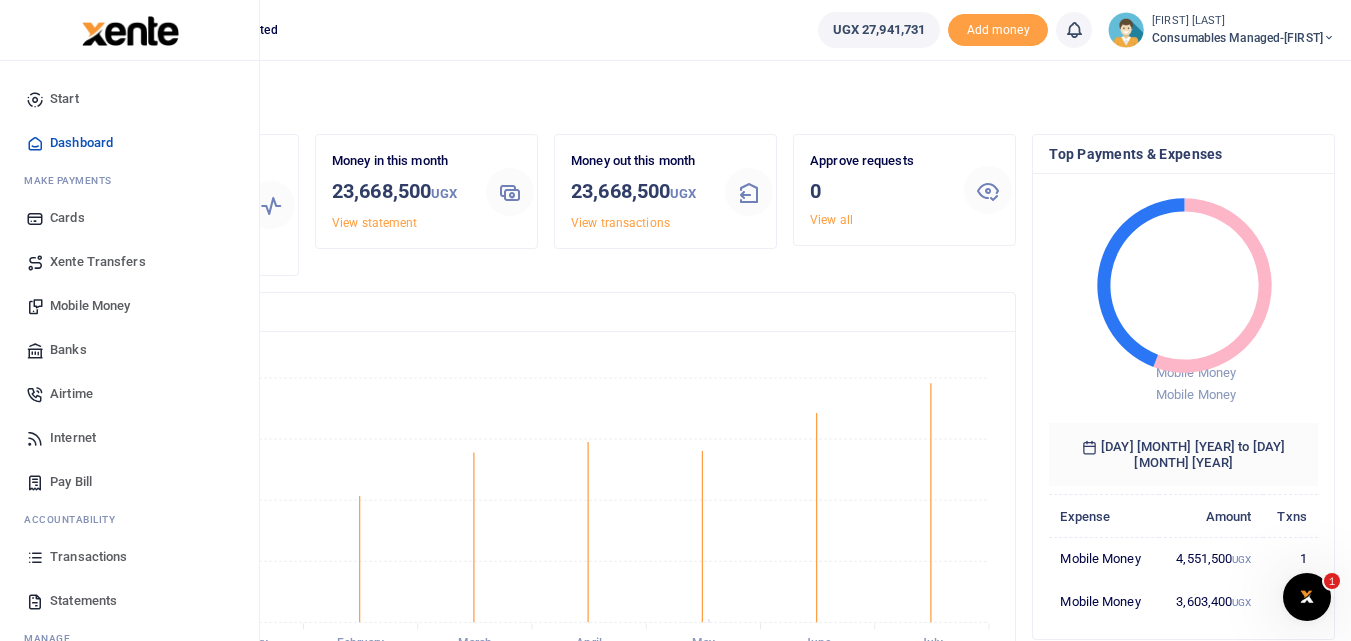 click on "Mobile Money" at bounding box center (90, 306) 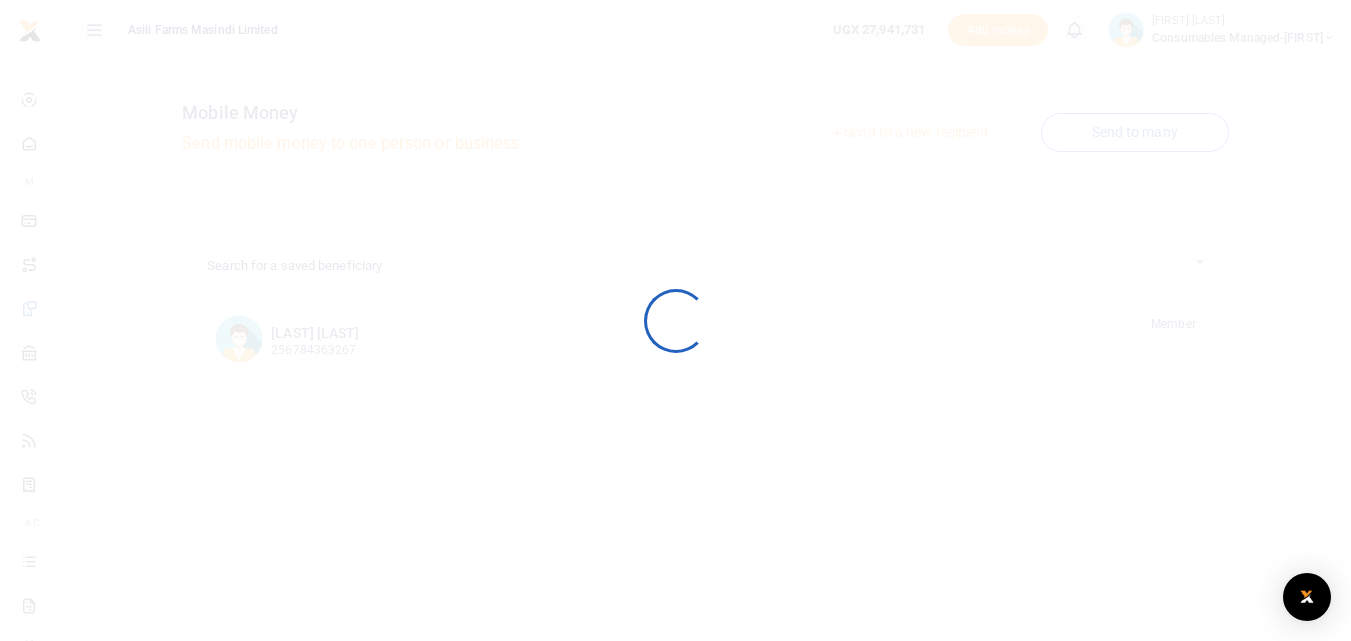 scroll, scrollTop: 0, scrollLeft: 0, axis: both 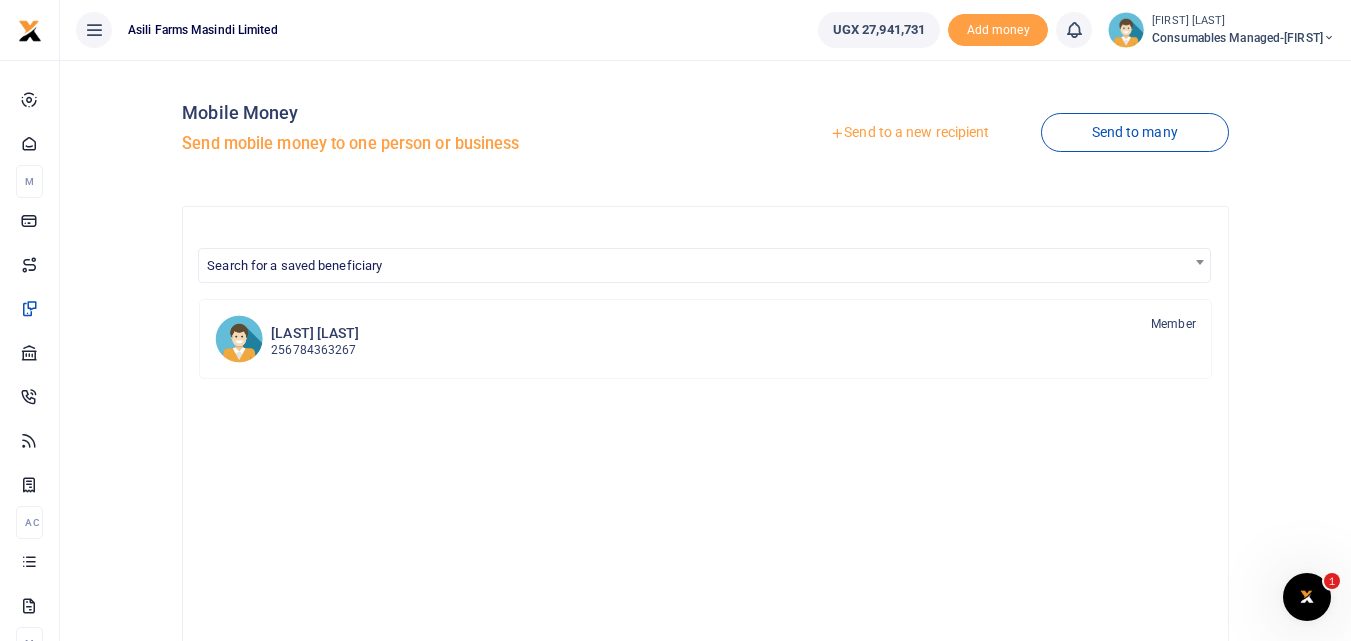 click on "Mobile Money
Send mobile money to one person or business" at bounding box center (439, 133) 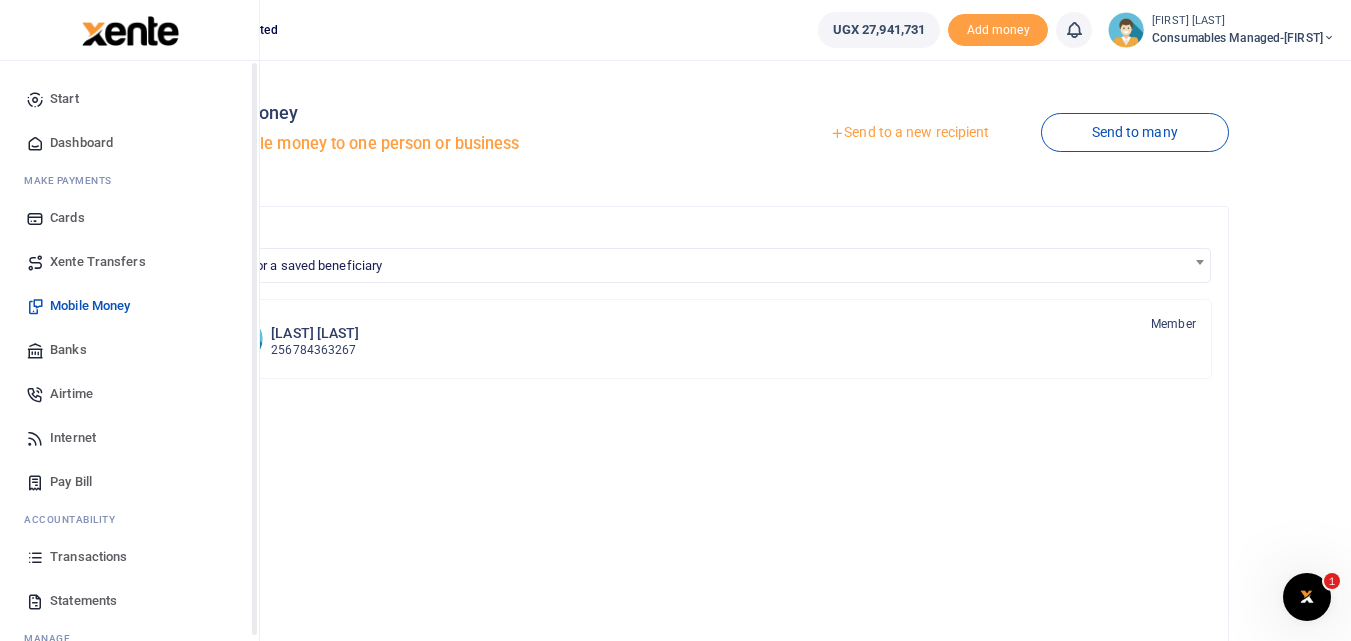 click at bounding box center (35, 557) 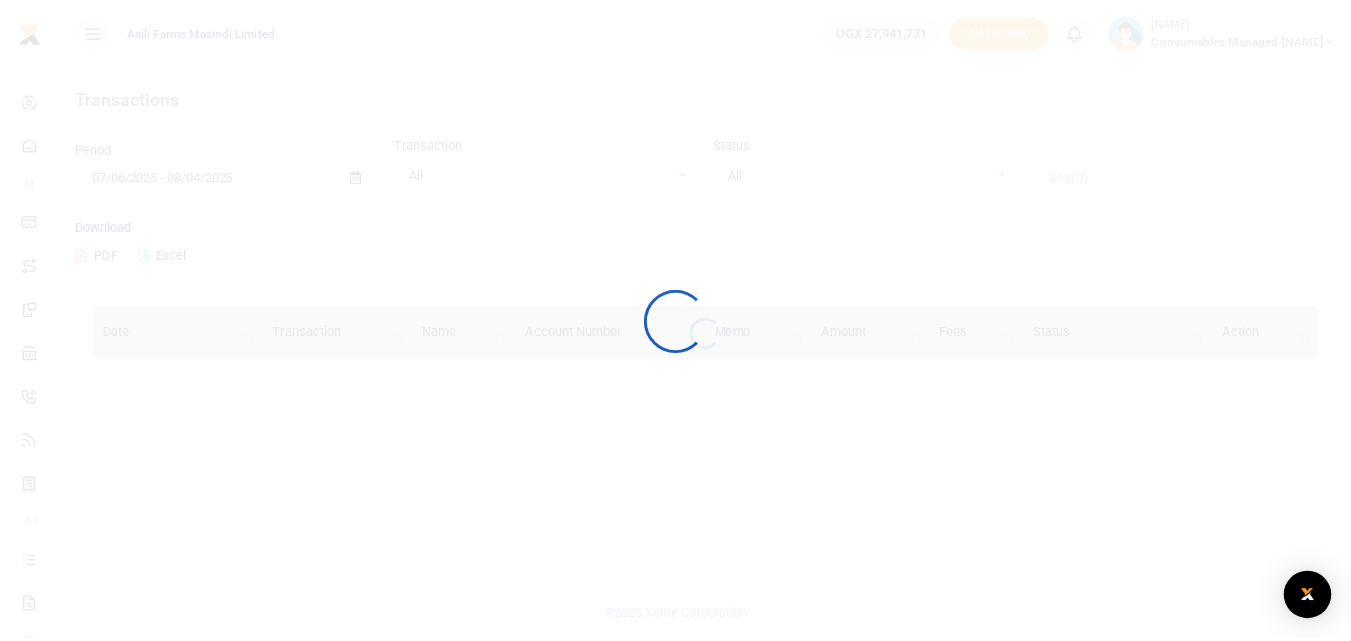 scroll, scrollTop: 0, scrollLeft: 0, axis: both 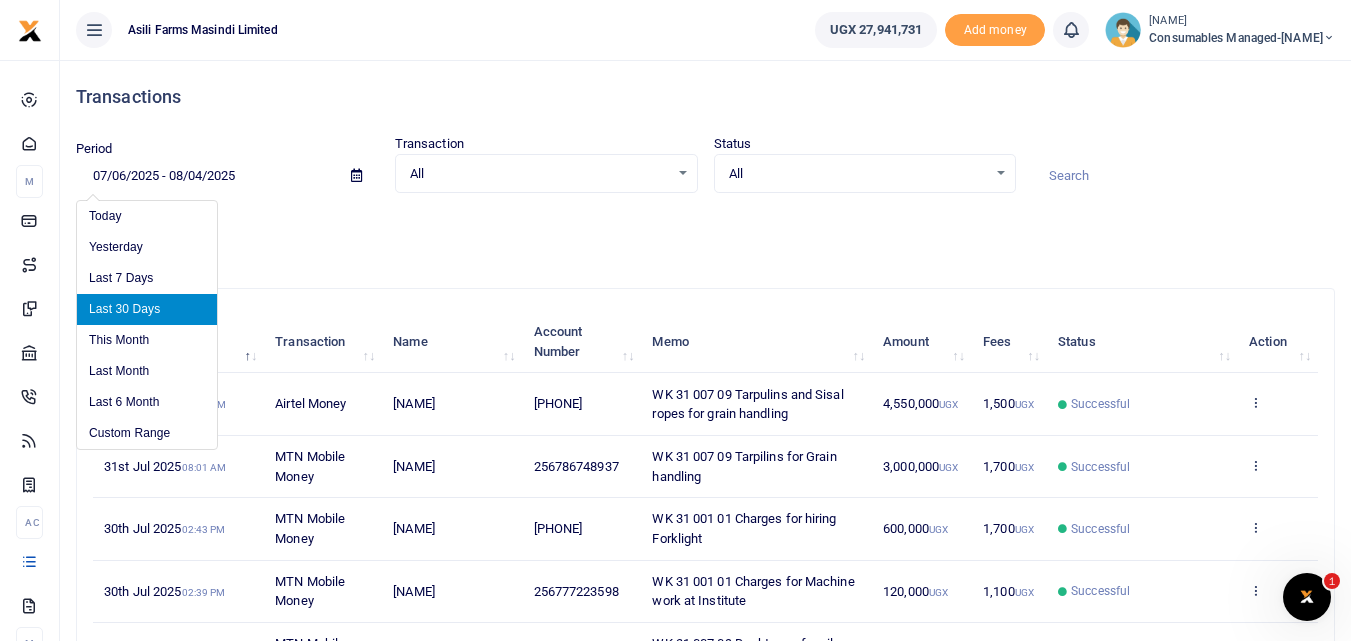 click on "07/06/2025 - 08/04/2025" at bounding box center [205, 176] 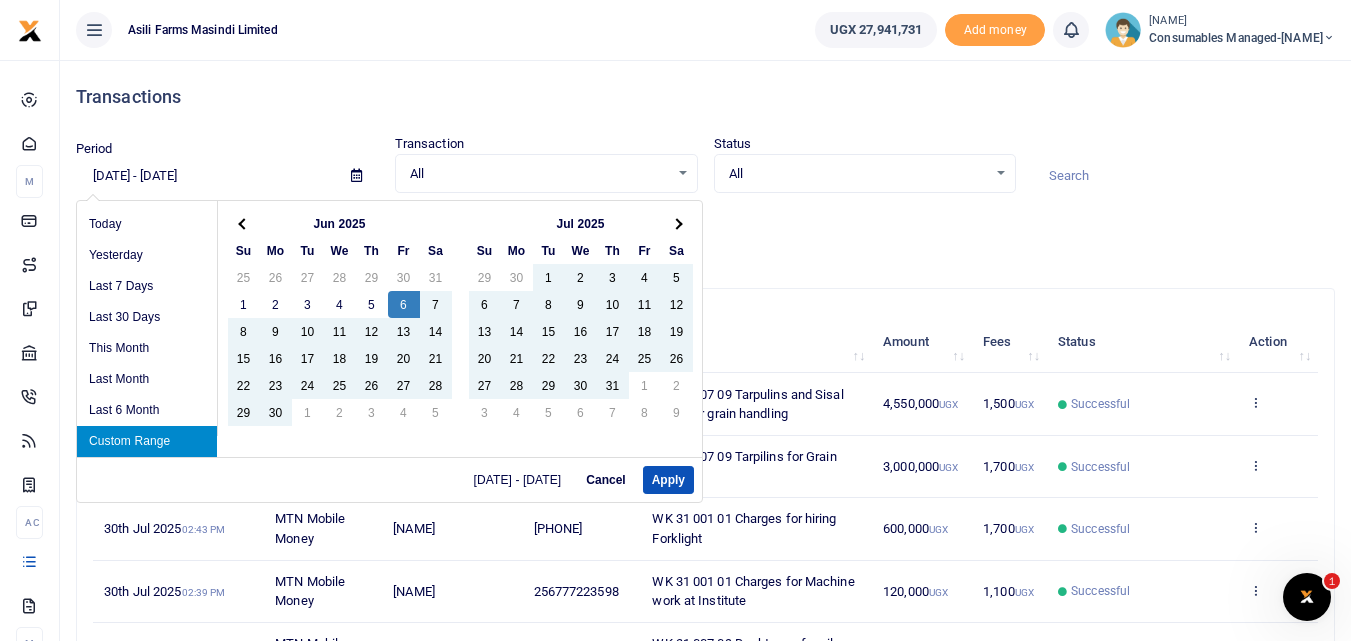 click on "06/06/2025 - 08/04/2025" at bounding box center (205, 176) 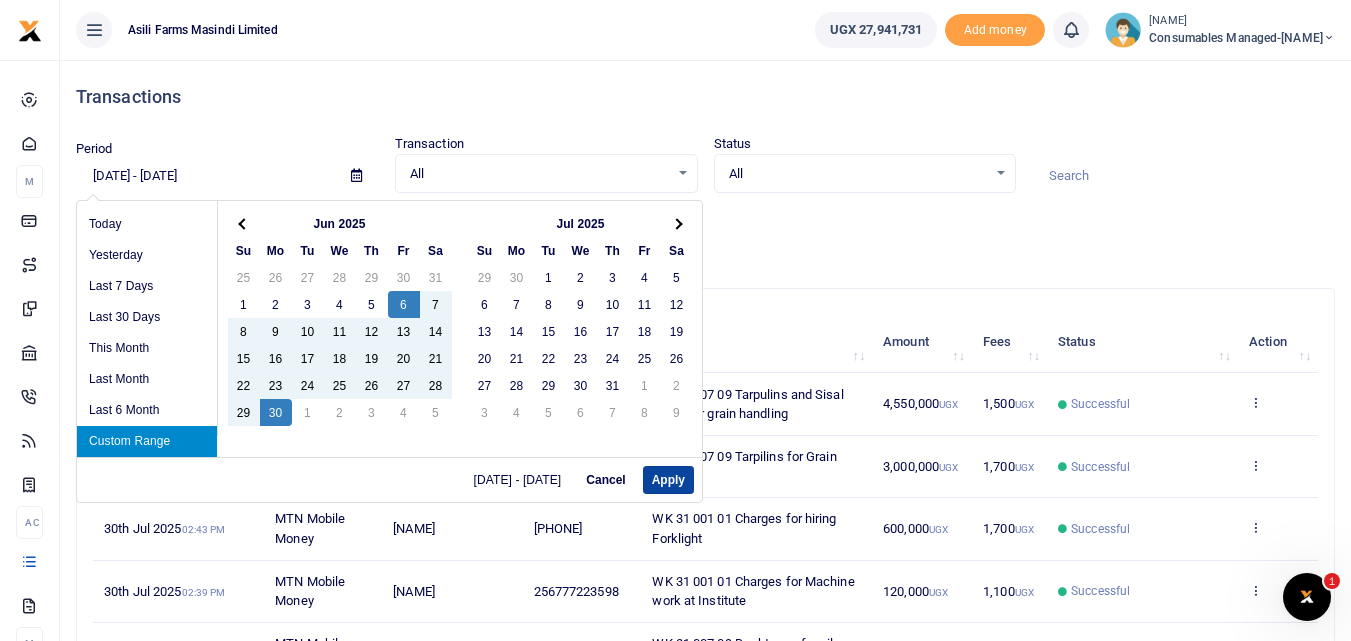type on "06/06/2025 - 06/30/2025" 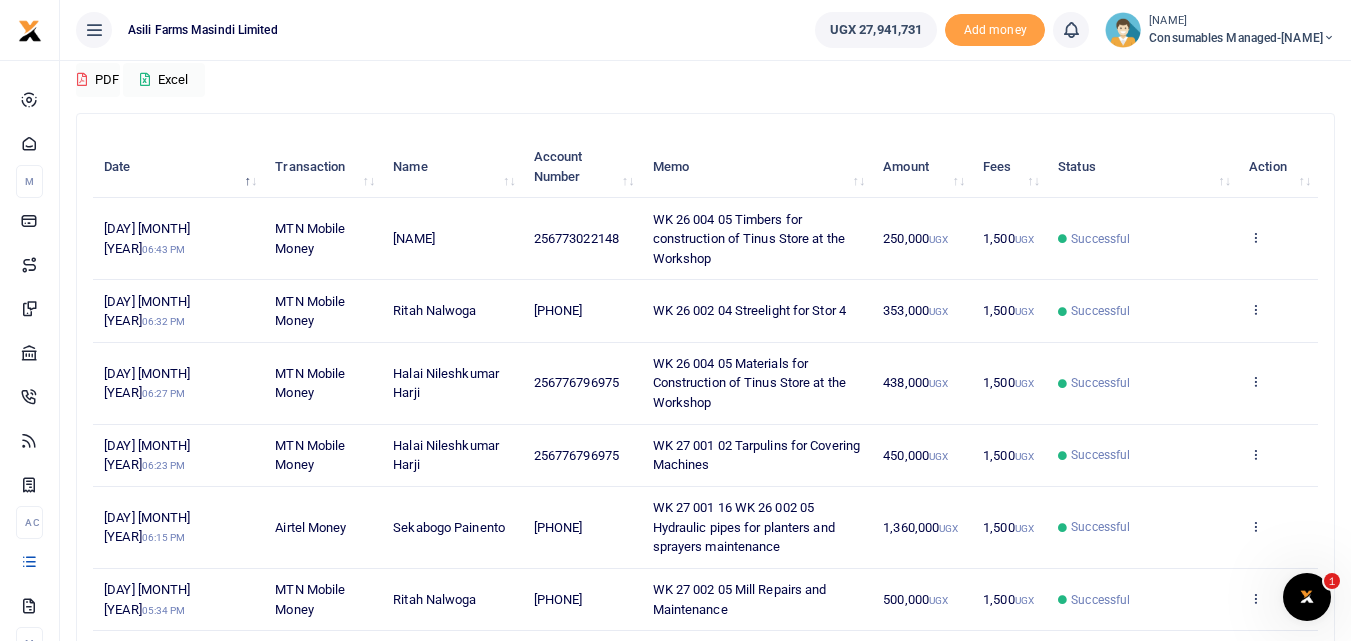 scroll, scrollTop: 214, scrollLeft: 0, axis: vertical 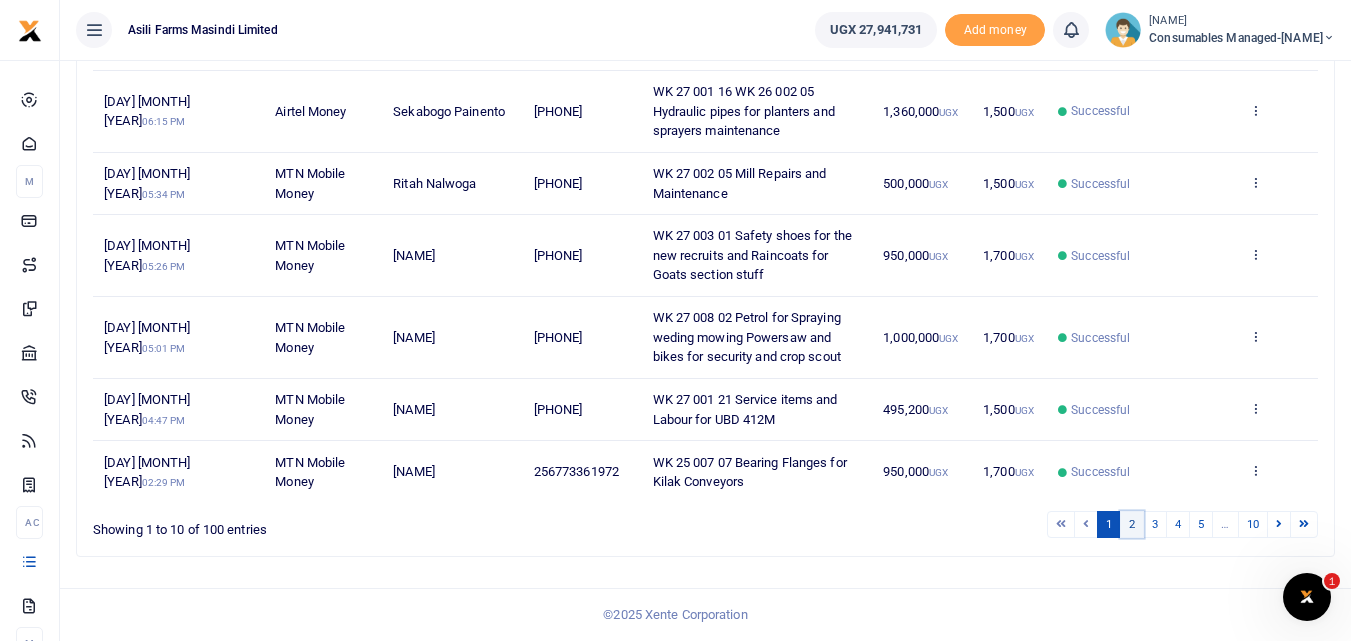 click on "2" at bounding box center [1132, 524] 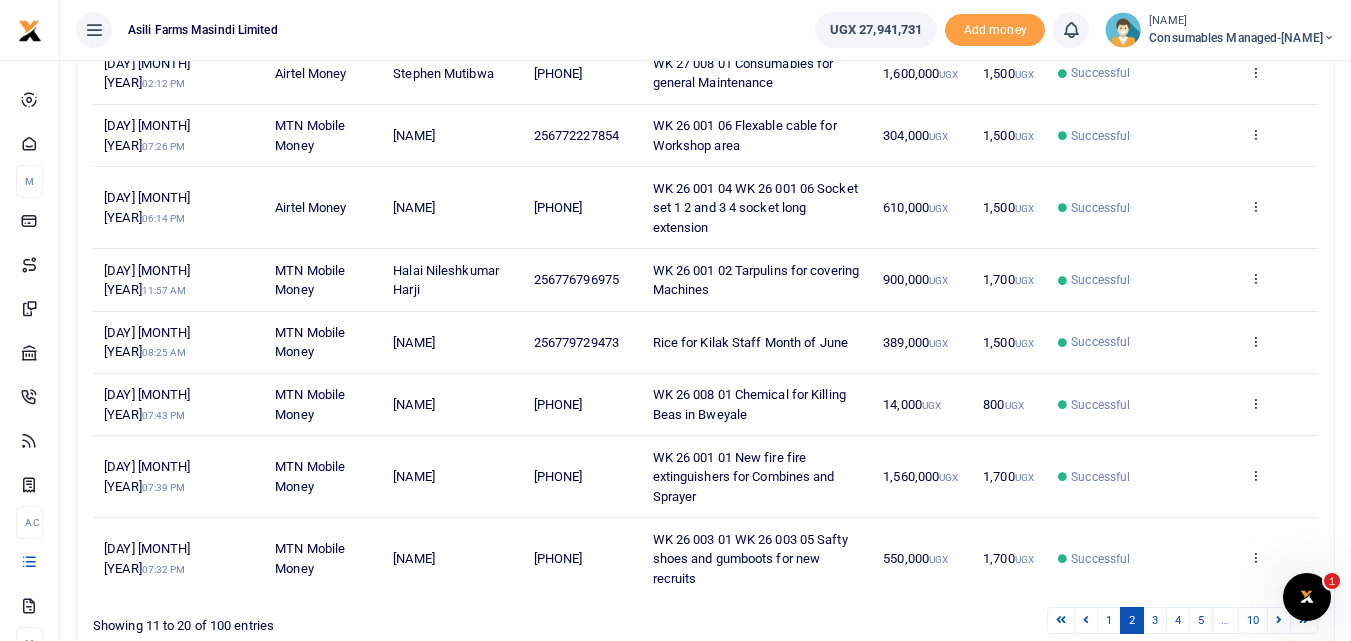 scroll, scrollTop: 517, scrollLeft: 0, axis: vertical 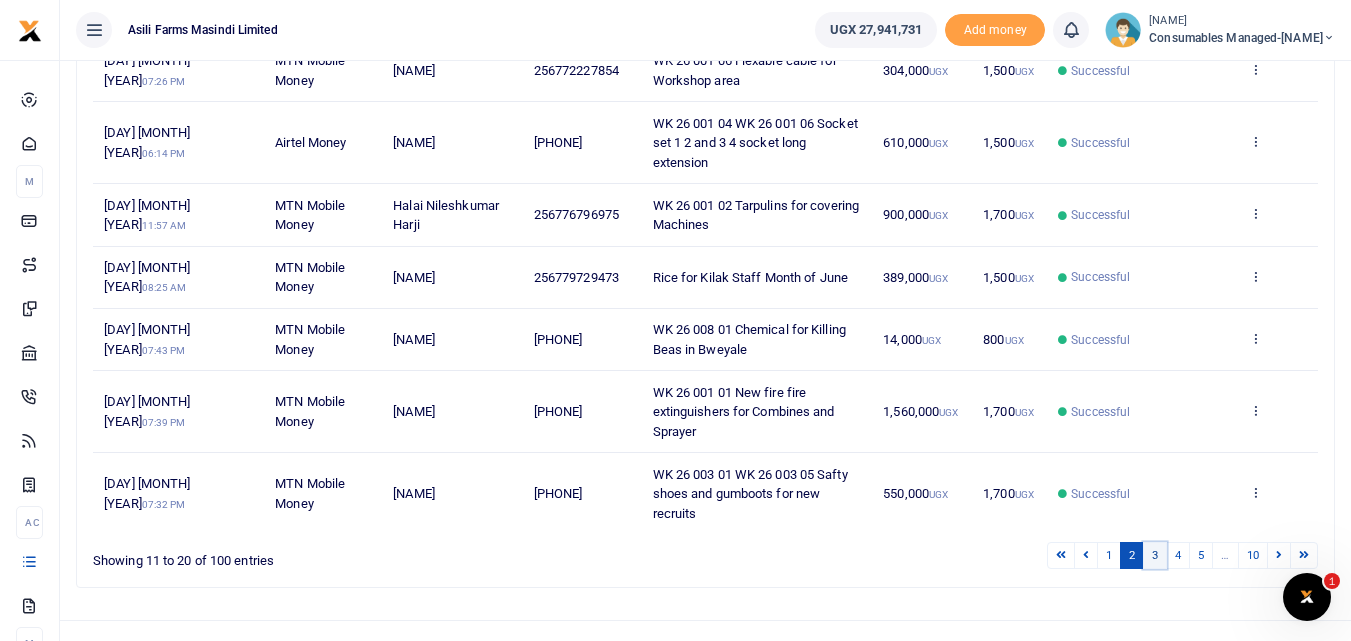 click on "3" at bounding box center [1155, 555] 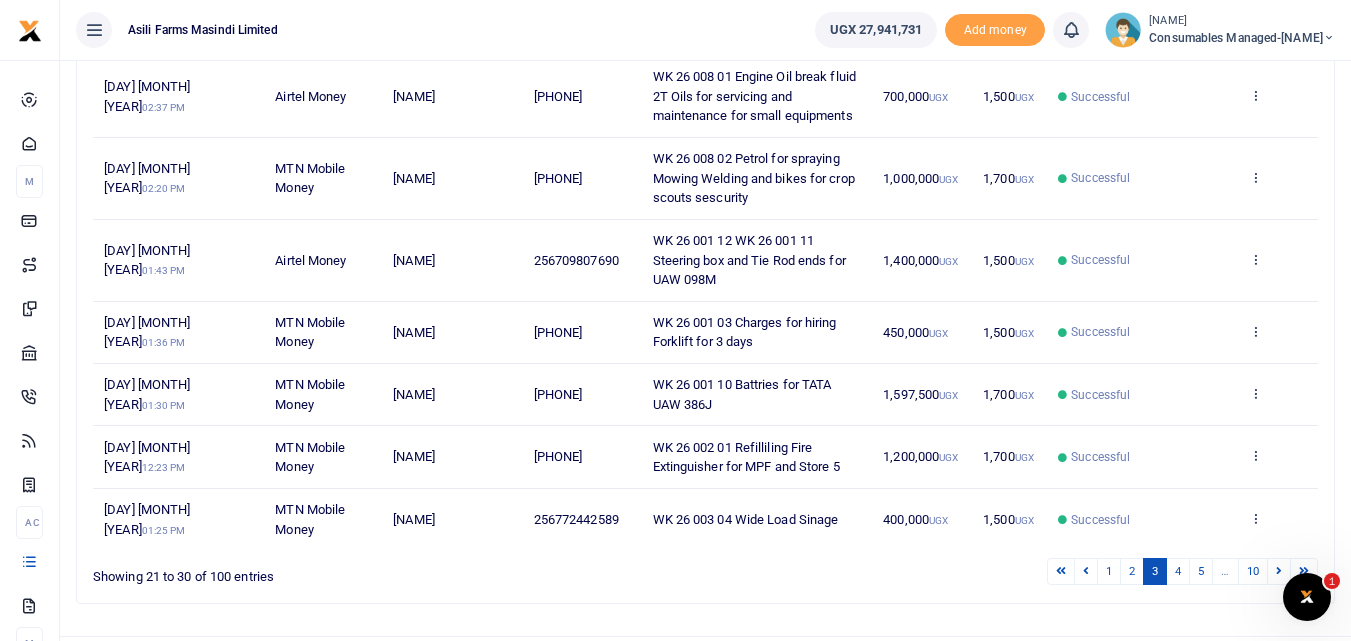 scroll, scrollTop: 591, scrollLeft: 0, axis: vertical 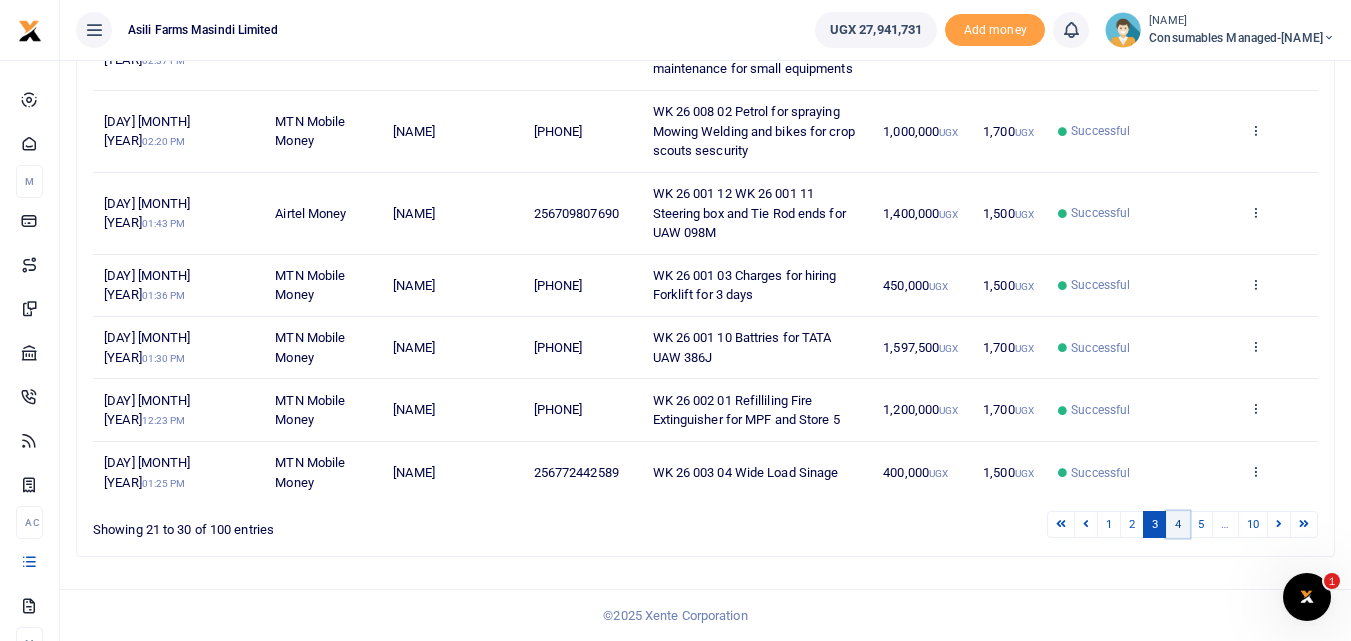 click on "4" at bounding box center [1178, 524] 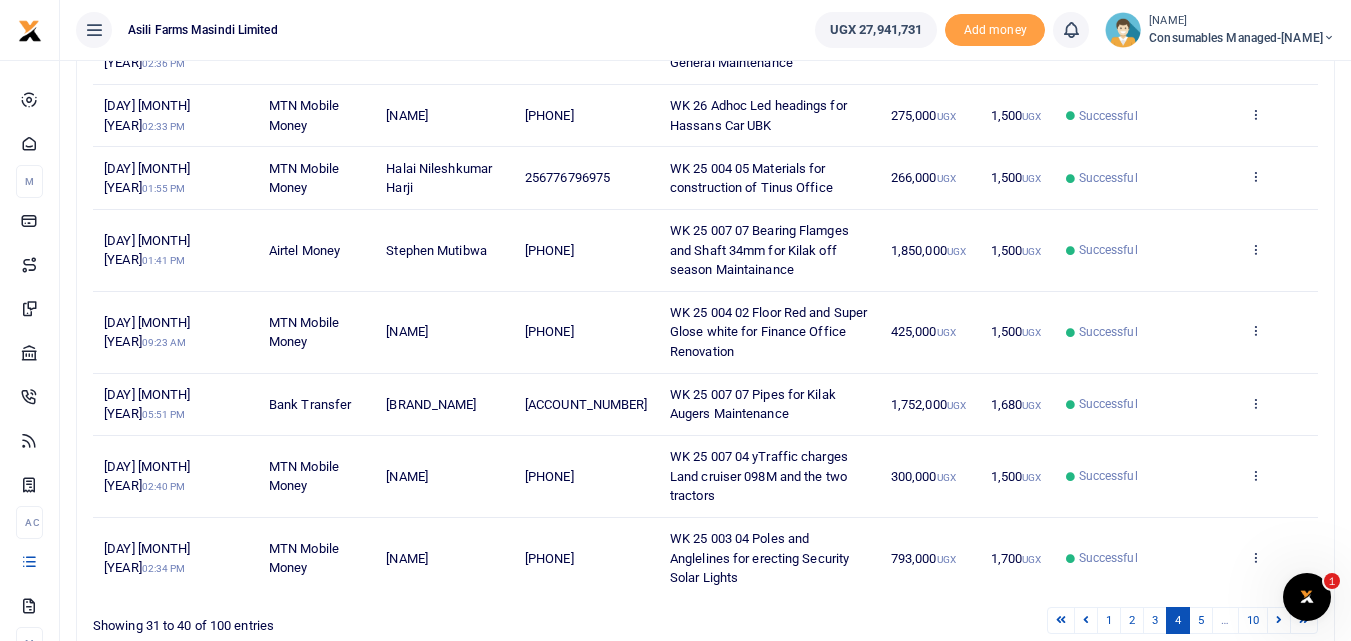 scroll, scrollTop: 475, scrollLeft: 0, axis: vertical 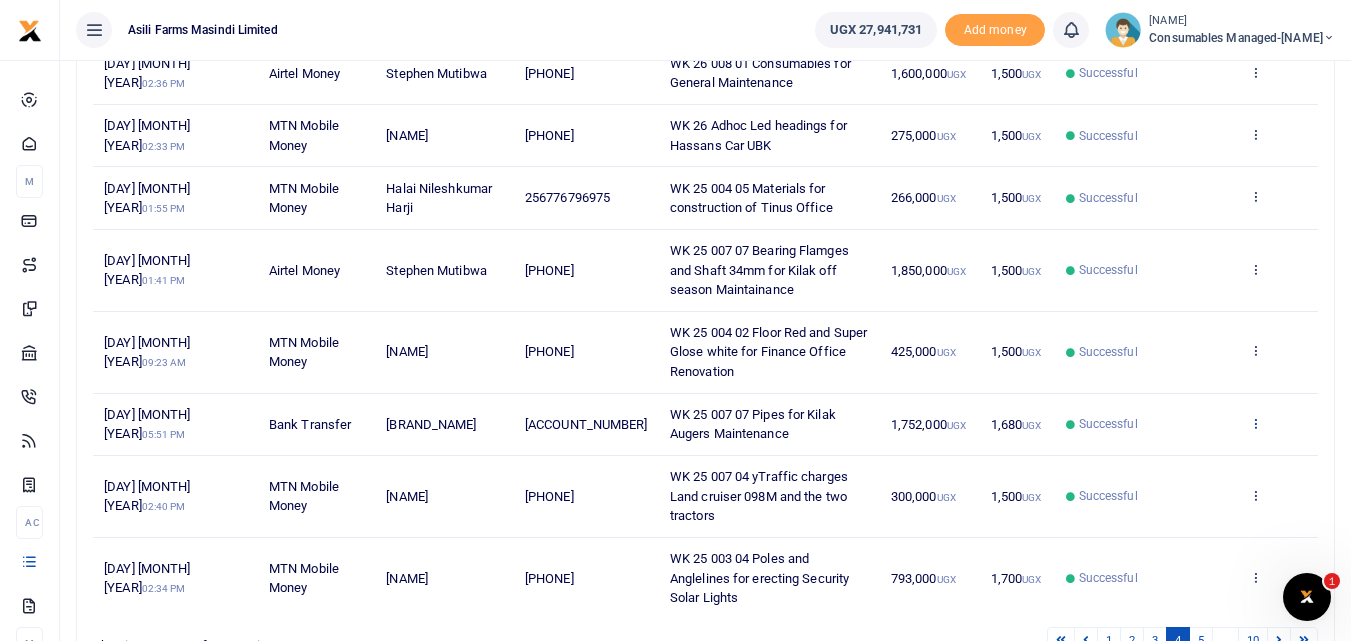 click at bounding box center [1255, 423] 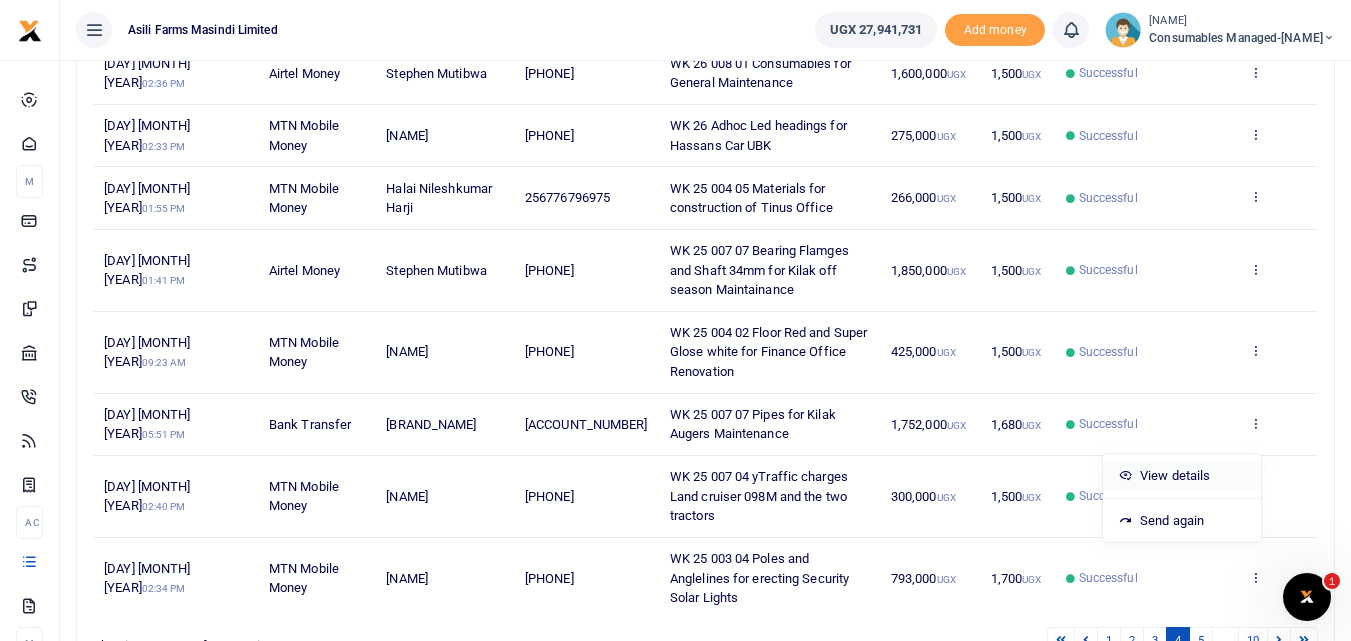 click on "View details" at bounding box center (1182, 476) 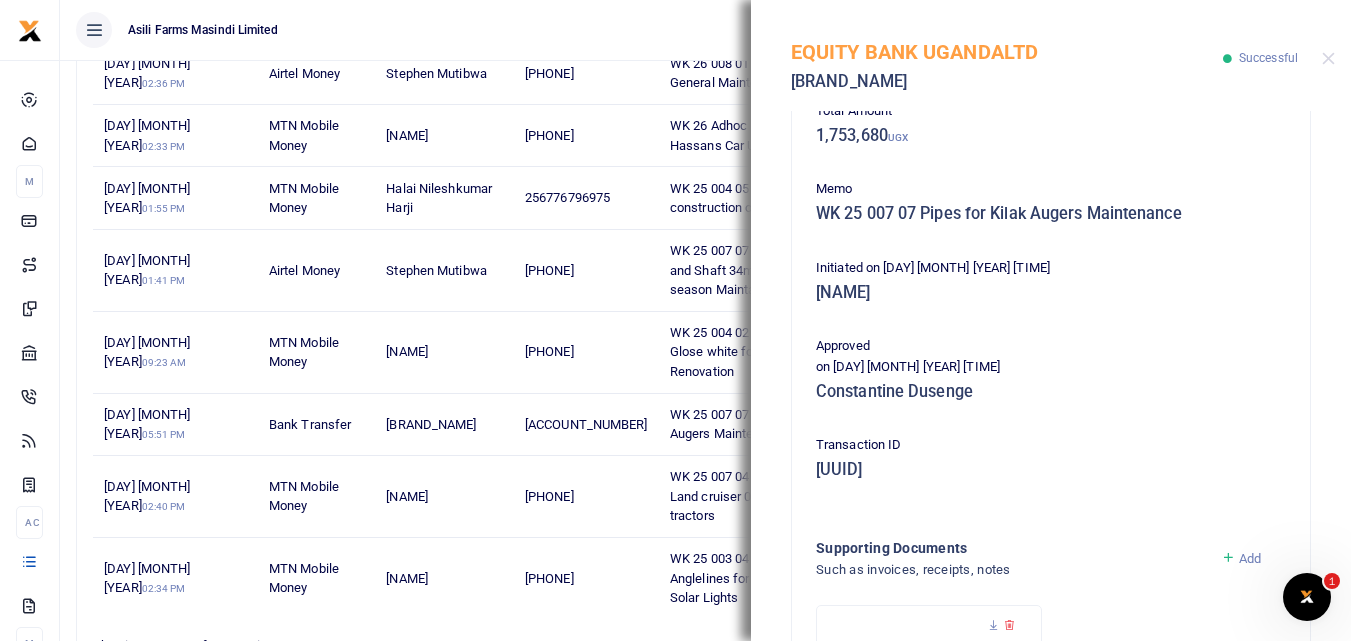 scroll, scrollTop: 338, scrollLeft: 0, axis: vertical 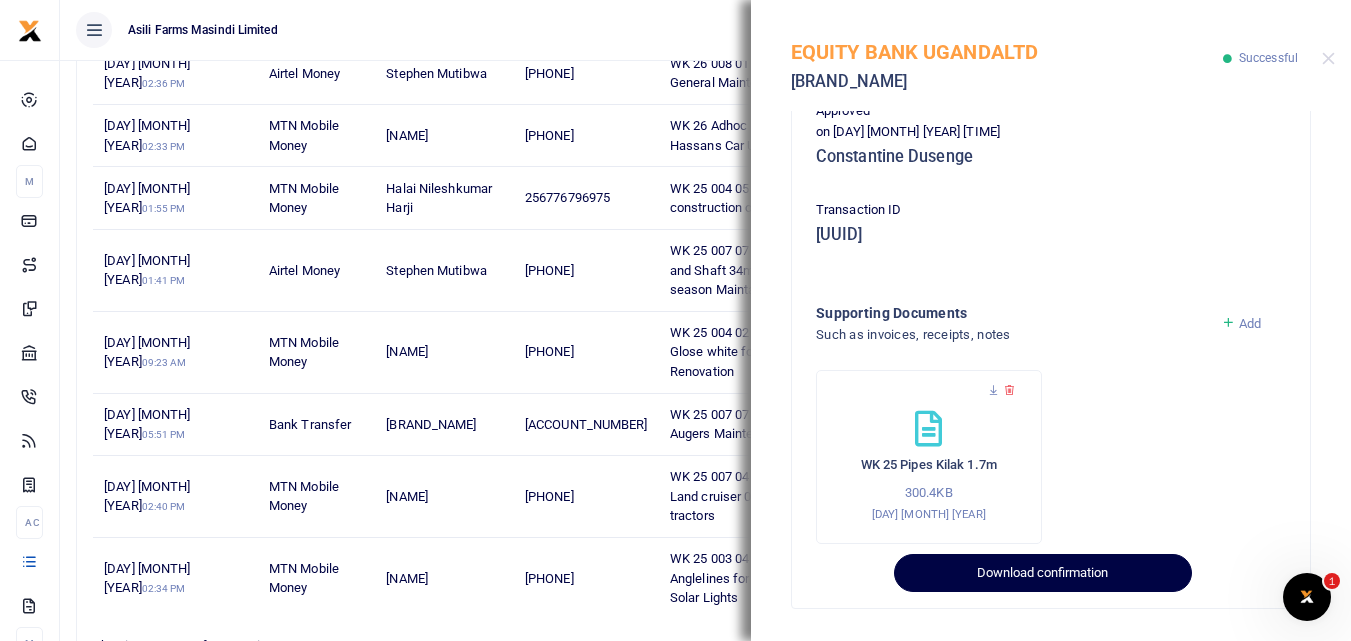 click on "Download confirmation" at bounding box center [1042, 573] 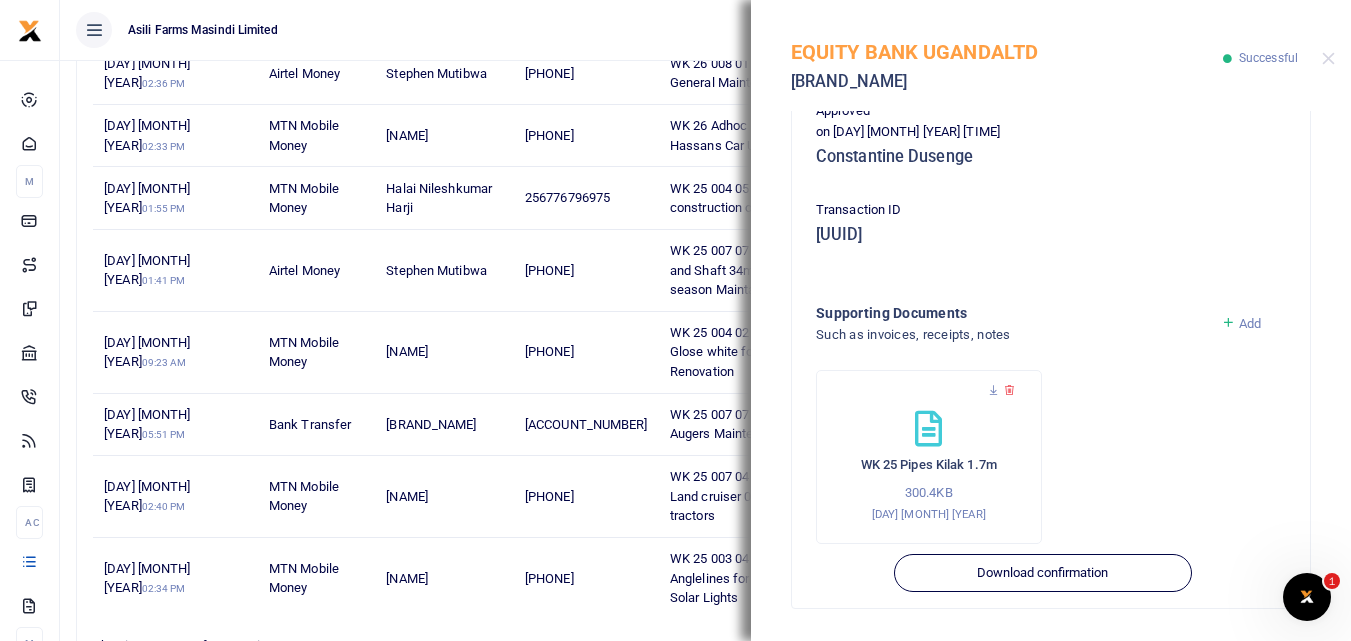 click on "[PHONE]" at bounding box center [586, 353] 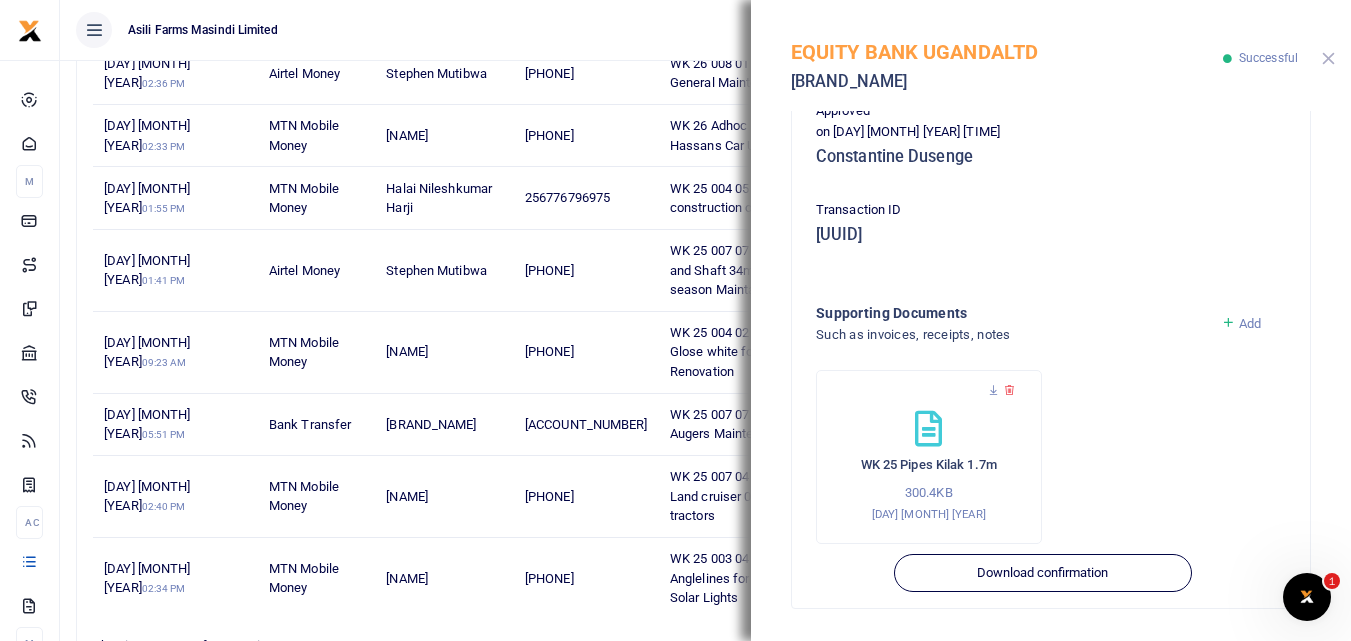 click at bounding box center [1328, 58] 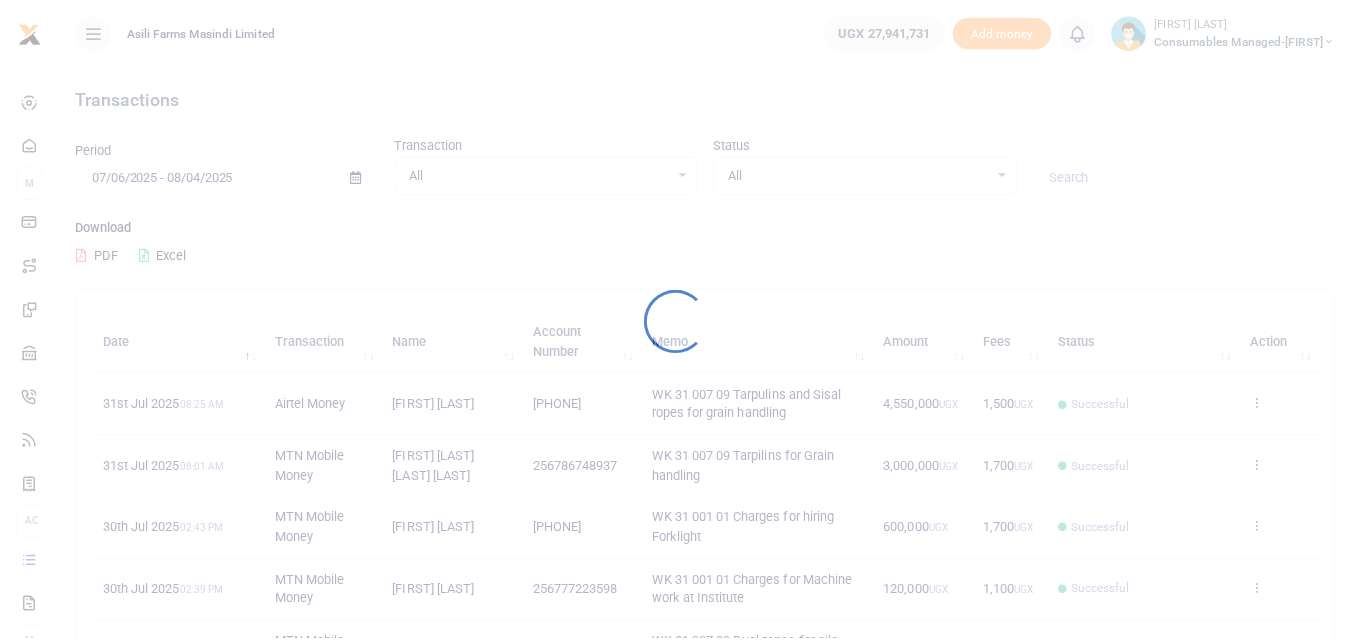 scroll, scrollTop: 0, scrollLeft: 0, axis: both 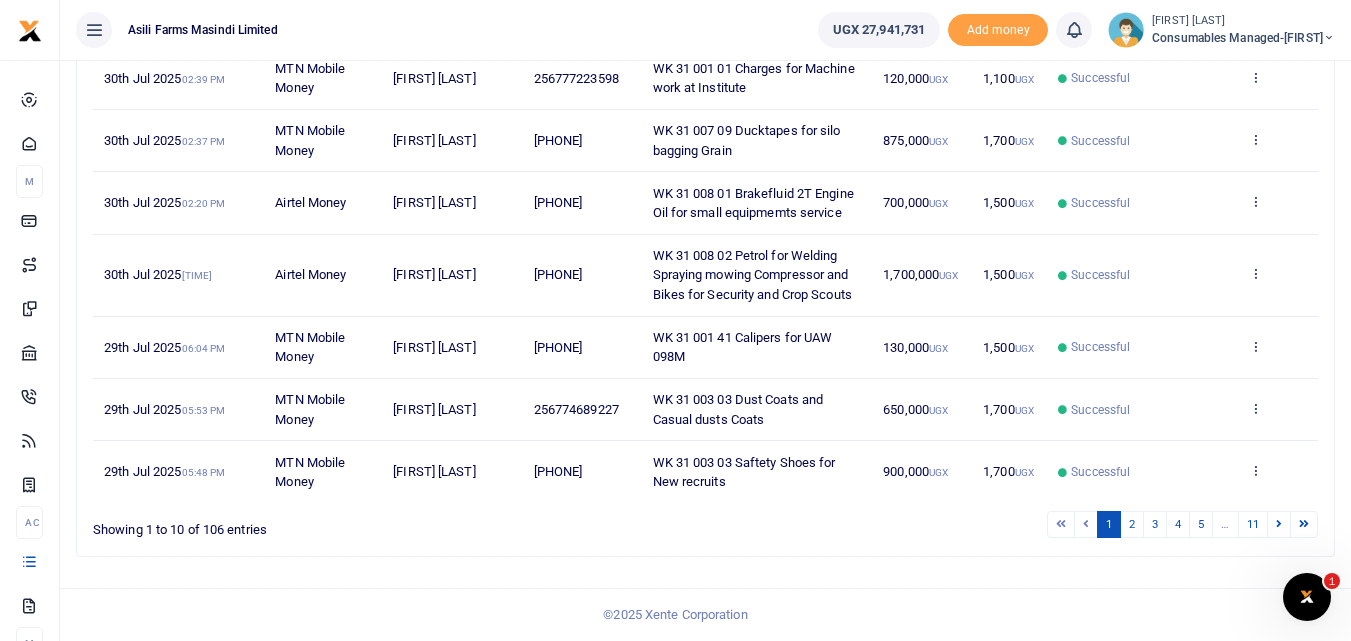 click on "Start
Dashboard
M ake Payments
Cards
Xente Transfers
Mobile Money
Banks
Airtime" at bounding box center [675, 64] 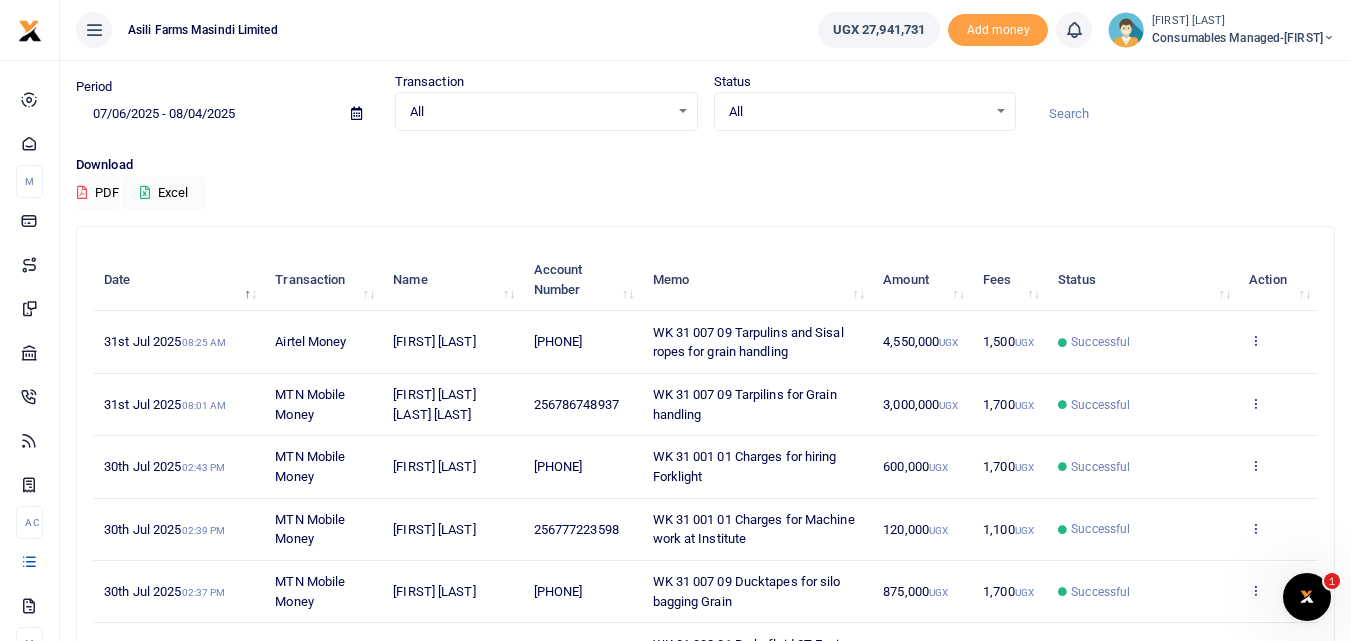 scroll, scrollTop: 0, scrollLeft: 0, axis: both 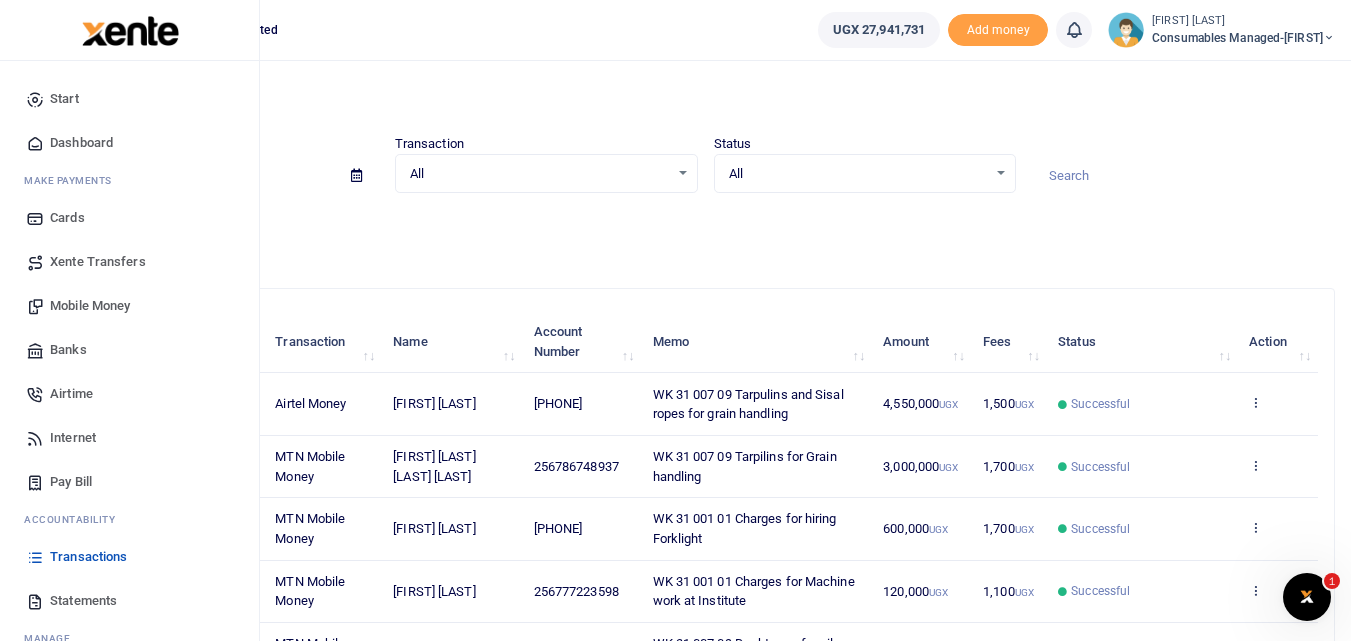 click at bounding box center [35, 557] 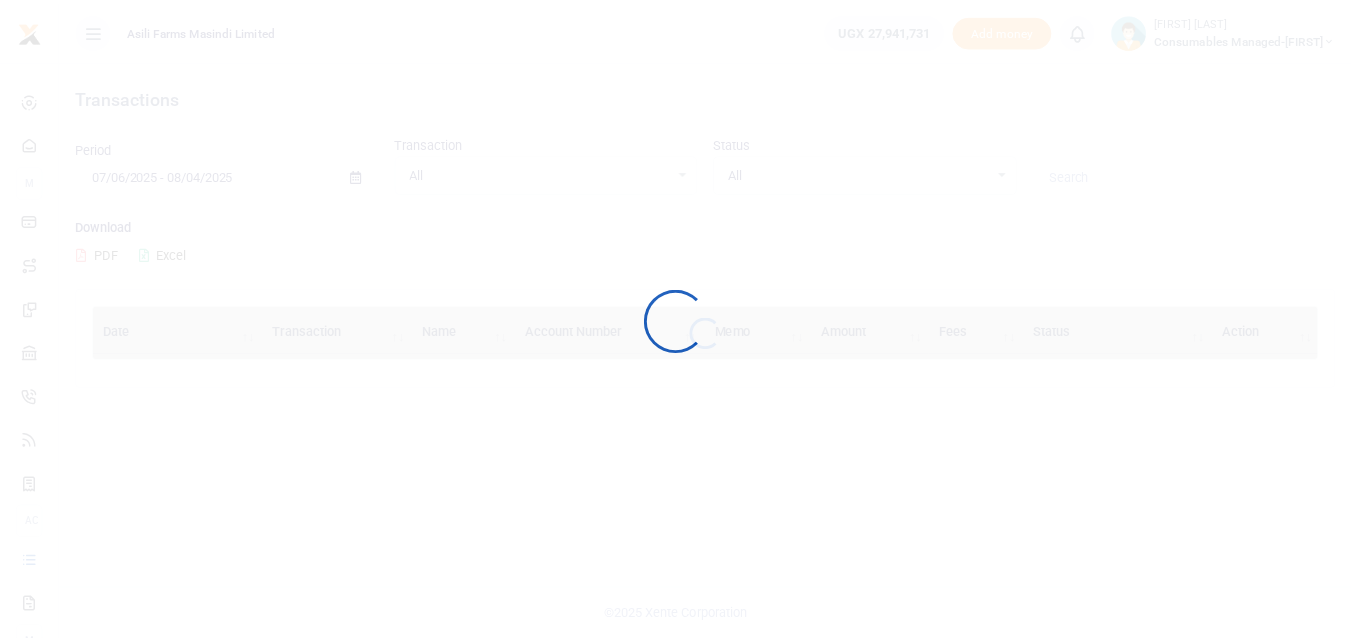 scroll, scrollTop: 0, scrollLeft: 0, axis: both 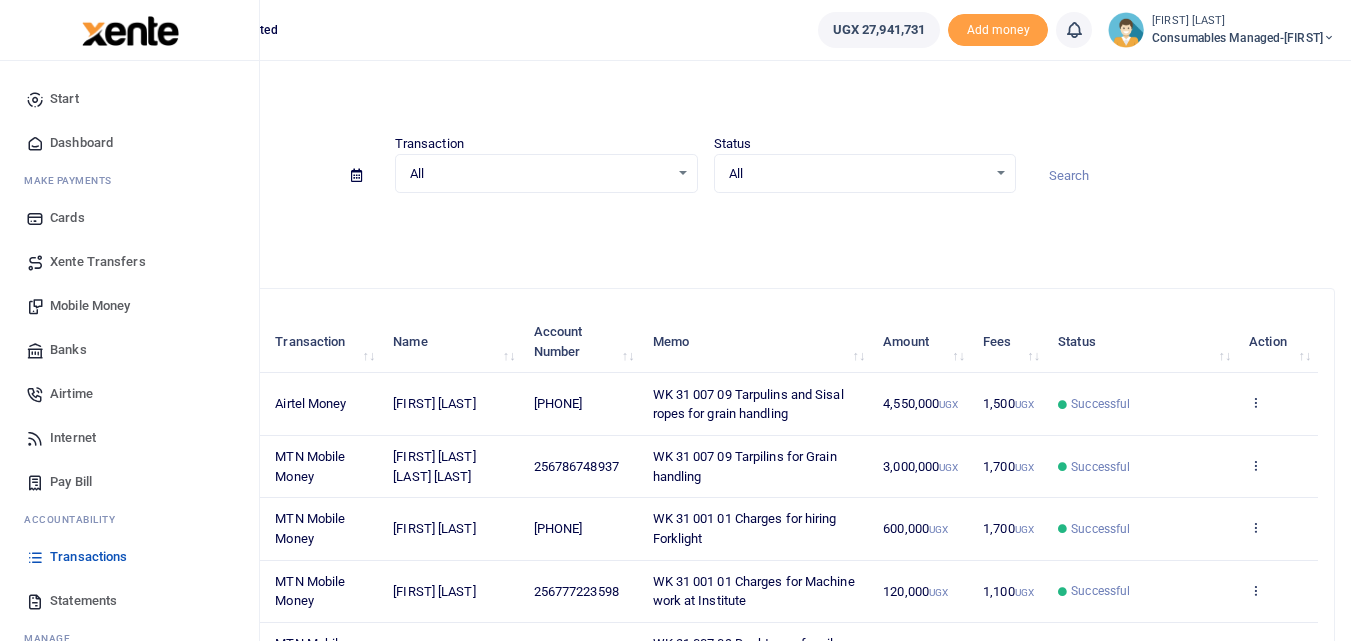 click on "Mobile Money" at bounding box center [90, 306] 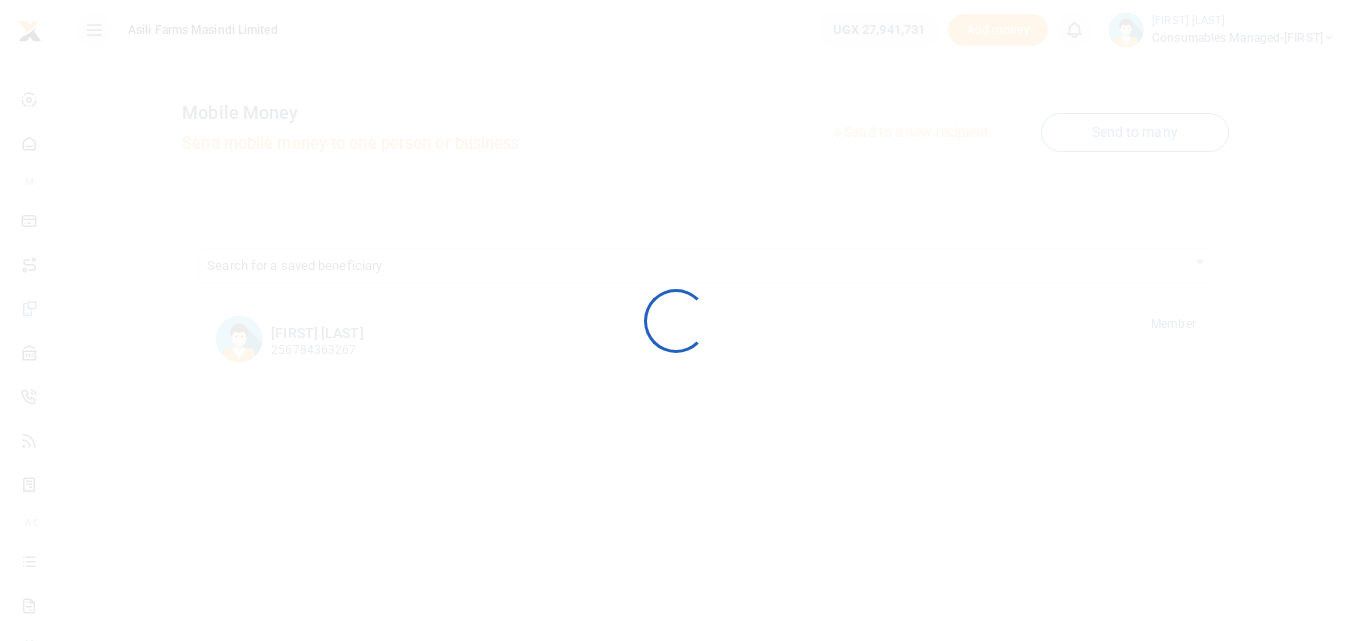 scroll, scrollTop: 0, scrollLeft: 0, axis: both 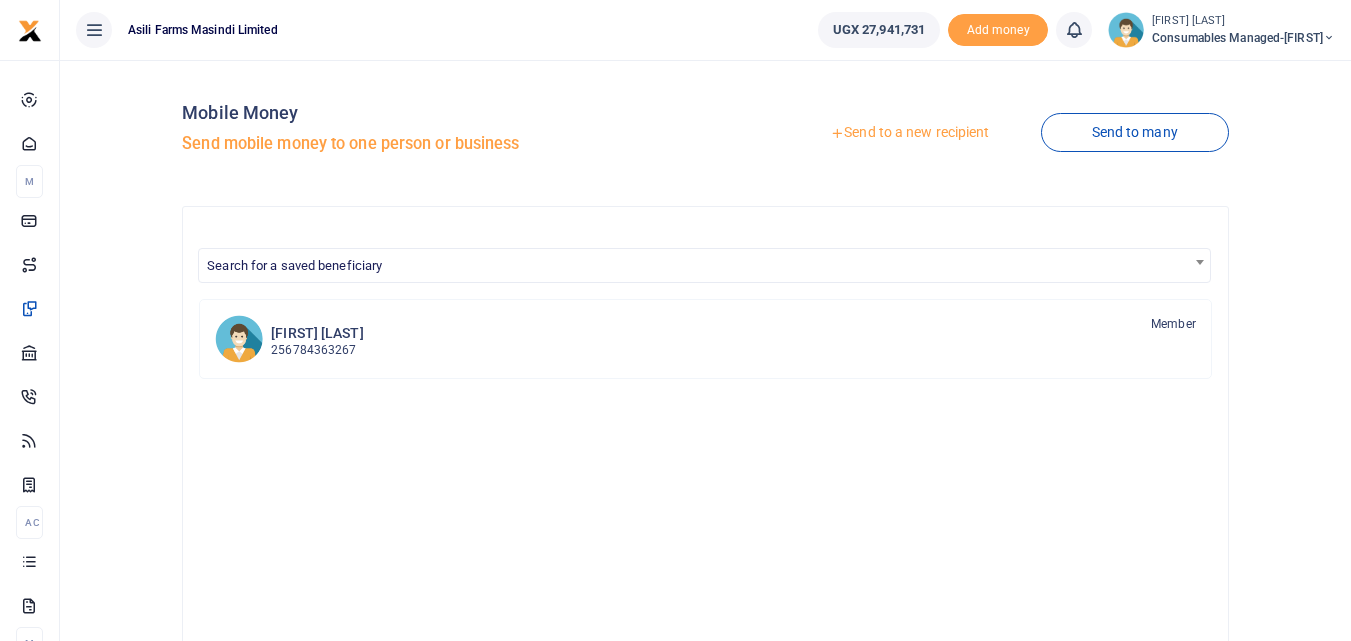 click on "Send to a new recipient" at bounding box center [909, 133] 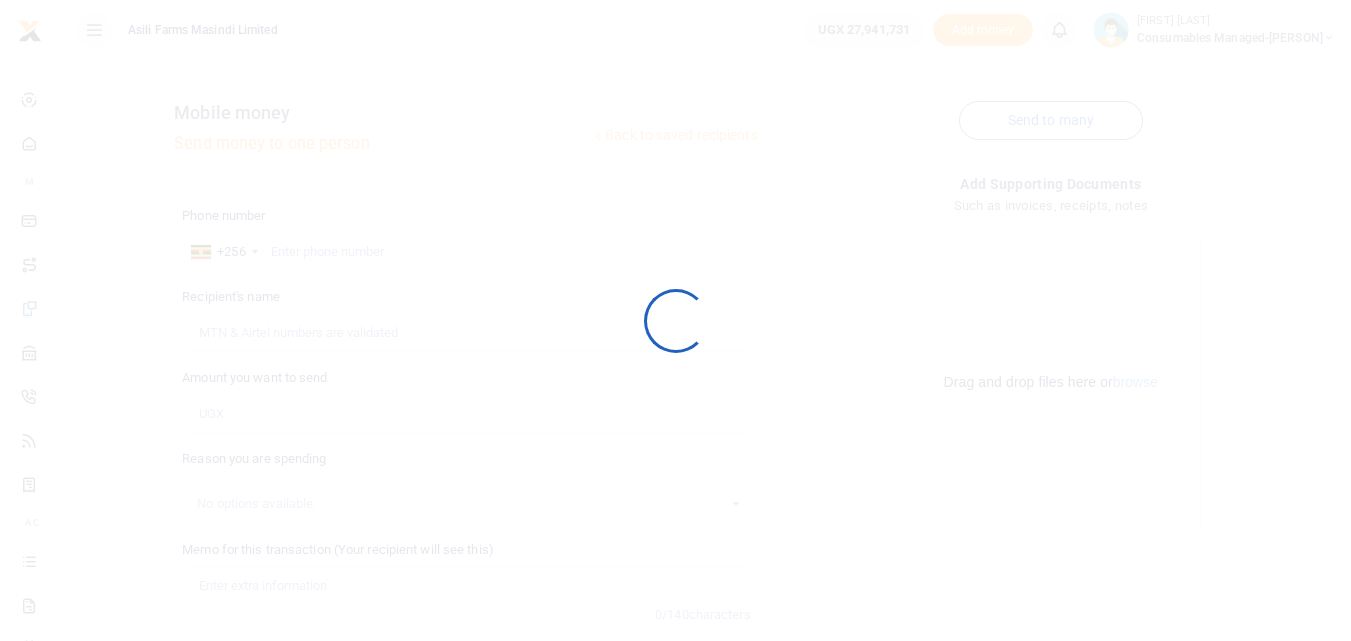 scroll, scrollTop: 0, scrollLeft: 0, axis: both 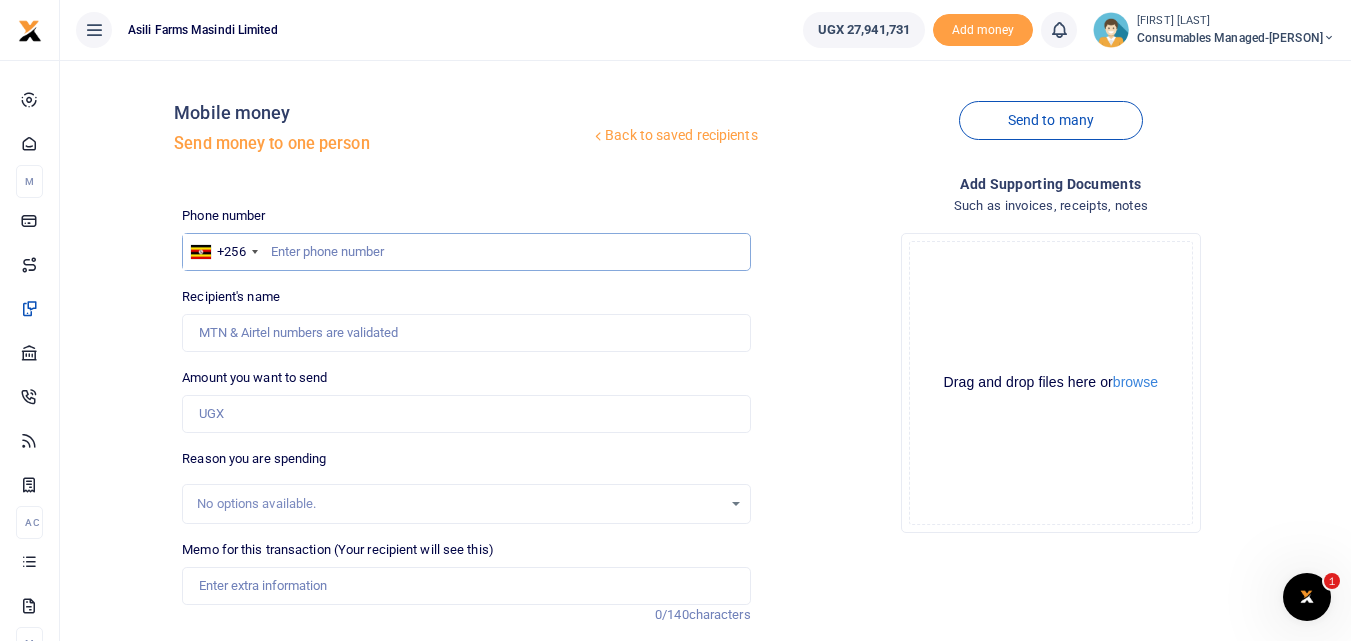 click at bounding box center [466, 252] 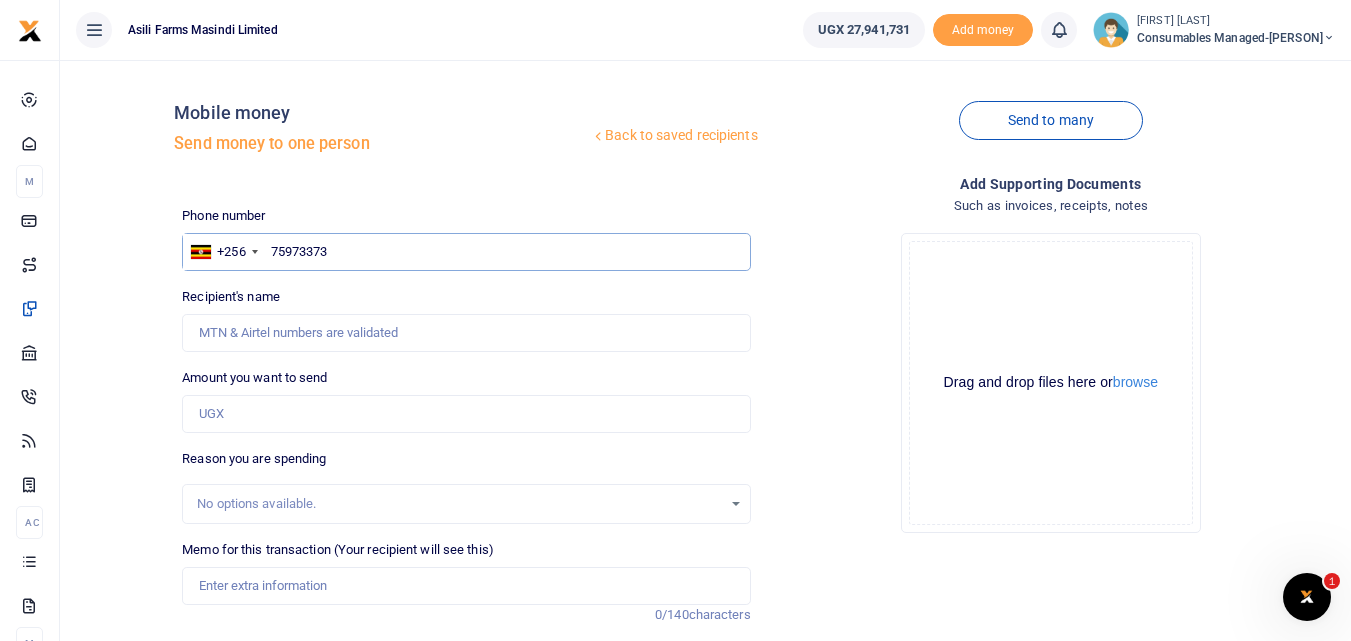 type on "759733736" 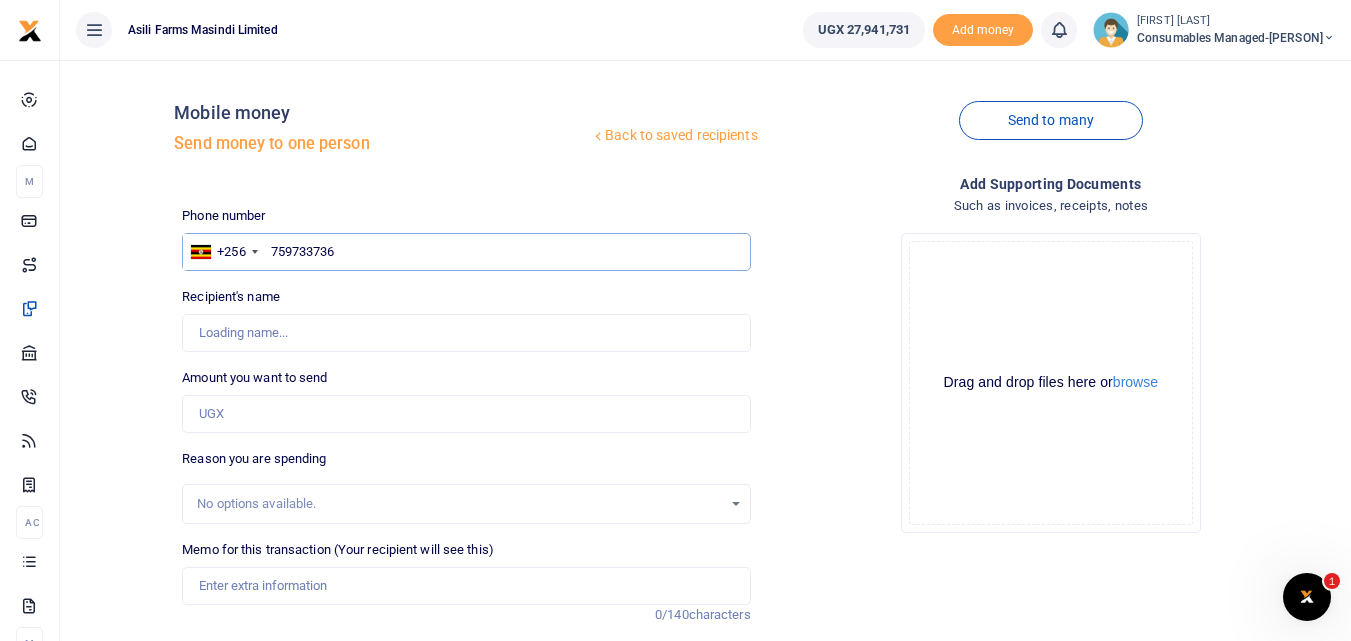 type on "Stephen Mutibwa" 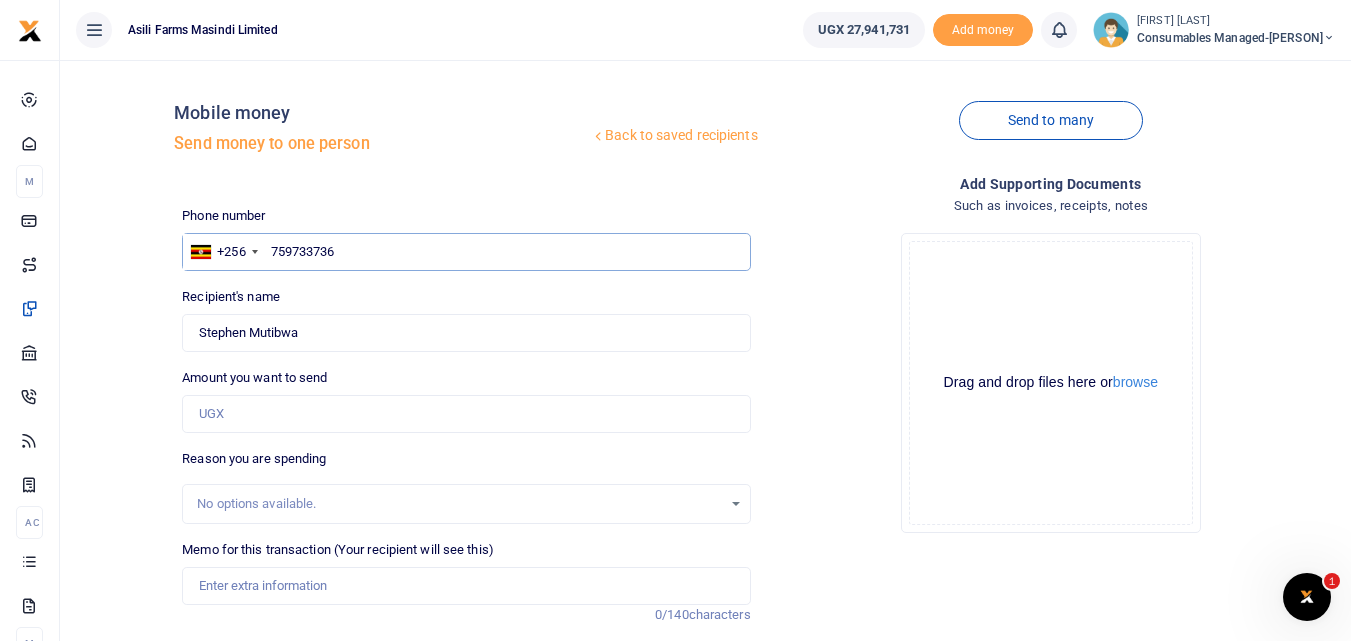type on "759733736" 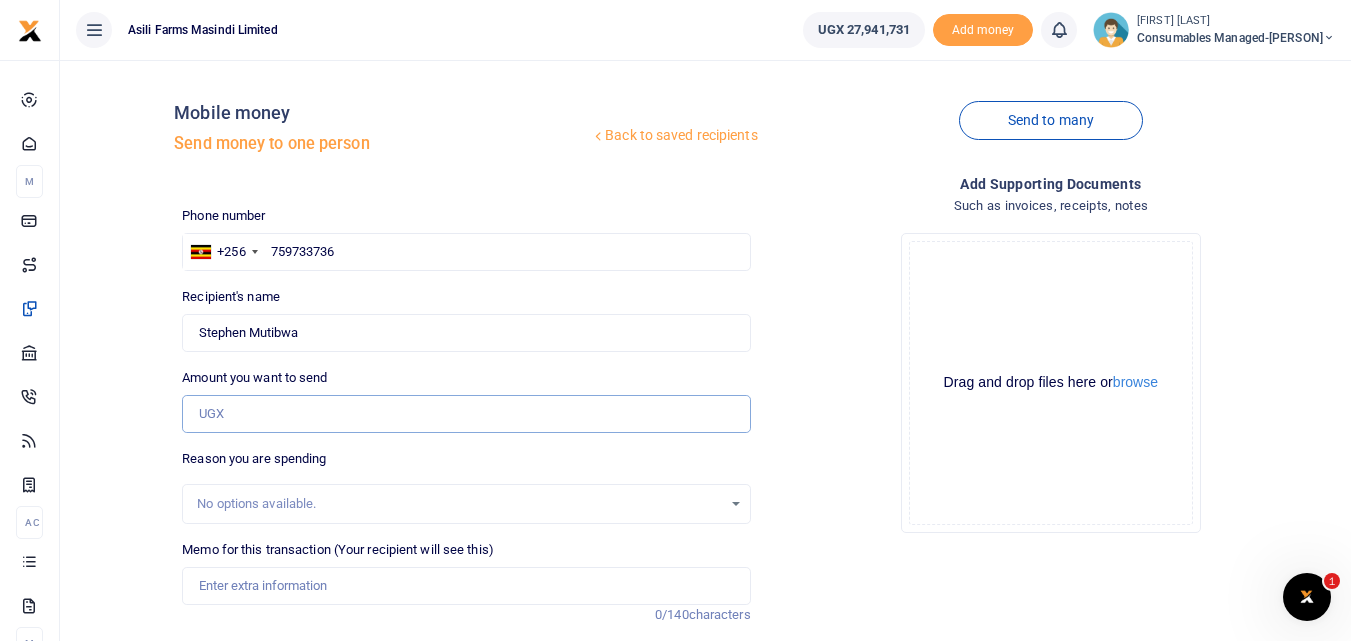 click on "Amount you want to send" at bounding box center (466, 414) 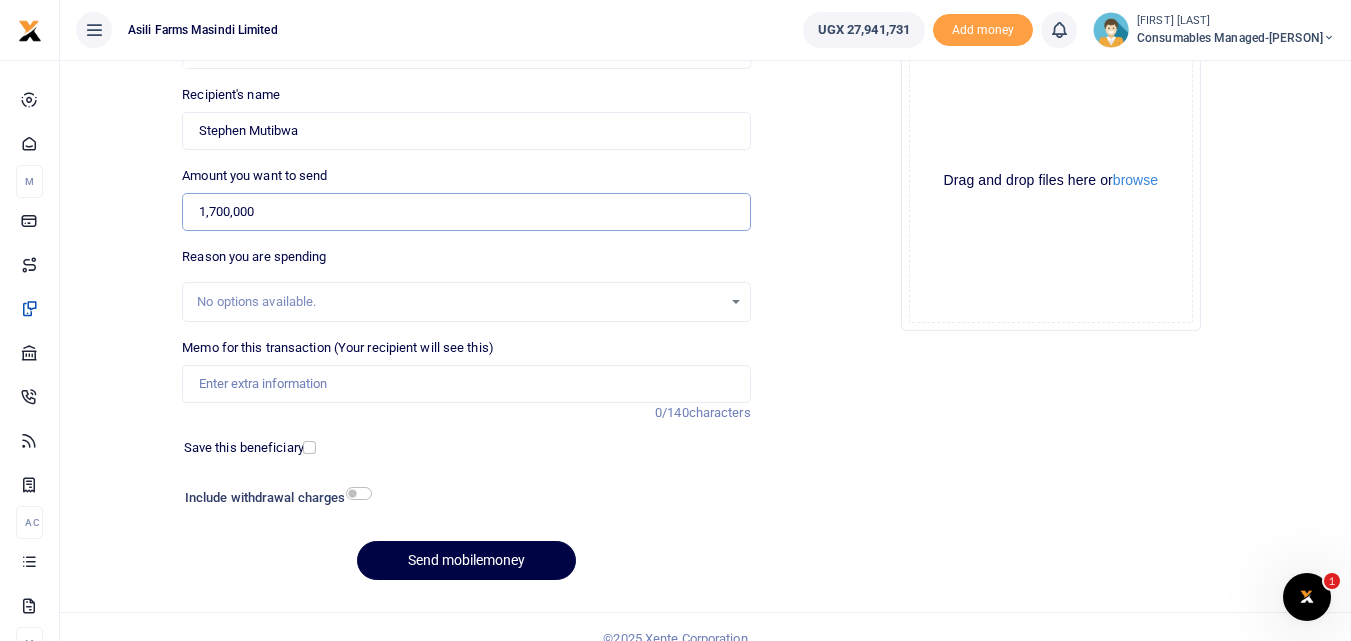 scroll, scrollTop: 214, scrollLeft: 0, axis: vertical 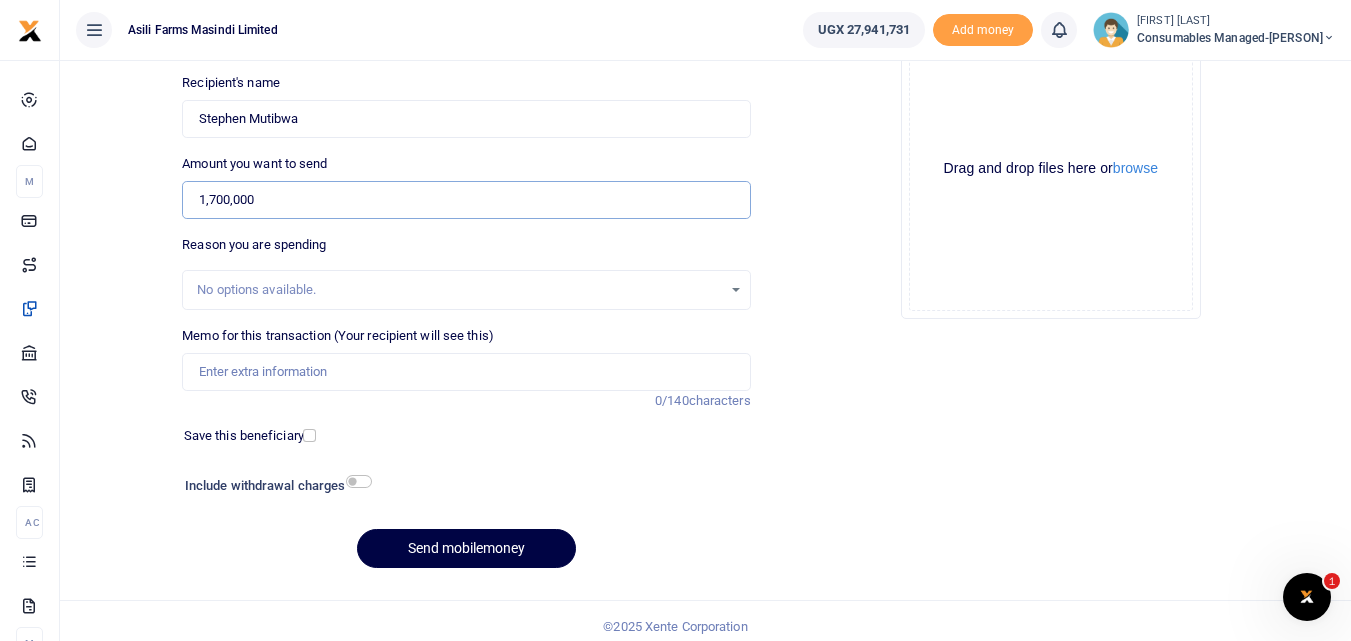 type on "1,700,000" 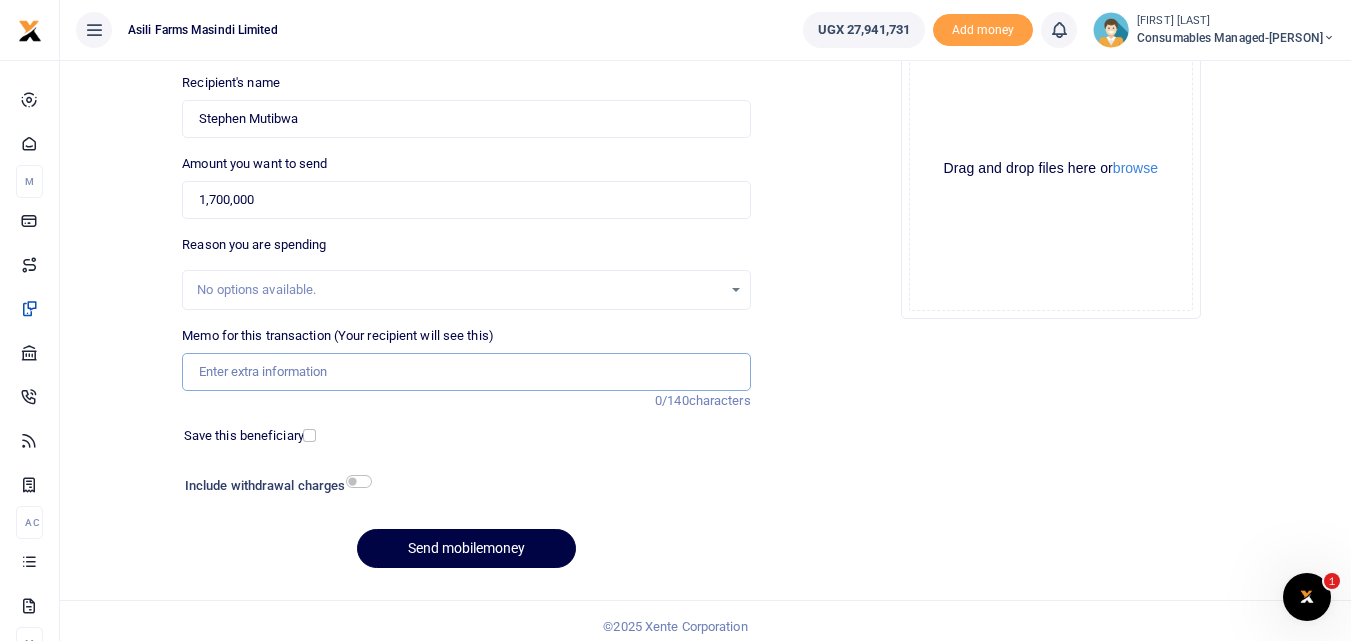paste on "WK 31 /008 / 01" 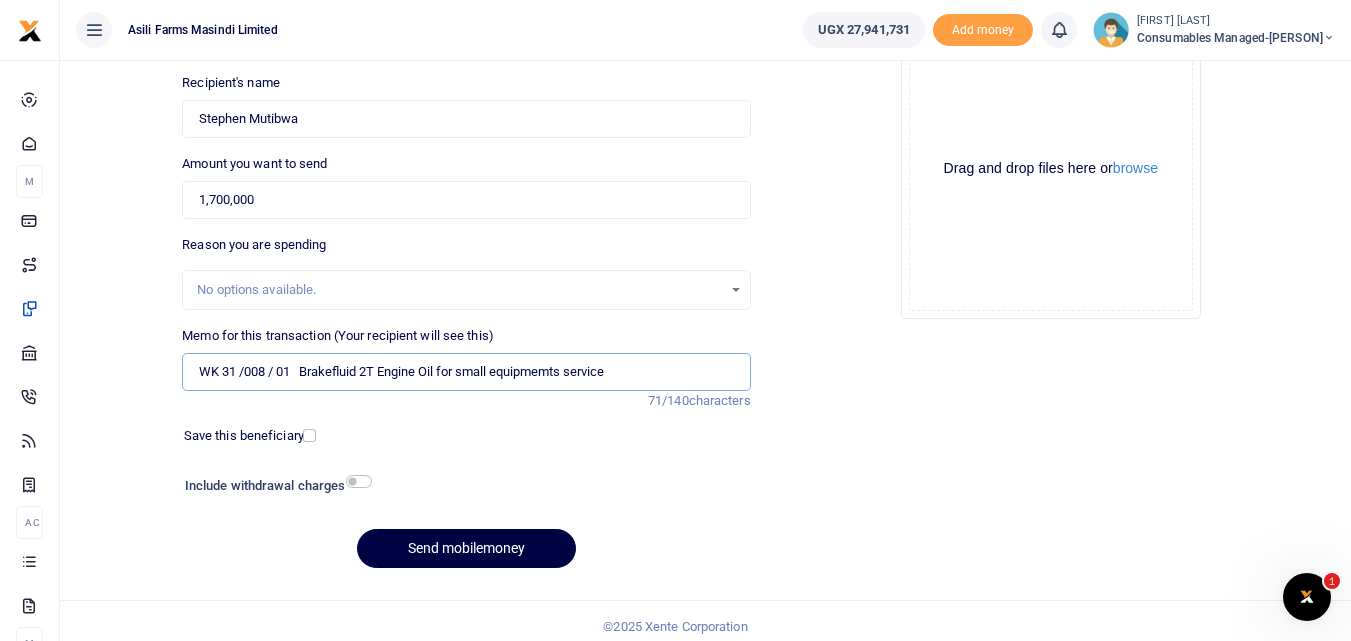 click on "WK 31 /008 / 01   Brakefluid 2T Engine Oil for small equipmemts service" at bounding box center (466, 372) 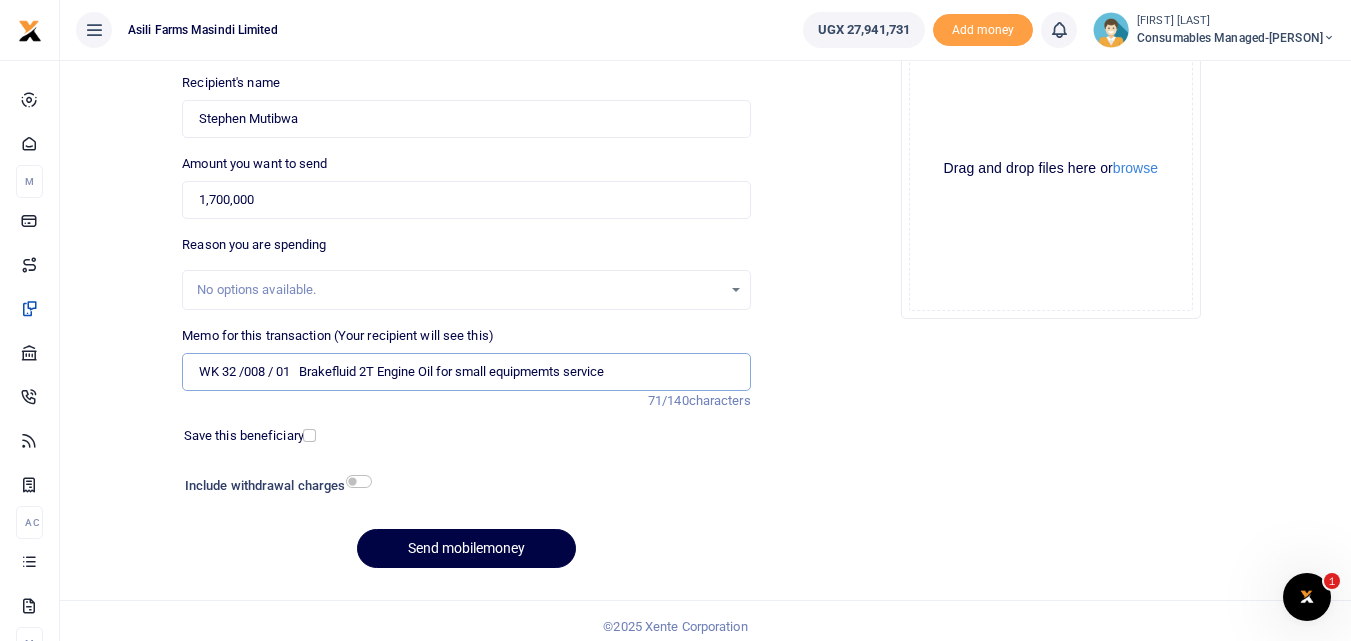 click on "WK 32 /008 / 01   Brakefluid 2T Engine Oil for small equipmemts service" at bounding box center (466, 372) 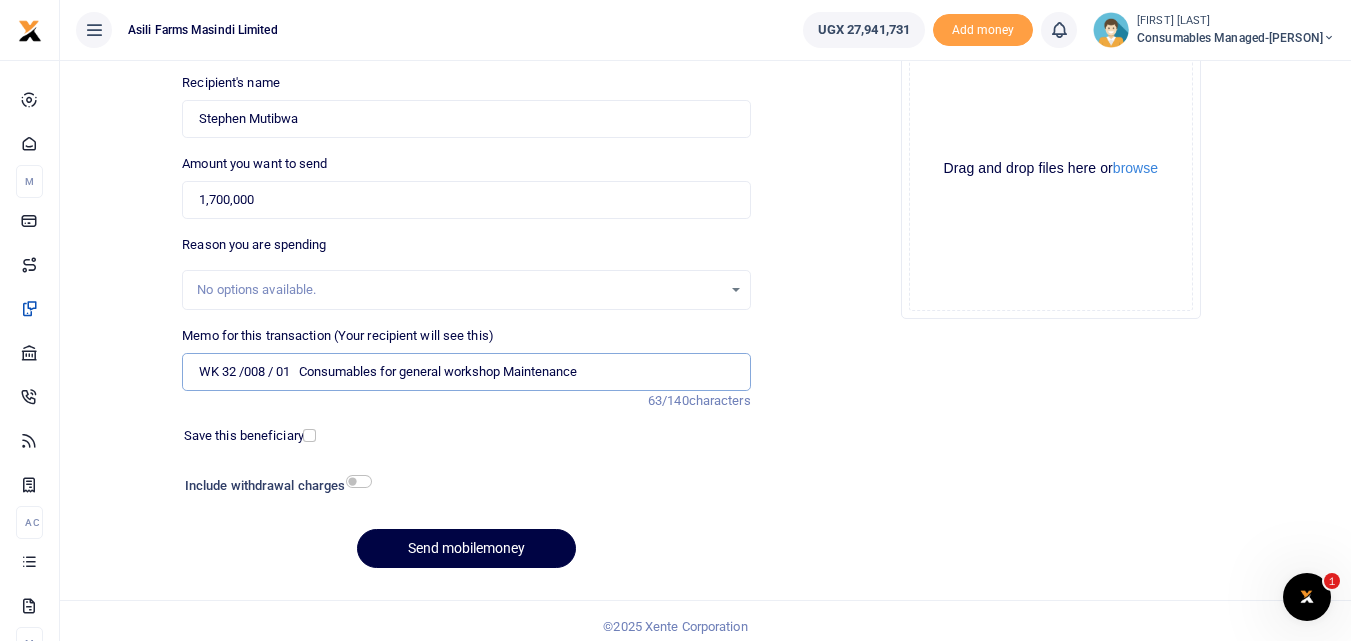 click on "WK 32 /008 / 01   Consumables for general workshop Maintenance" at bounding box center [466, 372] 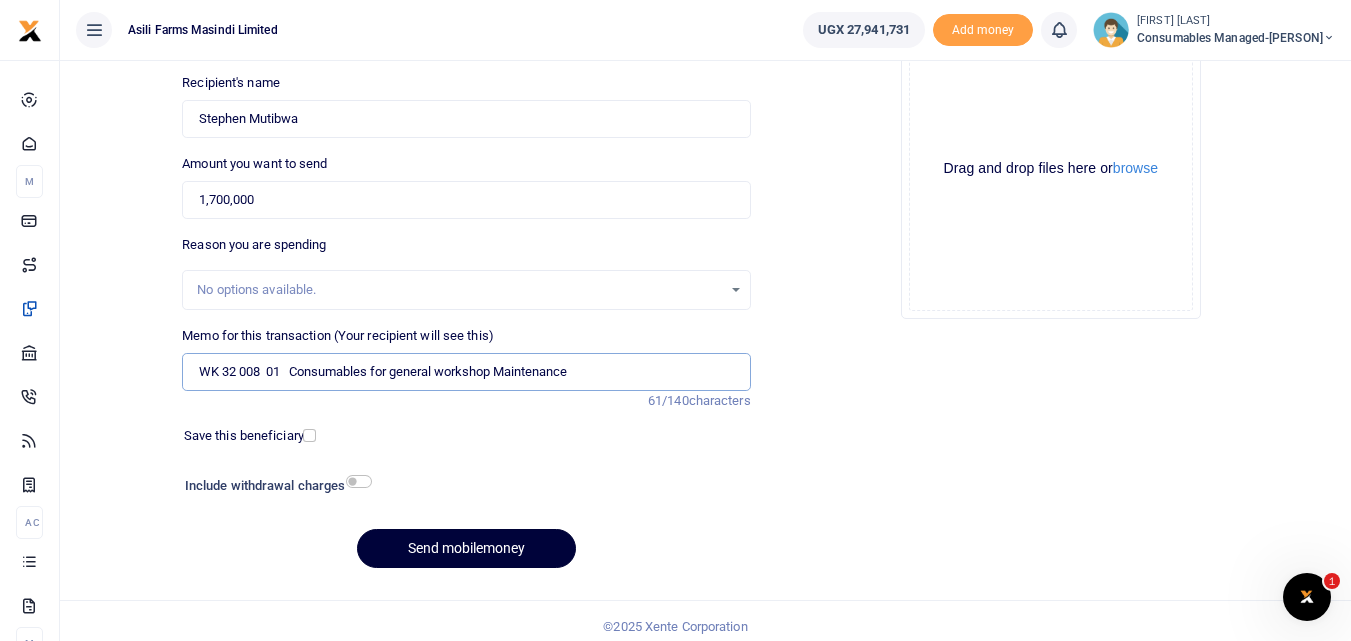 type on "WK 32 008  01   Consumables for general workshop Maintenance" 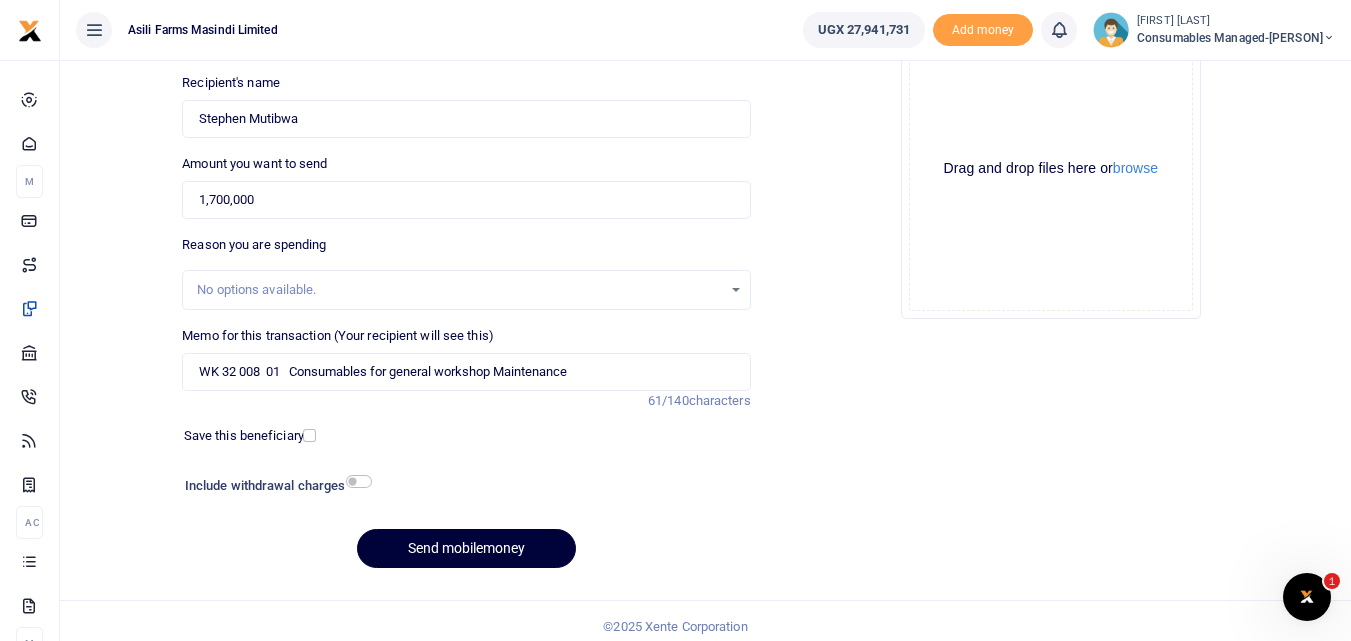 click on "Send mobilemoney" at bounding box center (466, 548) 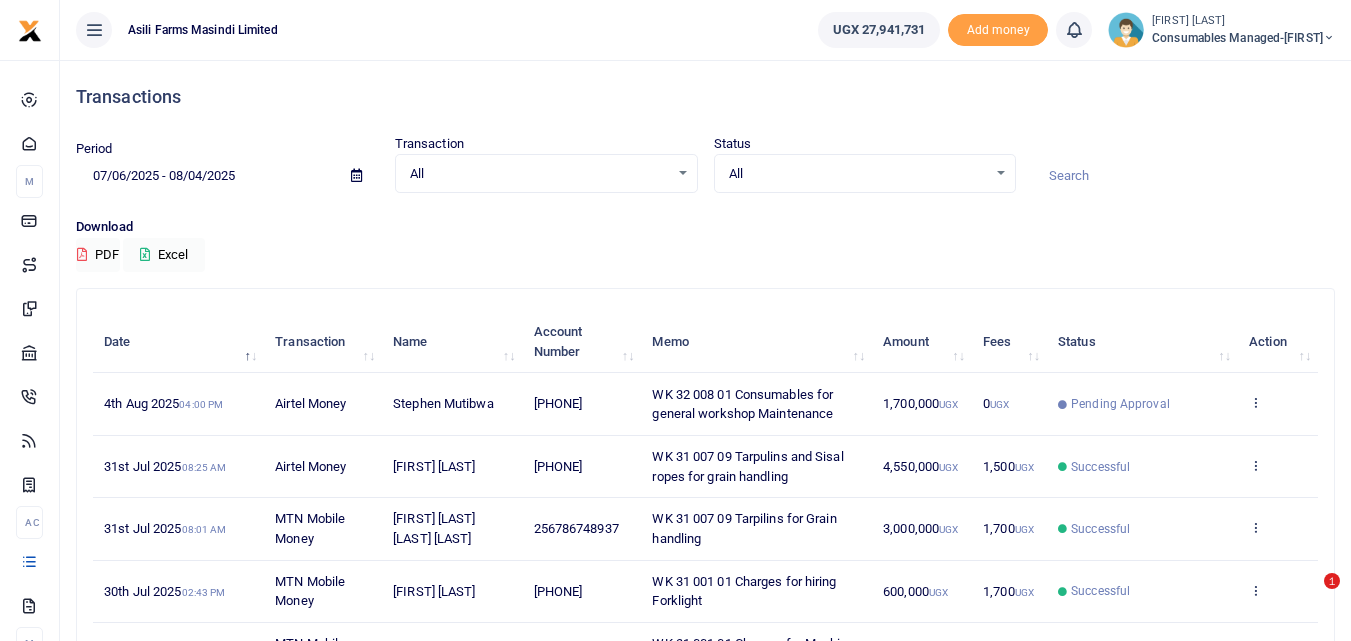 scroll, scrollTop: 0, scrollLeft: 0, axis: both 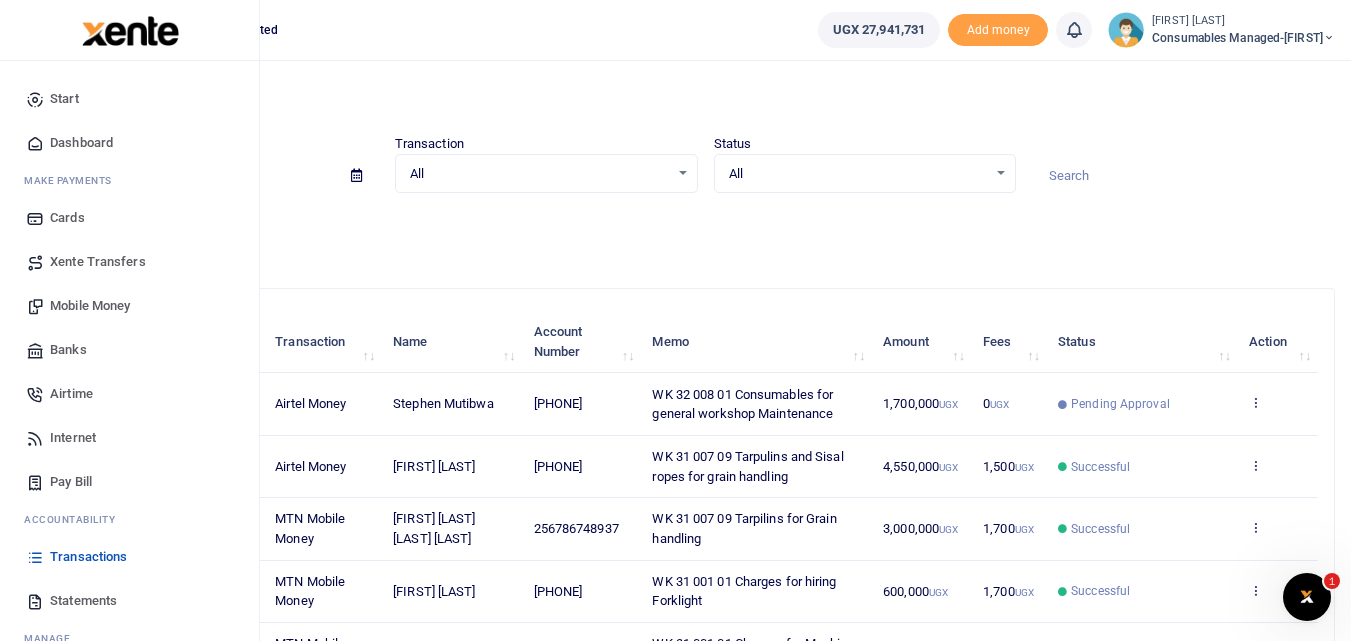 click on "Mobile Money" at bounding box center (90, 306) 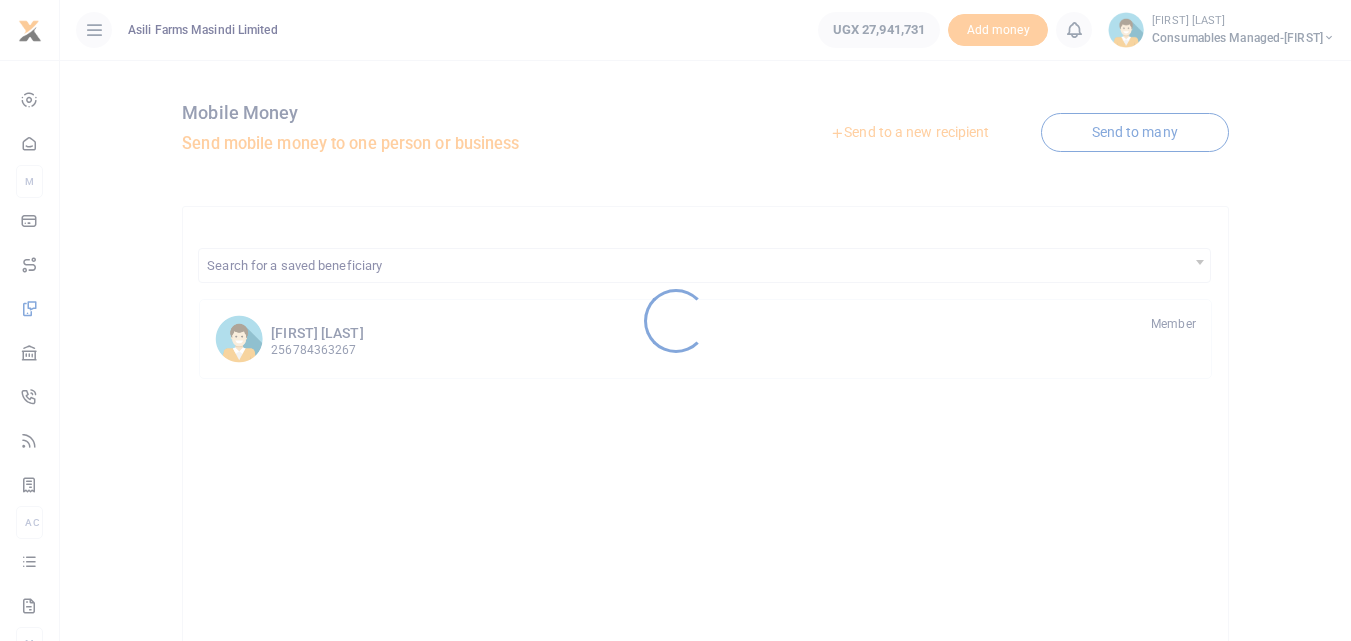 scroll, scrollTop: 0, scrollLeft: 0, axis: both 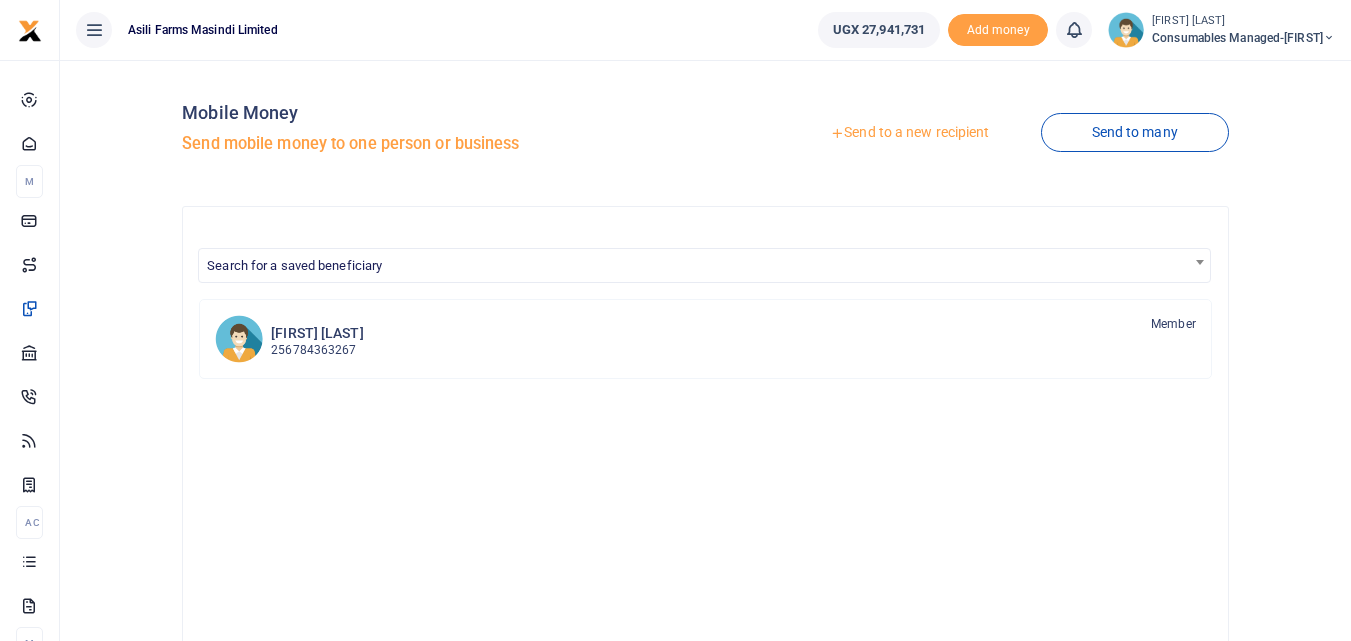 click at bounding box center [675, 320] 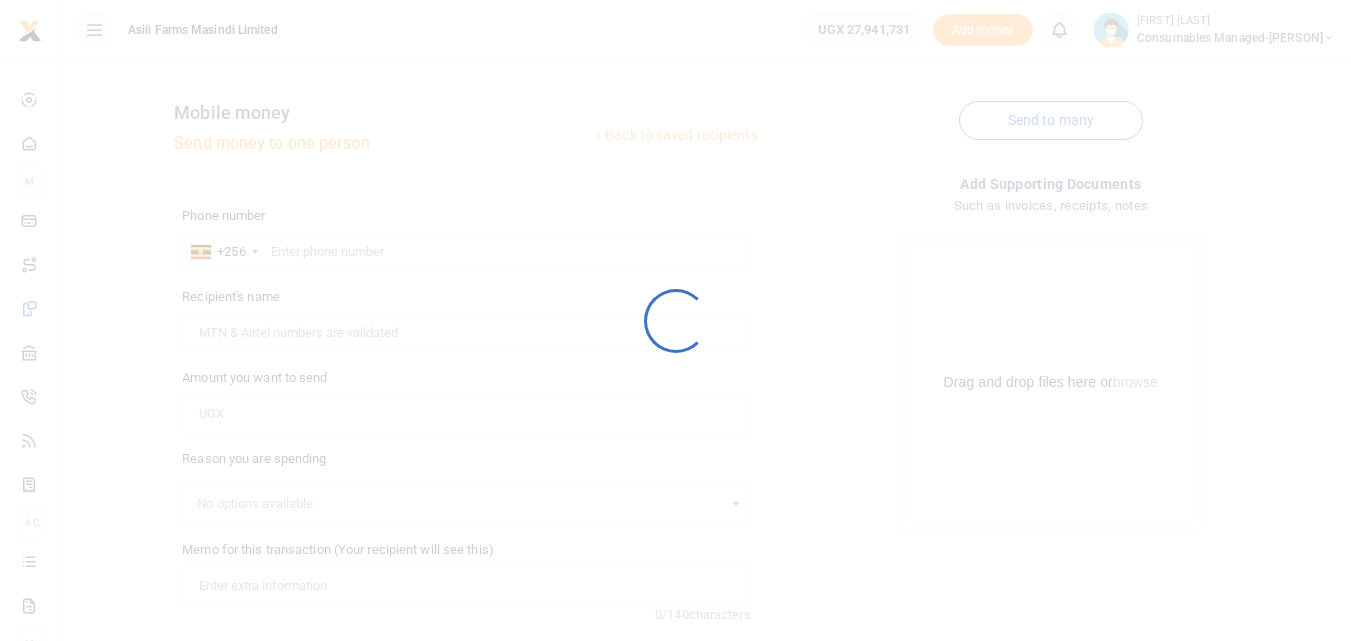 scroll, scrollTop: 0, scrollLeft: 0, axis: both 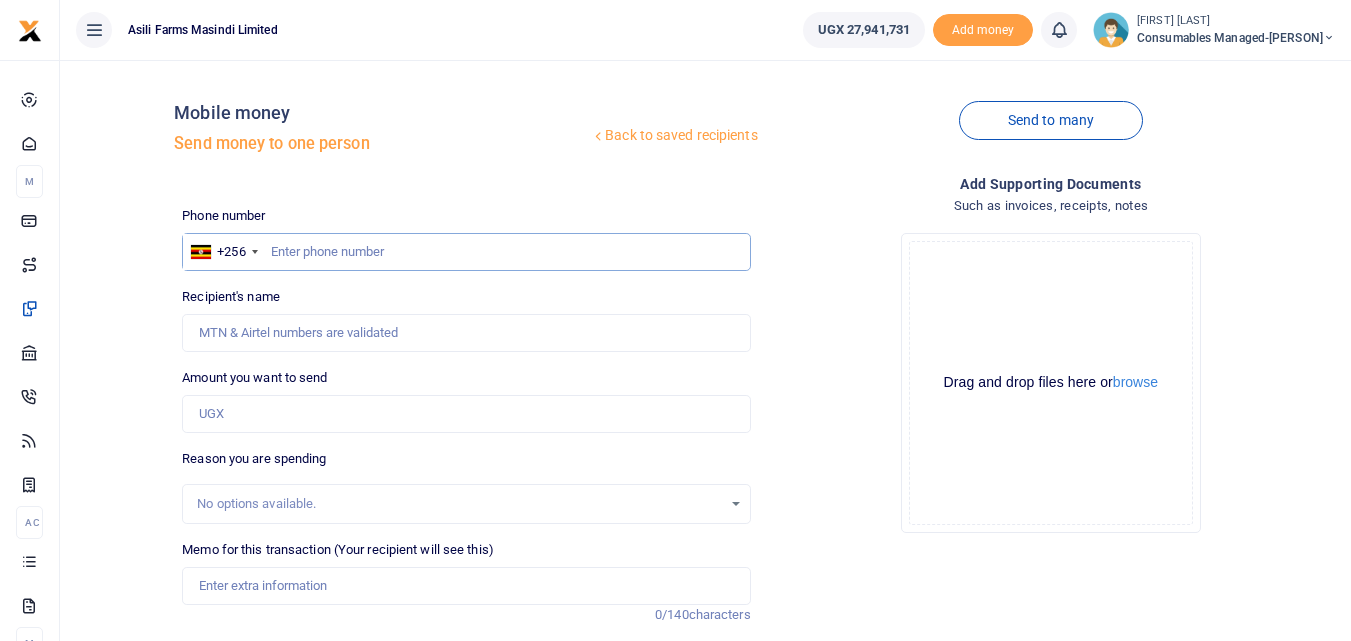 click at bounding box center [466, 252] 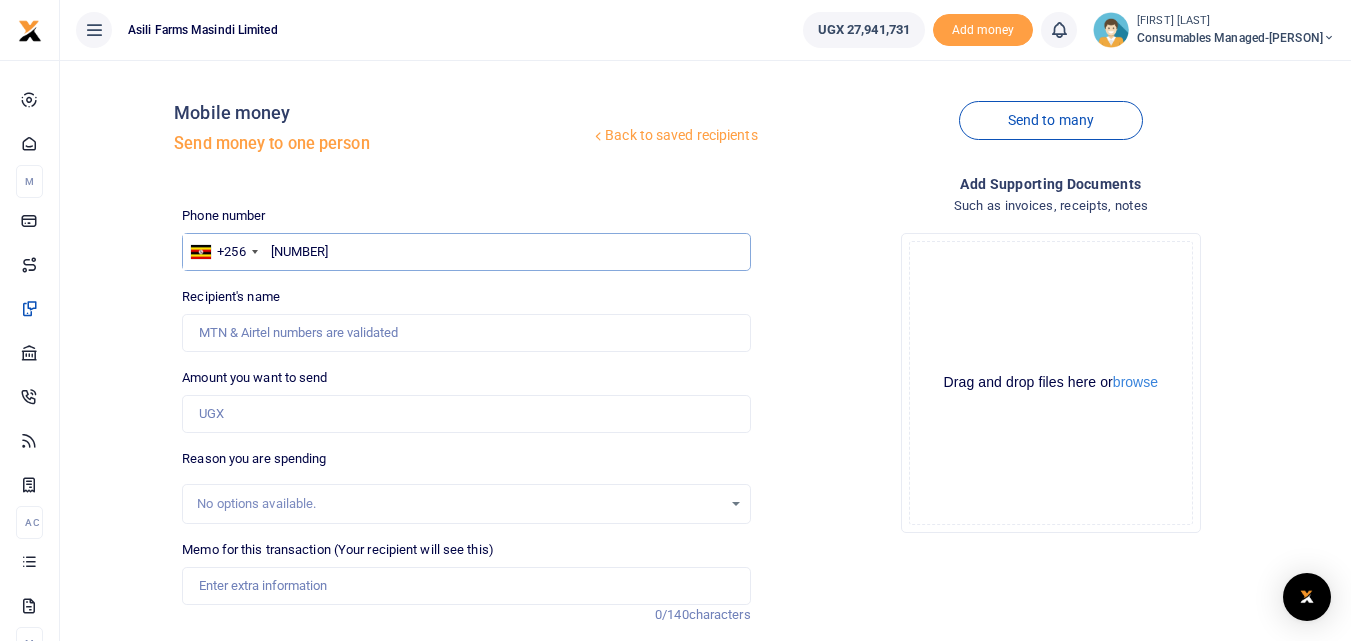 type on "[NUMBER]" 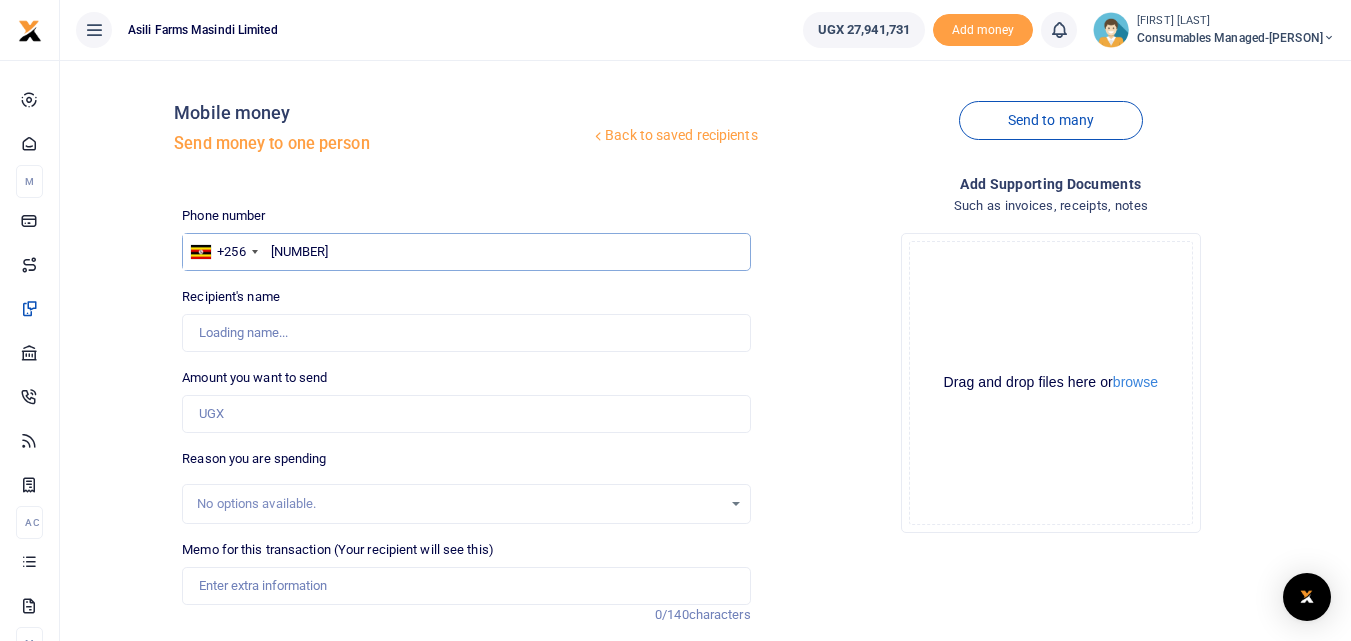 type on "[FIRST] [LAST]" 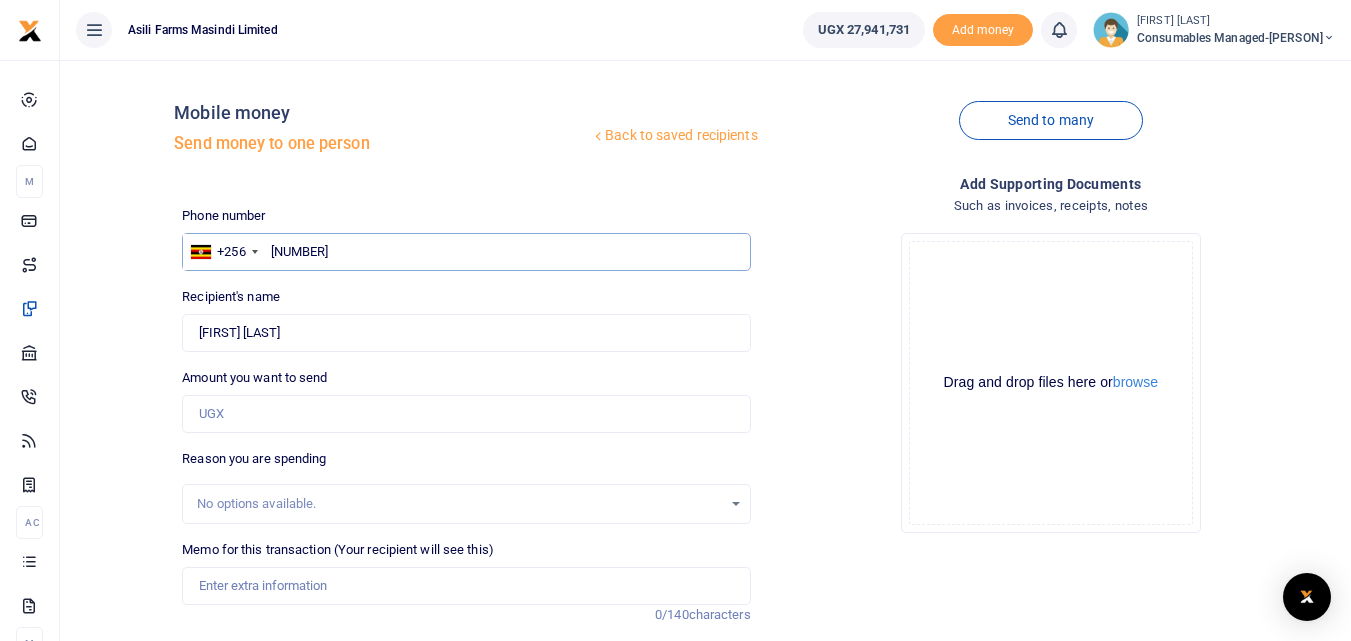 type on "[NUMBER]" 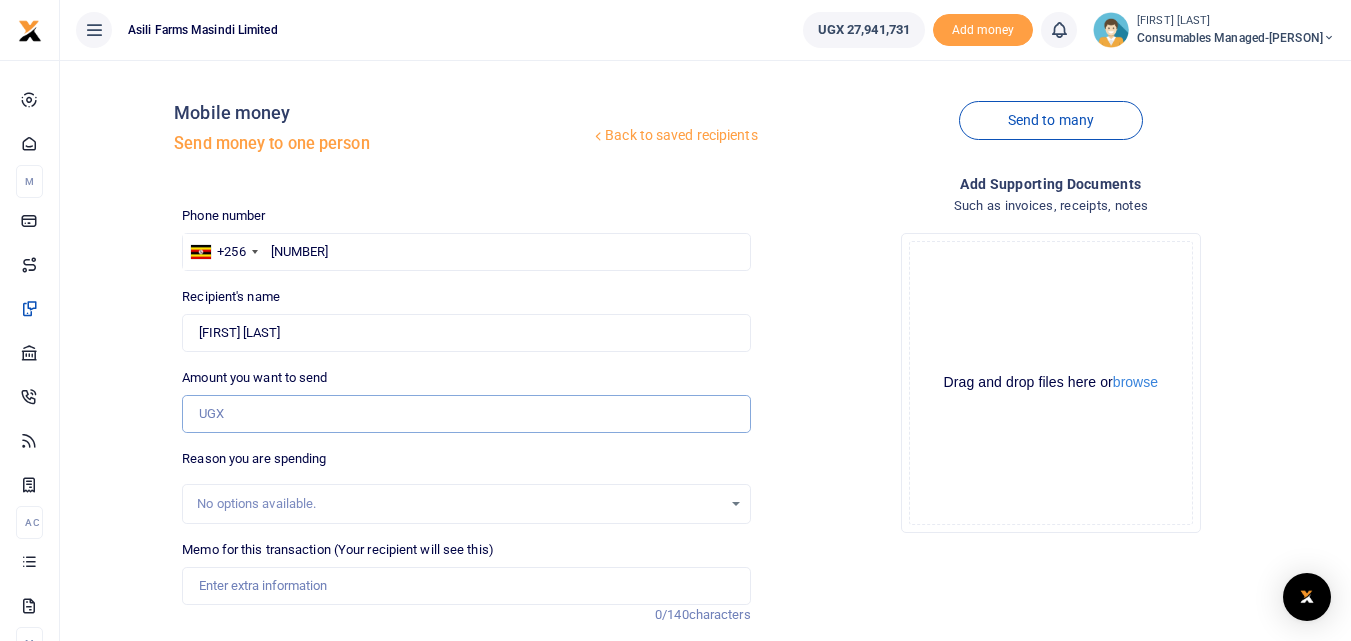 click on "Amount you want to send" at bounding box center (466, 414) 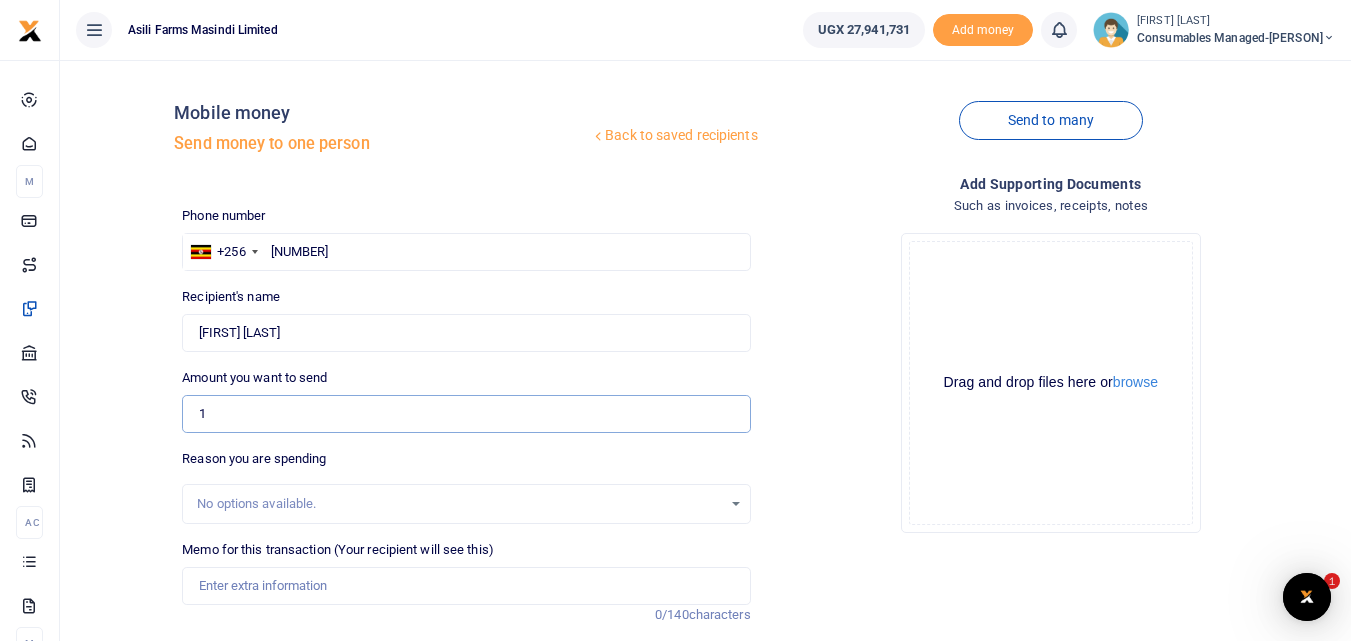 scroll, scrollTop: 0, scrollLeft: 0, axis: both 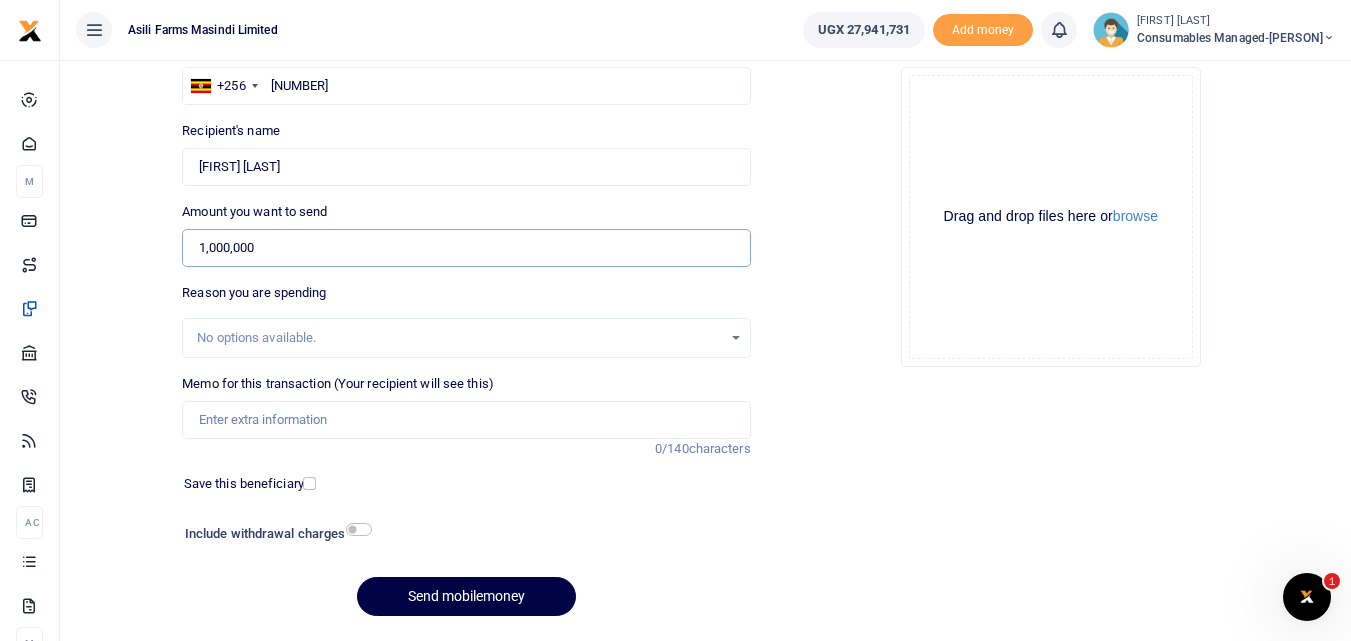 type on "1,000,000" 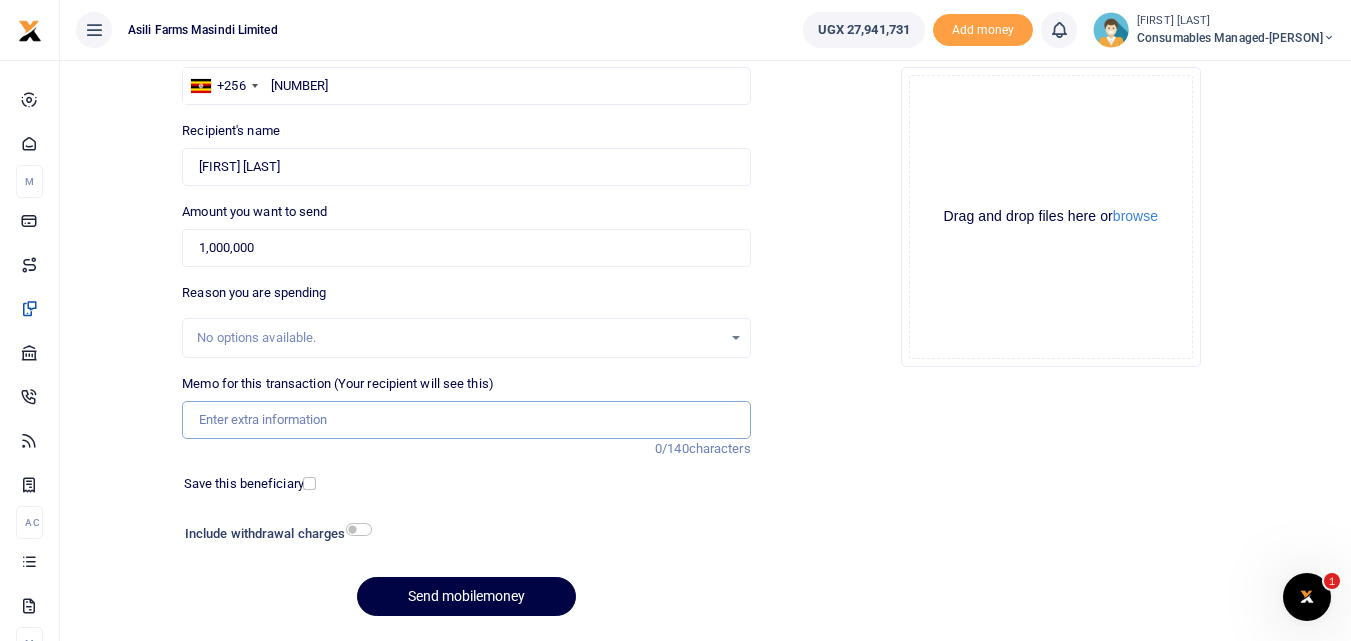 click on "Memo for this transaction (Your recipient will see this)" at bounding box center [466, 420] 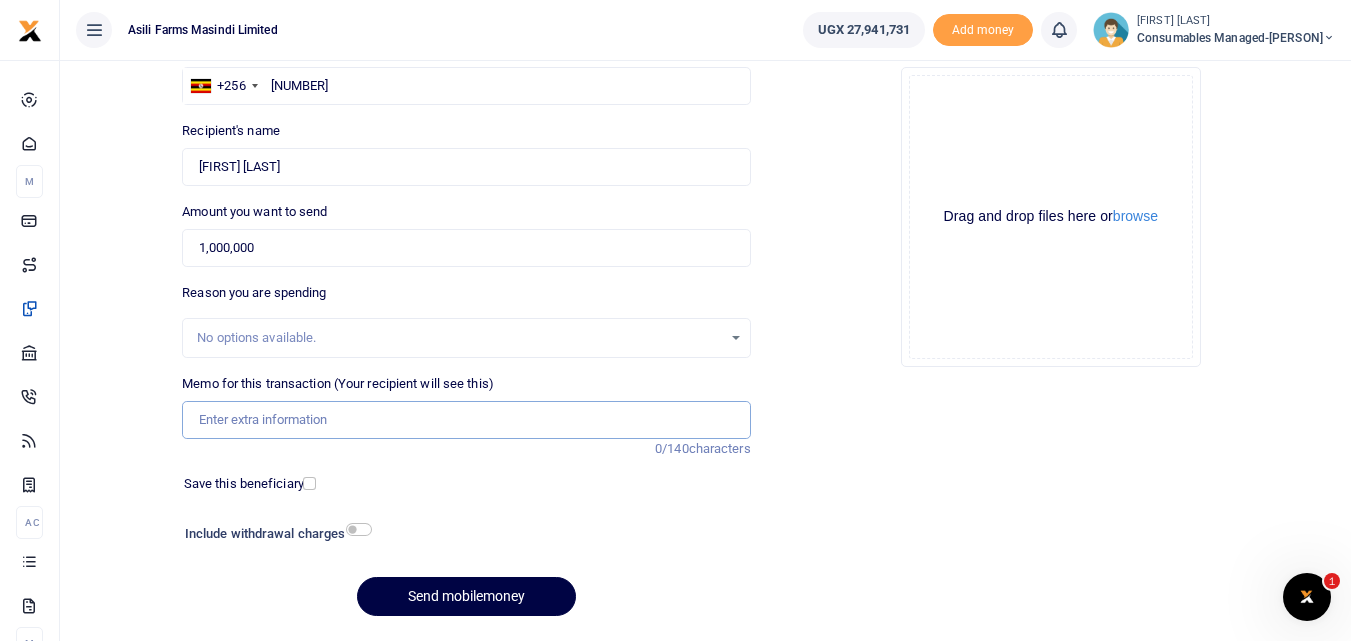 click on "Memo for this transaction (Your recipient will see this)" at bounding box center (466, 420) 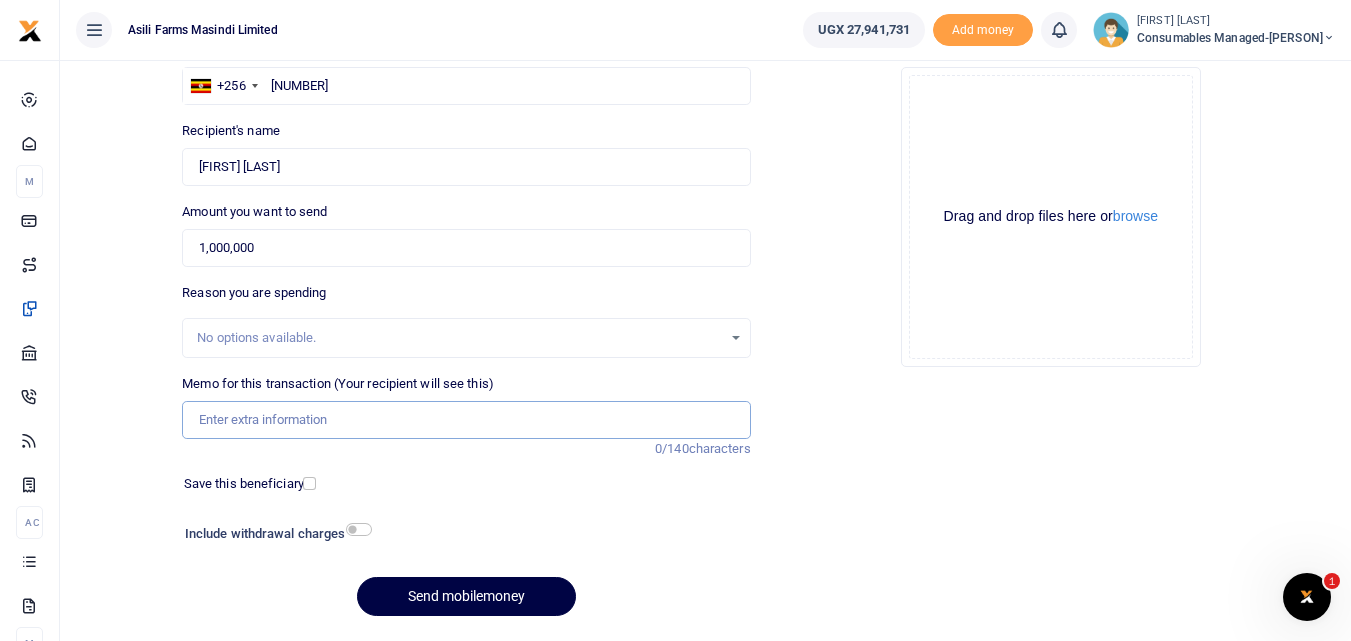paste on "WK 32 /007 / 11" 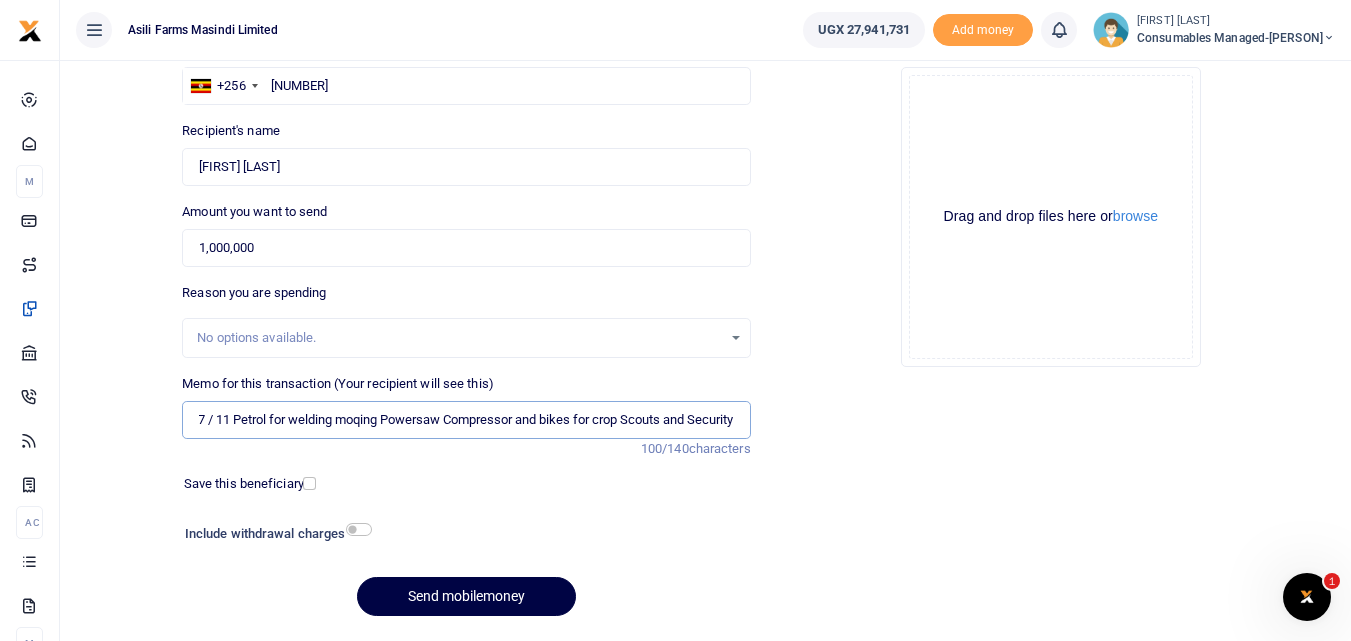 scroll, scrollTop: 0, scrollLeft: 78, axis: horizontal 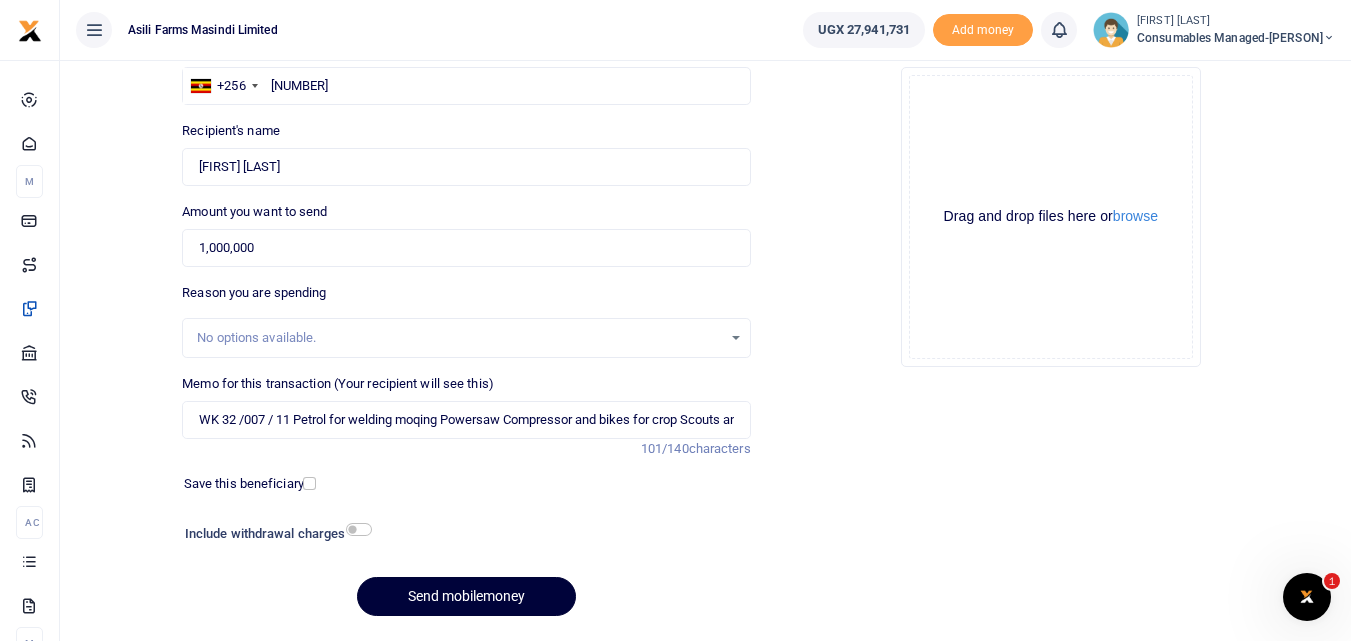click on "Send mobilemoney" at bounding box center [466, 596] 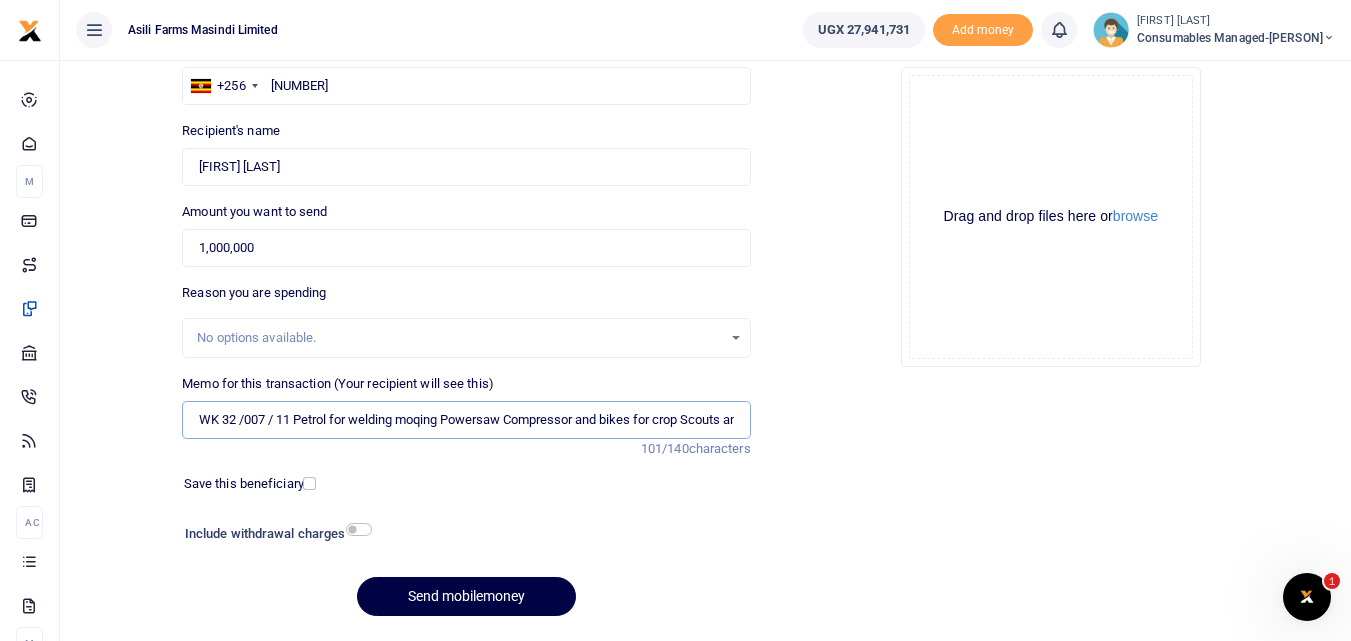 click on "WK 32 /007 / 11 Petrol for welding moqing Powersaw Compressor and bikes for crop Scouts and Security" at bounding box center [466, 420] 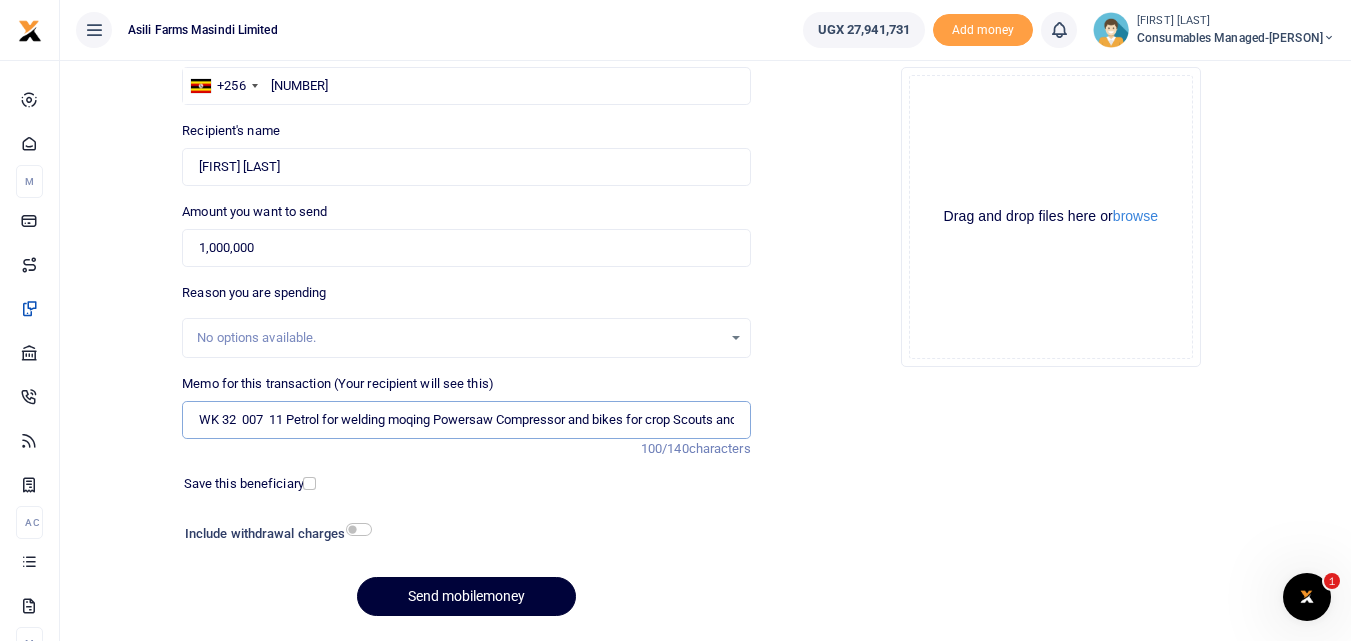 type on "WK 32  007  11 Petrol for welding moqing Powersaw Compressor and bikes for crop Scouts and Security" 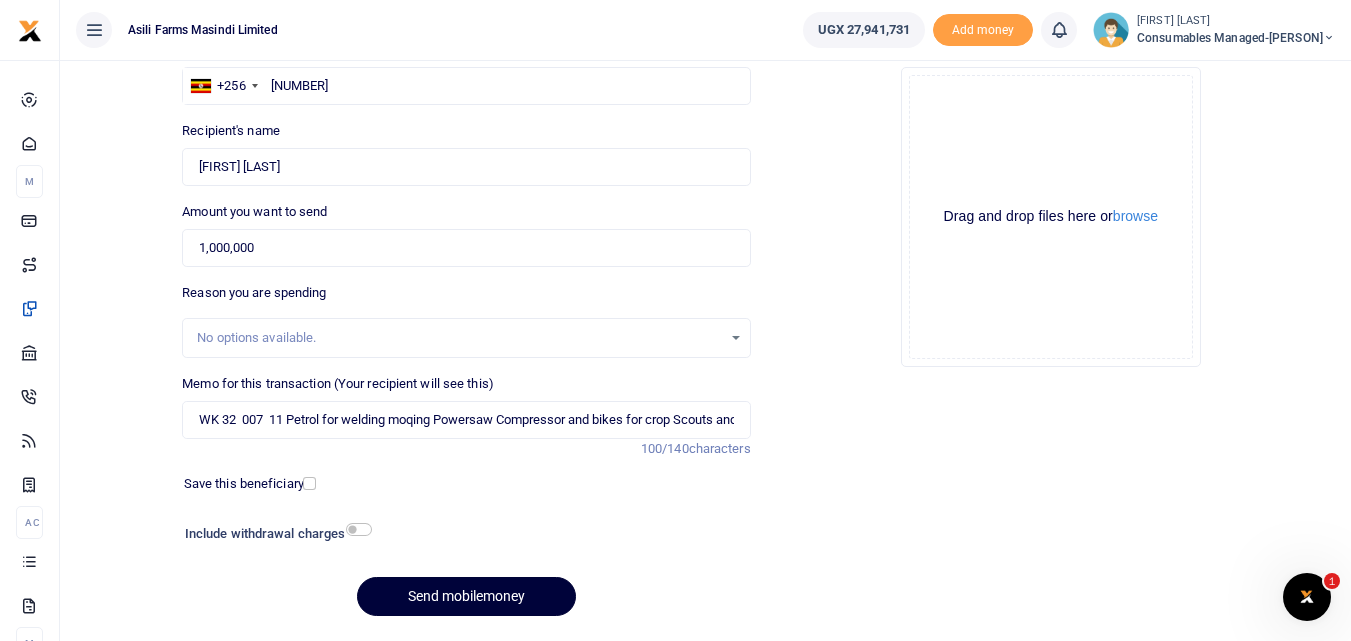 click on "Send mobilemoney" at bounding box center (466, 596) 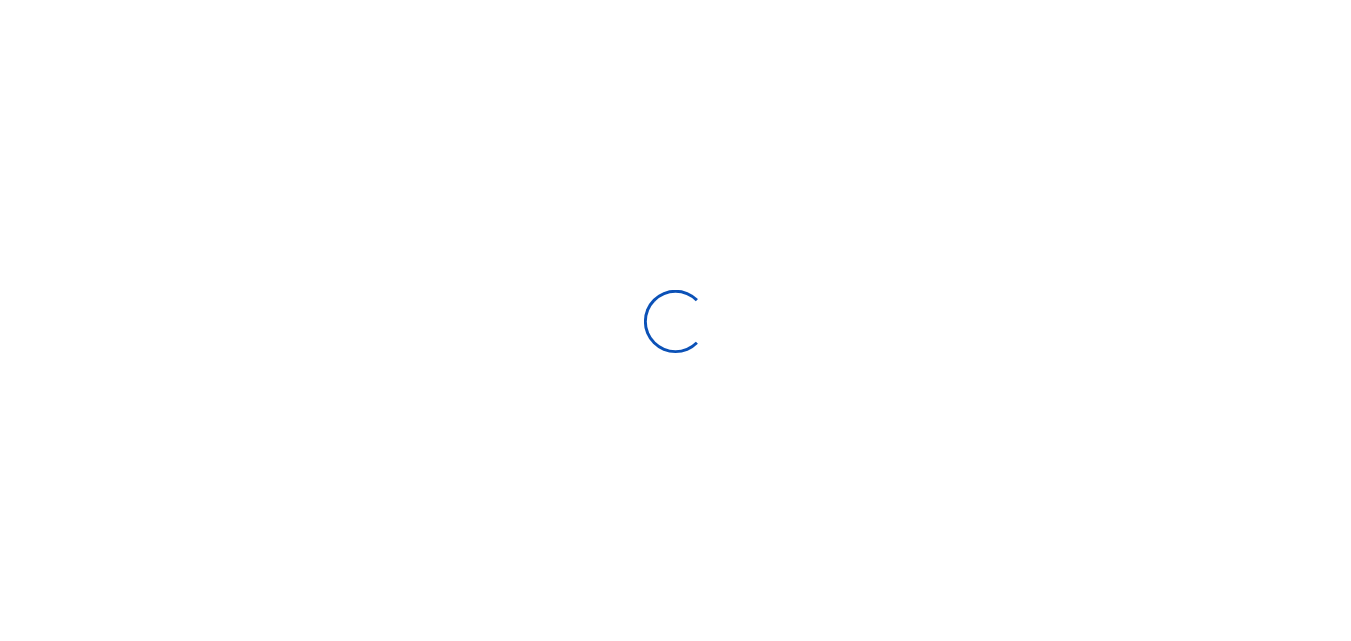 scroll, scrollTop: 166, scrollLeft: 0, axis: vertical 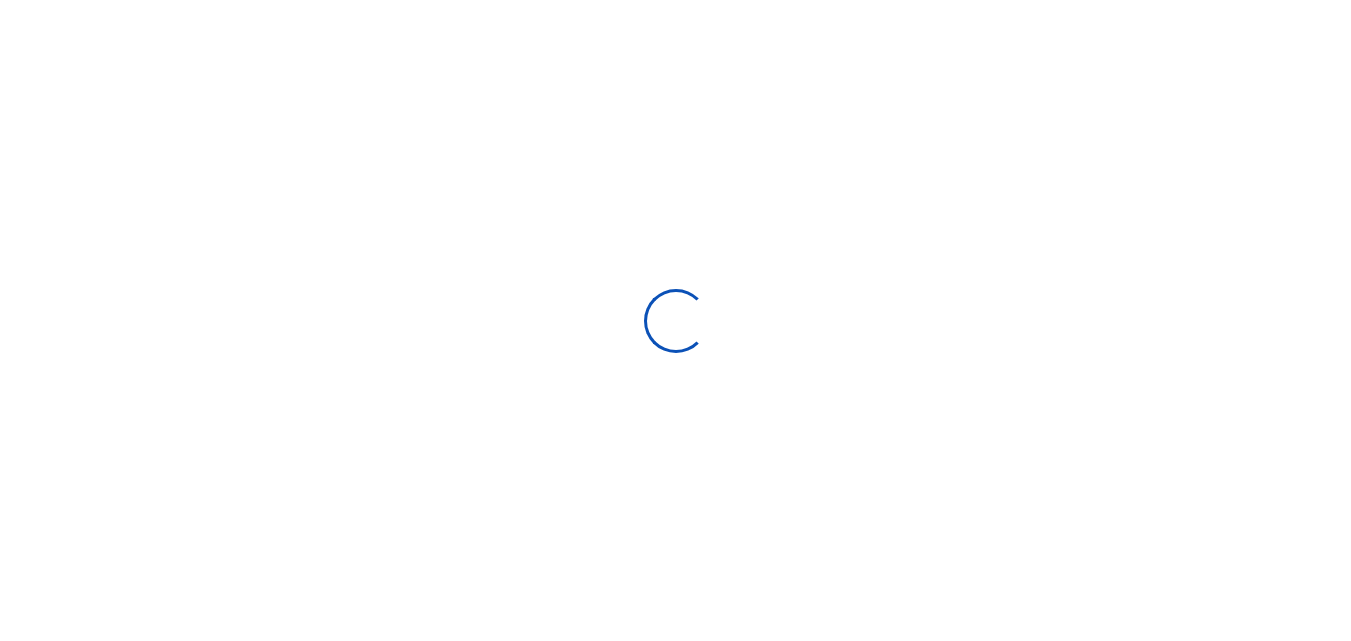 select on "Loading bundles" 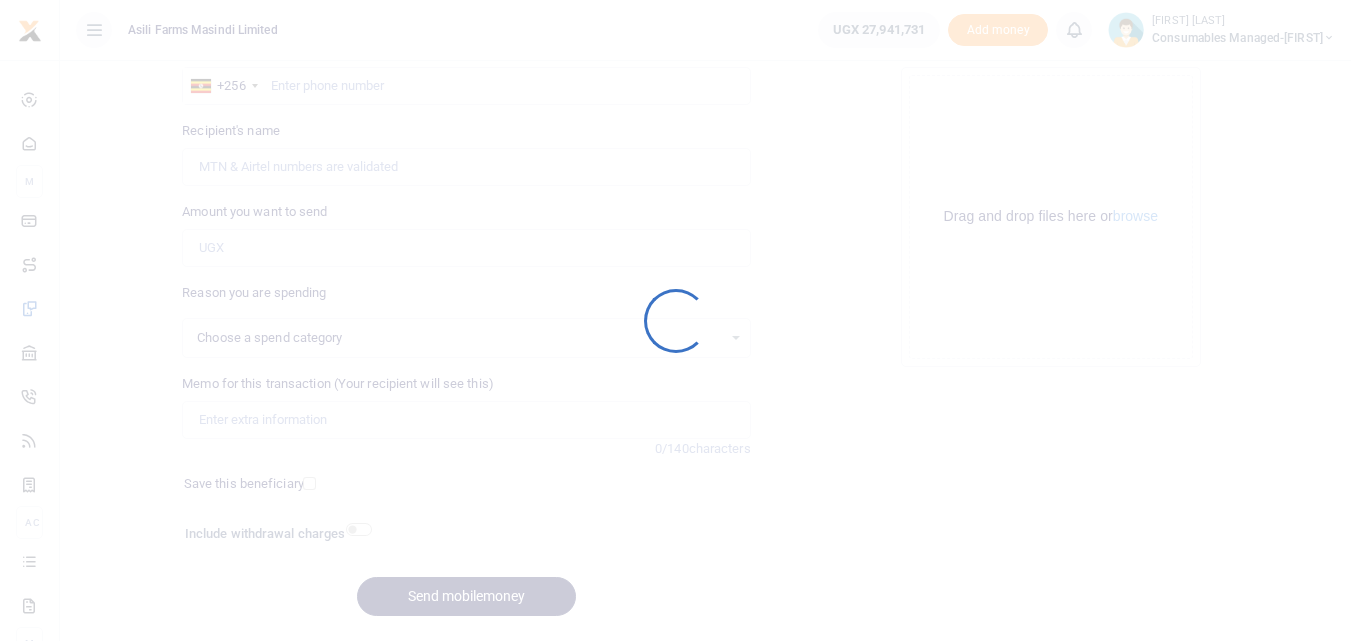 select 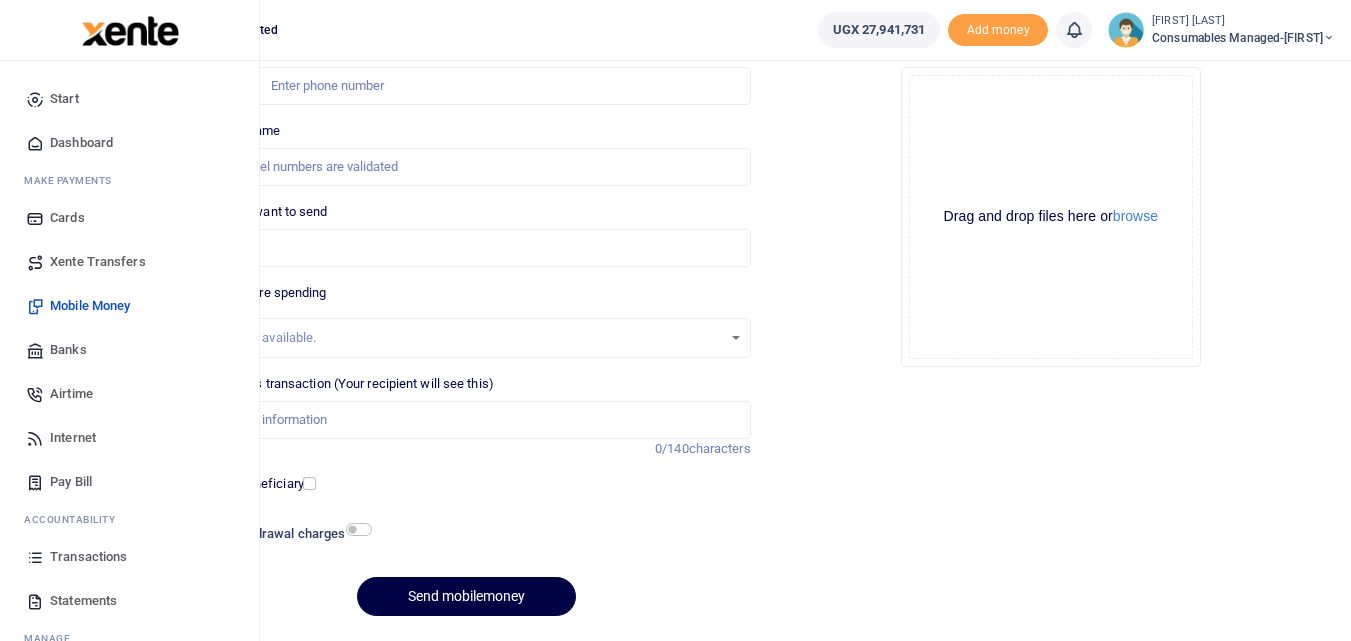 click at bounding box center (35, 557) 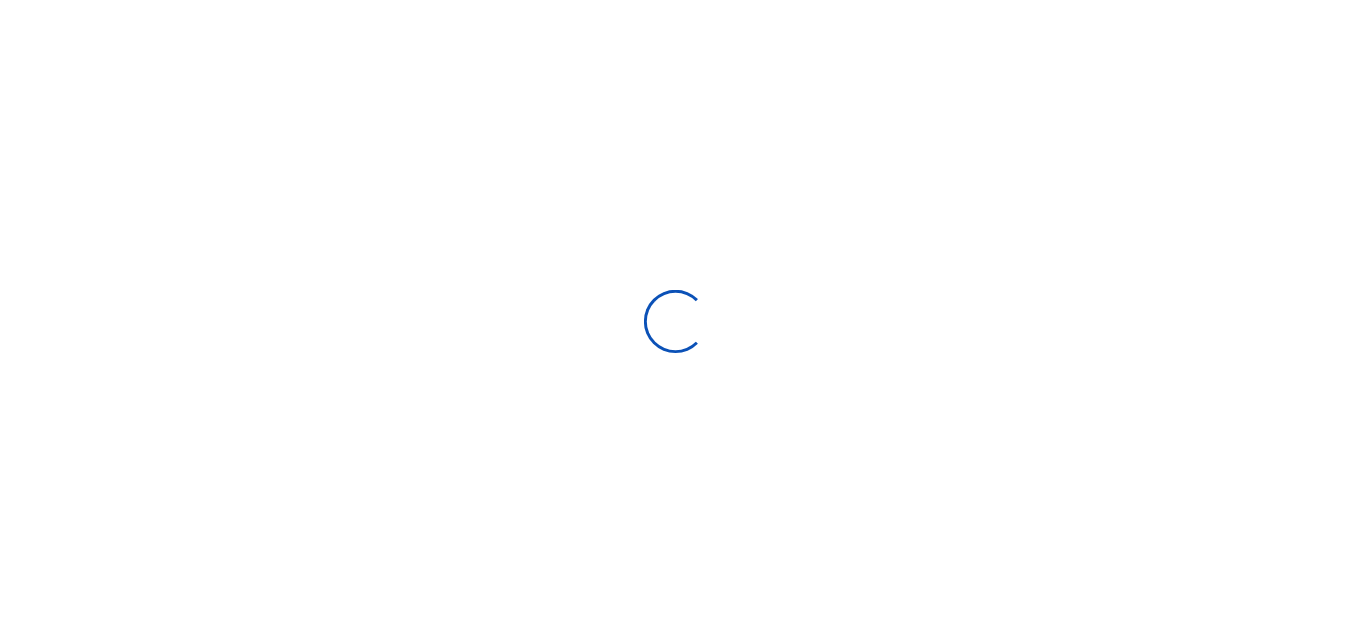 scroll, scrollTop: 0, scrollLeft: 0, axis: both 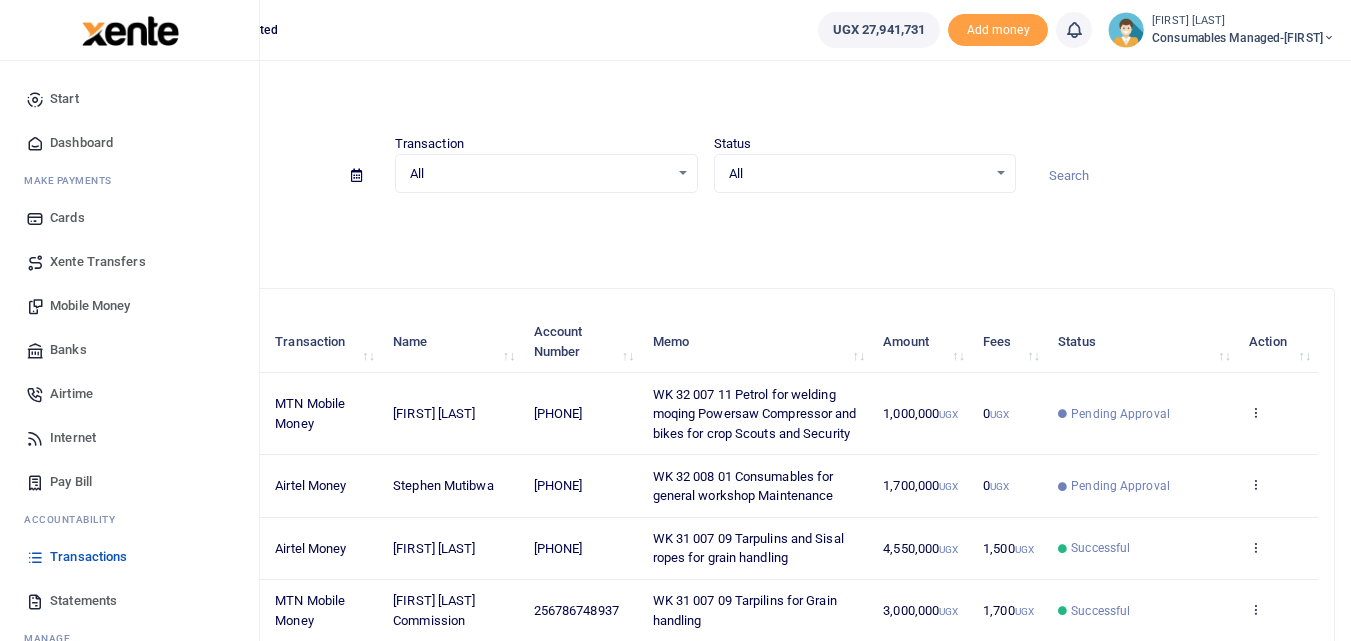 click on "Mobile Money" at bounding box center [90, 306] 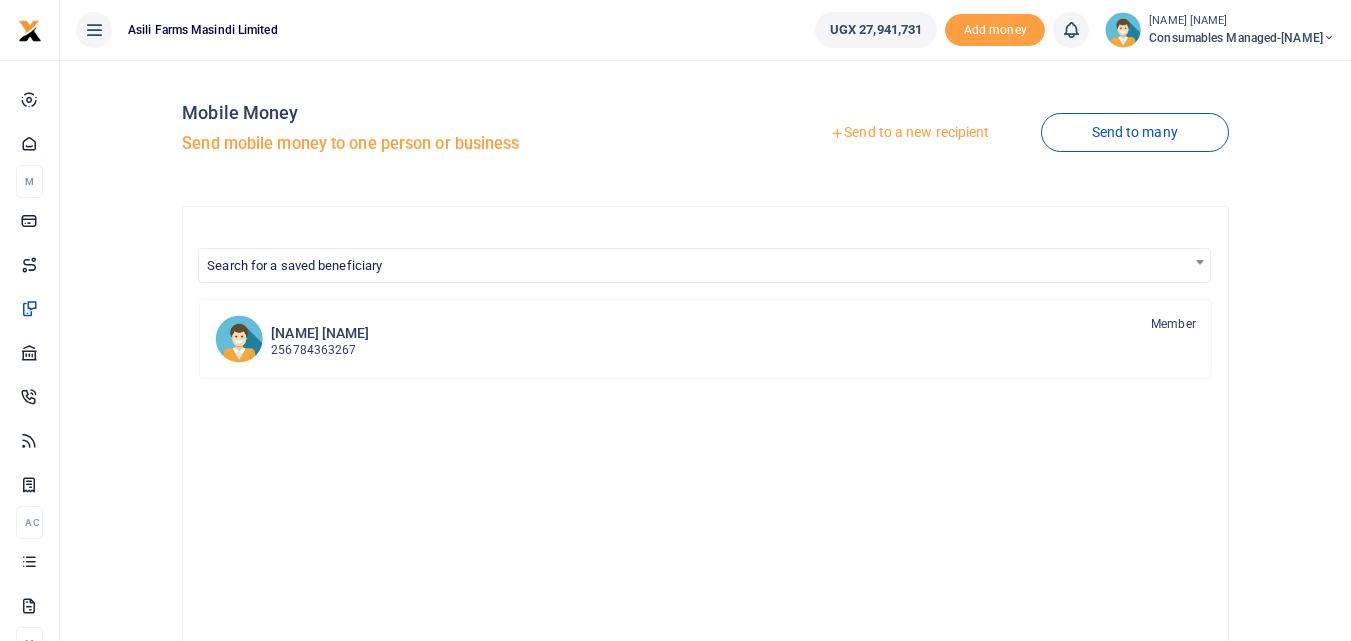 scroll, scrollTop: 0, scrollLeft: 0, axis: both 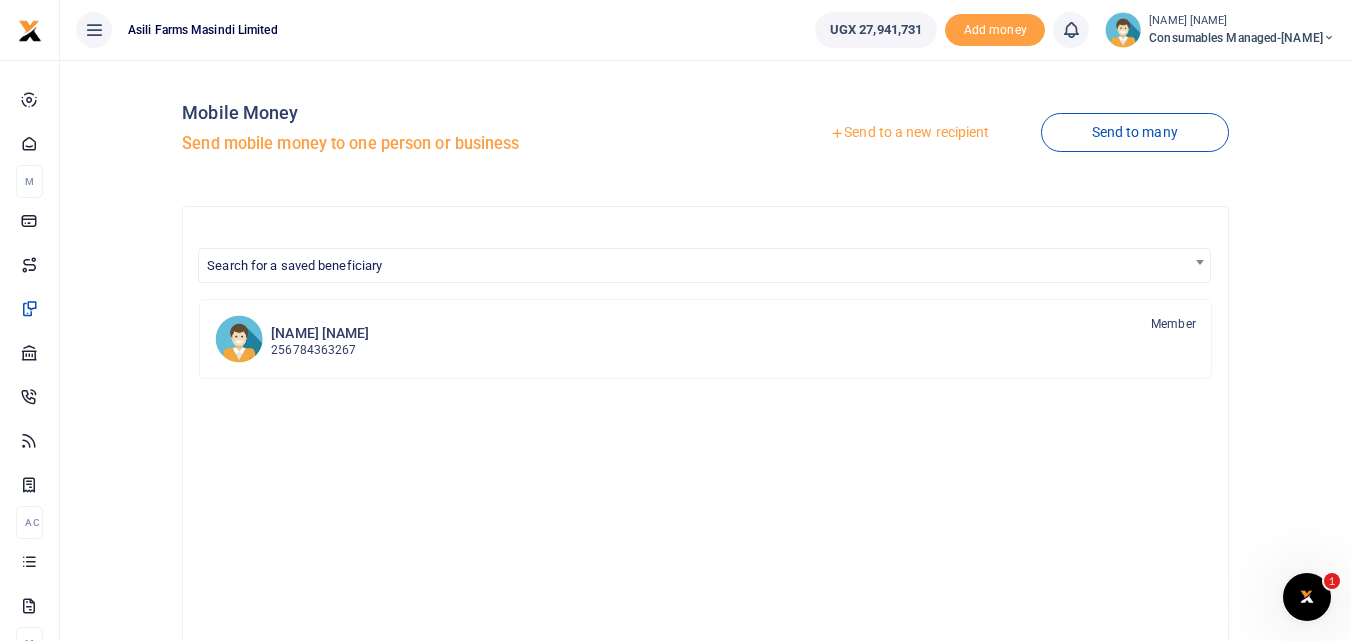 click on "Send to a new recipient" at bounding box center (909, 133) 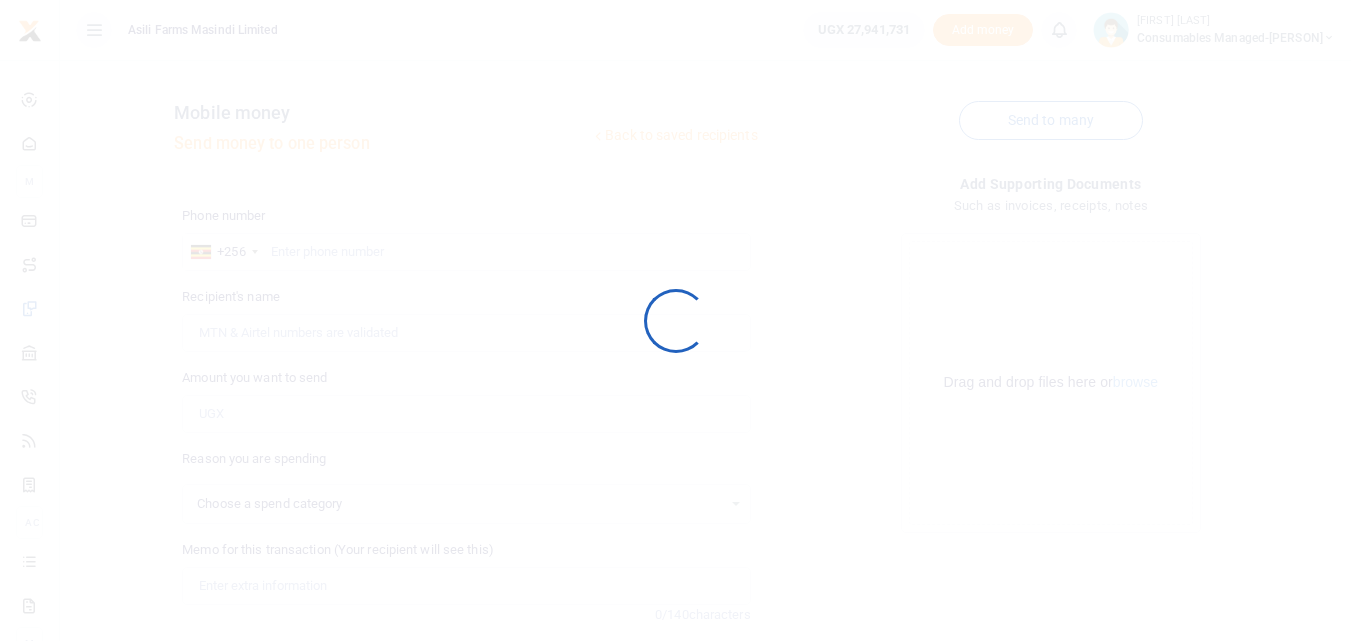 scroll, scrollTop: 0, scrollLeft: 0, axis: both 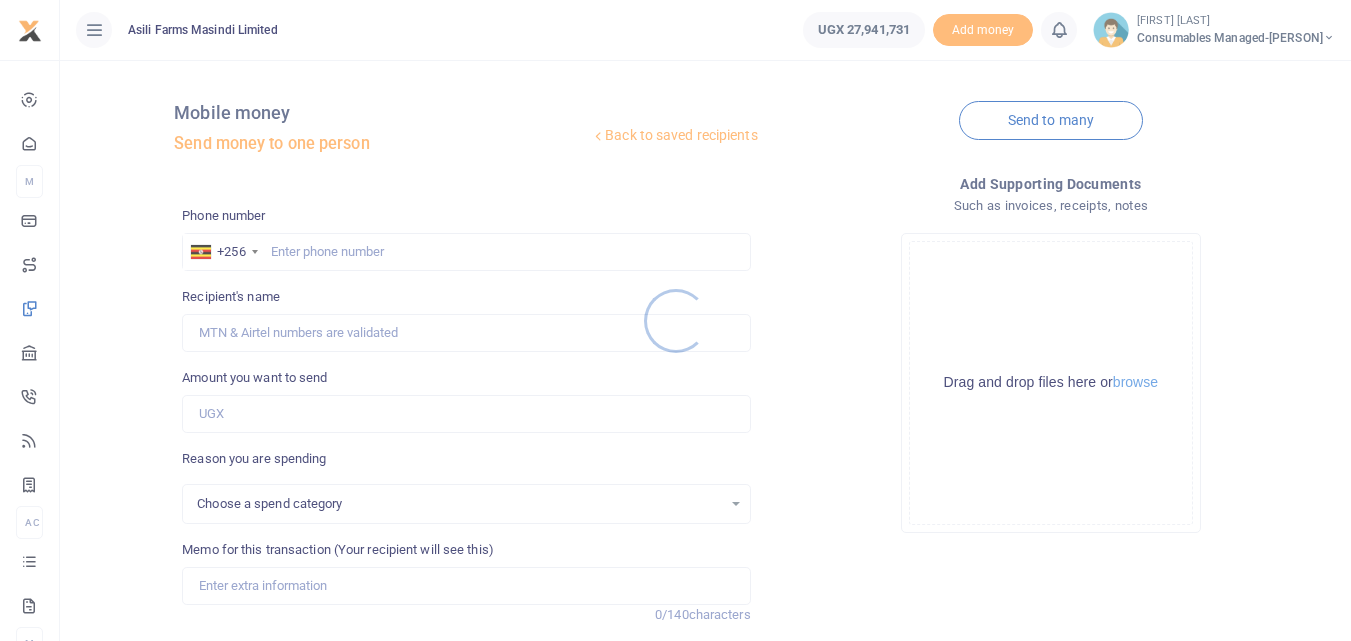select 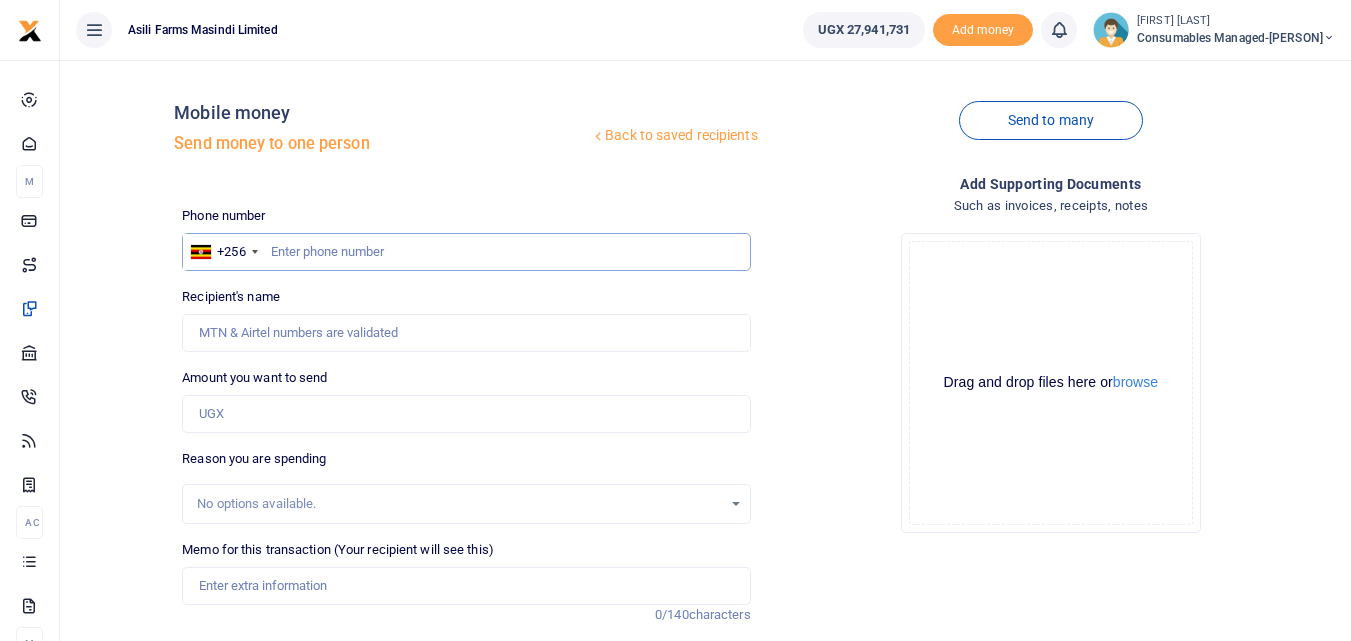 click at bounding box center (466, 252) 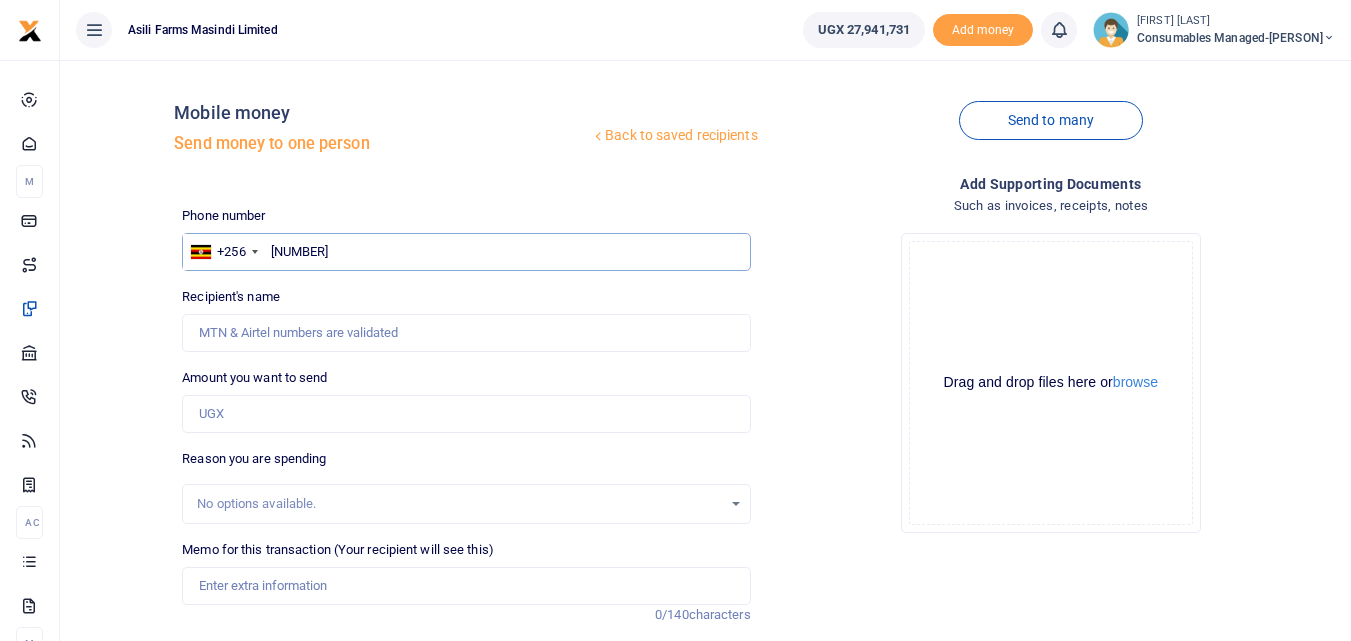 type on "[NUMBER]" 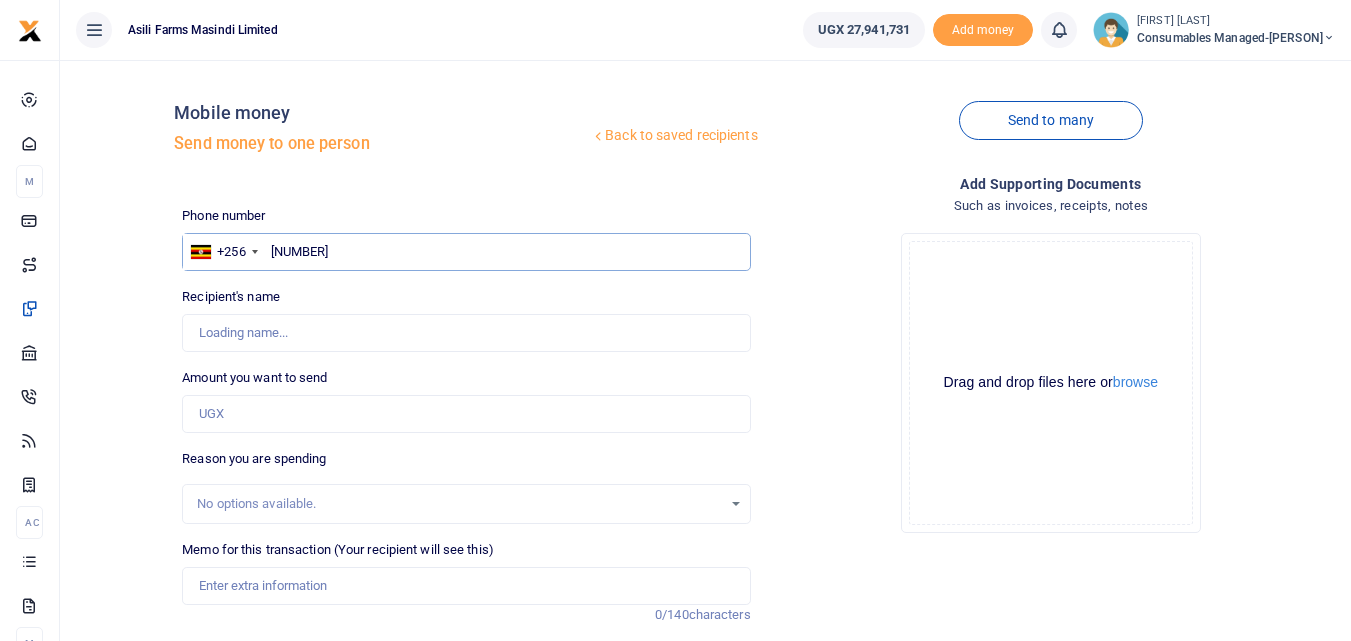 type on "[FIRST] [LAST]" 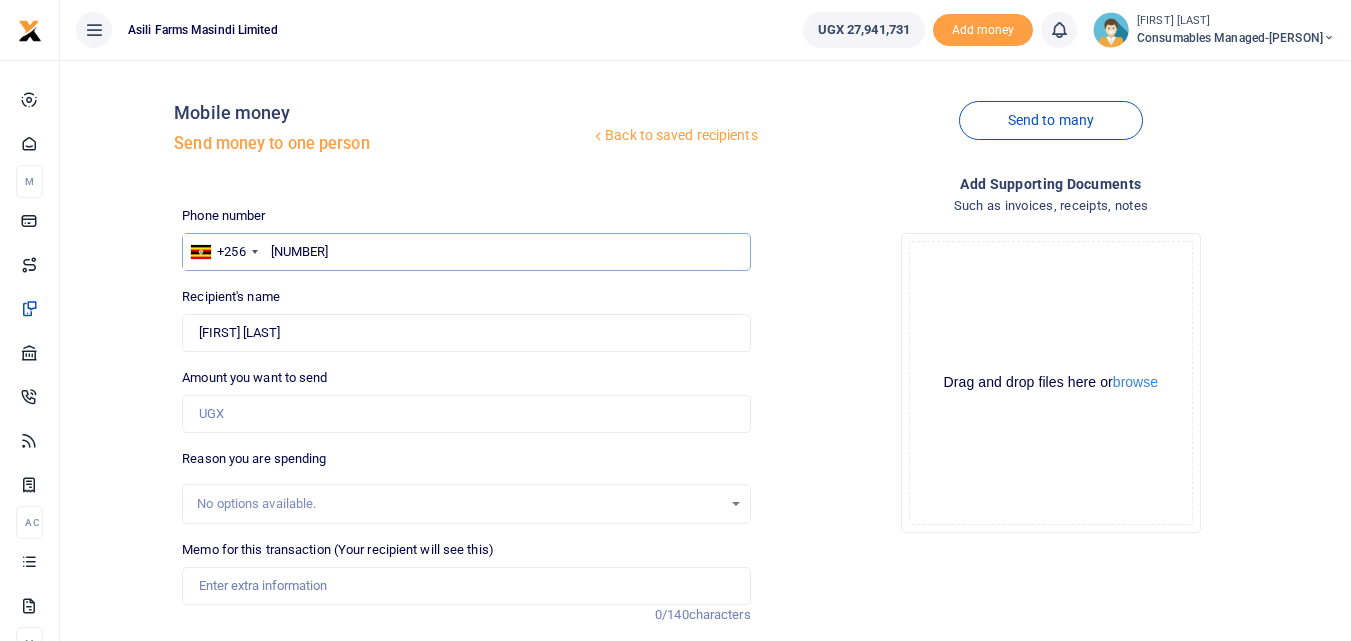 type on "[NUMBER]" 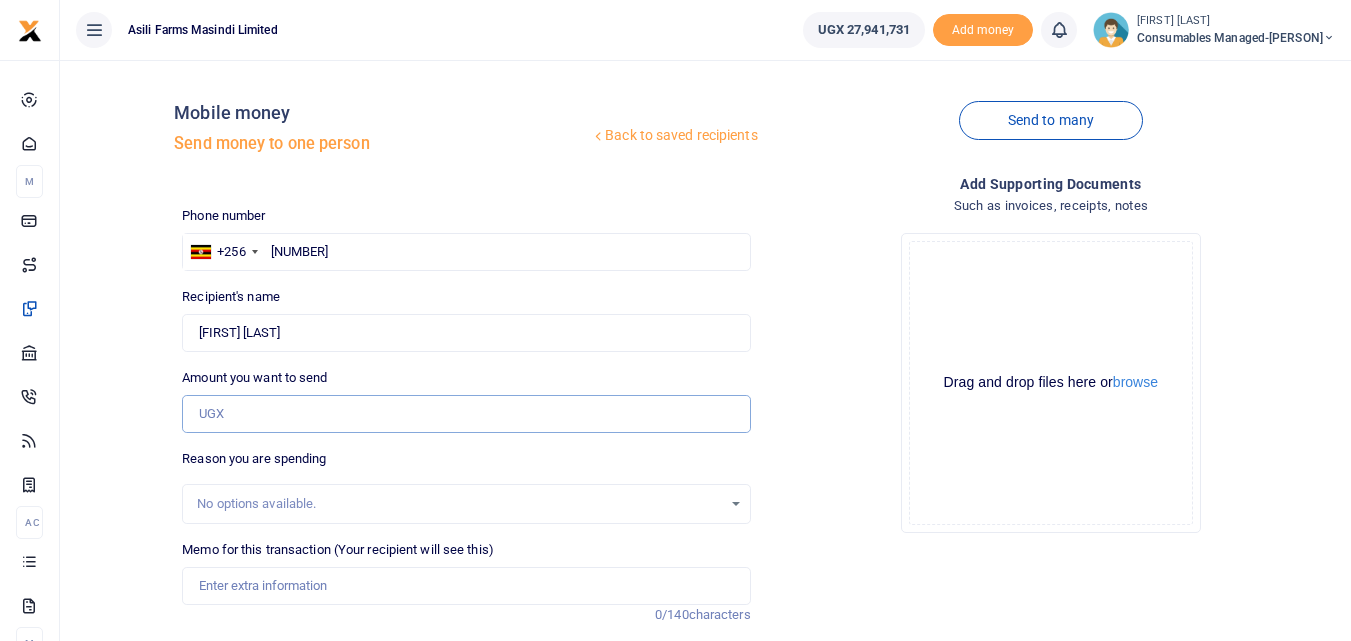 click on "Amount you want to send" at bounding box center [466, 414] 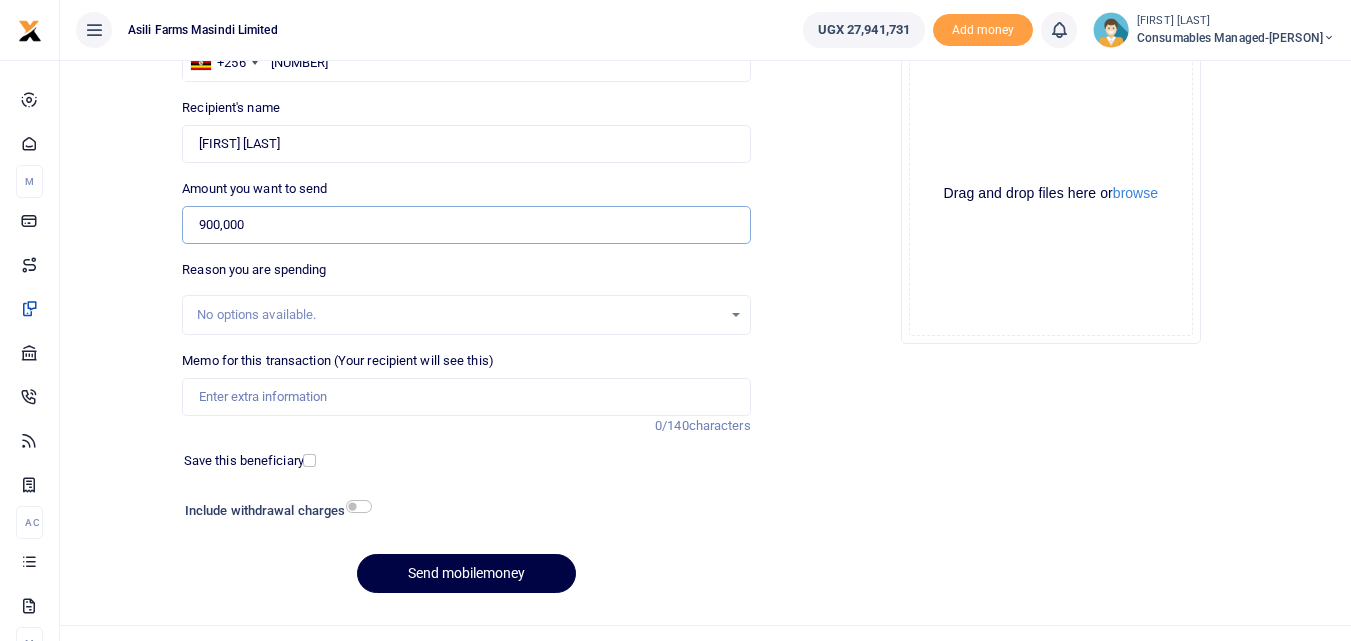 scroll, scrollTop: 208, scrollLeft: 0, axis: vertical 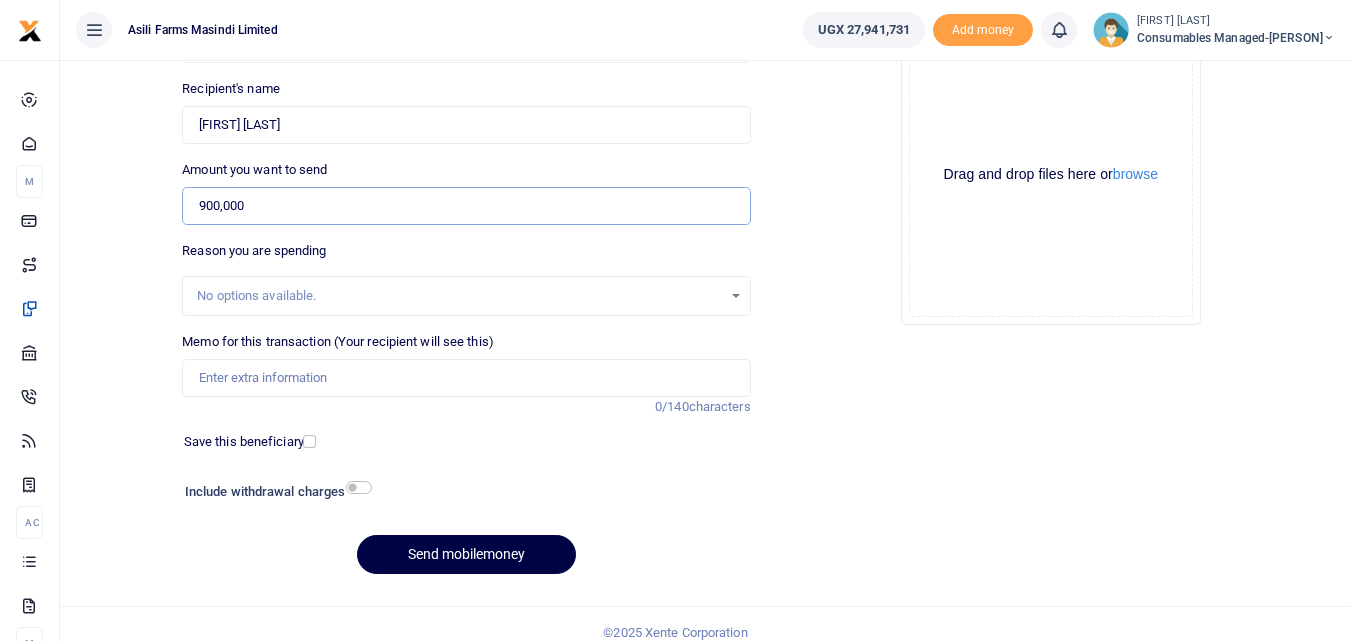 type on "900,000" 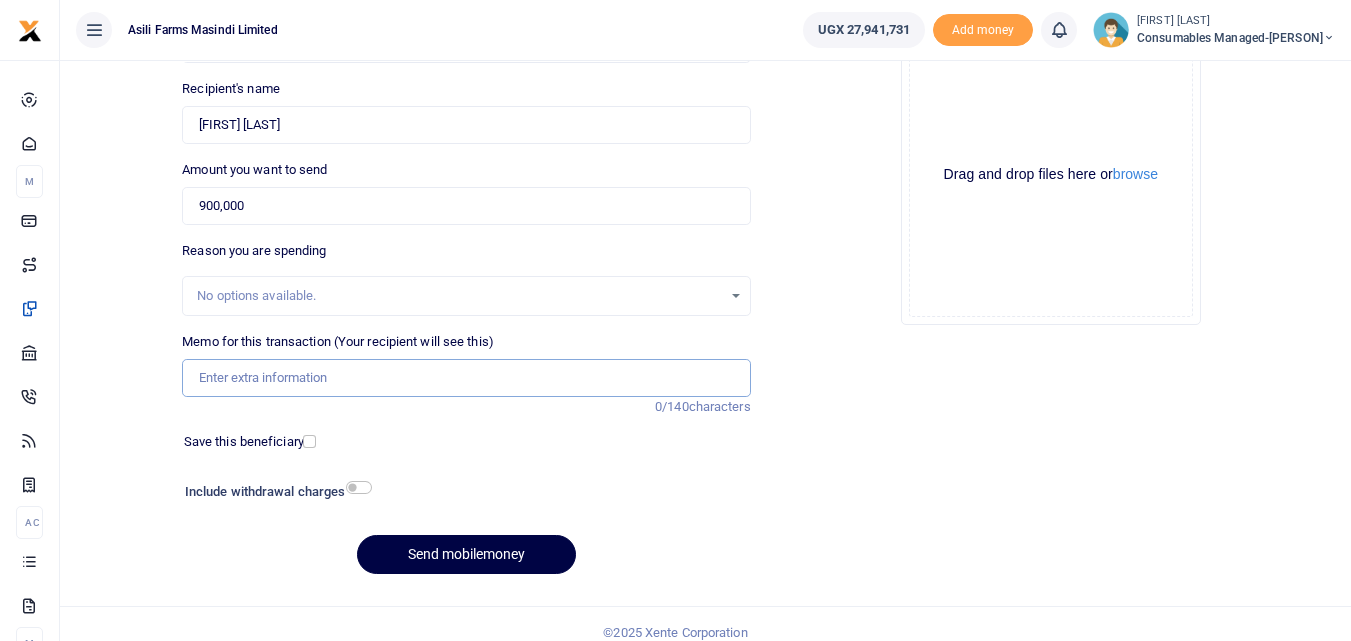 click on "Memo for this transaction (Your recipient will see this)" at bounding box center [466, 378] 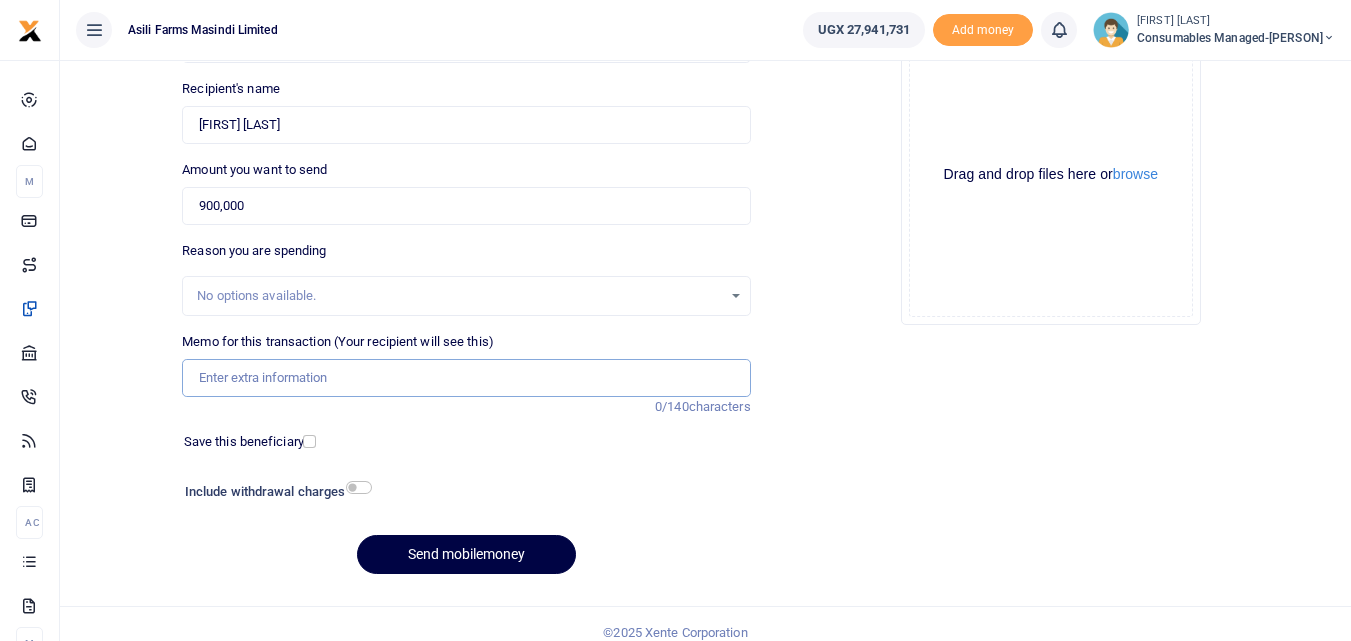 click on "Memo for this transaction (Your recipient will see this)" at bounding box center [466, 378] 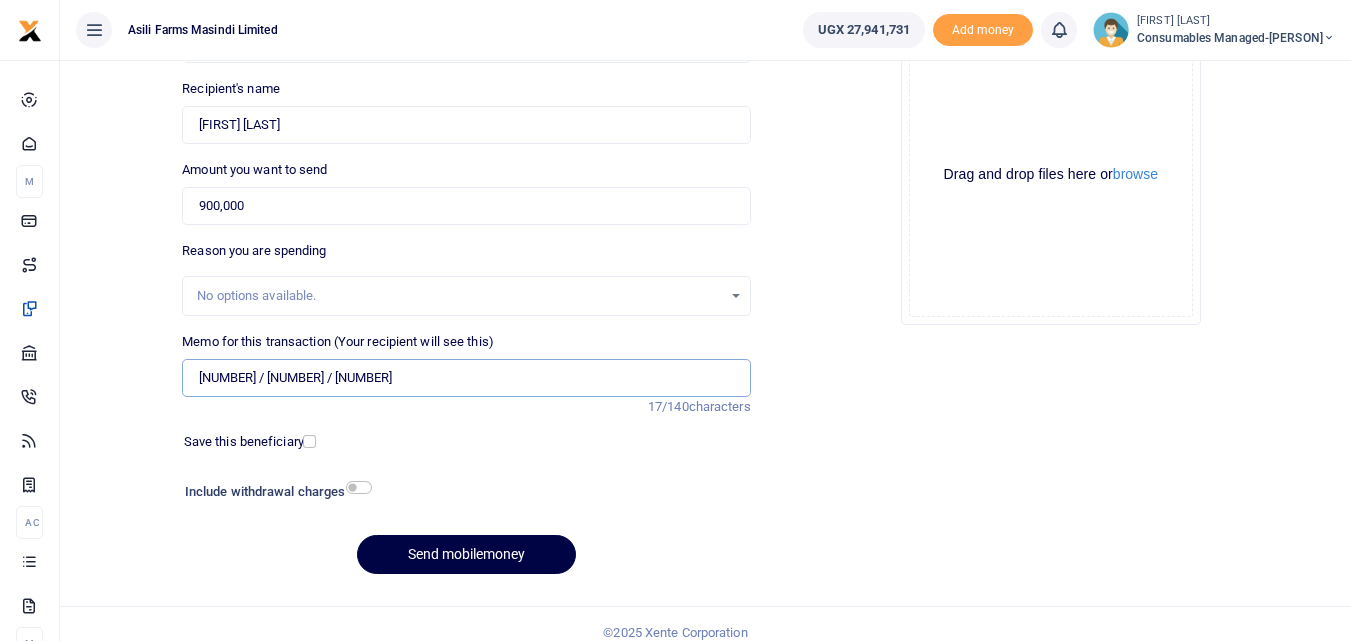 click on "[NUMBER] / [NUMBER] / [NUMBER]" at bounding box center [466, 378] 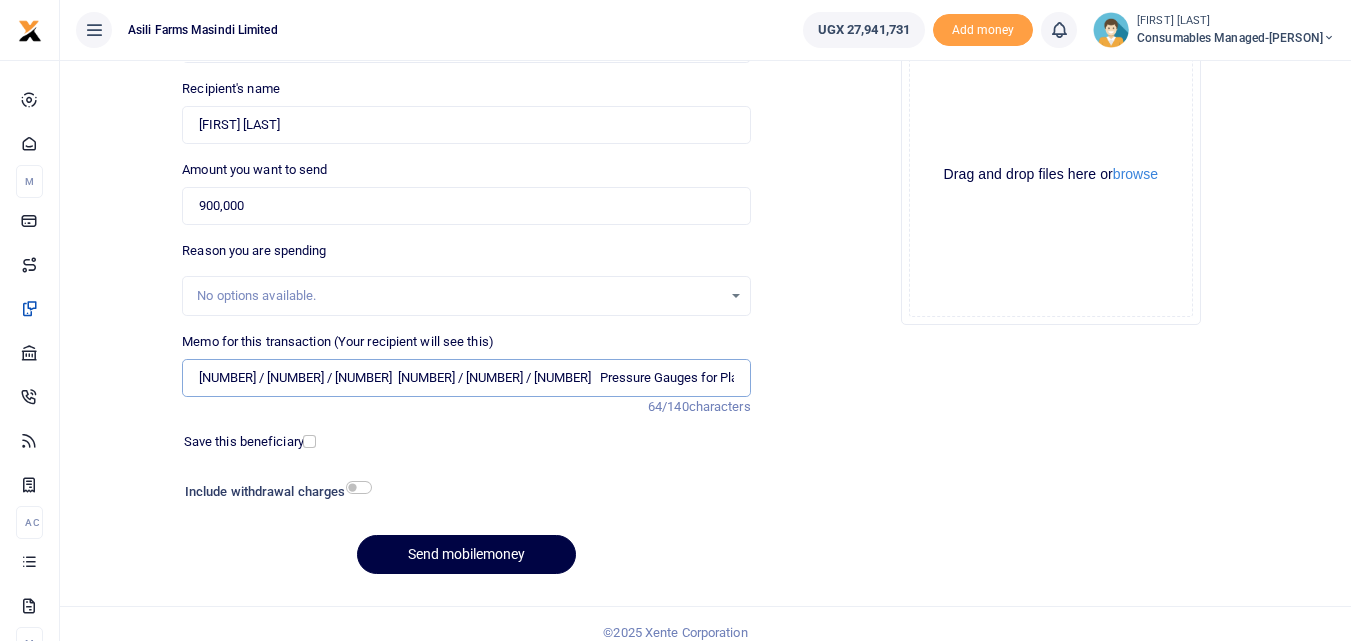click on "WK 32 /001 / 14  WK 32 /001 / 15   Pressure Gauges for Planters" at bounding box center [466, 378] 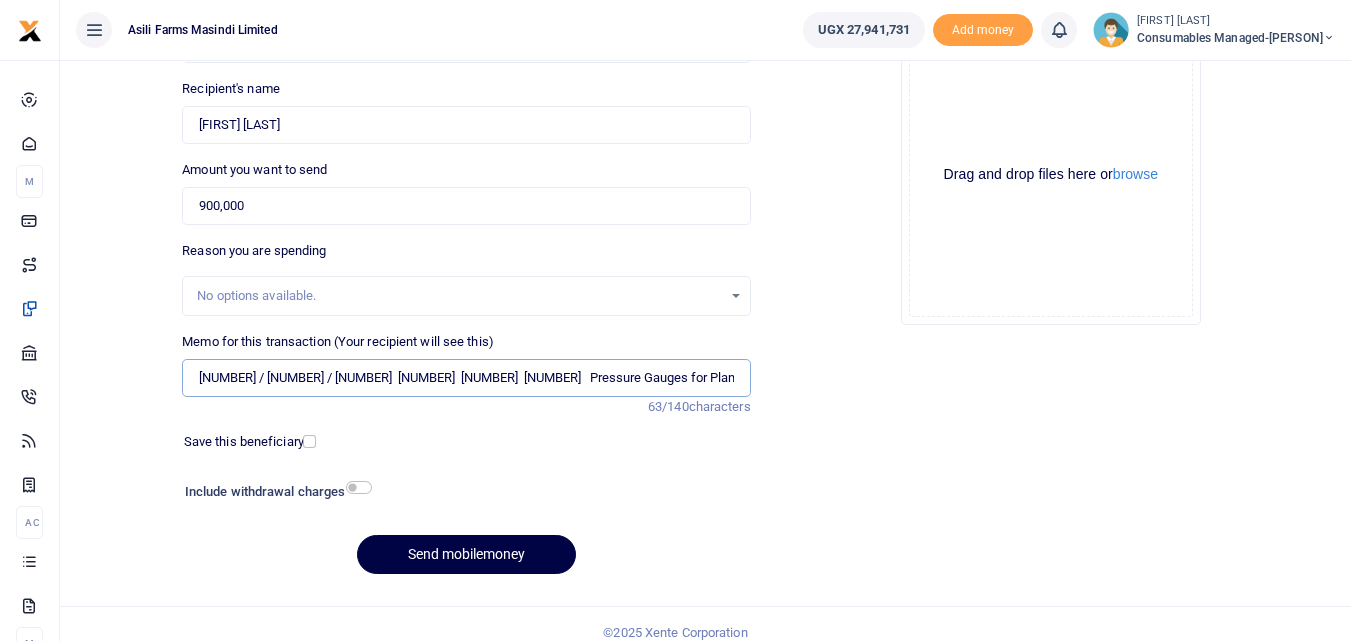 click on "WK 32 /001 / 14  WK 32  001  15   Pressure Gauges for Planters" at bounding box center [466, 378] 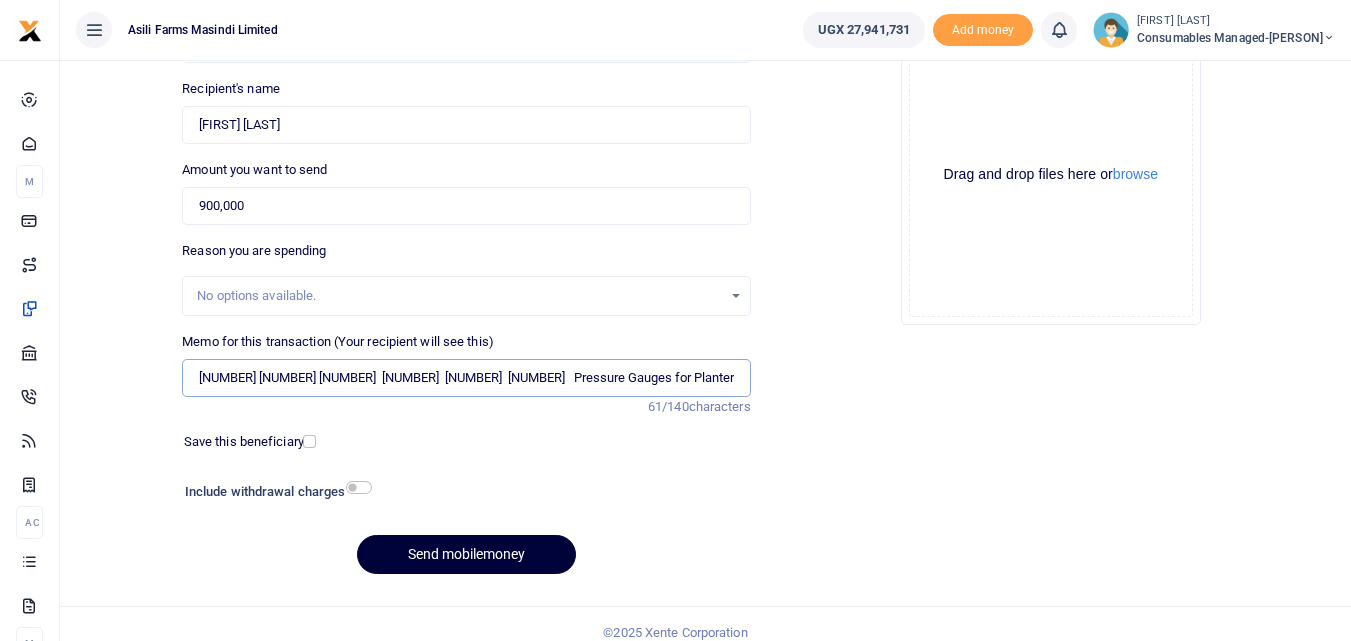 type on "WK 32  001 14  WK 32  001  15   Pressure Gauges for Planters" 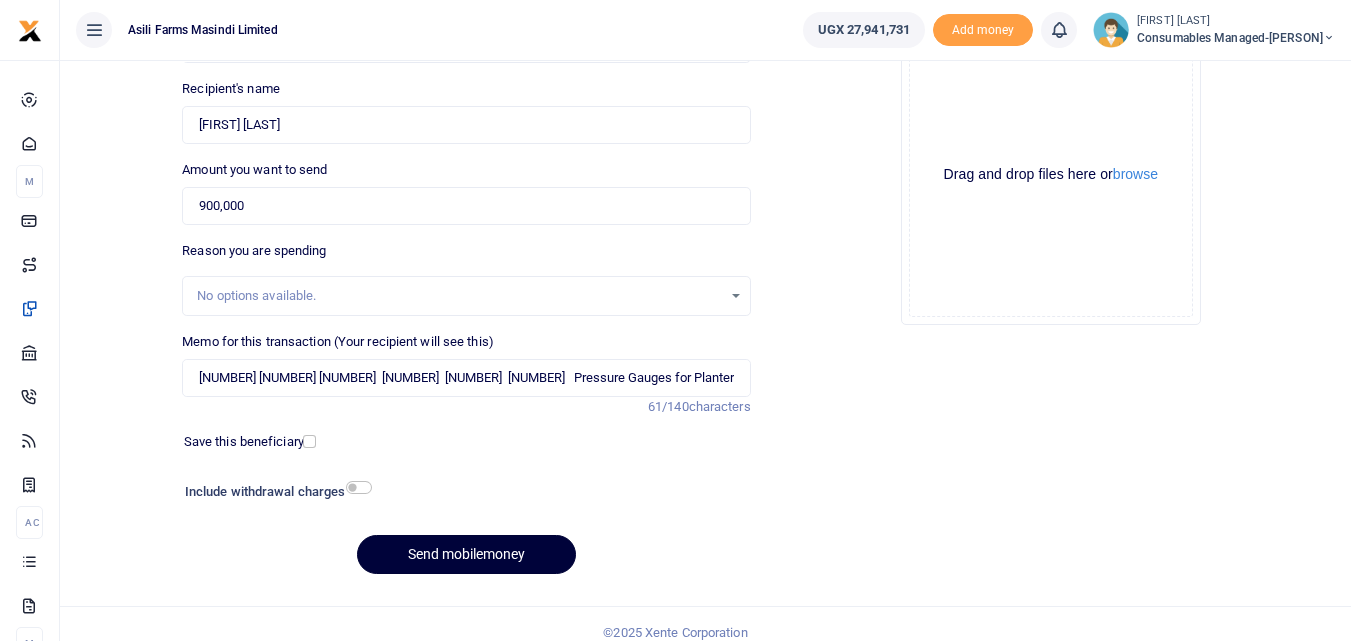 click on "Send mobilemoney" at bounding box center (466, 554) 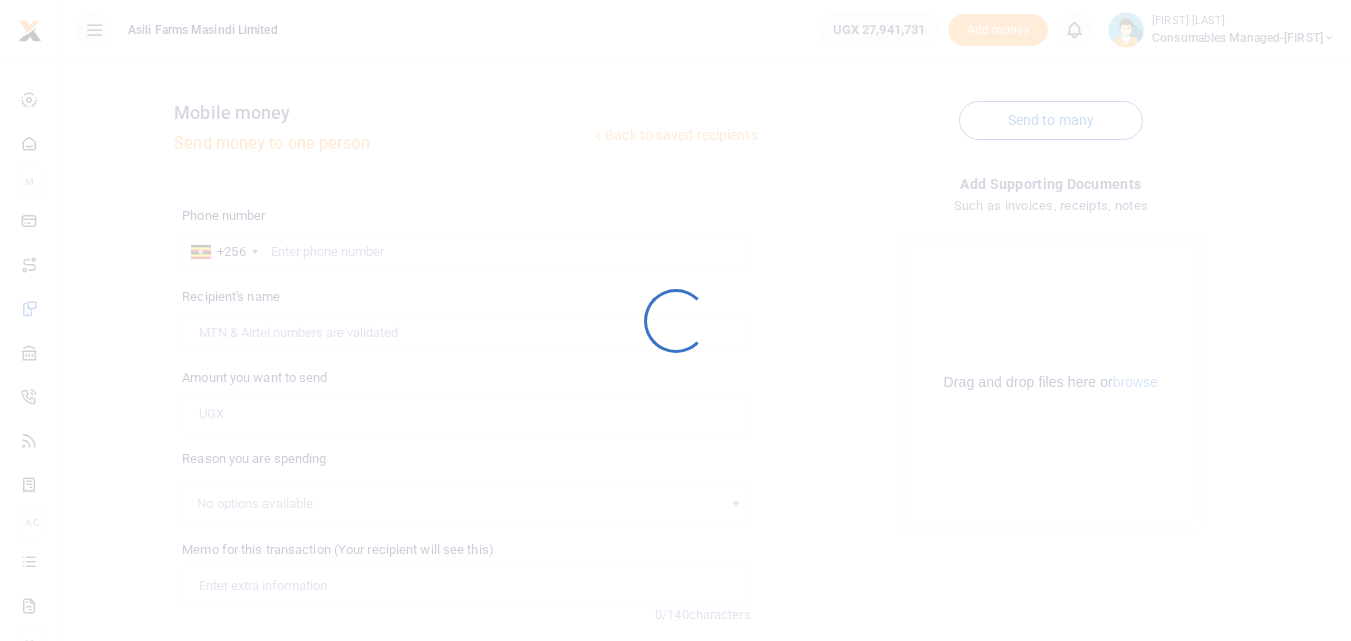 scroll, scrollTop: 206, scrollLeft: 0, axis: vertical 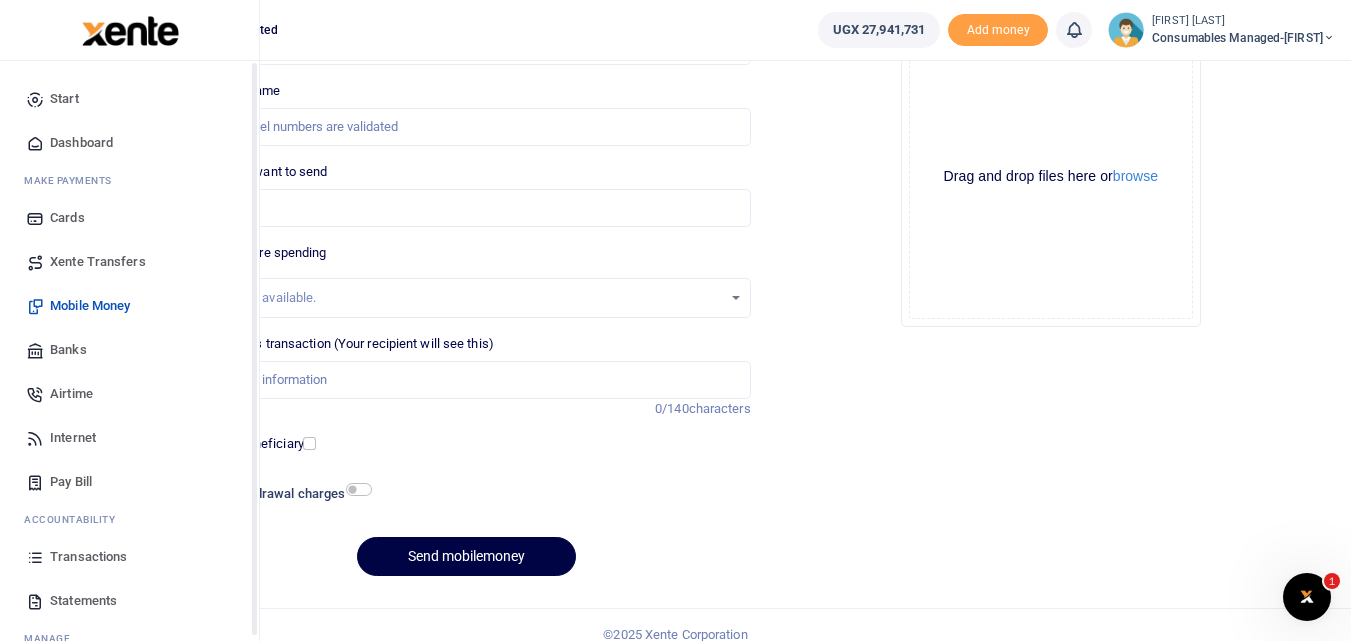click at bounding box center (35, 557) 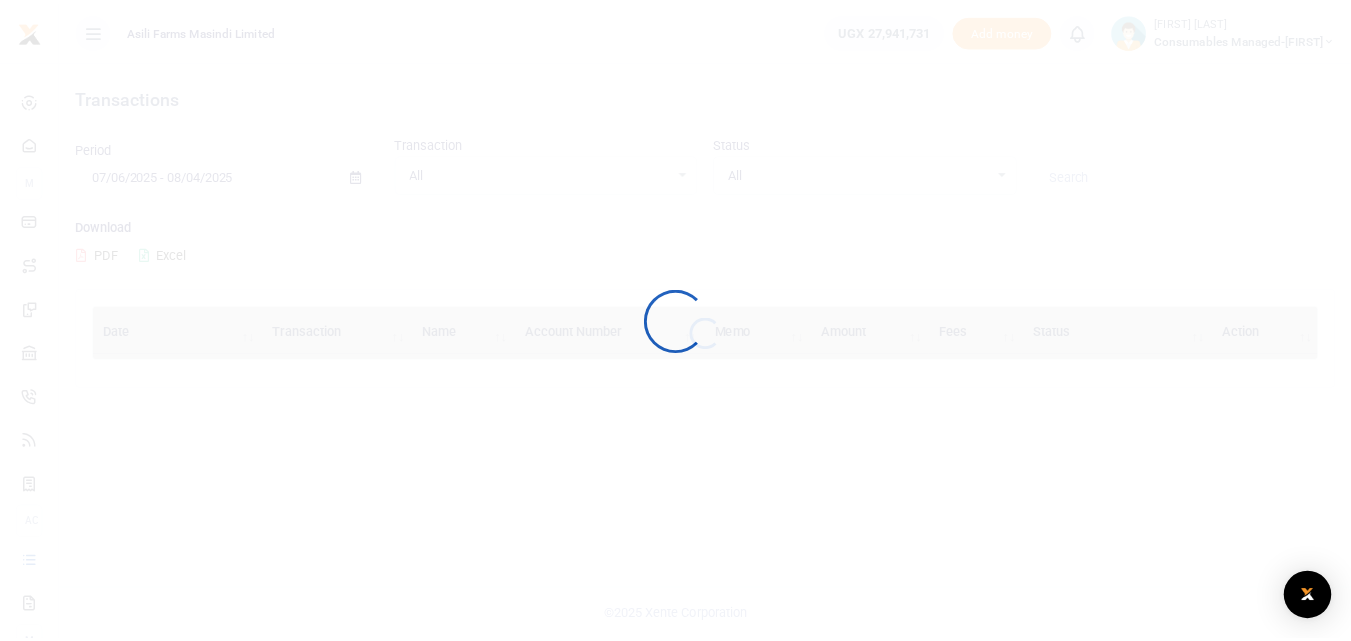scroll, scrollTop: 0, scrollLeft: 0, axis: both 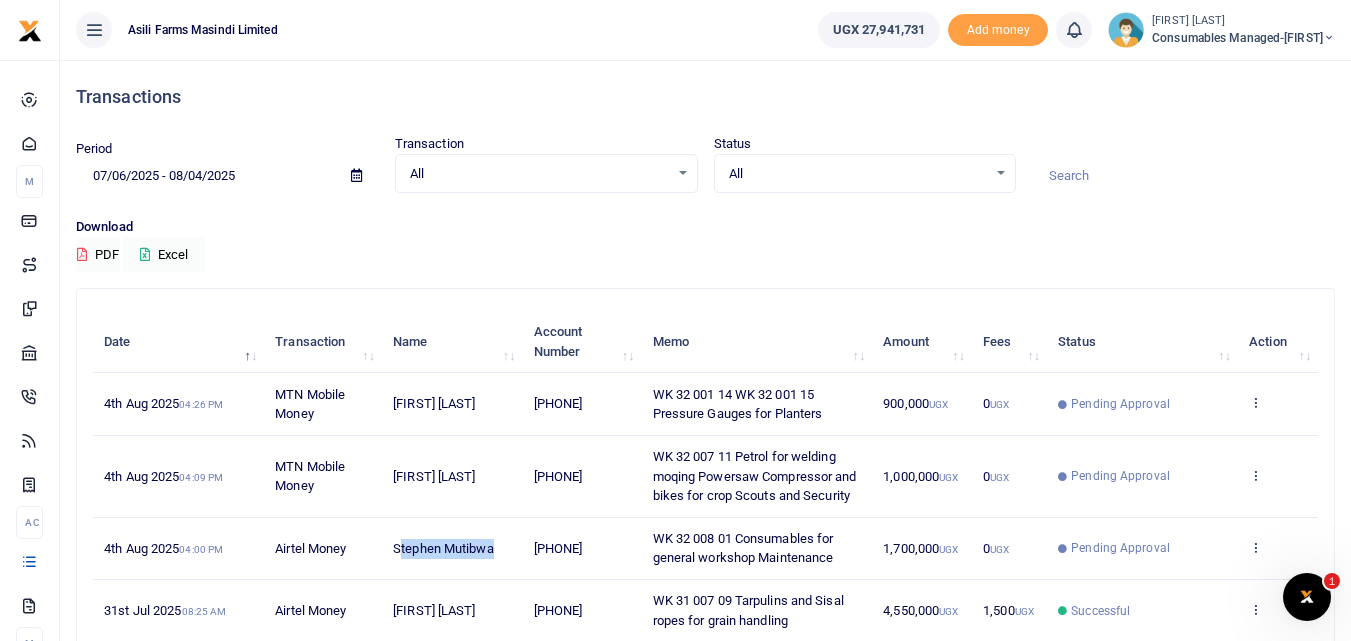 drag, startPoint x: 507, startPoint y: 569, endPoint x: 404, endPoint y: 578, distance: 103.392456 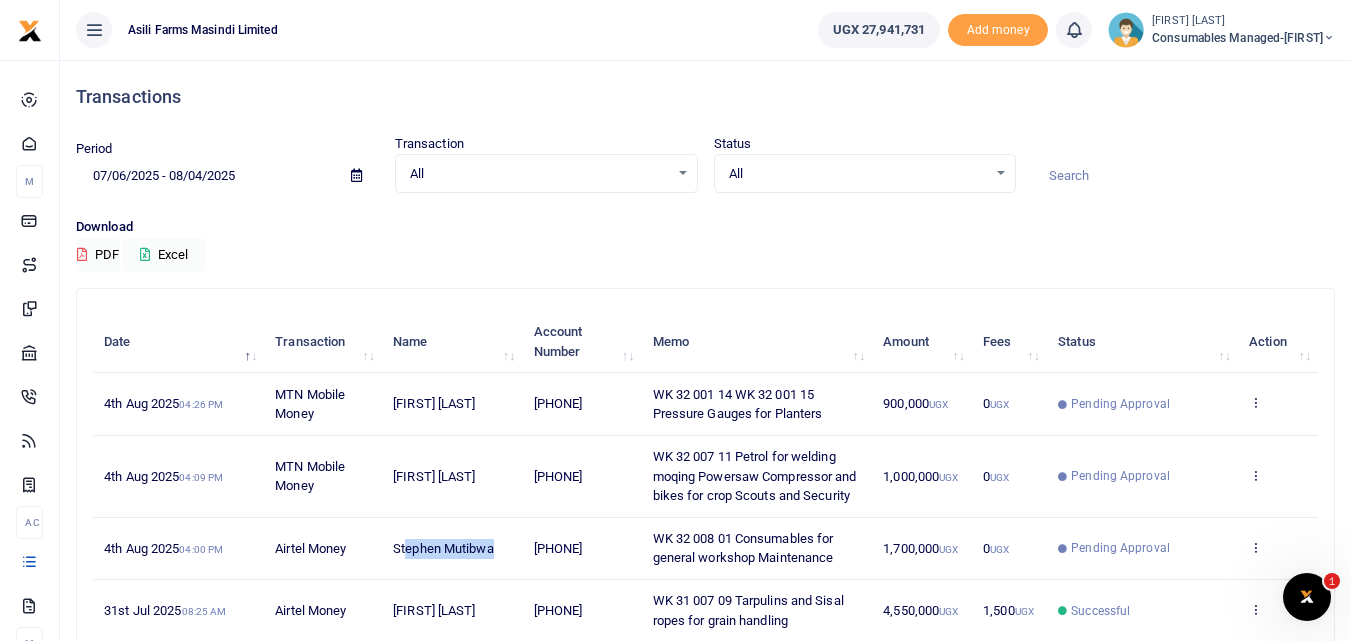 drag, startPoint x: 628, startPoint y: 573, endPoint x: 520, endPoint y: 583, distance: 108.461975 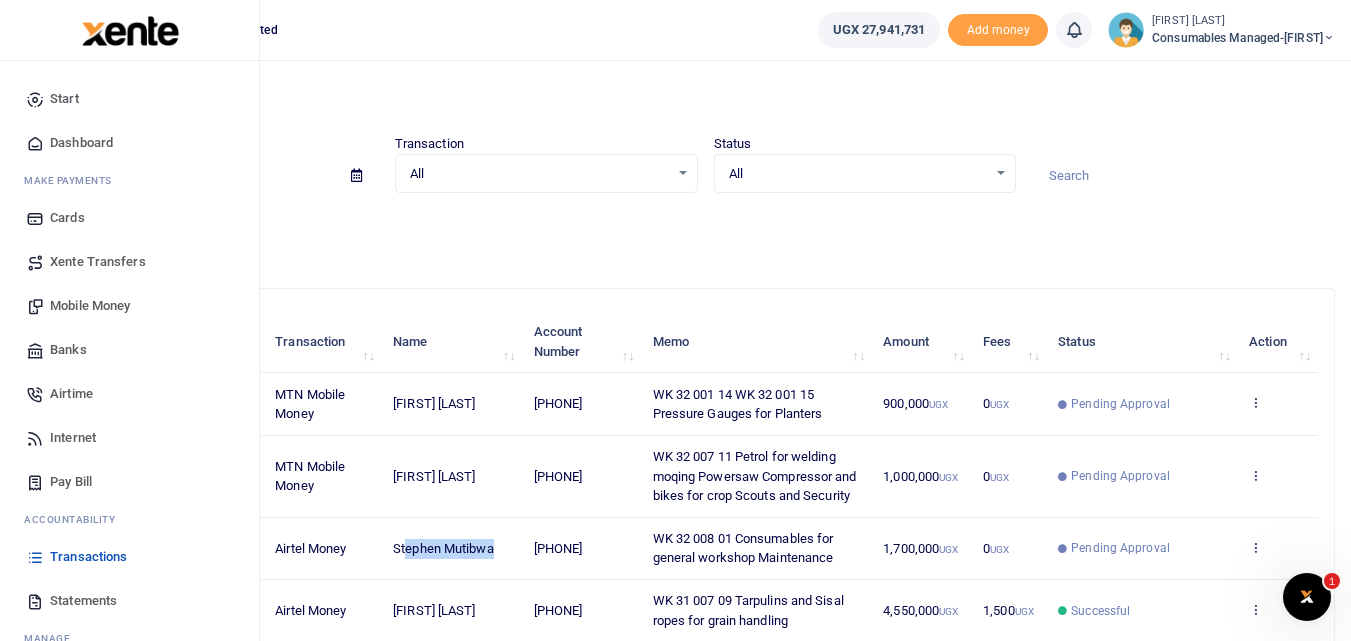 click on "Mobile Money" at bounding box center (90, 306) 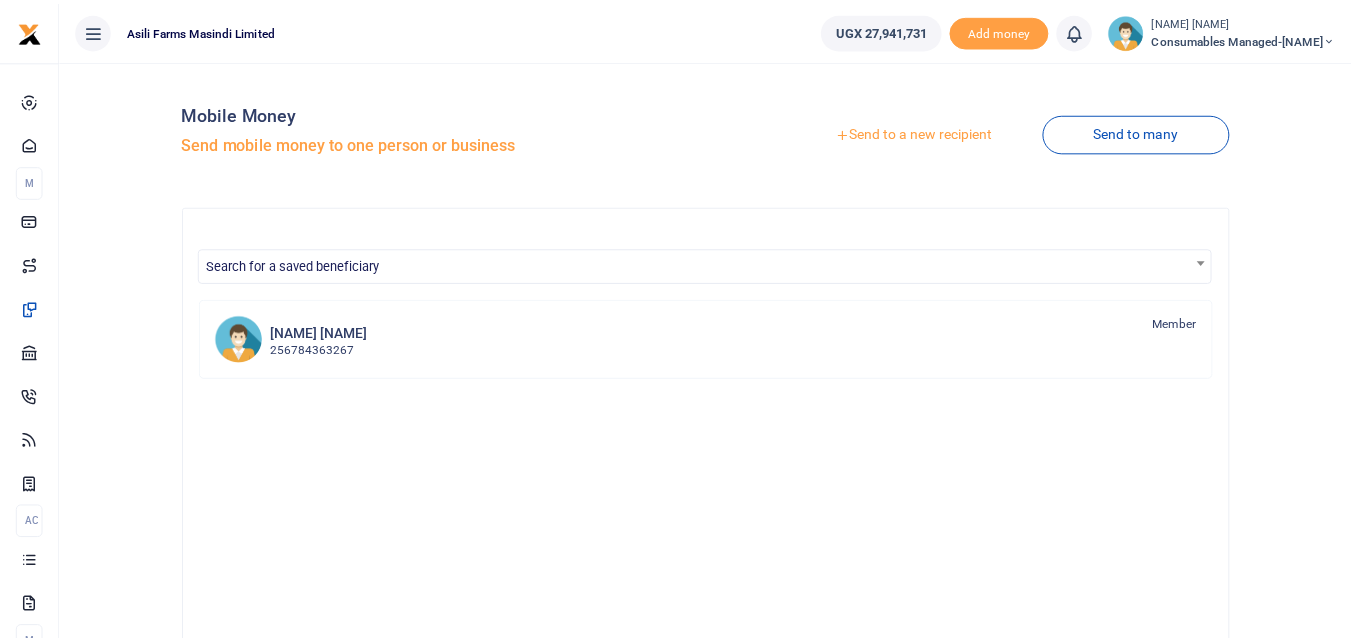 scroll, scrollTop: 0, scrollLeft: 0, axis: both 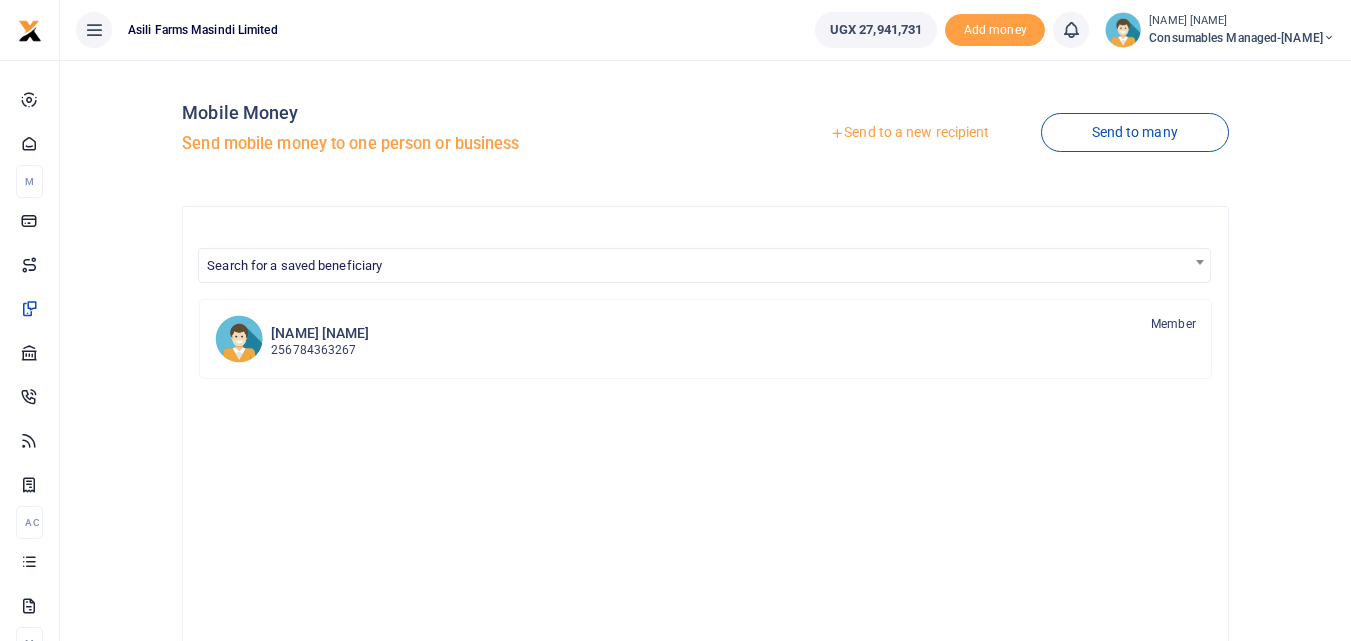 click on "Send to a new recipient" at bounding box center [909, 133] 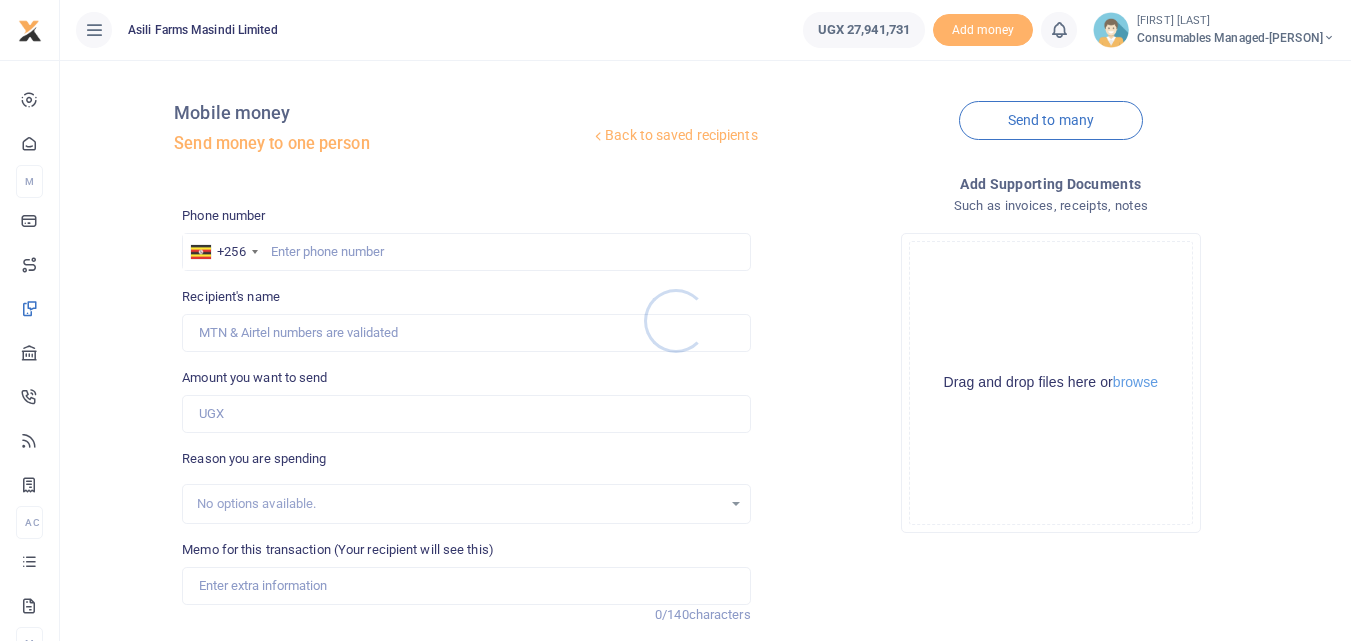 scroll, scrollTop: 0, scrollLeft: 0, axis: both 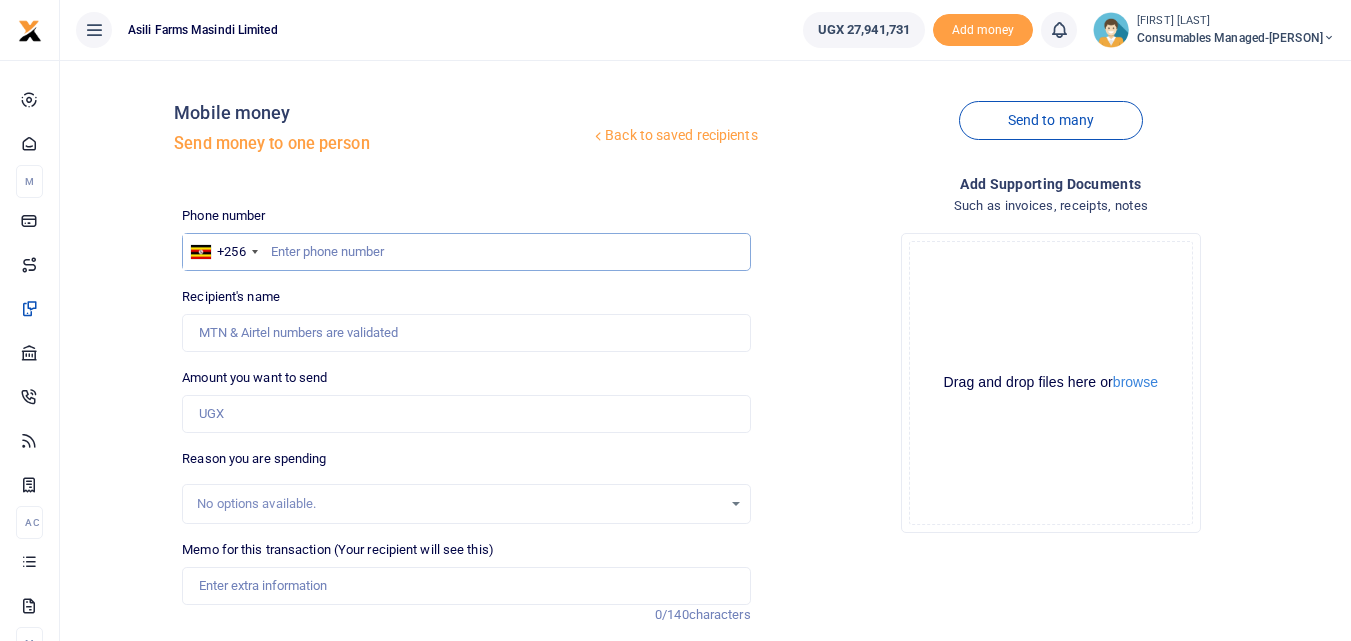 click at bounding box center (466, 252) 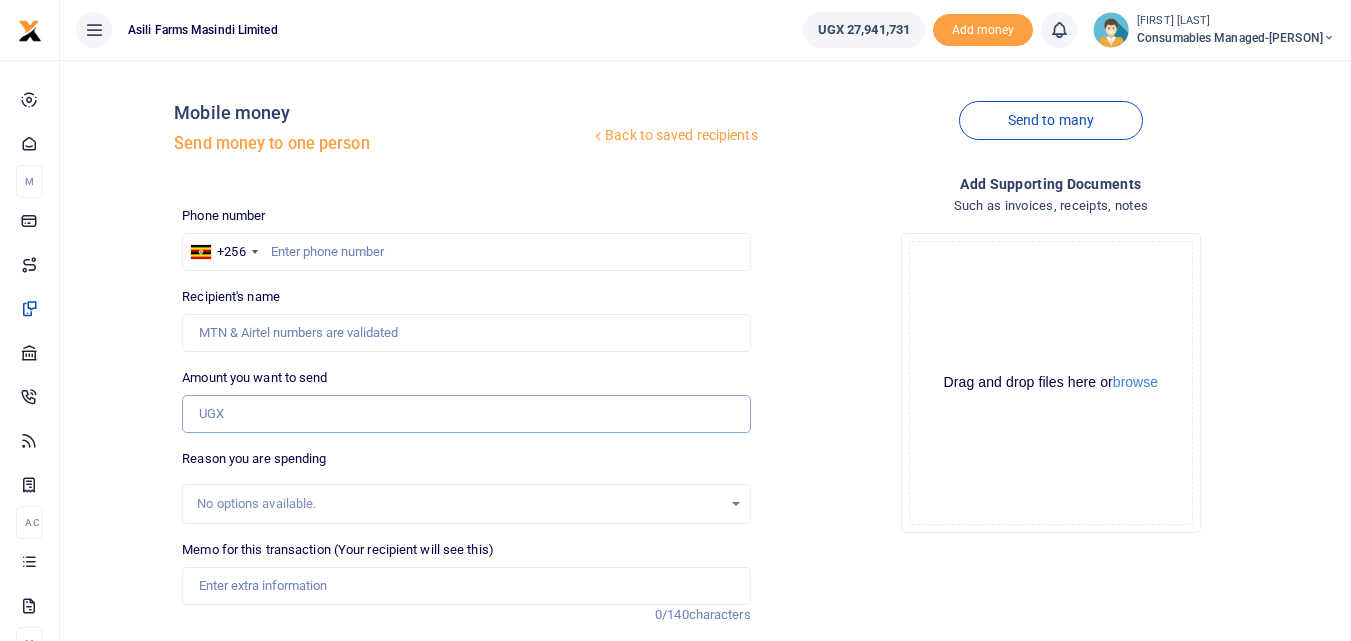 click on "Amount you want to send" at bounding box center (466, 414) 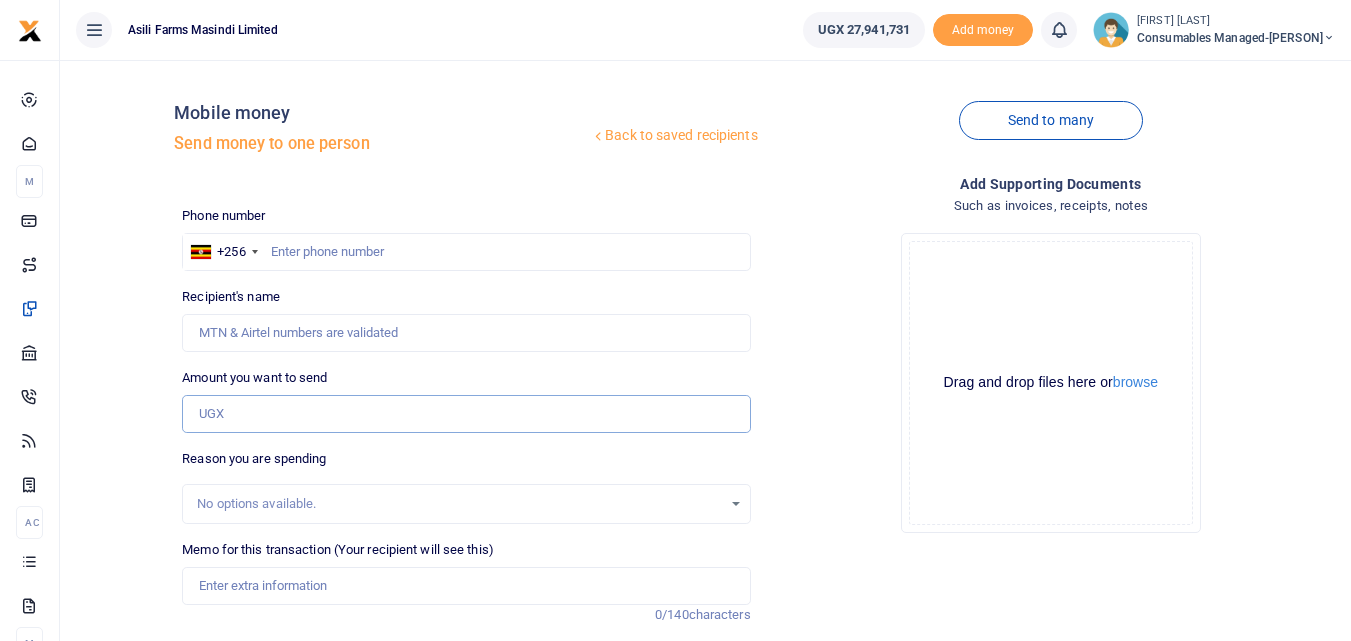 paste on "[PHONE]" 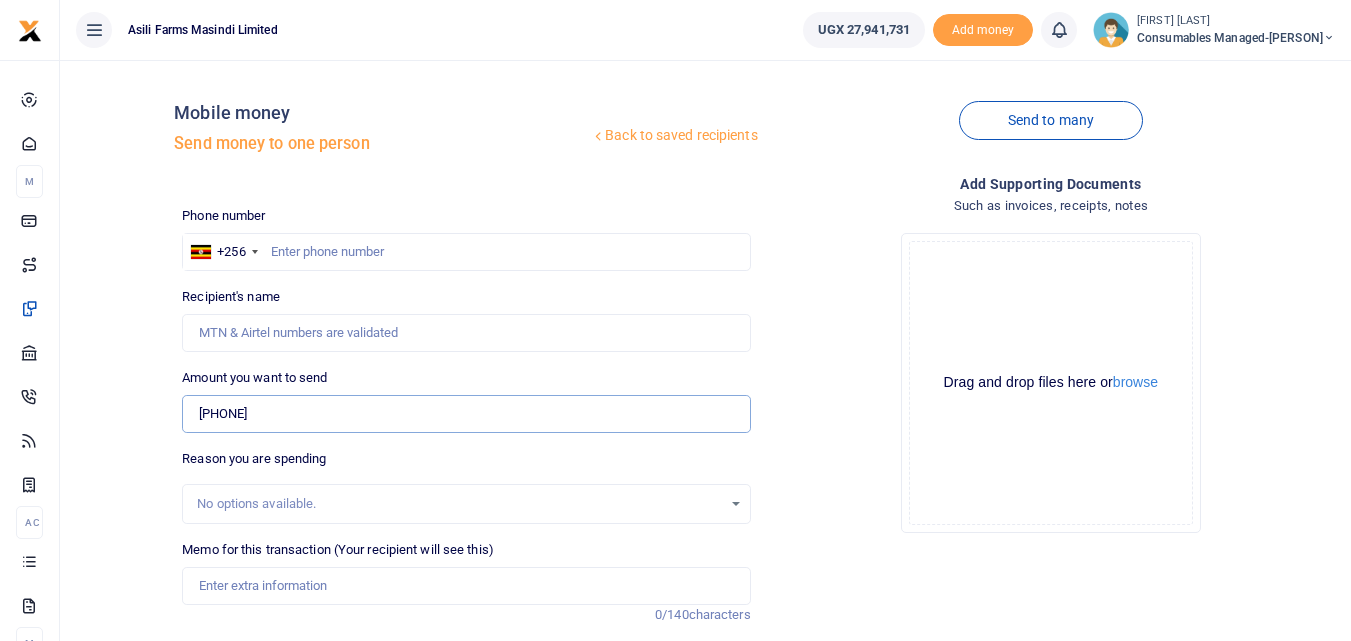 type on "[PHONE]" 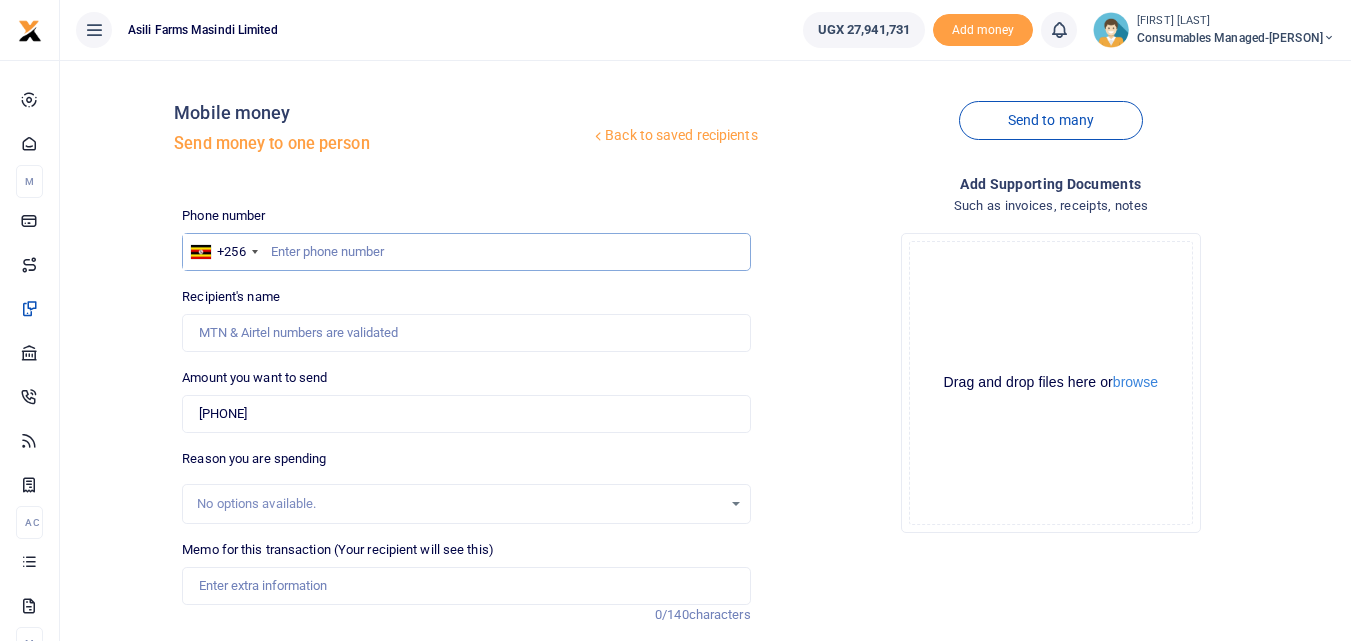 click at bounding box center [466, 252] 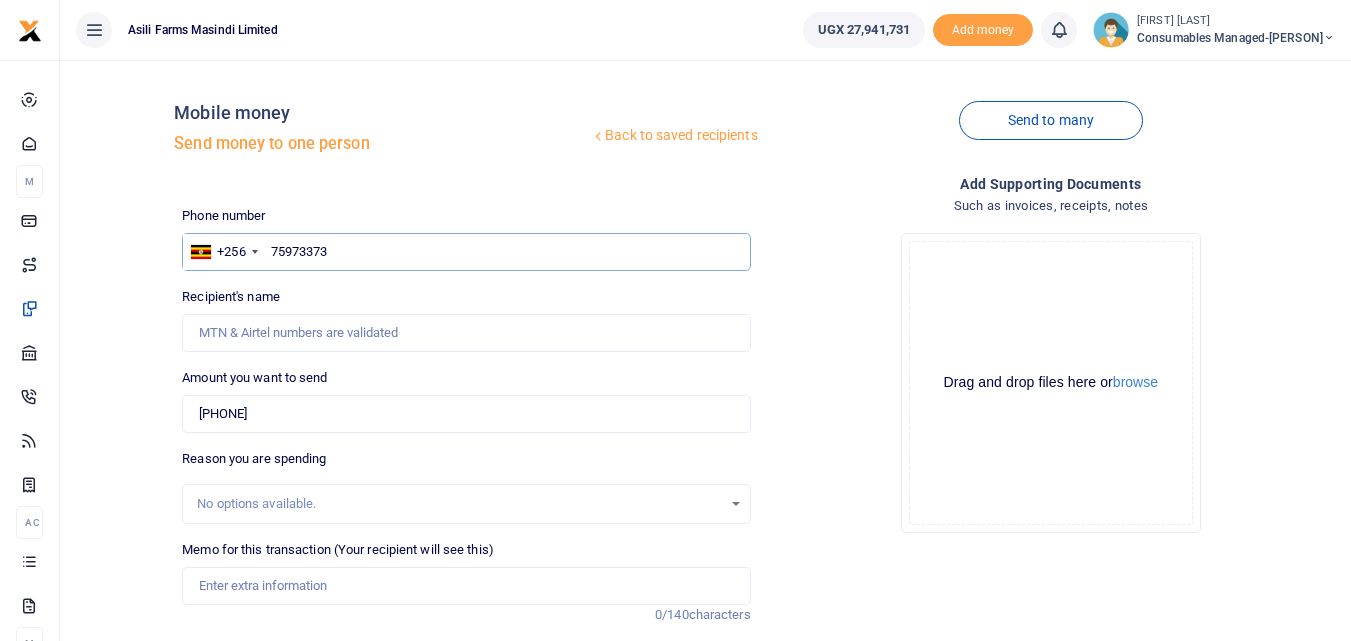 type on "759733736" 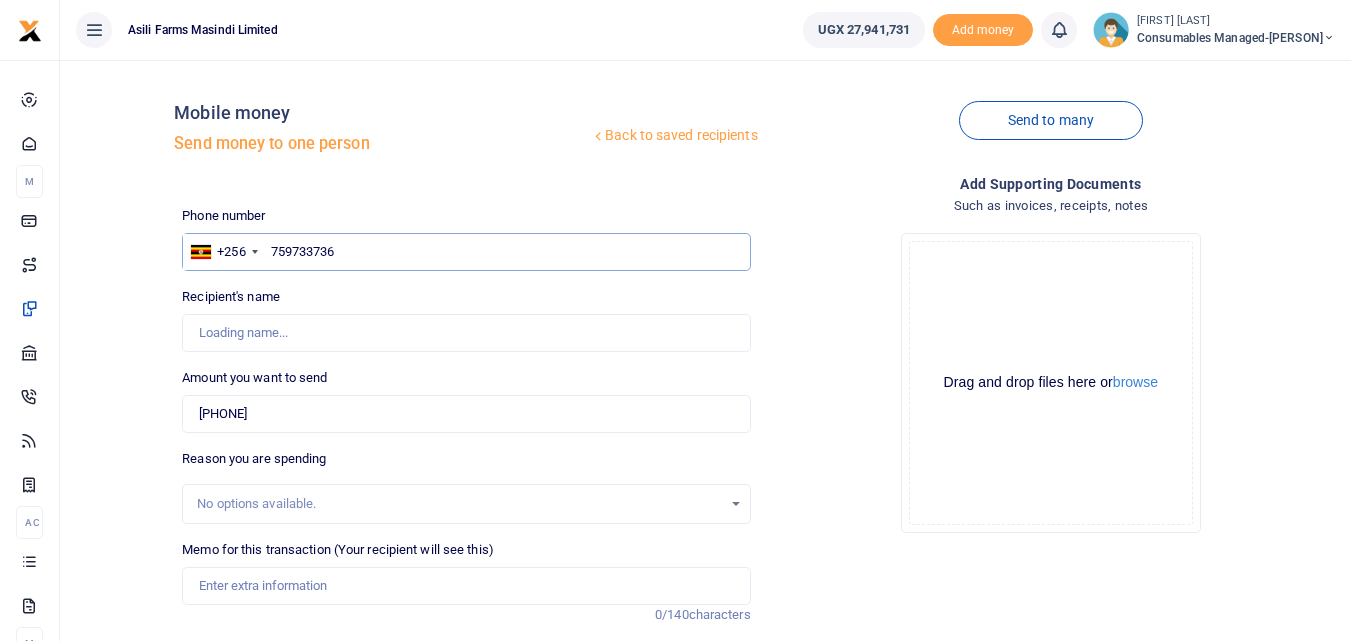 type on "Stephen Mutibwa" 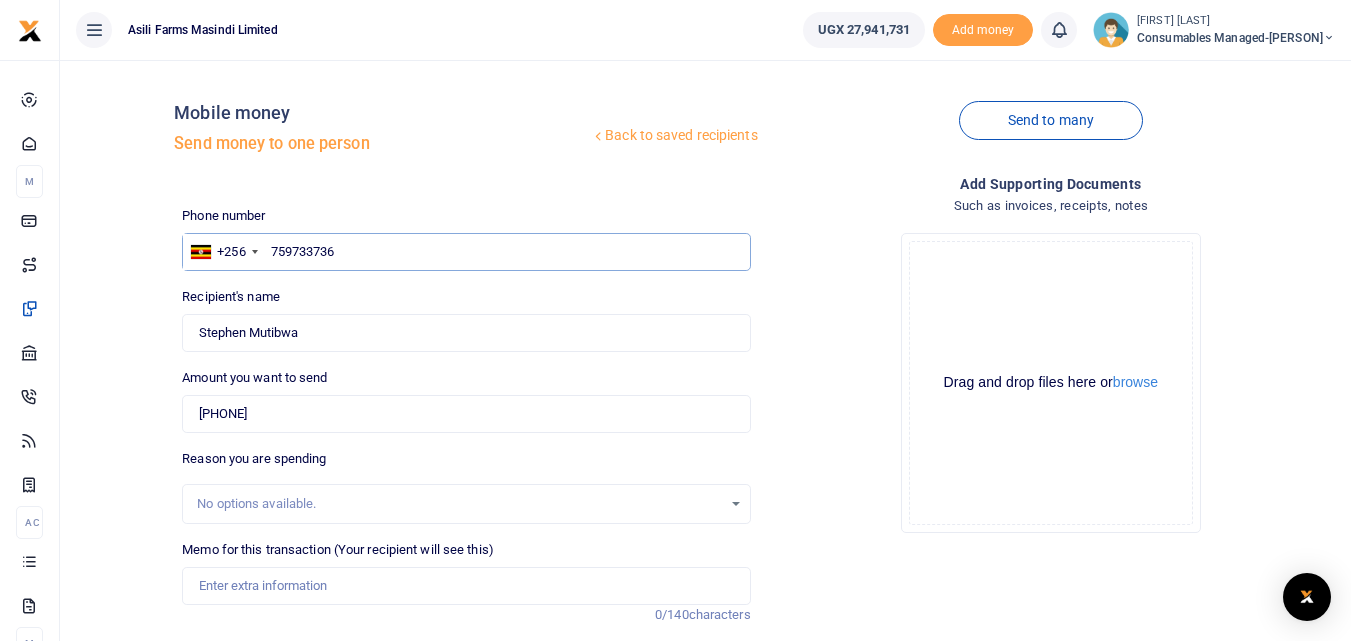 type on "759733736" 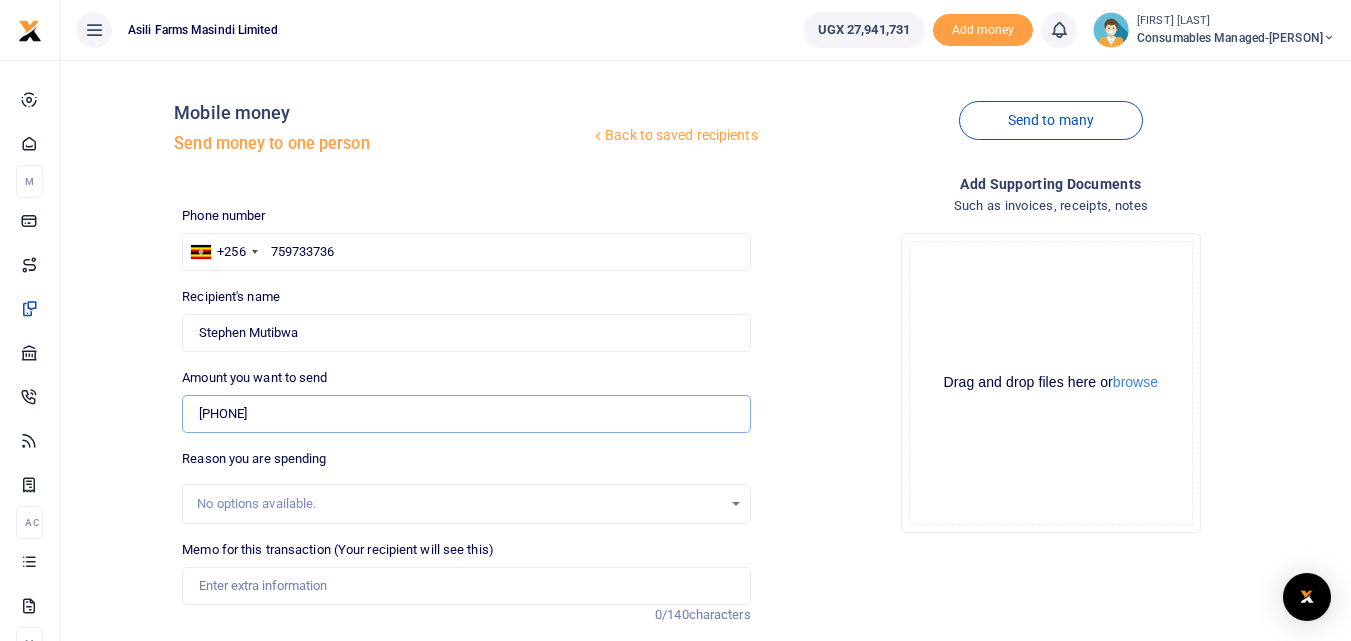click on "[PHONE]" at bounding box center (466, 414) 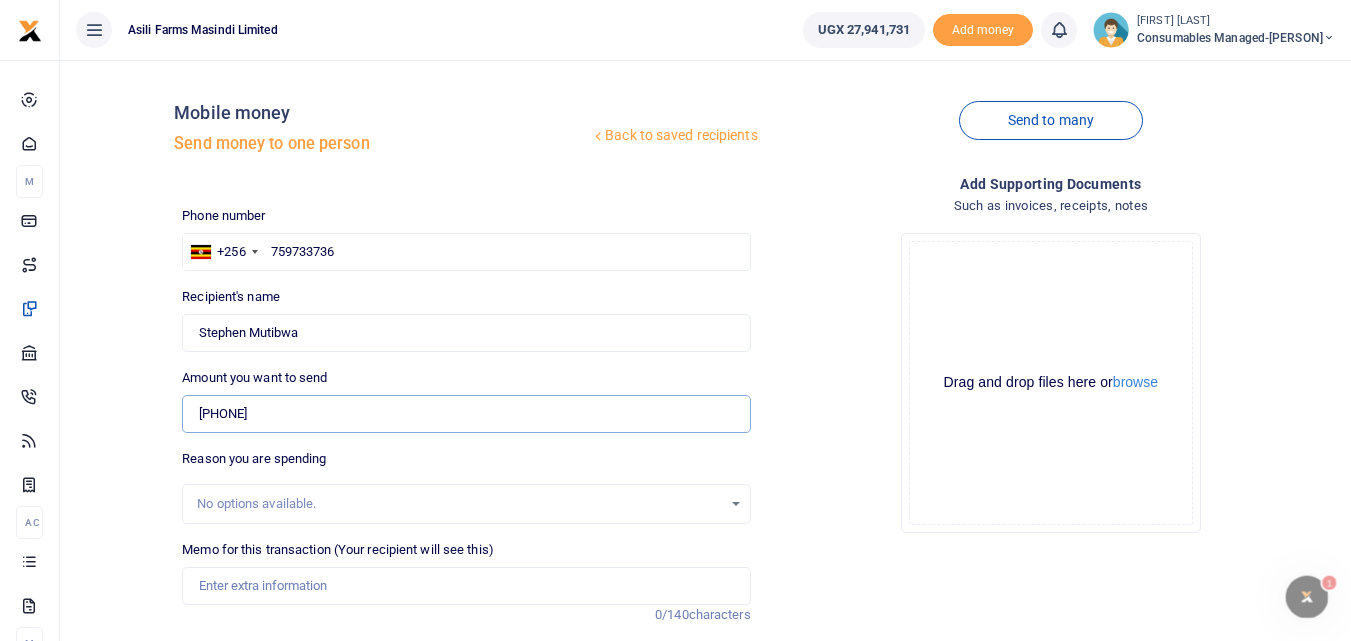 scroll, scrollTop: 0, scrollLeft: 0, axis: both 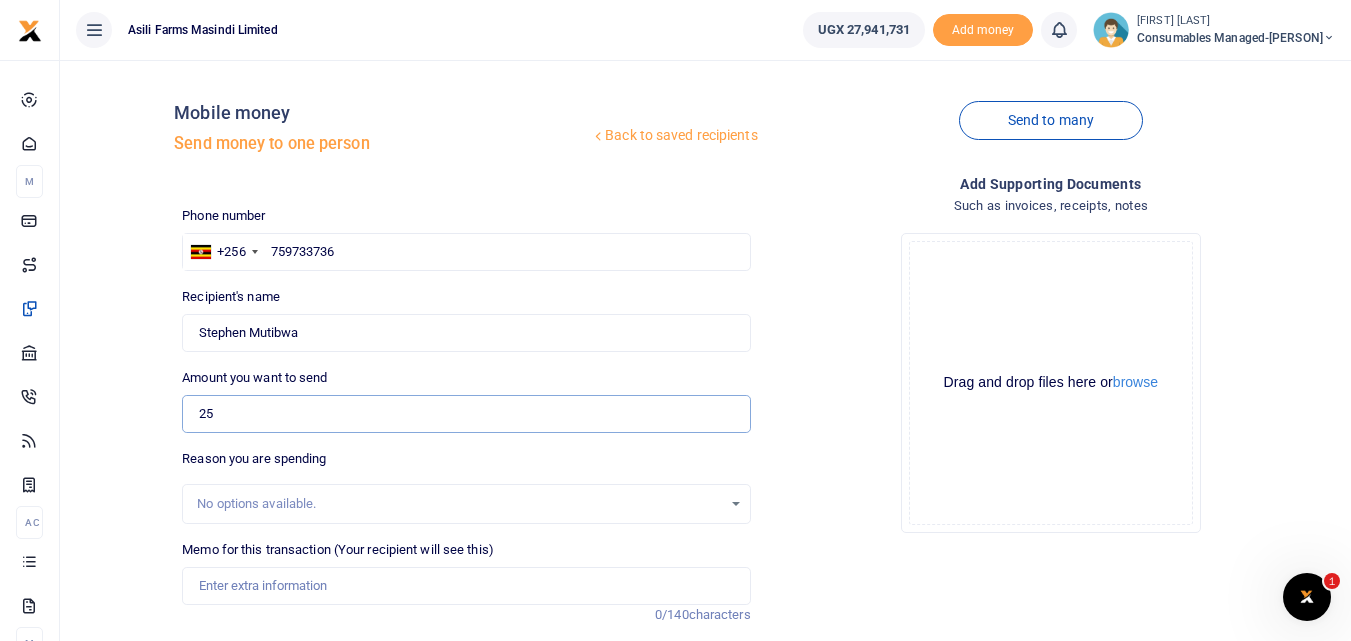 type on "2" 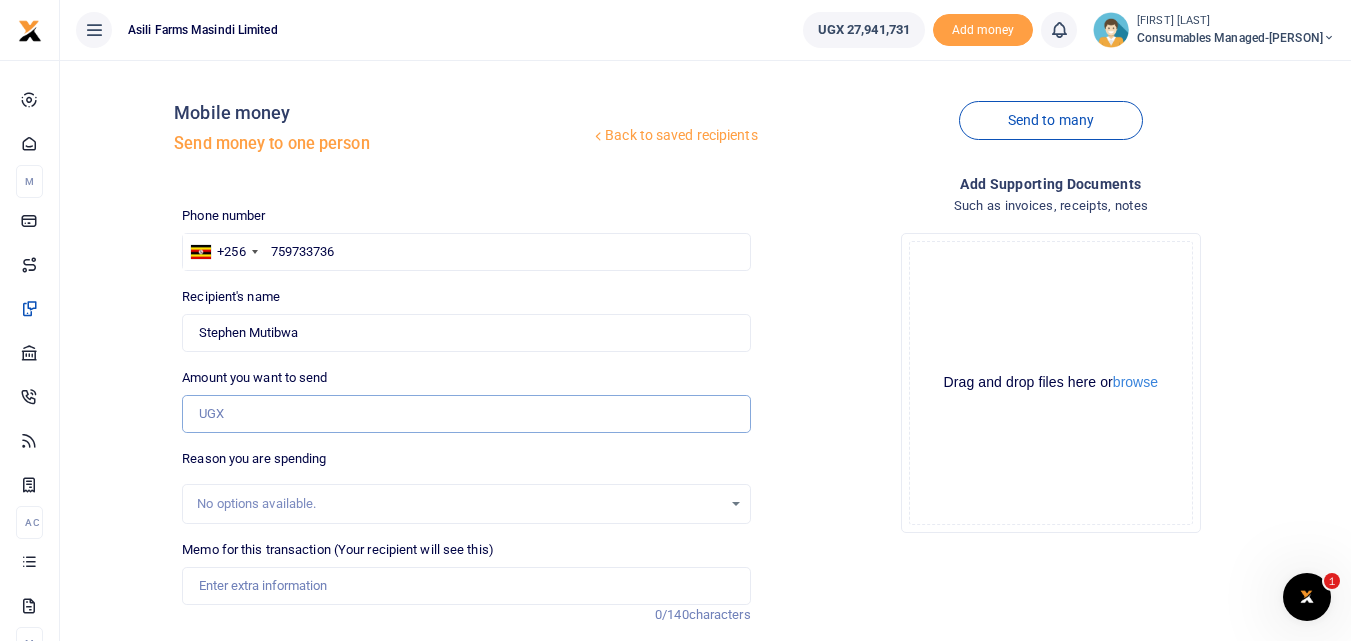type on "0" 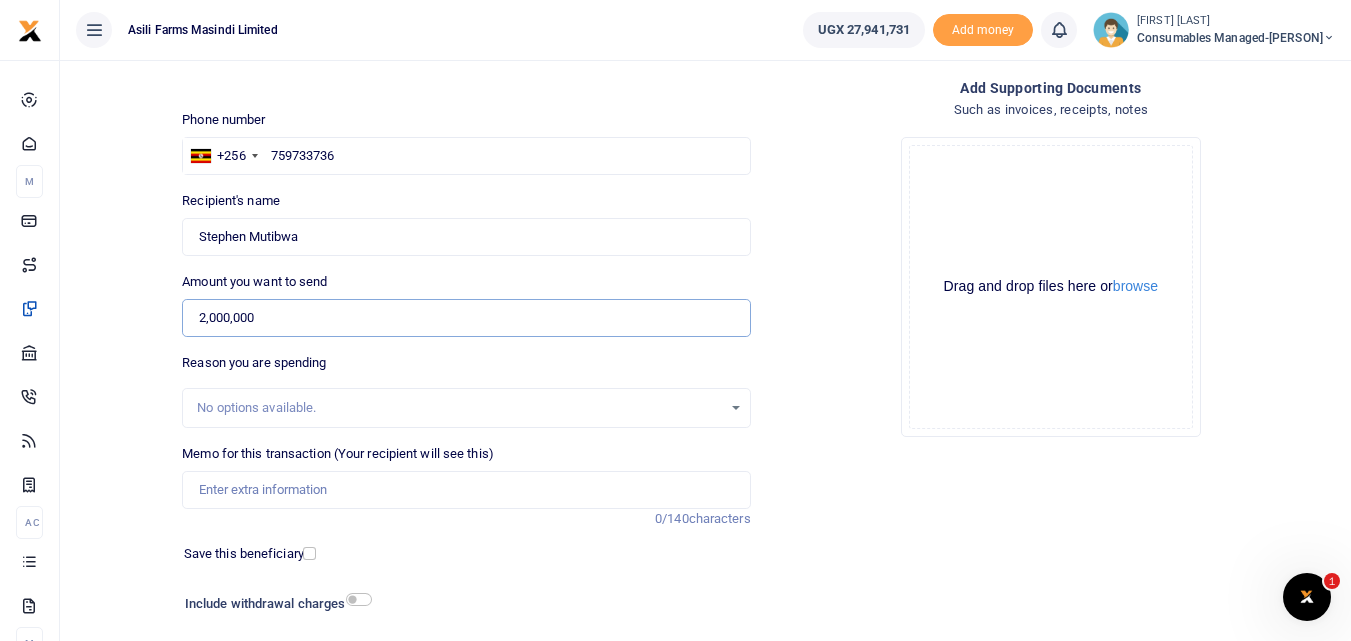 scroll, scrollTop: 97, scrollLeft: 0, axis: vertical 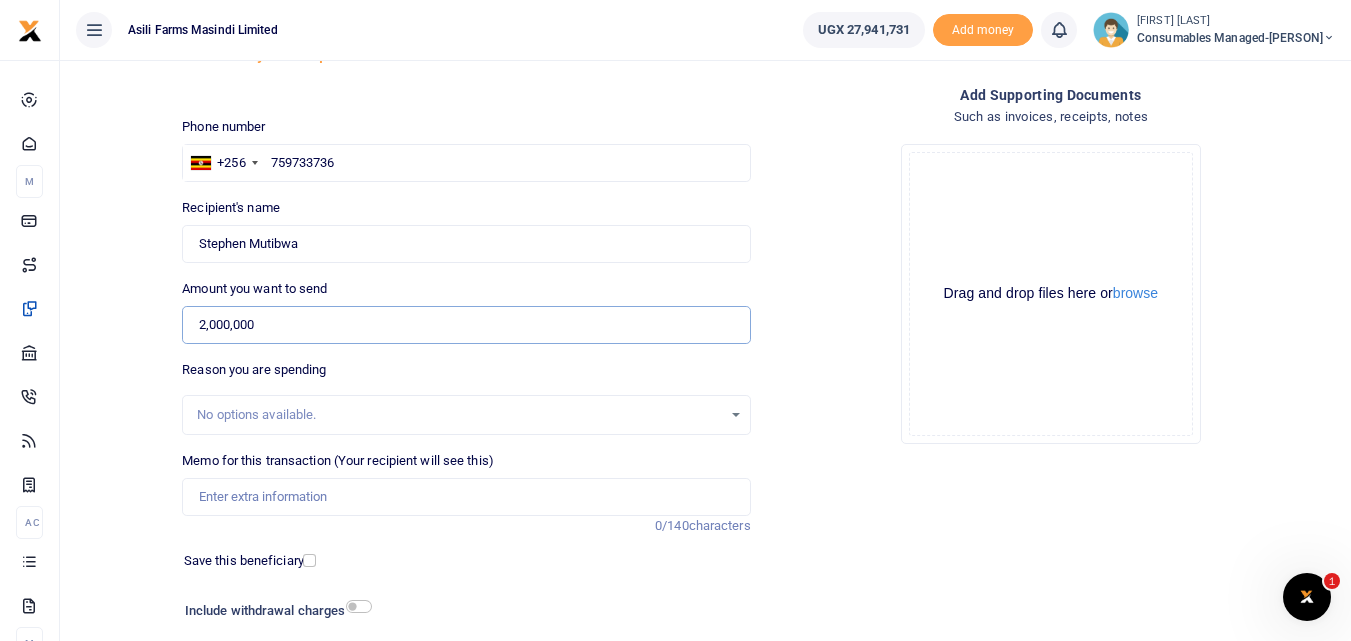 type on "2,000,000" 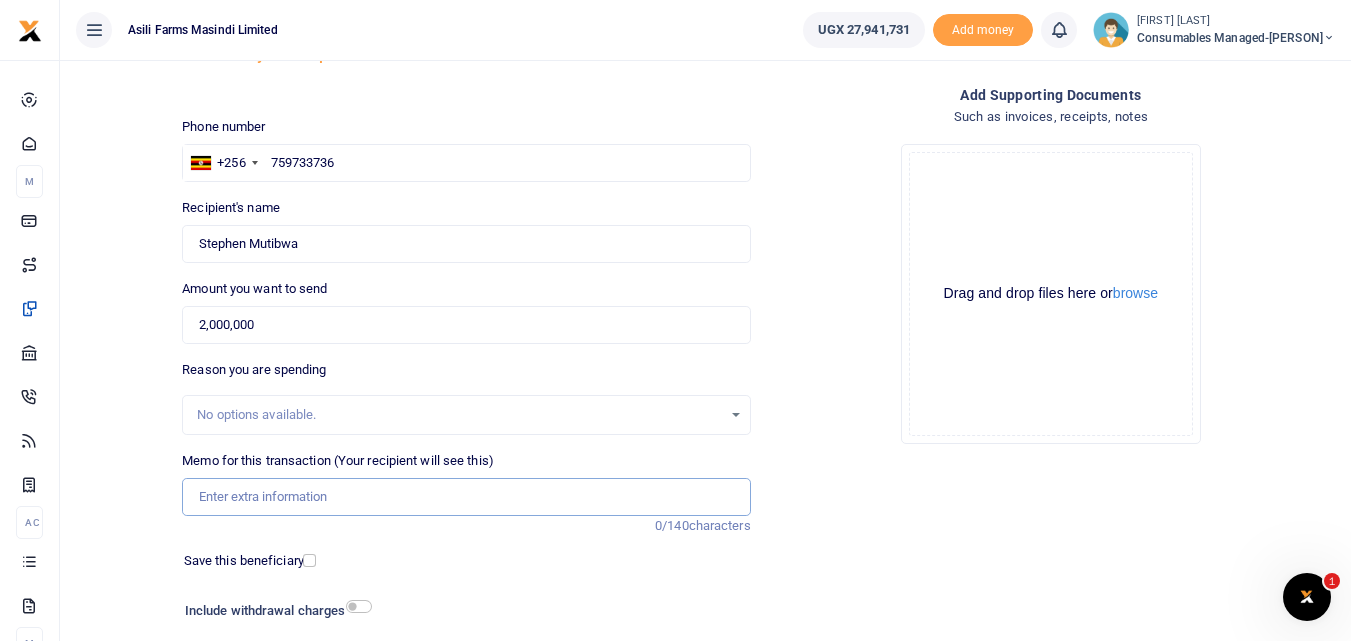 click on "Memo for this transaction (Your recipient will see this)" at bounding box center (466, 497) 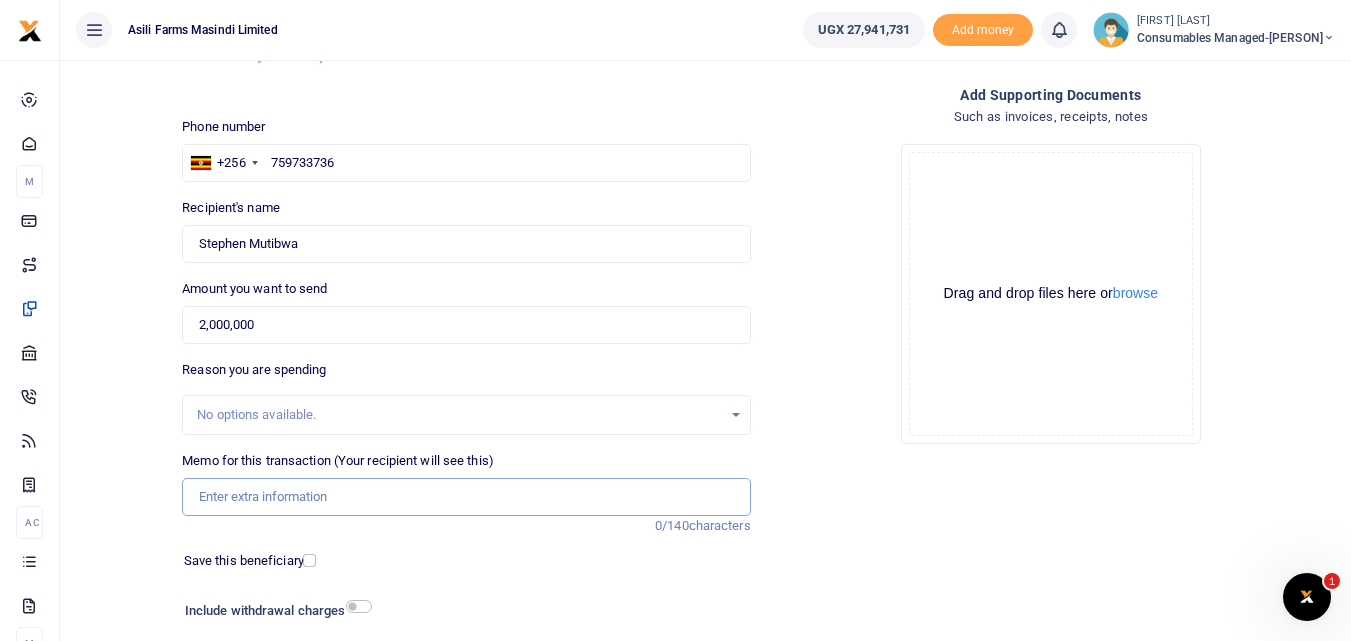 click on "Memo for this transaction (Your recipient will see this)" at bounding box center [466, 497] 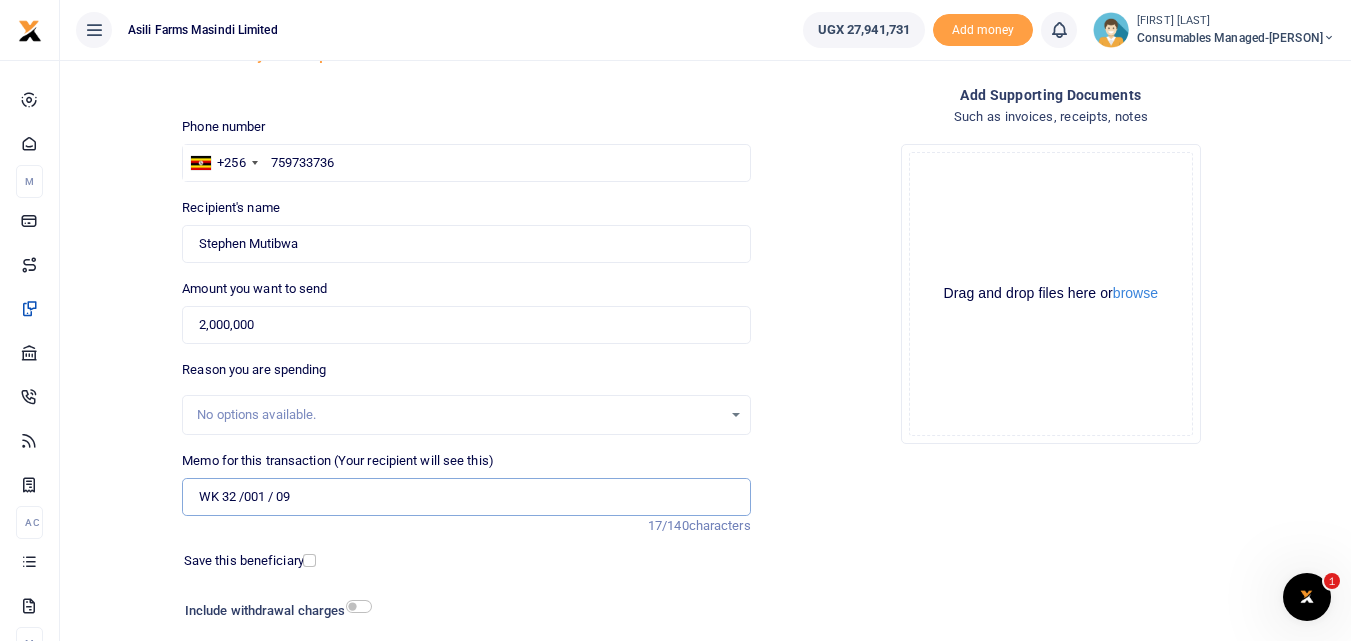 paste on "WK 32 /001 / 10" 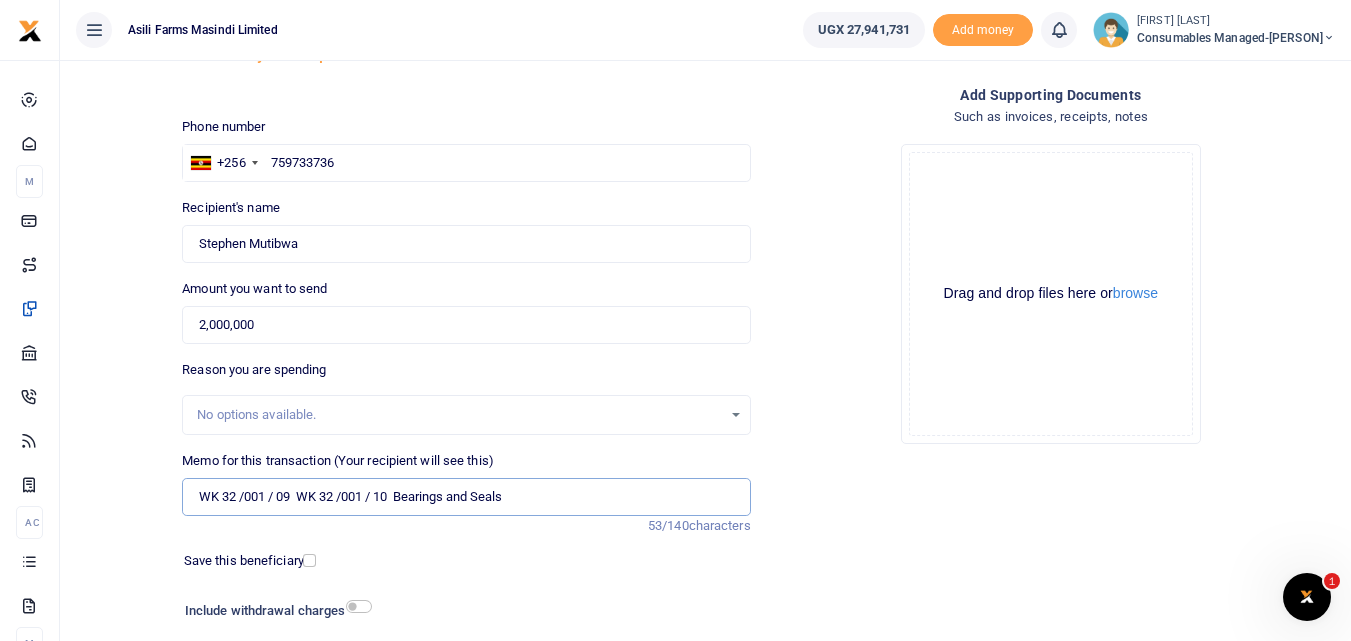 click on "WK 32 /001 / 09  WK 32 /001 / 10  Bearings and Seals" at bounding box center (466, 497) 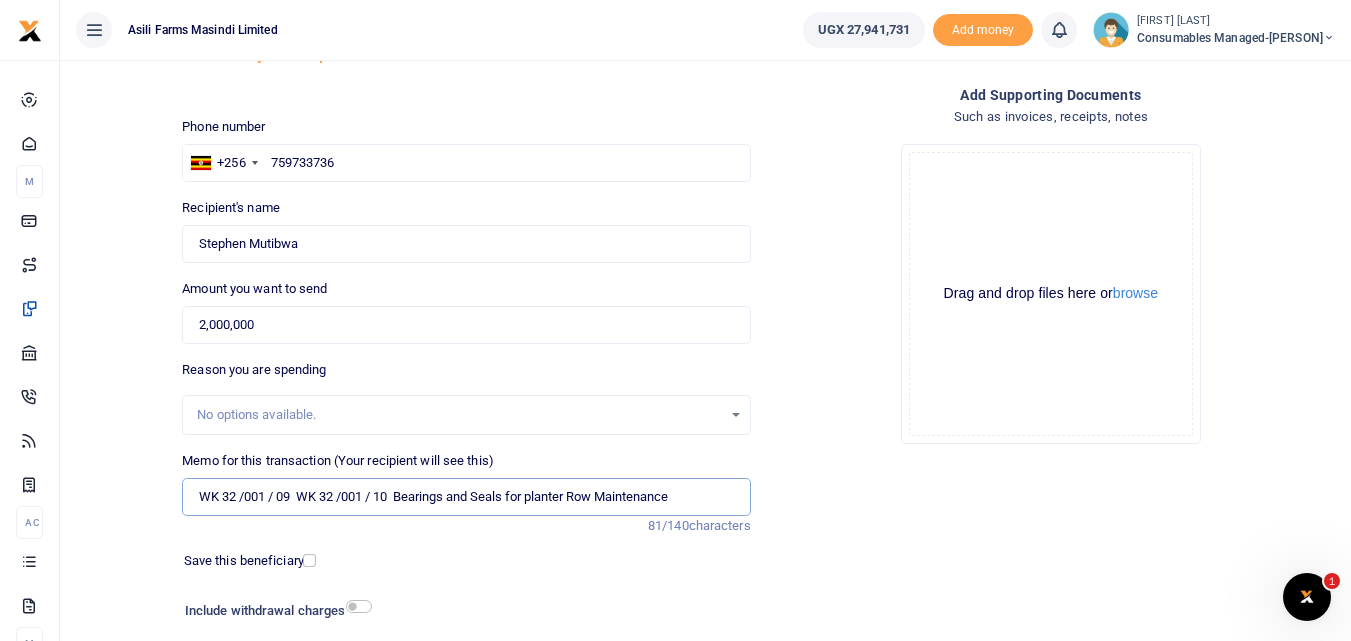 click on "WK 32 /001 / 09  WK 32 /001 / 10  Bearings and Seals for planter Row Maintenance" at bounding box center (466, 497) 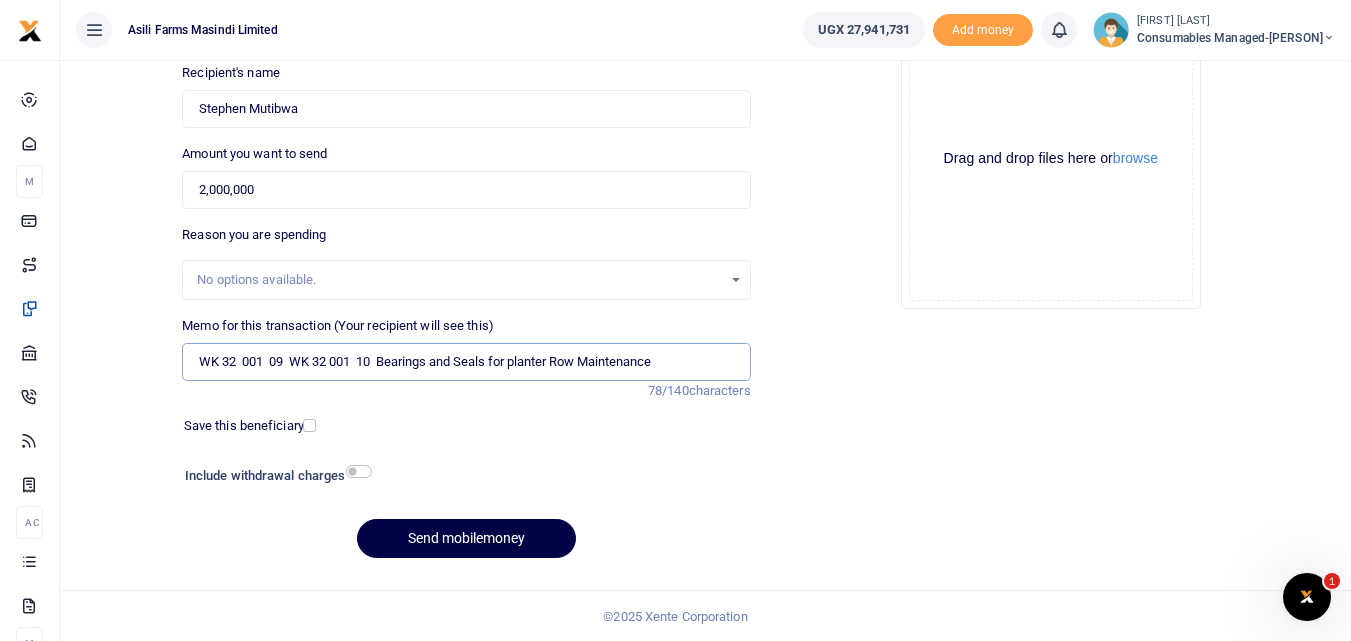 scroll, scrollTop: 225, scrollLeft: 0, axis: vertical 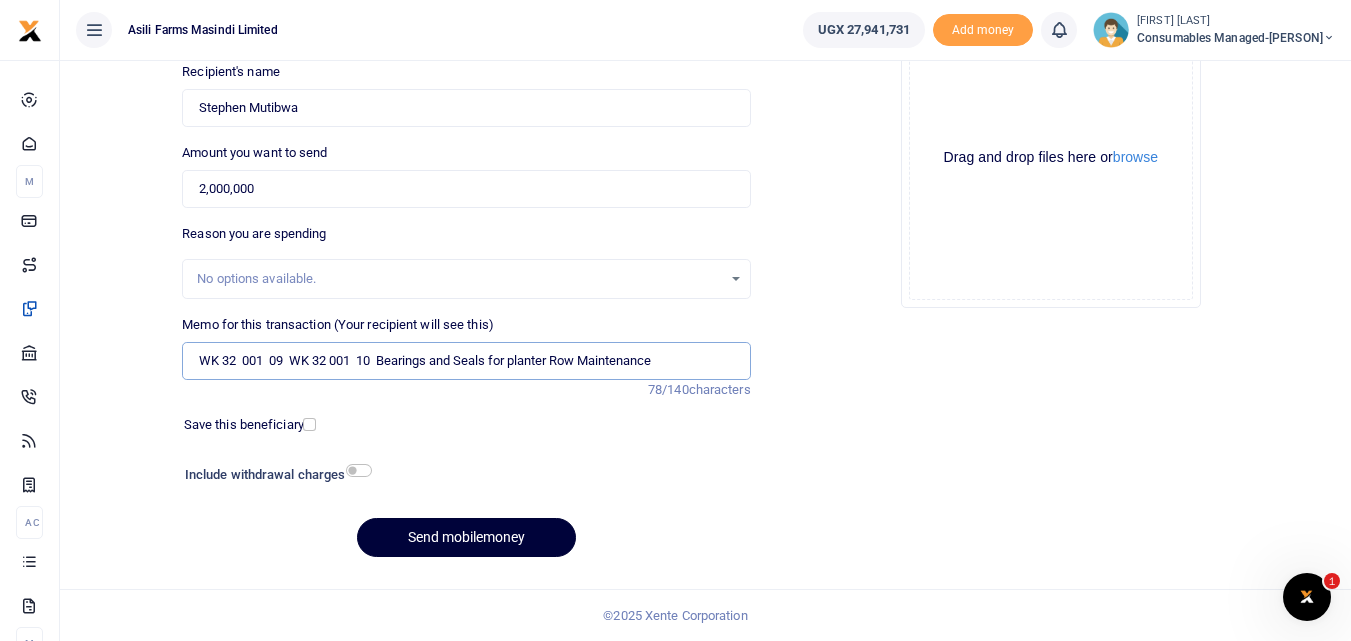 type on "WK 32  001  09  WK 32 001  10  Bearings and Seals for planter Row Maintenance" 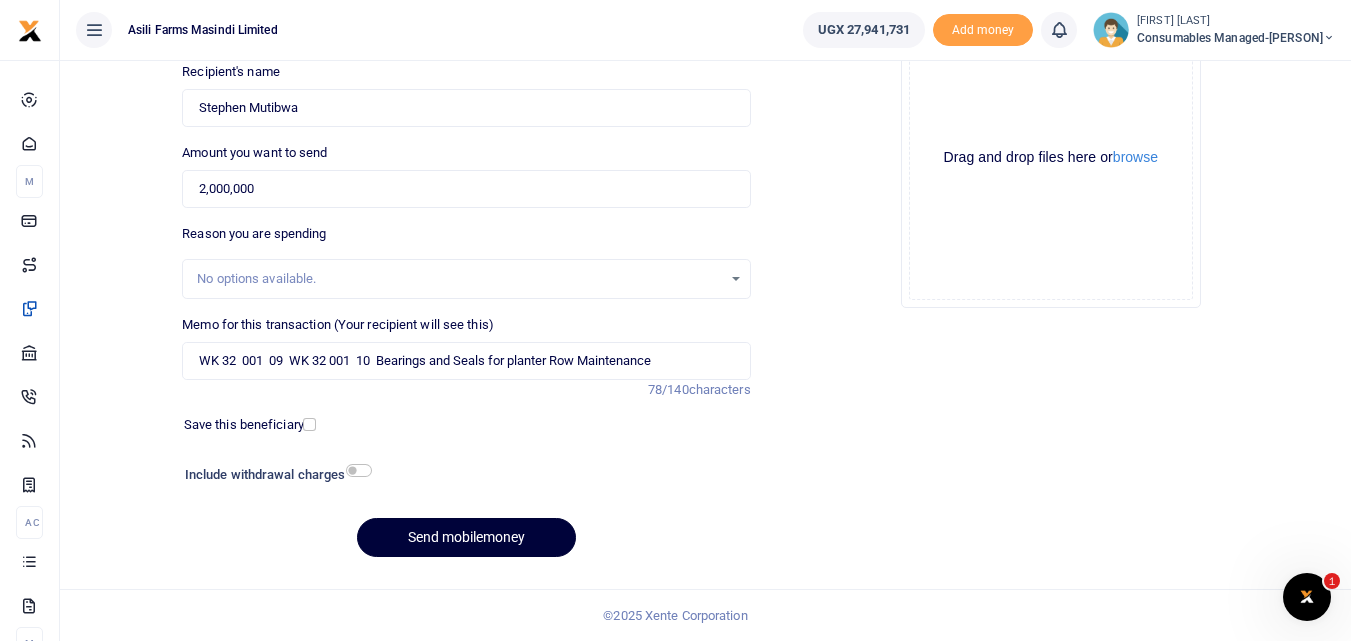 click on "Send mobilemoney" at bounding box center [466, 537] 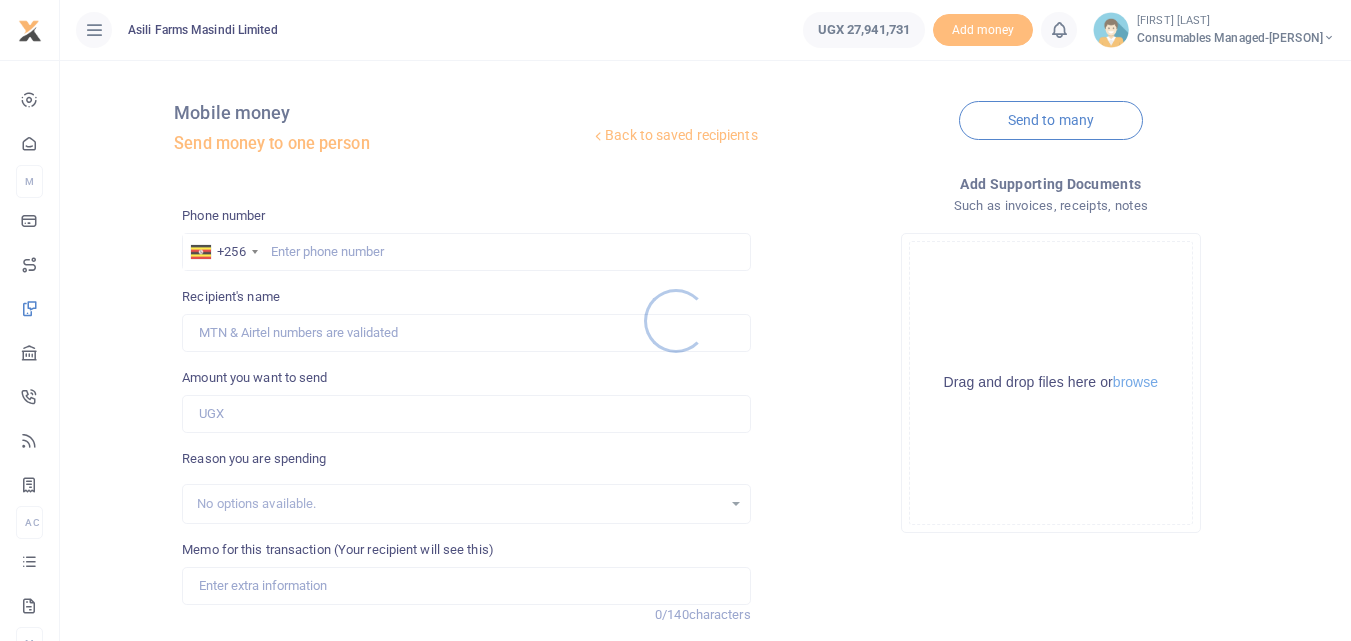 scroll, scrollTop: 225, scrollLeft: 0, axis: vertical 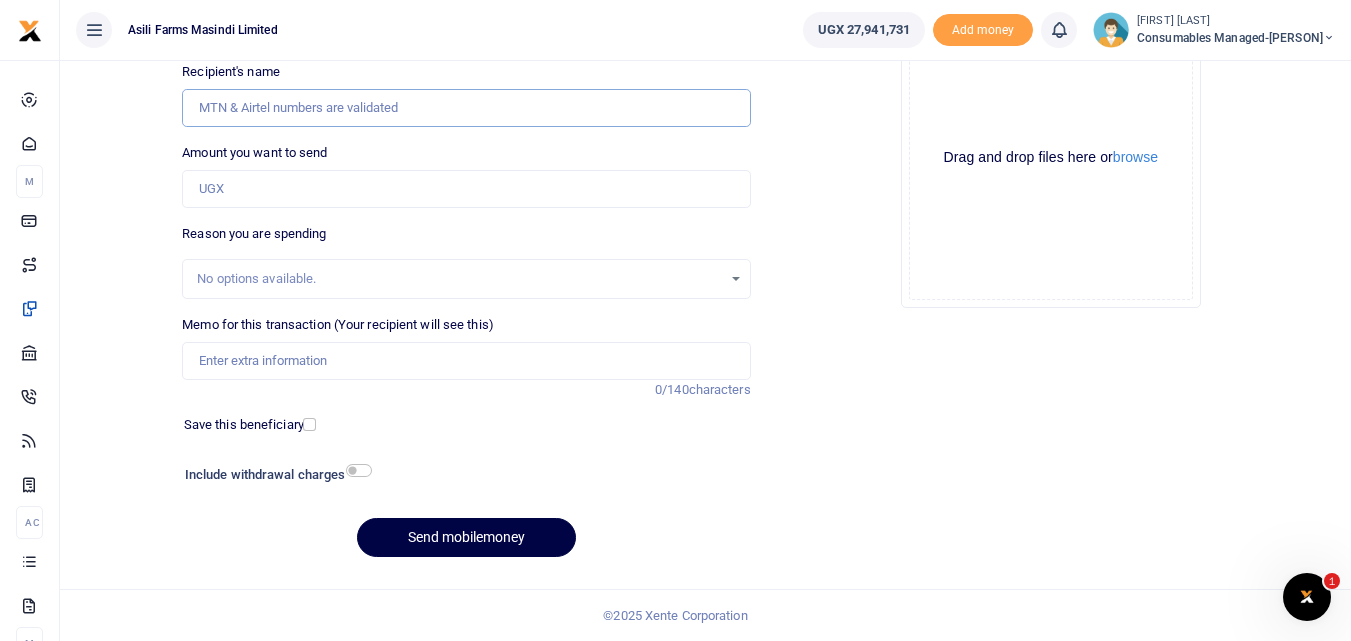 click on "Recipient's name" at bounding box center [466, 108] 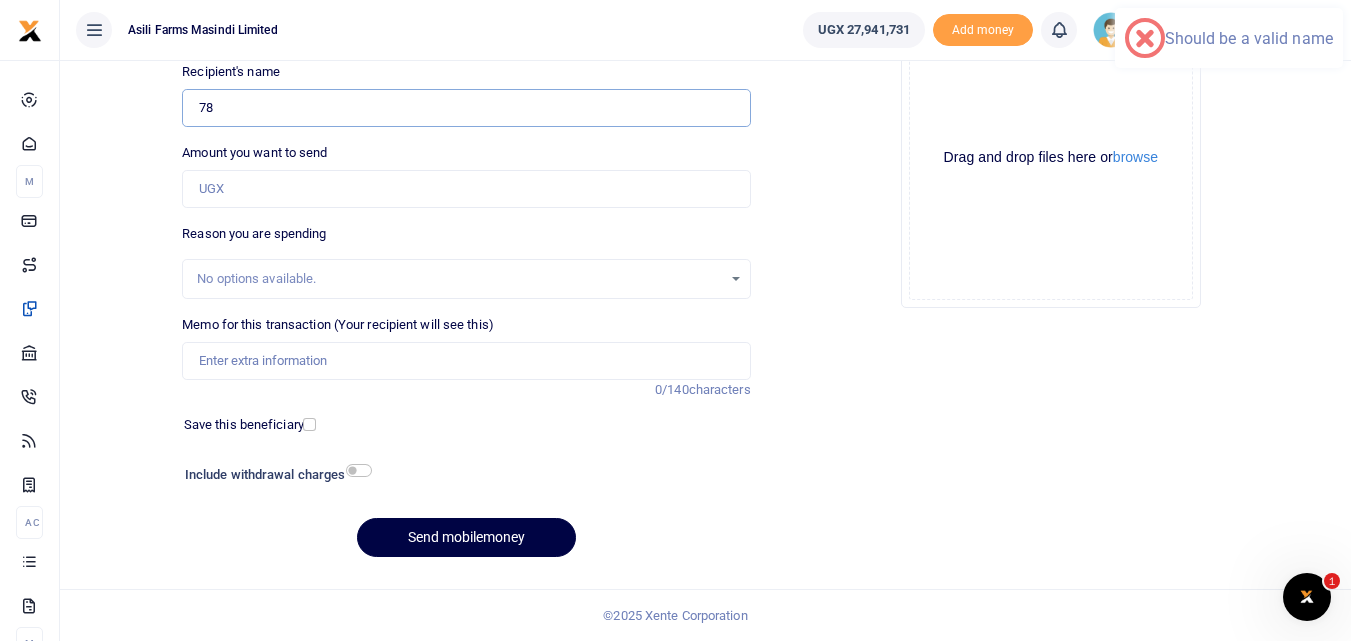 type on "7" 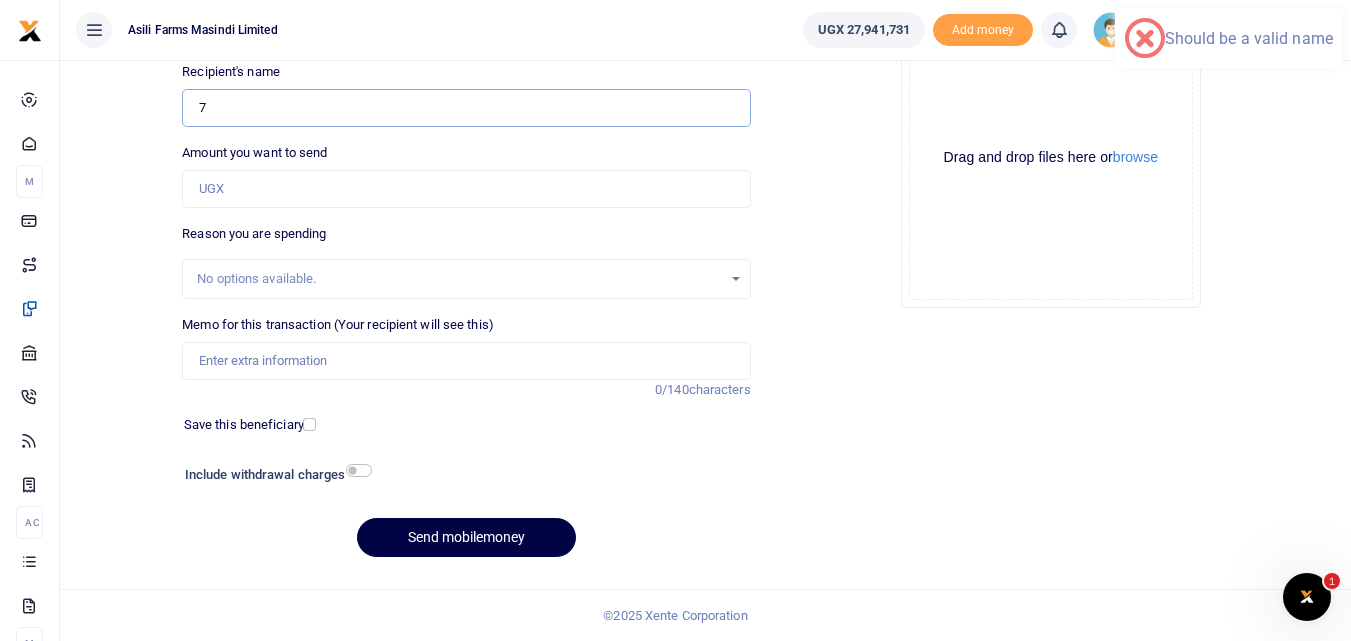type 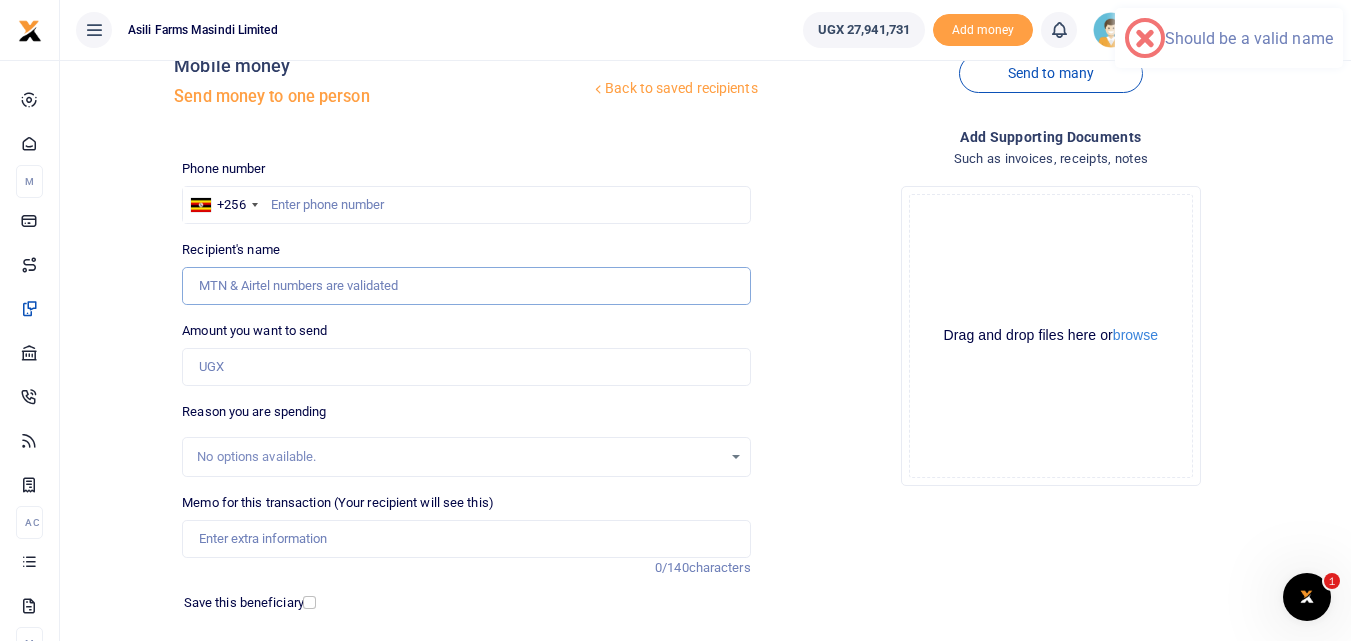 scroll, scrollTop: 24, scrollLeft: 0, axis: vertical 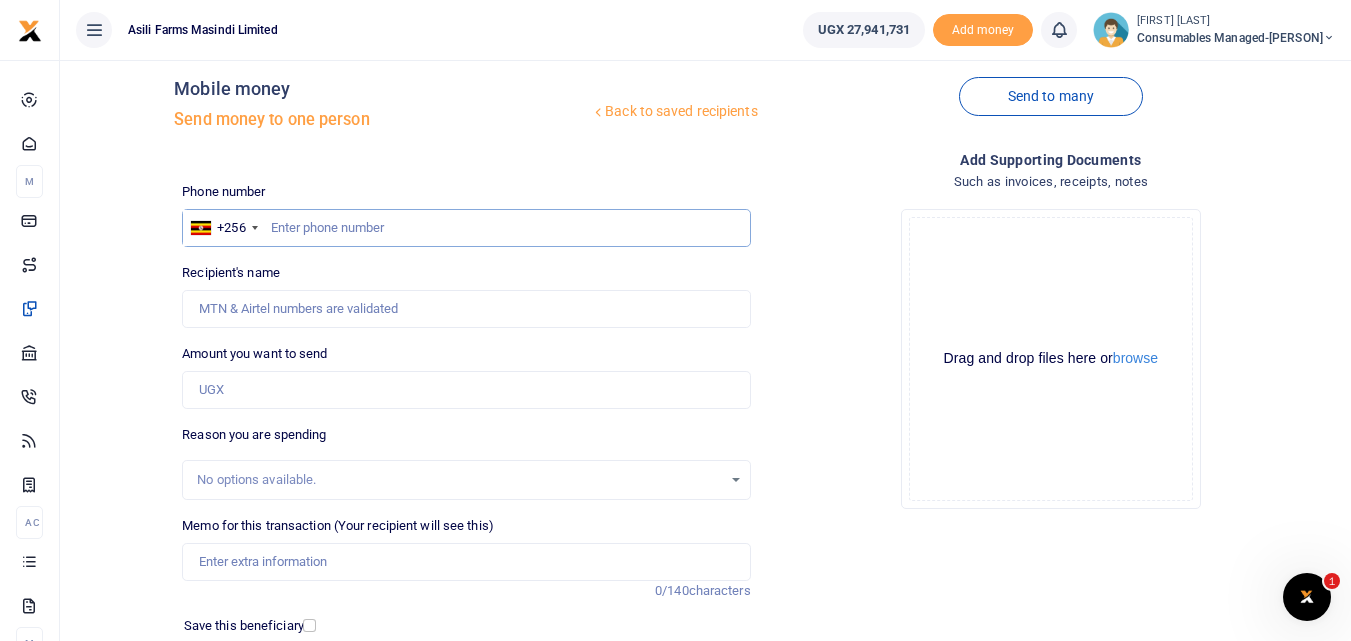 click at bounding box center [466, 228] 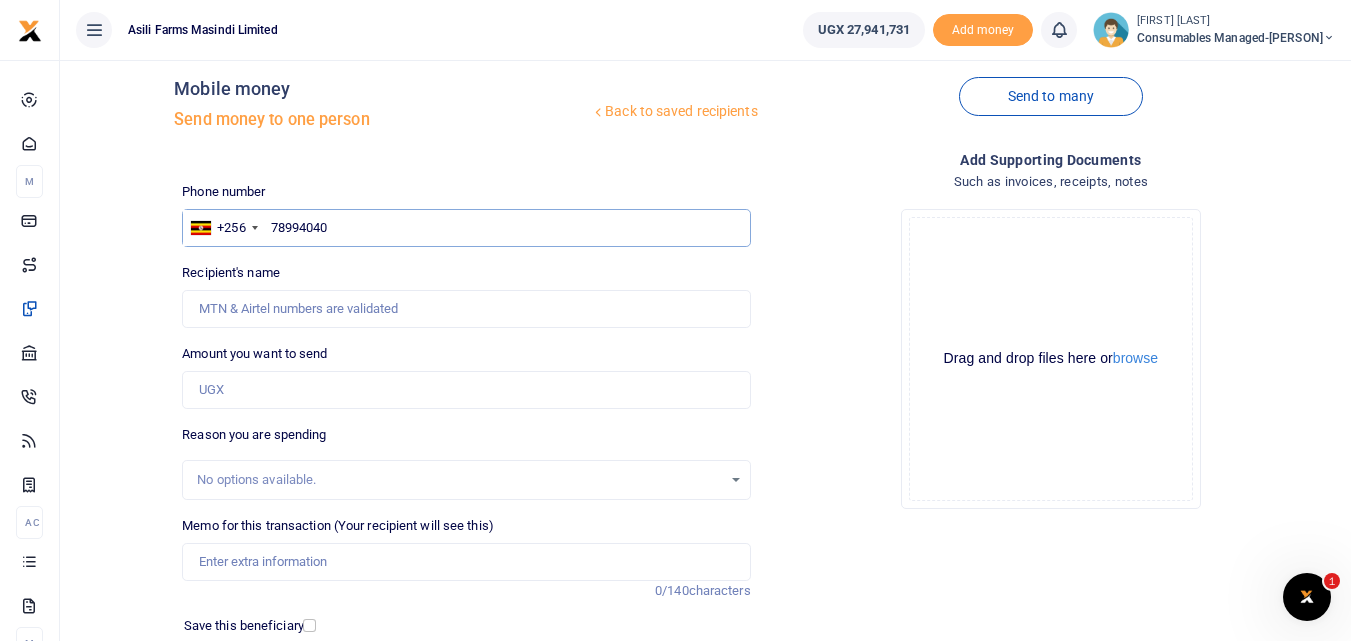 type on "789940402" 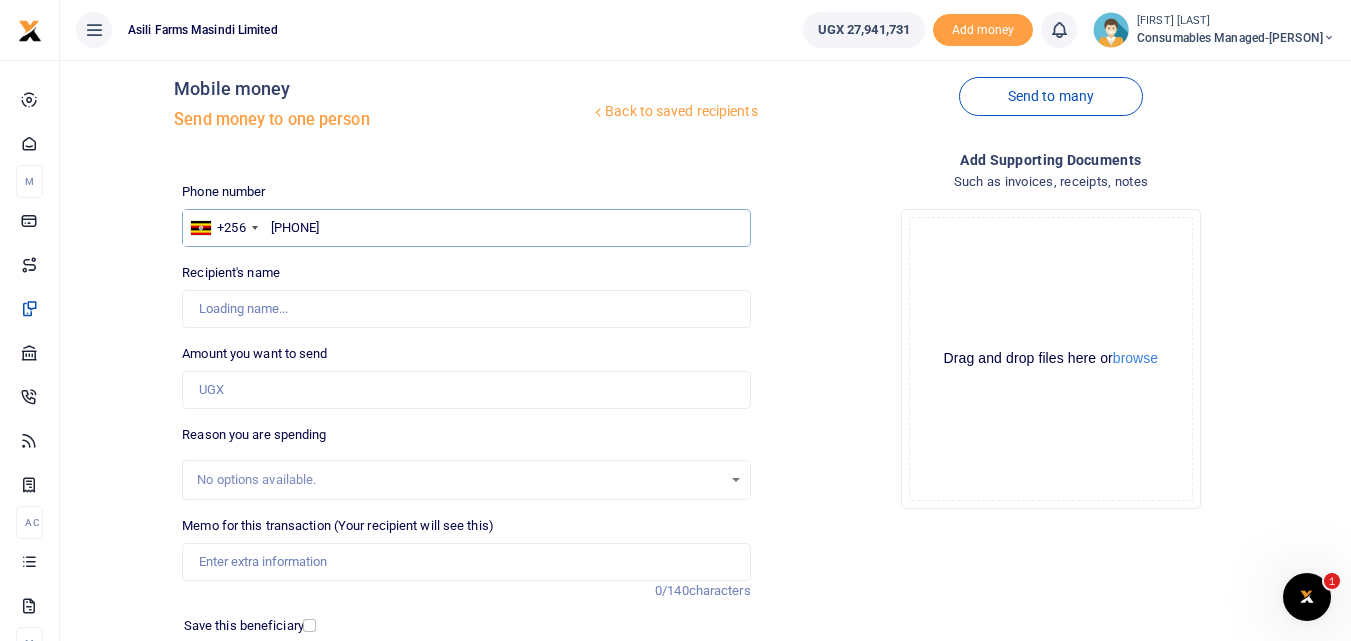 type on "Micheal Kwezira" 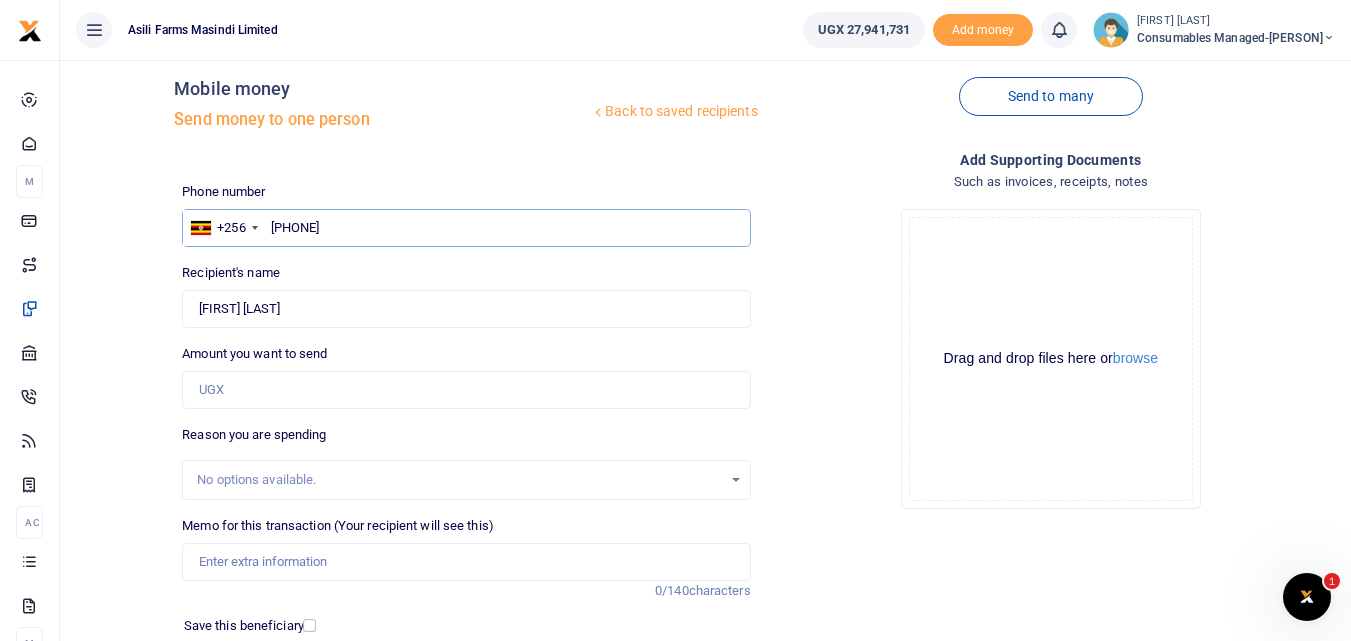 type on "789940402" 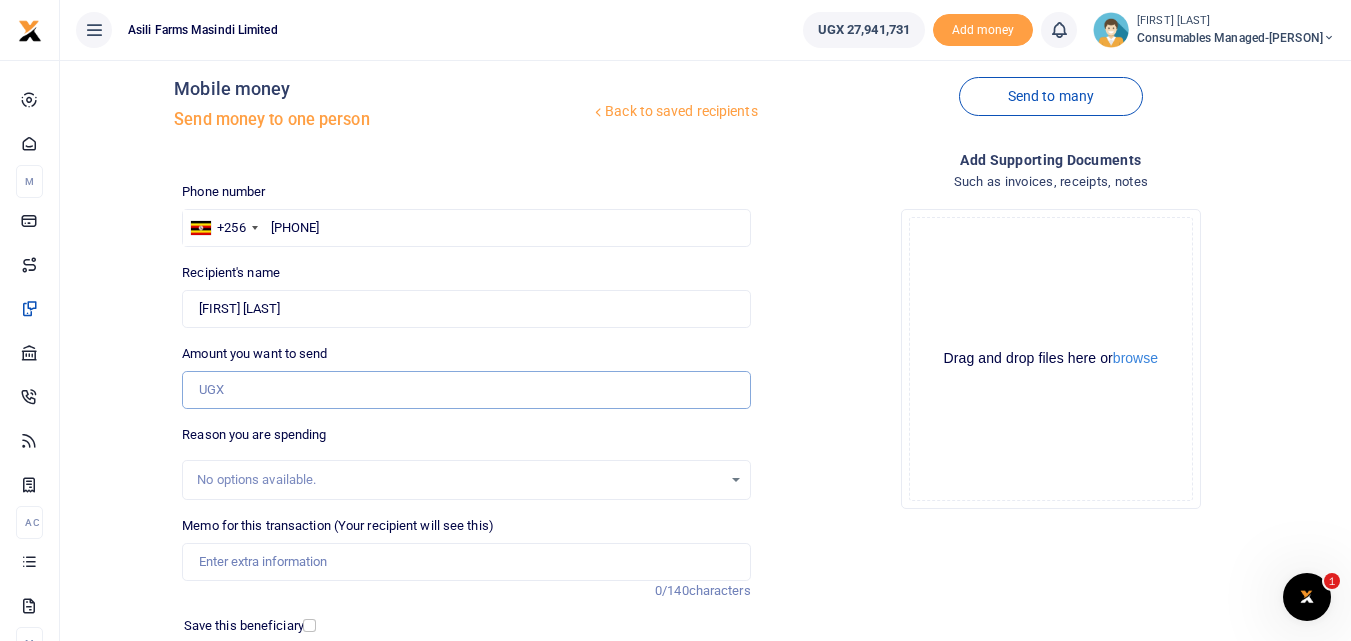 click on "Amount you want to send" at bounding box center [466, 390] 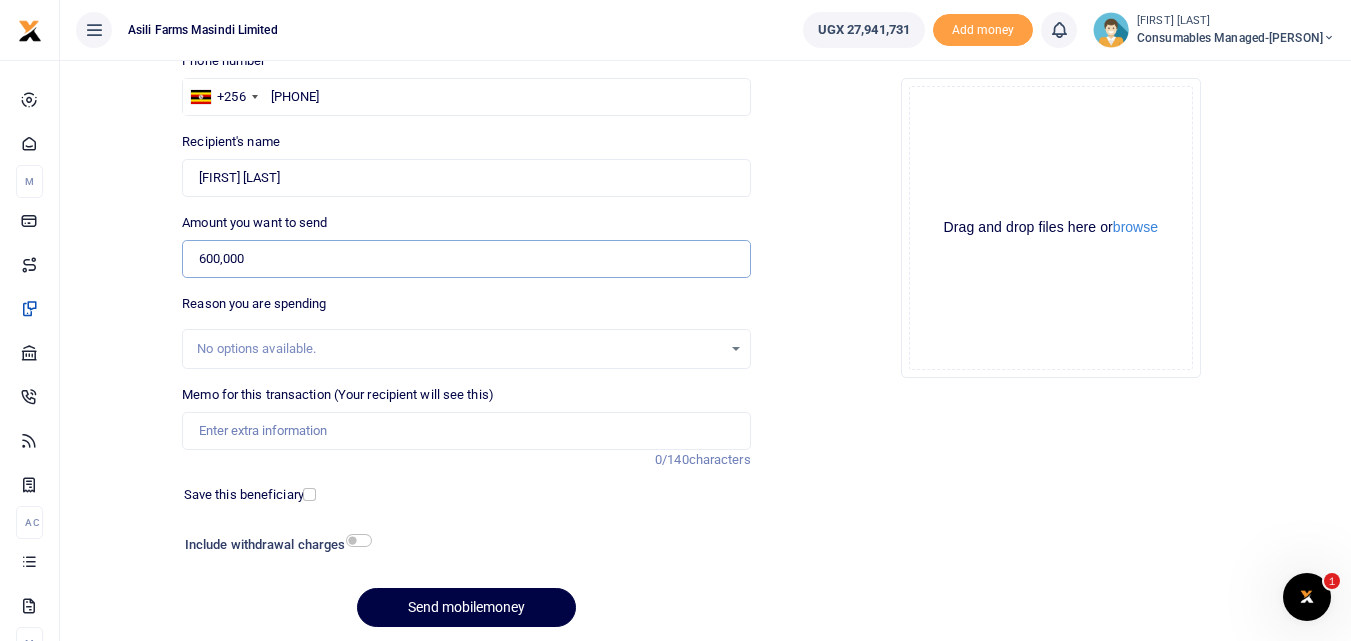scroll, scrollTop: 178, scrollLeft: 0, axis: vertical 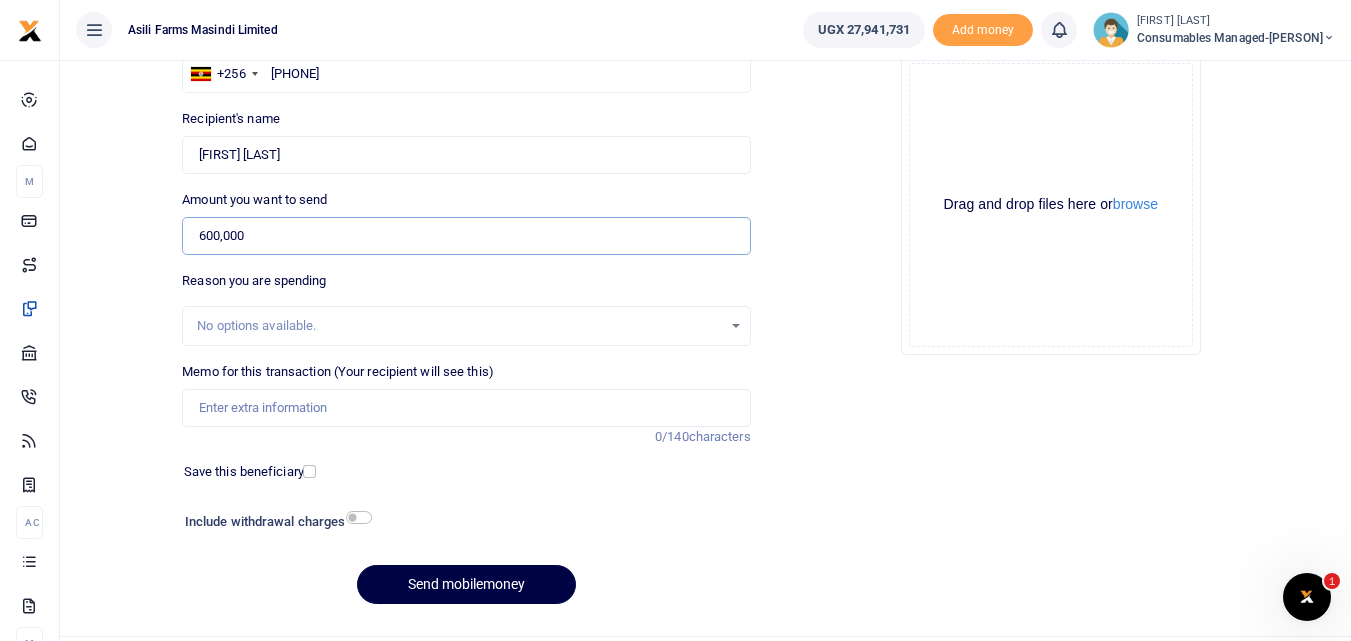 type on "600,000" 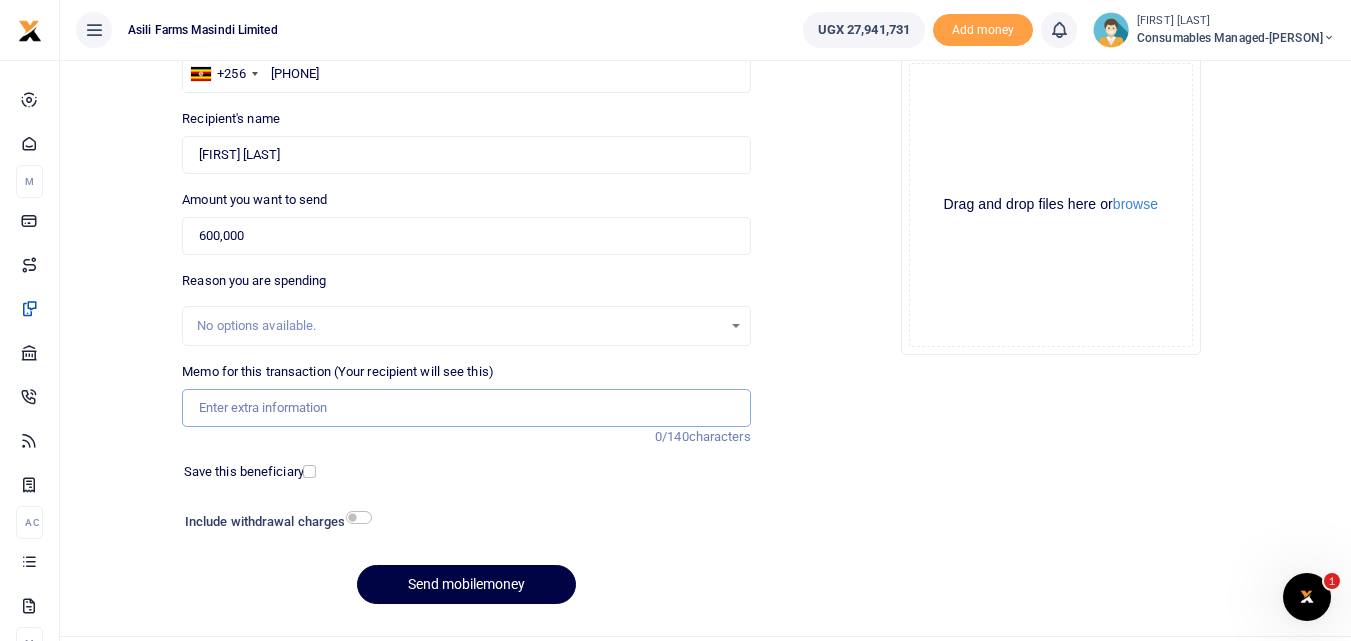 click on "Memo for this transaction (Your recipient will see this)" at bounding box center [466, 408] 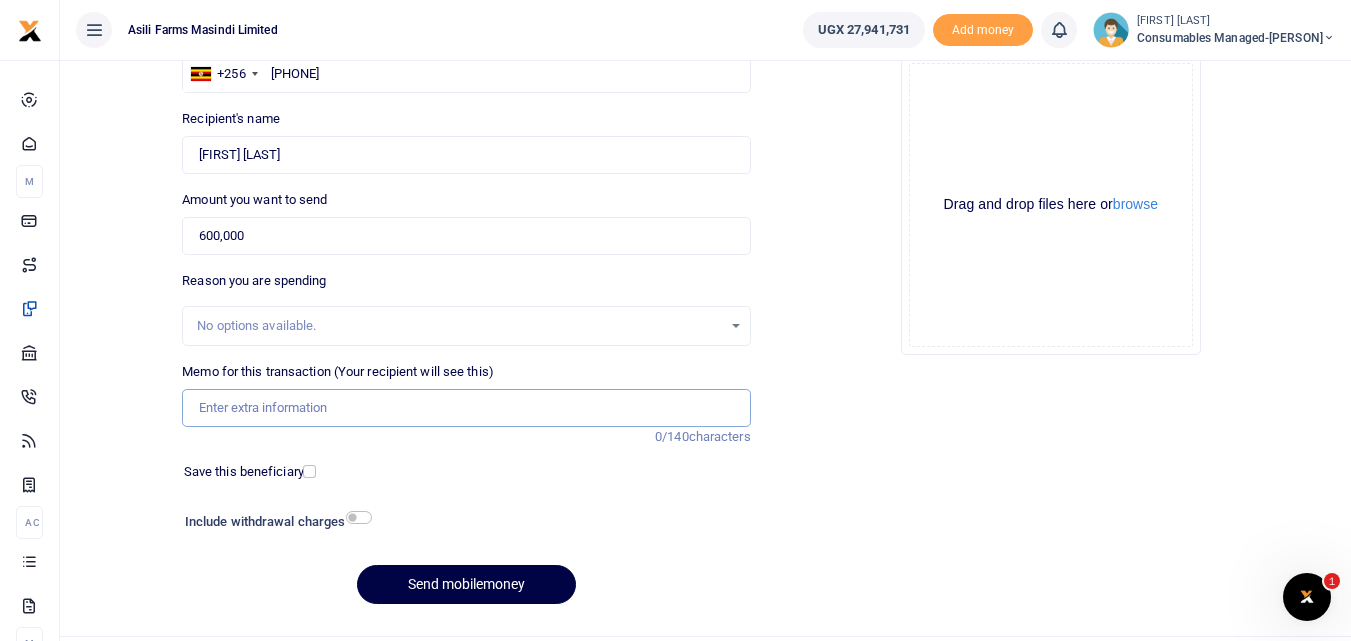 paste on "WK 32 /001 / 08" 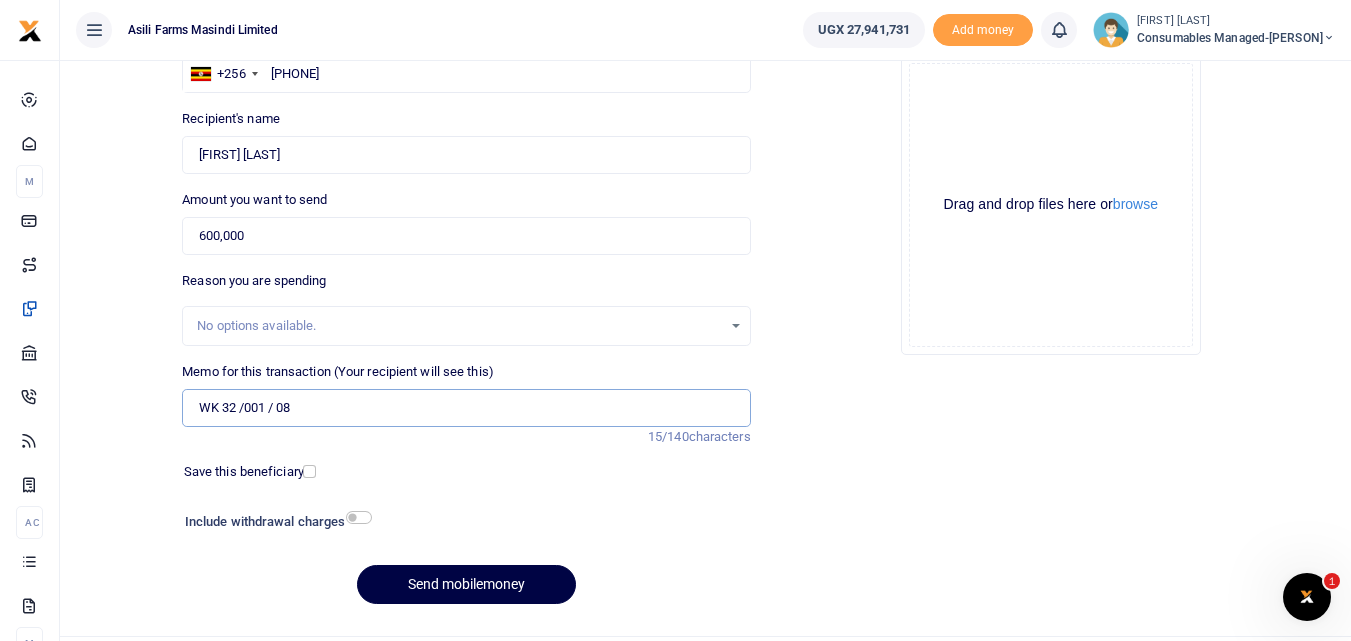 click on "WK 32 /001 / 08" at bounding box center [466, 408] 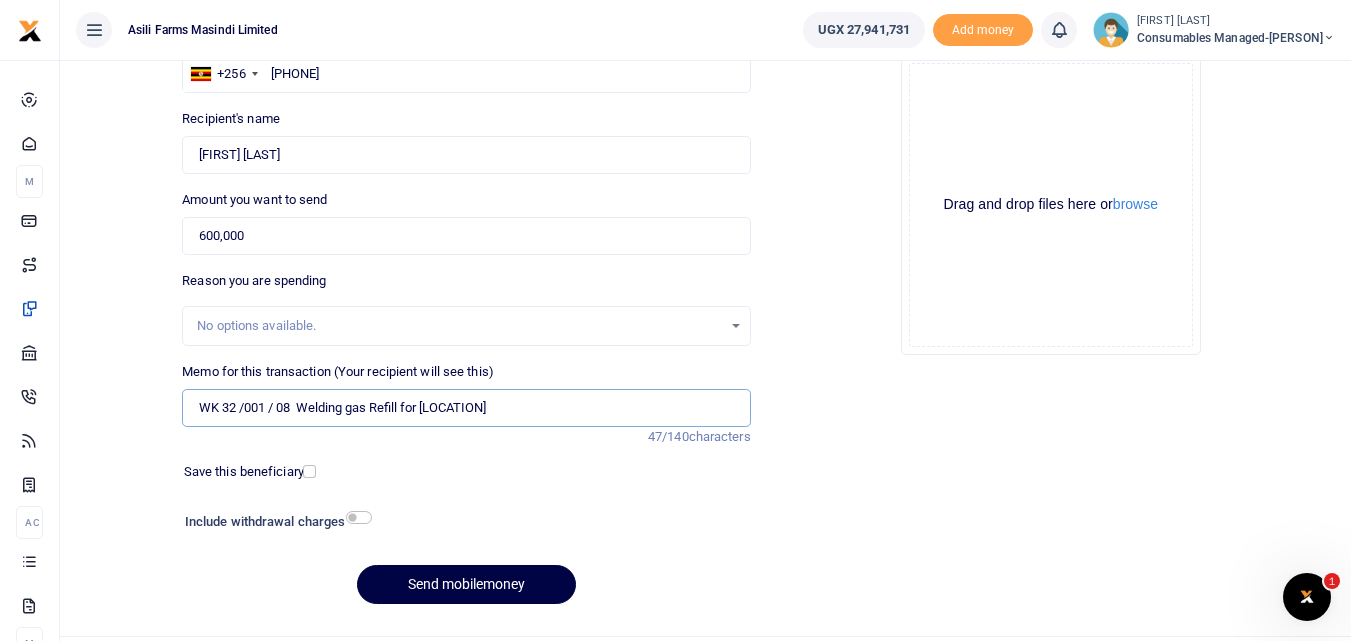 click on "WK 32 /001 / 08  Welding gas Refill for Bunyoro" at bounding box center [466, 408] 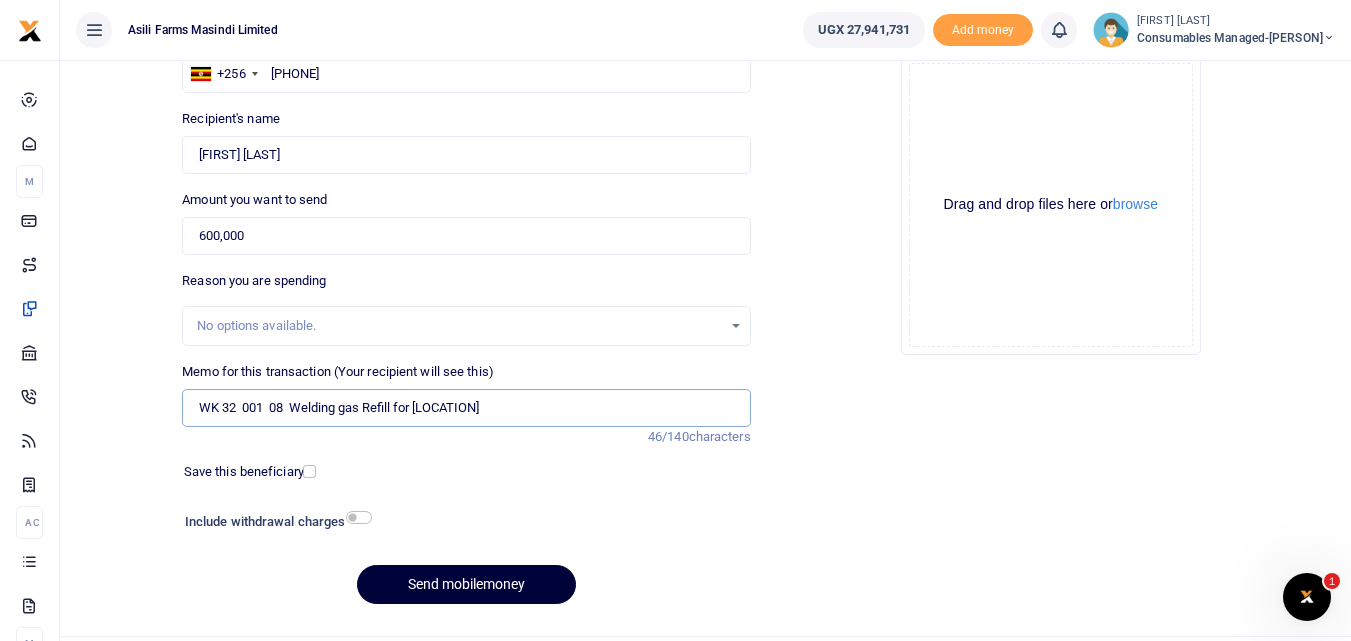 type on "WK 32  001  08  Welding gas Refill for Bunyoro" 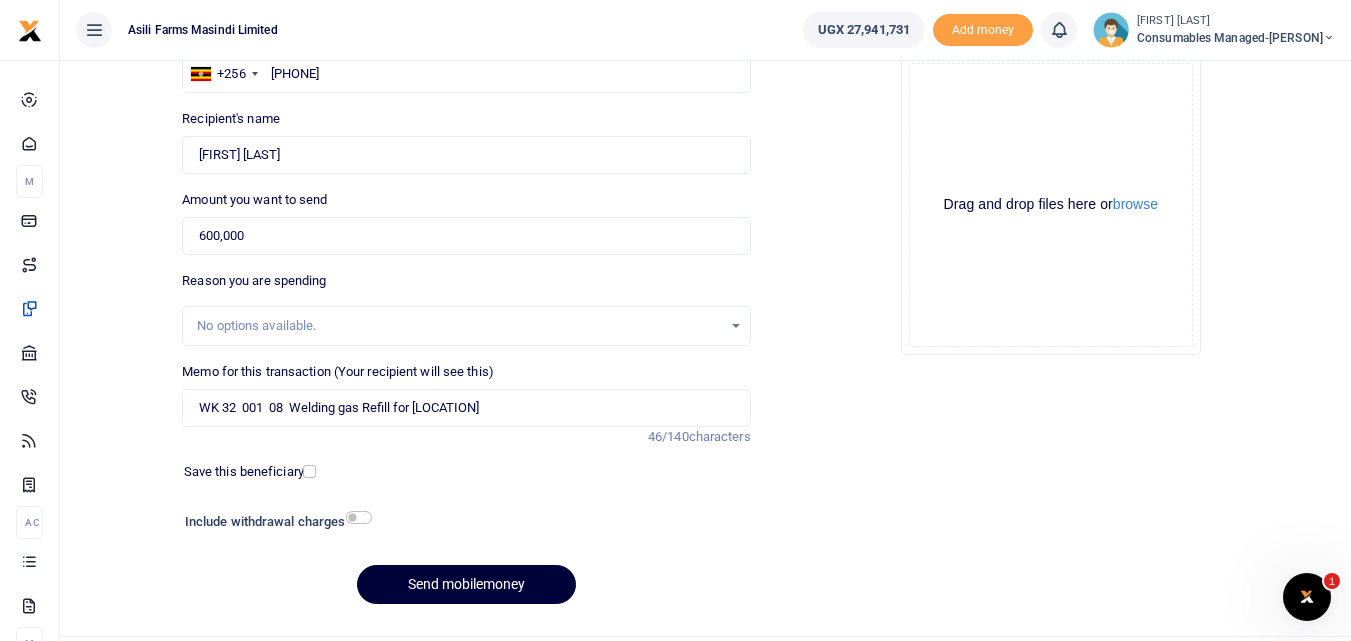 click on "Send mobilemoney" at bounding box center (466, 584) 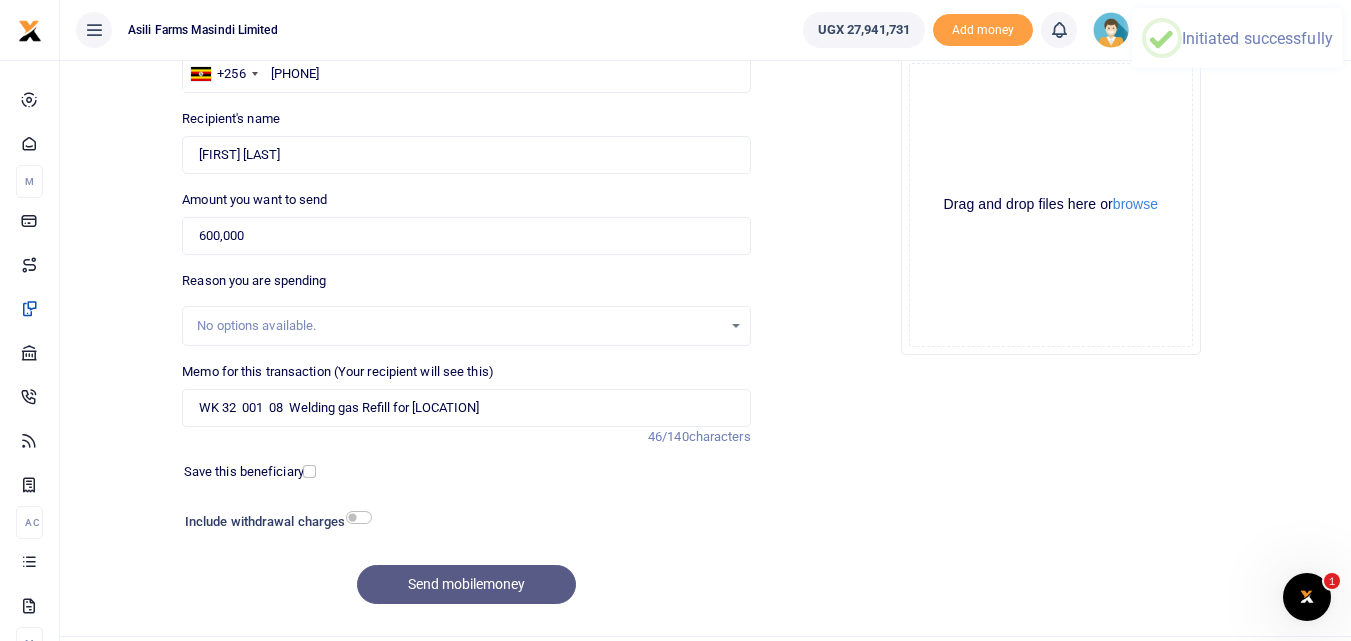 drag, startPoint x: 434, startPoint y: 600, endPoint x: 579, endPoint y: 601, distance: 145.00345 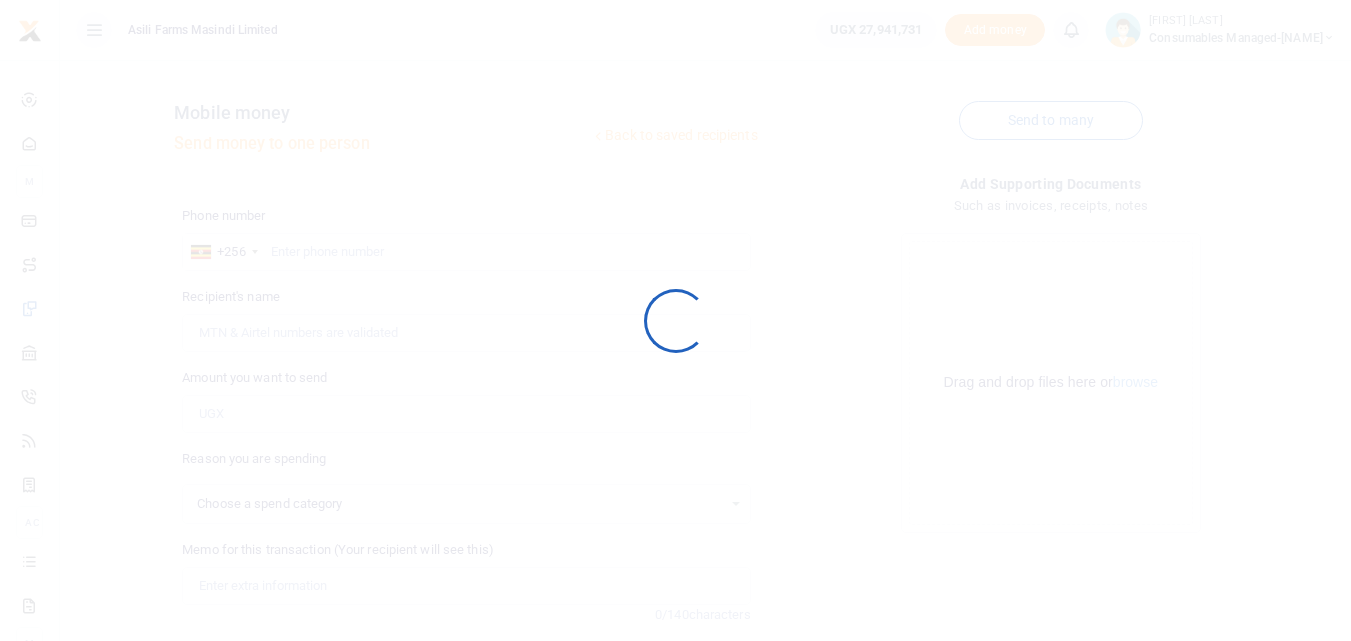 scroll, scrollTop: 178, scrollLeft: 0, axis: vertical 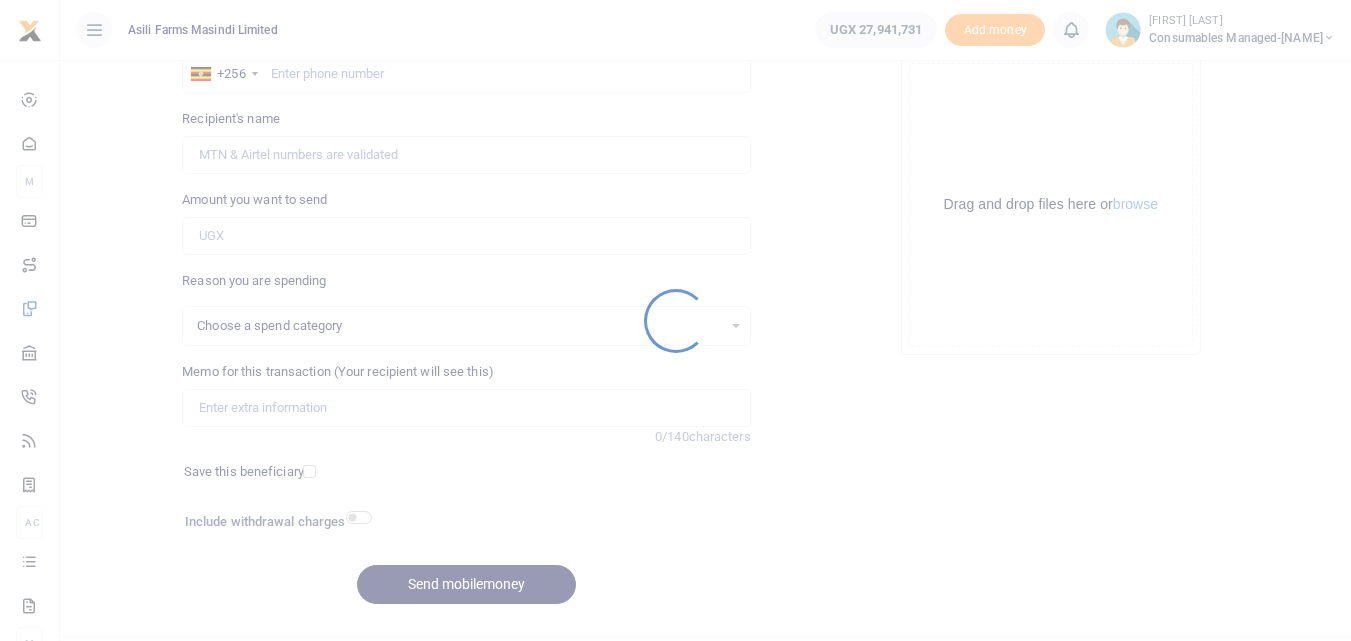select 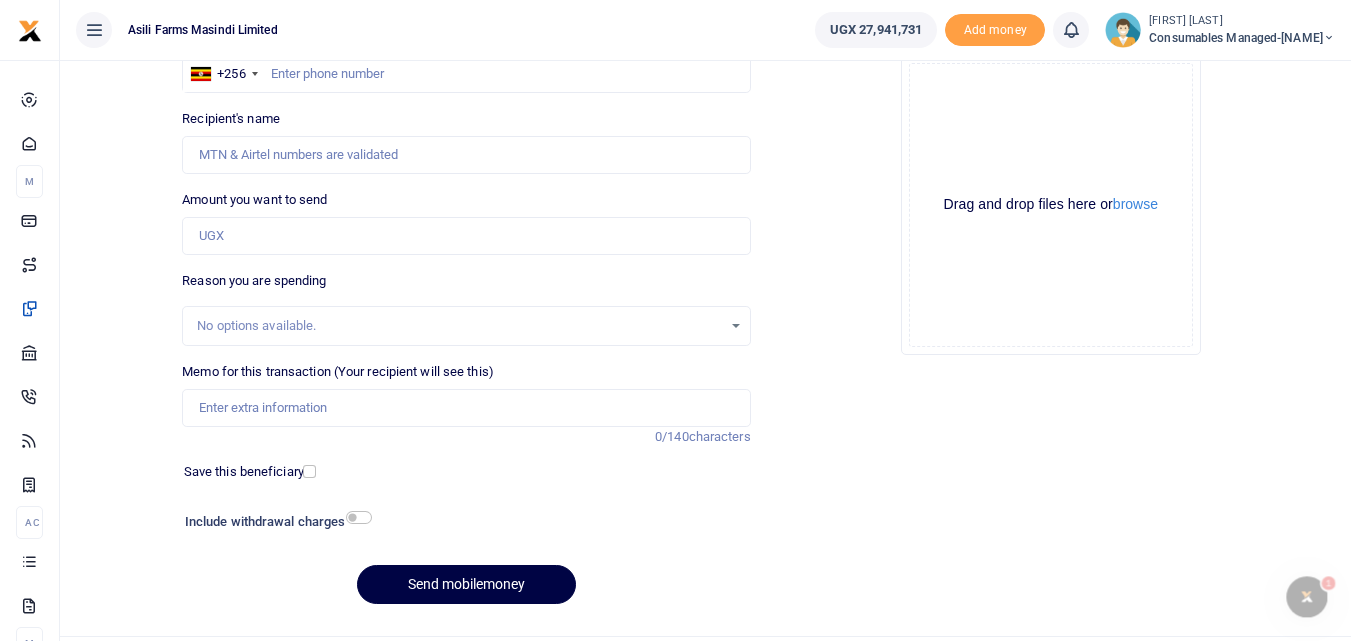 scroll, scrollTop: 0, scrollLeft: 0, axis: both 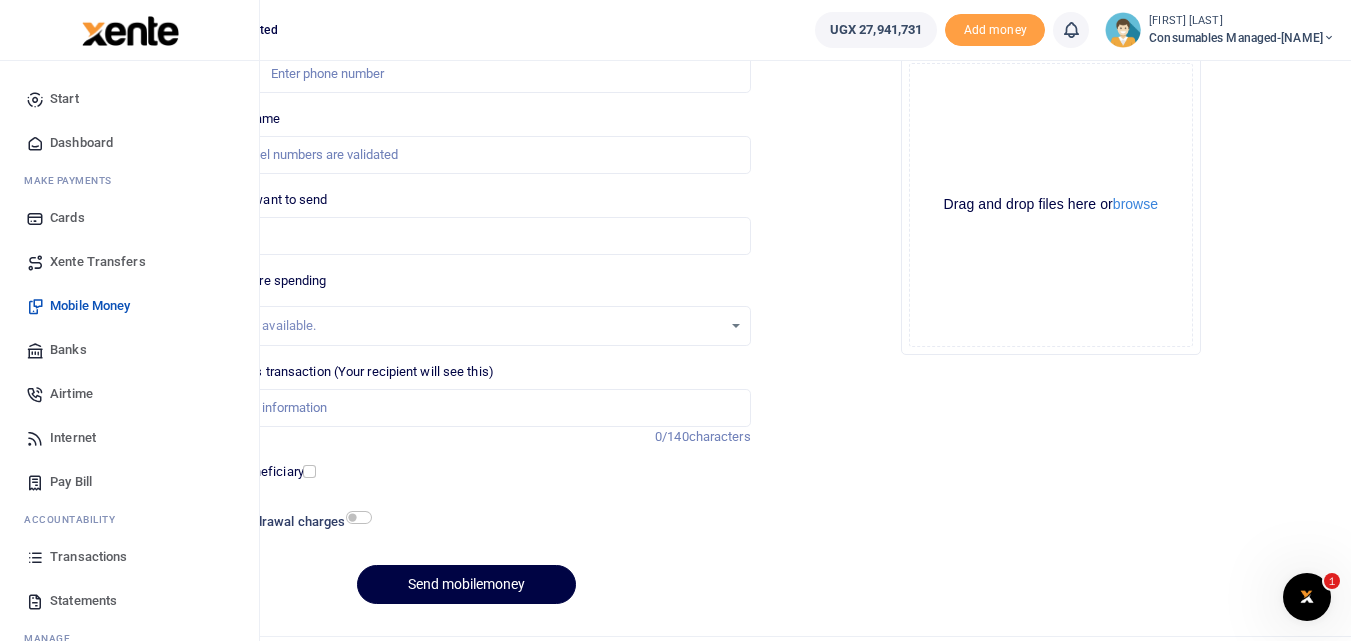 click on "Transactions" at bounding box center [129, 557] 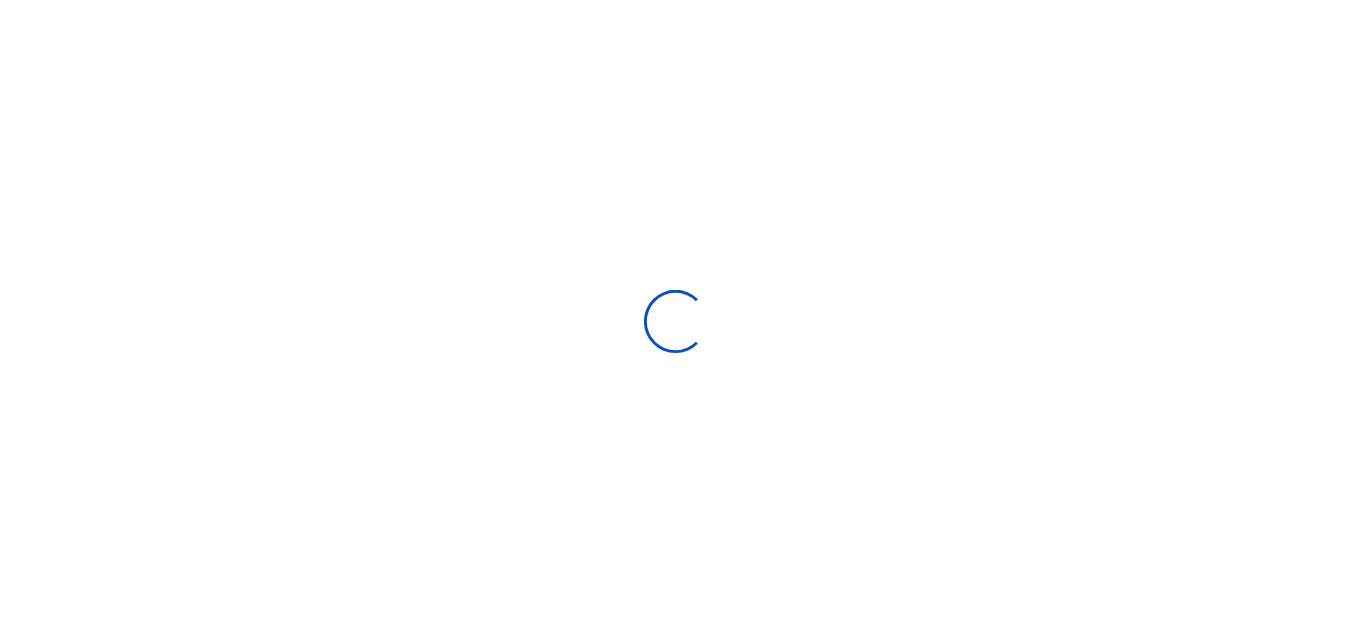 scroll, scrollTop: 0, scrollLeft: 0, axis: both 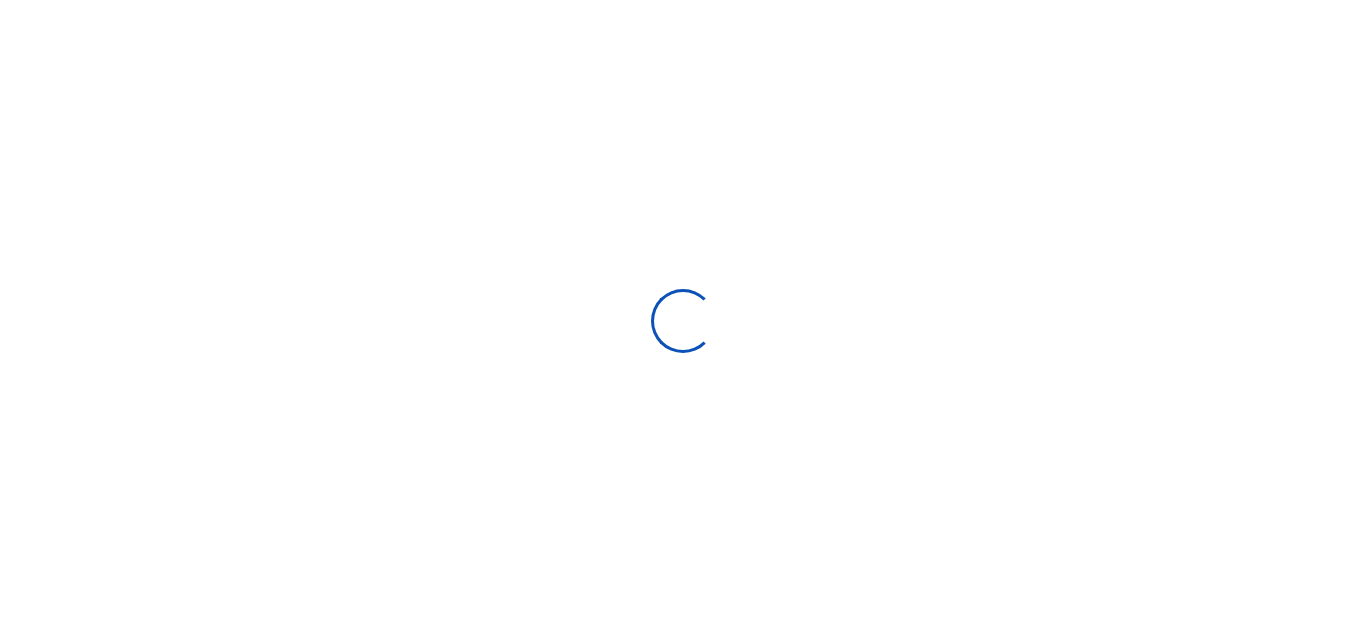 click at bounding box center (683, 320) 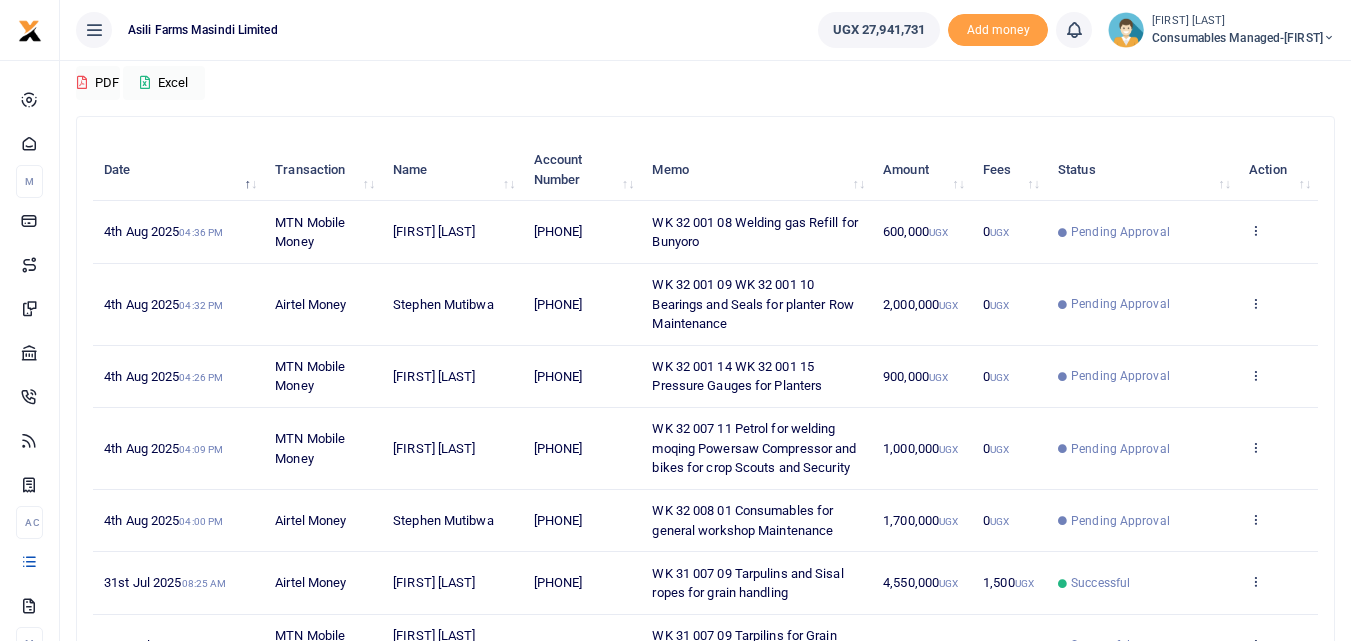 scroll, scrollTop: 190, scrollLeft: 0, axis: vertical 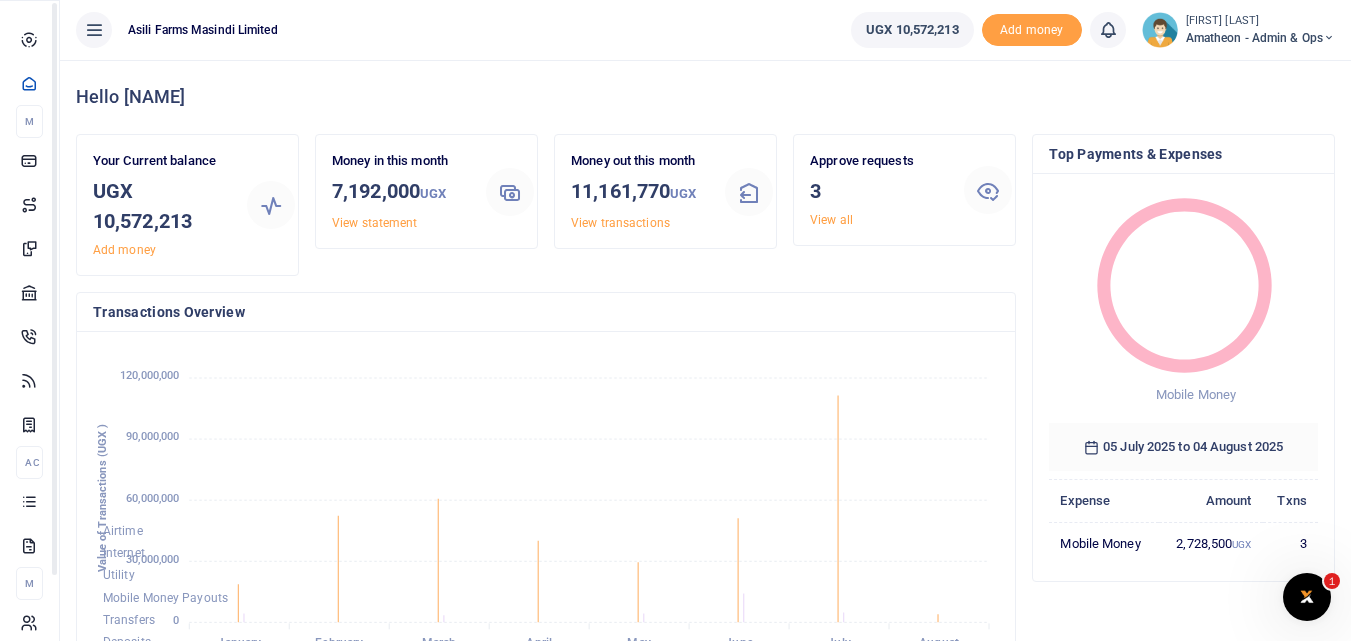 click on "Transactions" at bounding box center (29, 501) 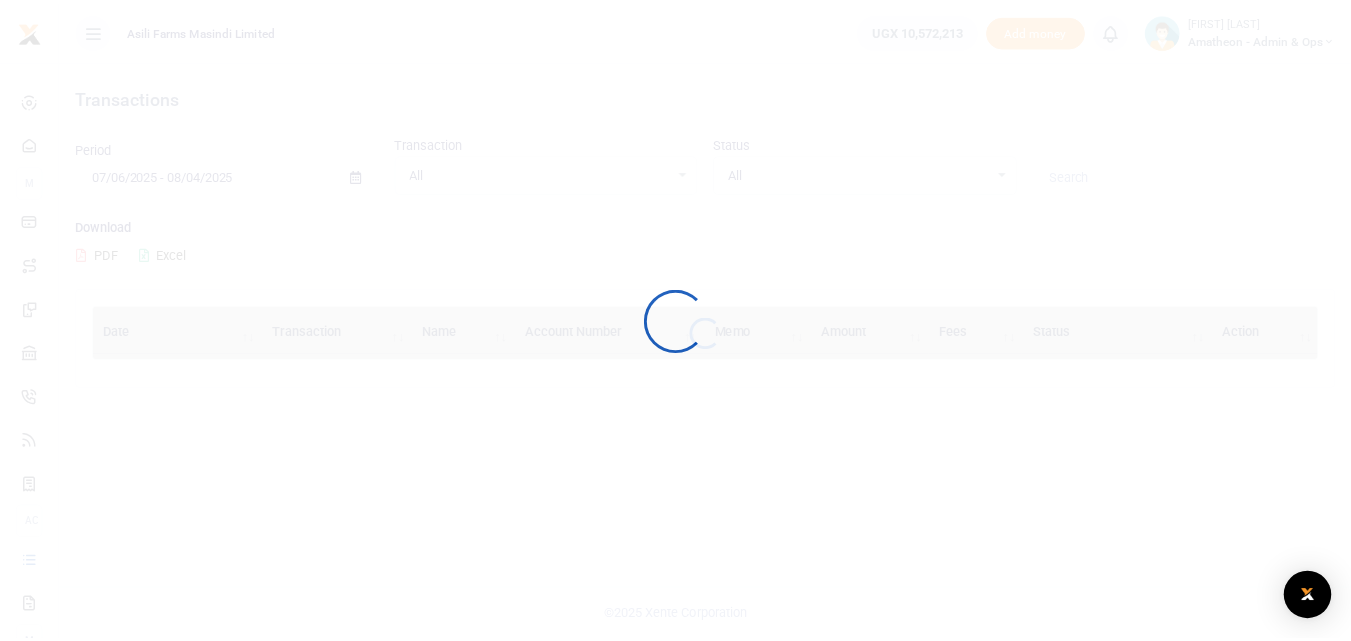 scroll, scrollTop: 0, scrollLeft: 0, axis: both 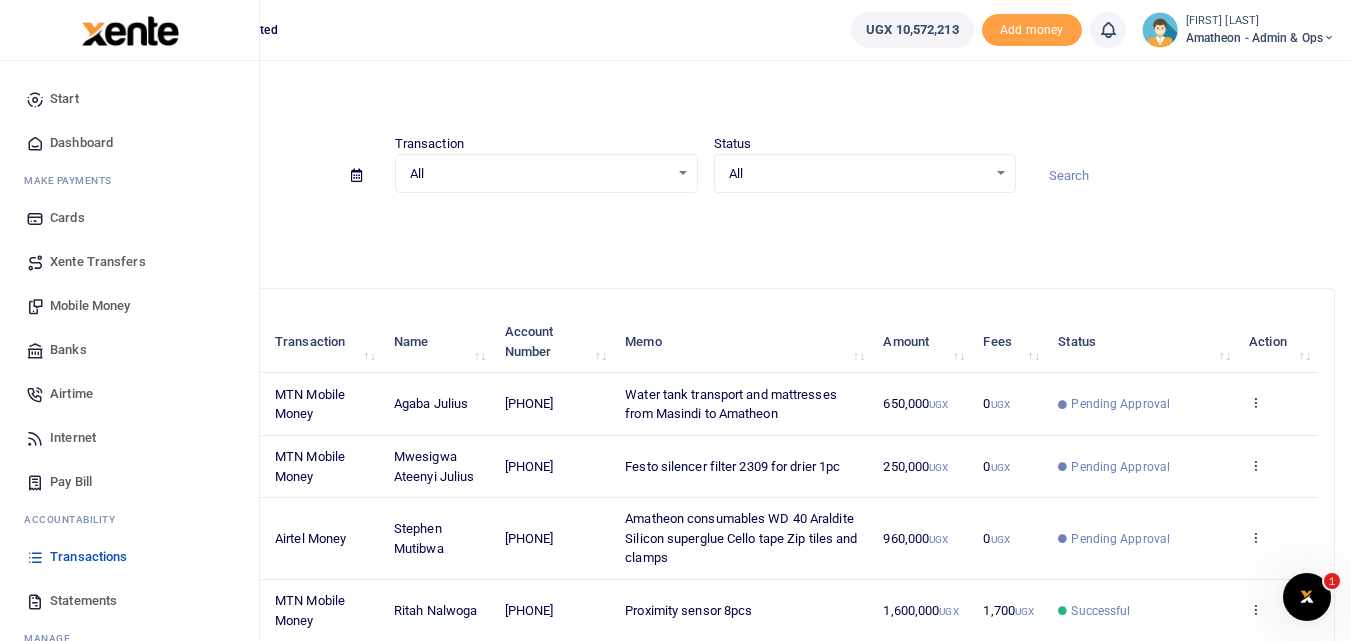click on "Mobile Money" at bounding box center (90, 306) 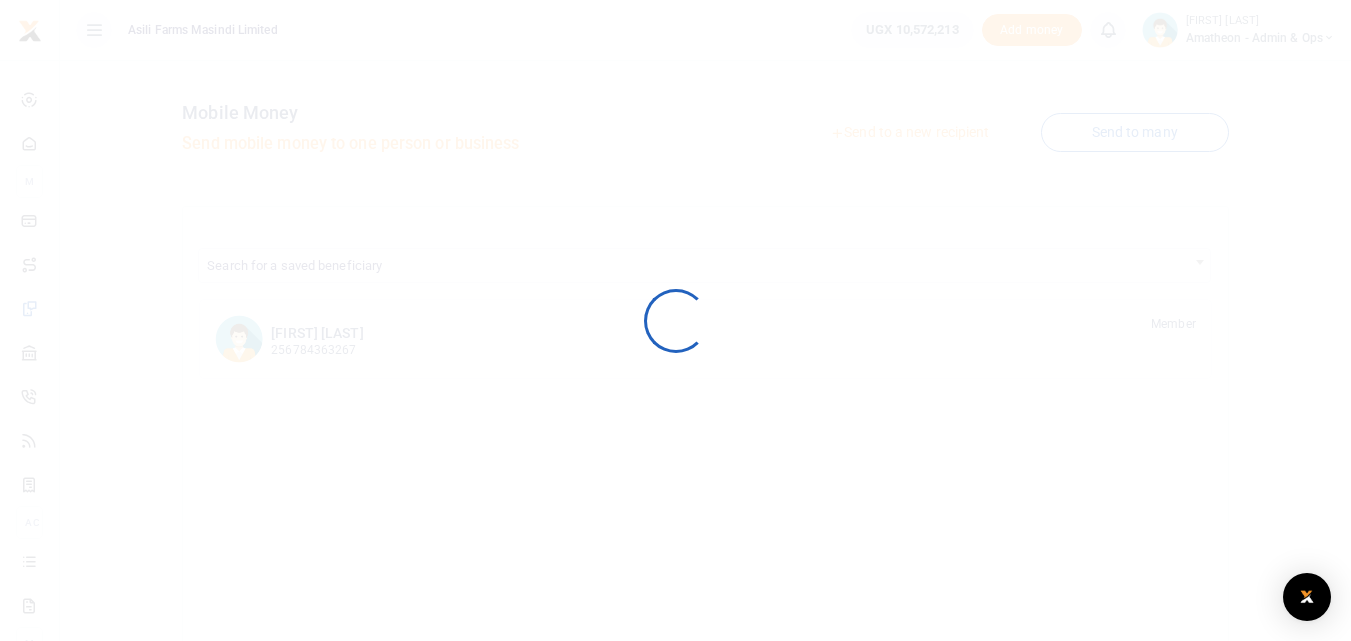 scroll, scrollTop: 0, scrollLeft: 0, axis: both 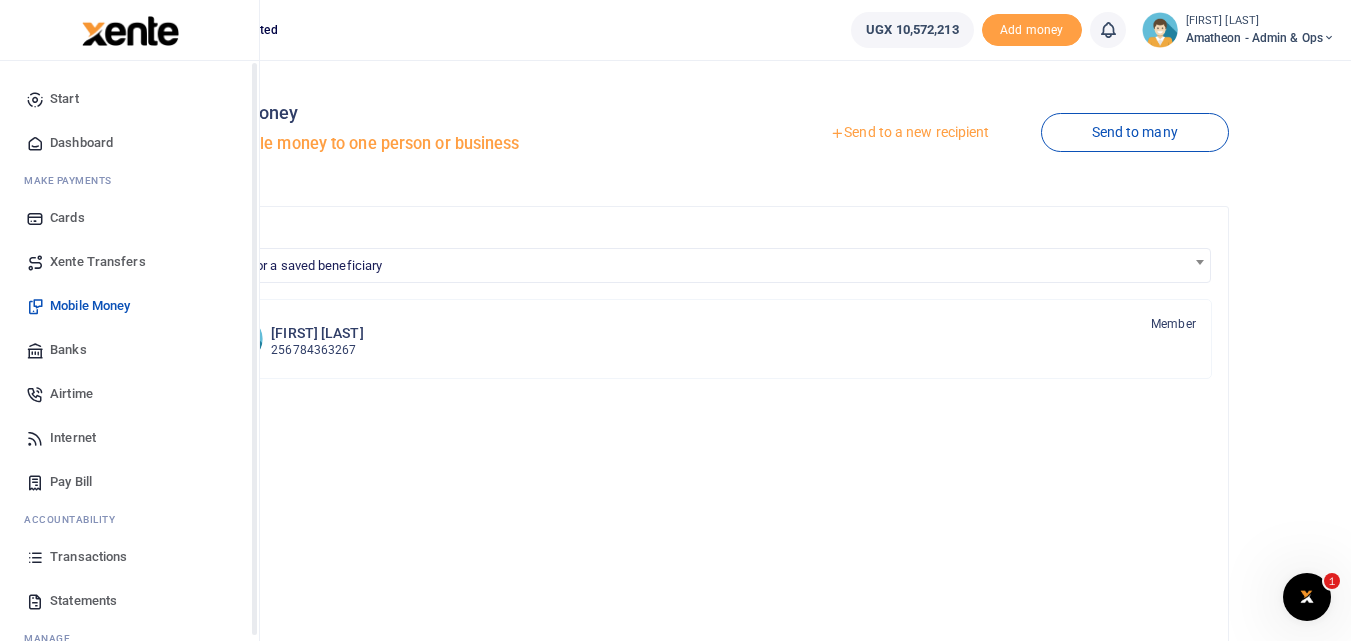 click at bounding box center (35, 557) 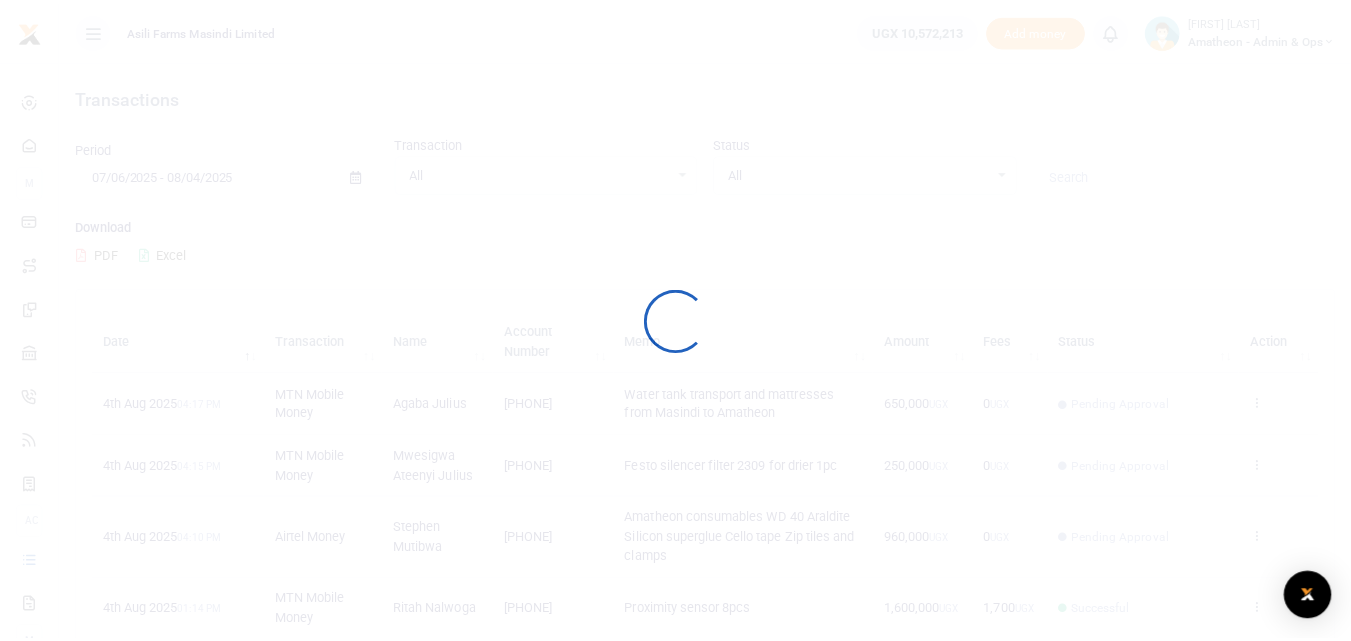 scroll, scrollTop: 0, scrollLeft: 0, axis: both 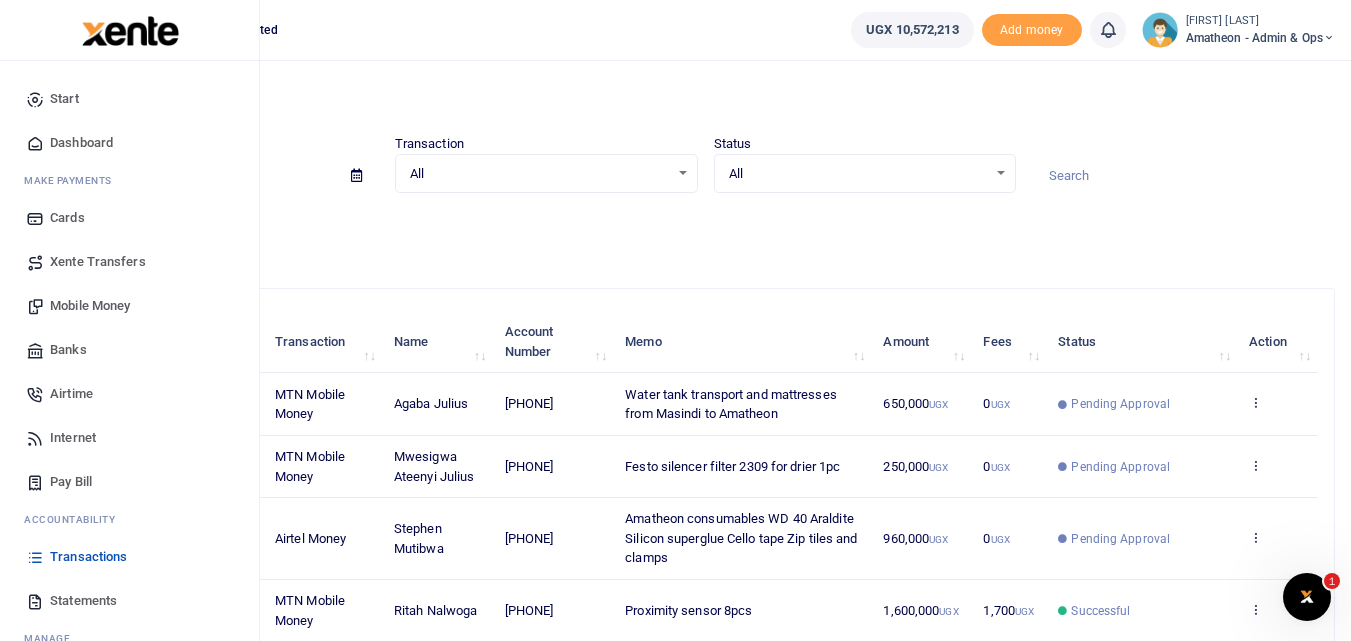 click on "Mobile Money" at bounding box center (90, 306) 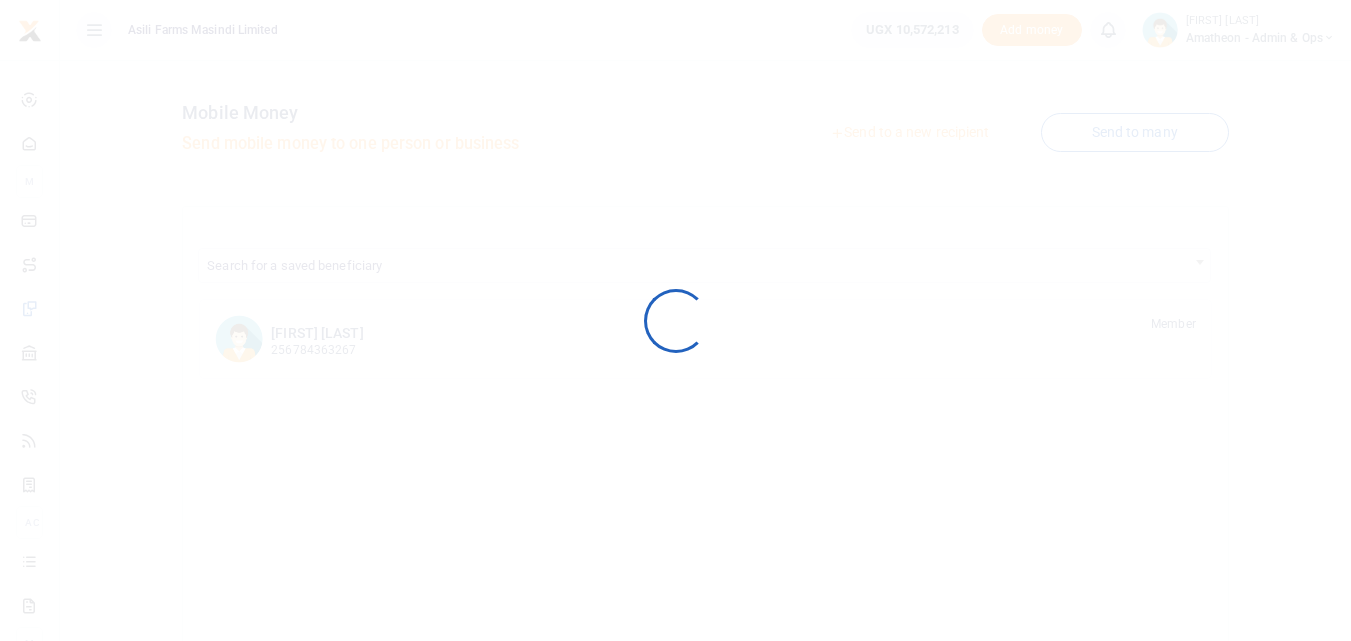 scroll, scrollTop: 0, scrollLeft: 0, axis: both 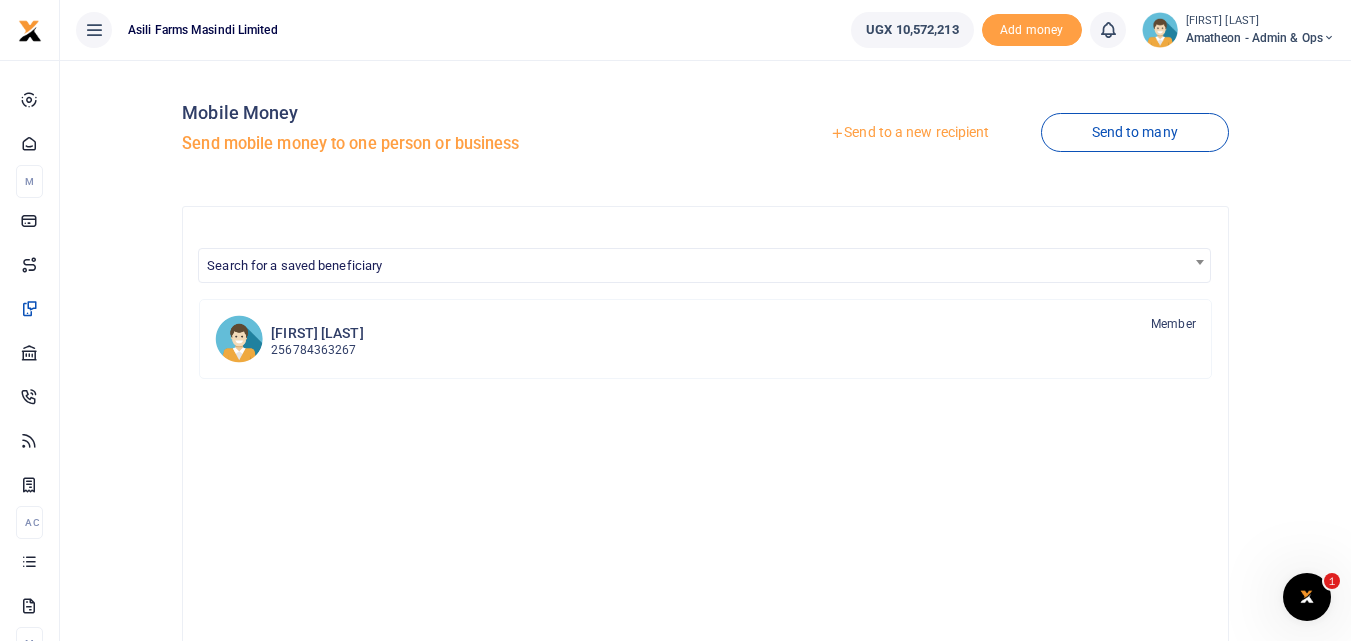 click on "Send to a new recipient" at bounding box center (909, 133) 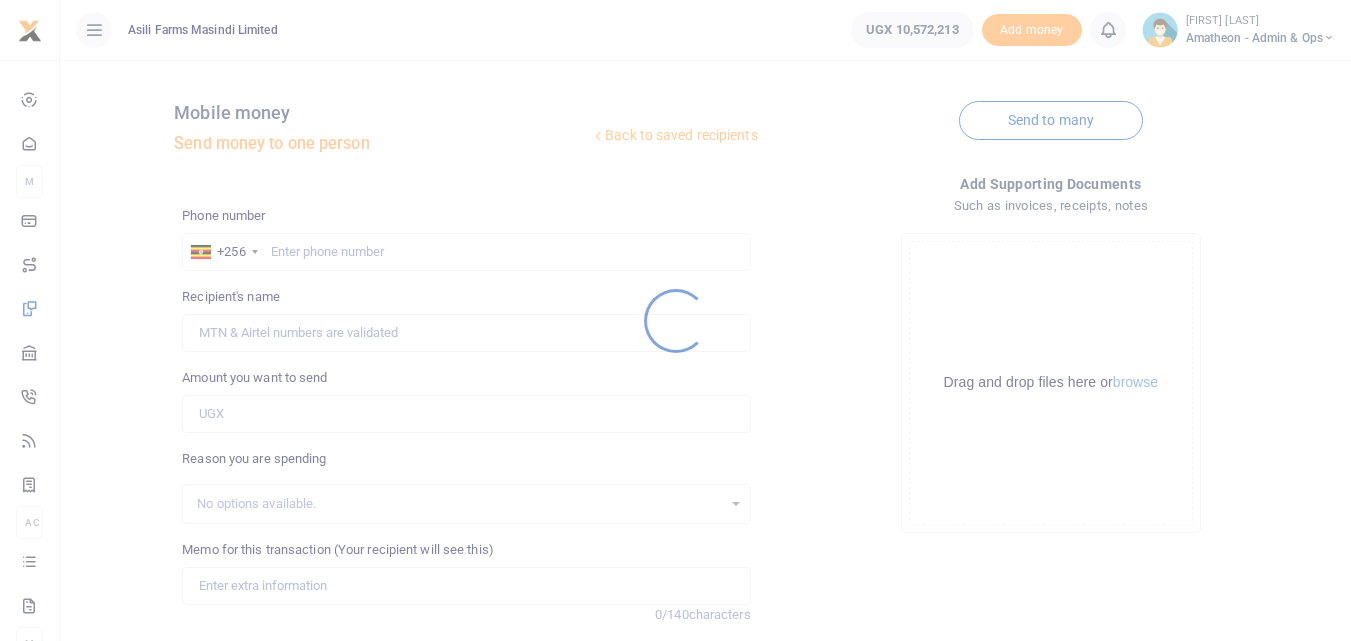 scroll, scrollTop: 0, scrollLeft: 0, axis: both 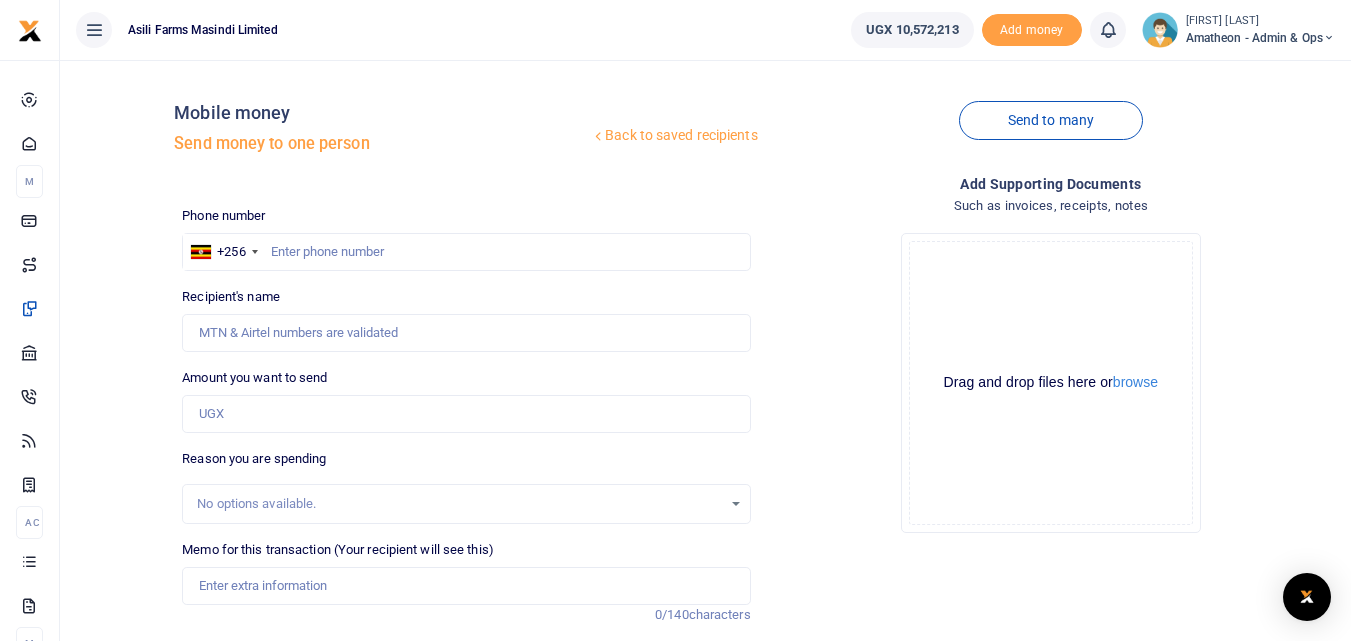 click on "Drag and drop files here or  browse Powered by  Uppy" 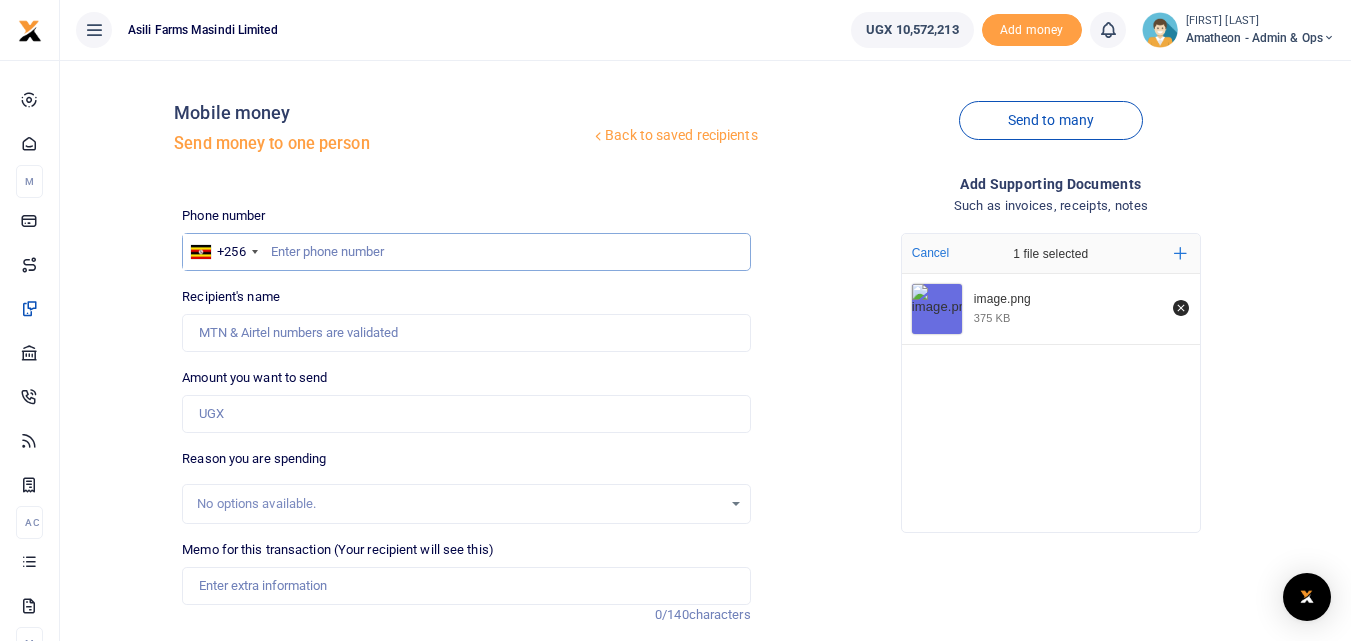 click at bounding box center [466, 252] 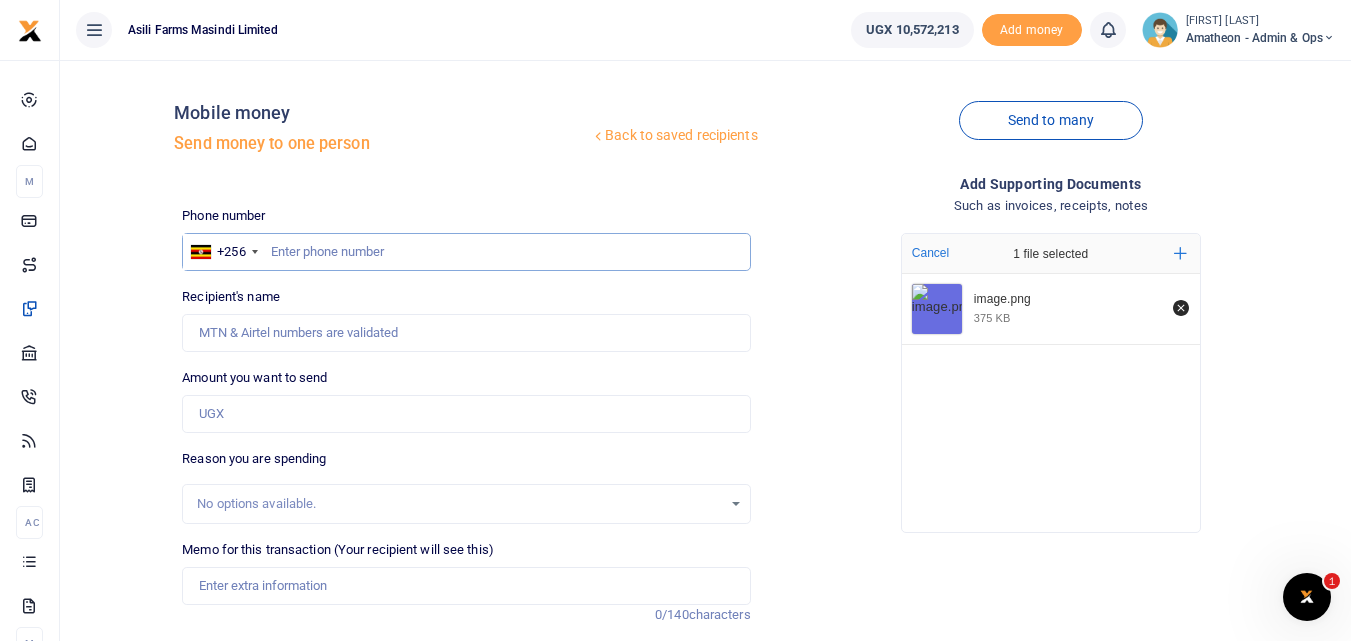 scroll, scrollTop: 0, scrollLeft: 0, axis: both 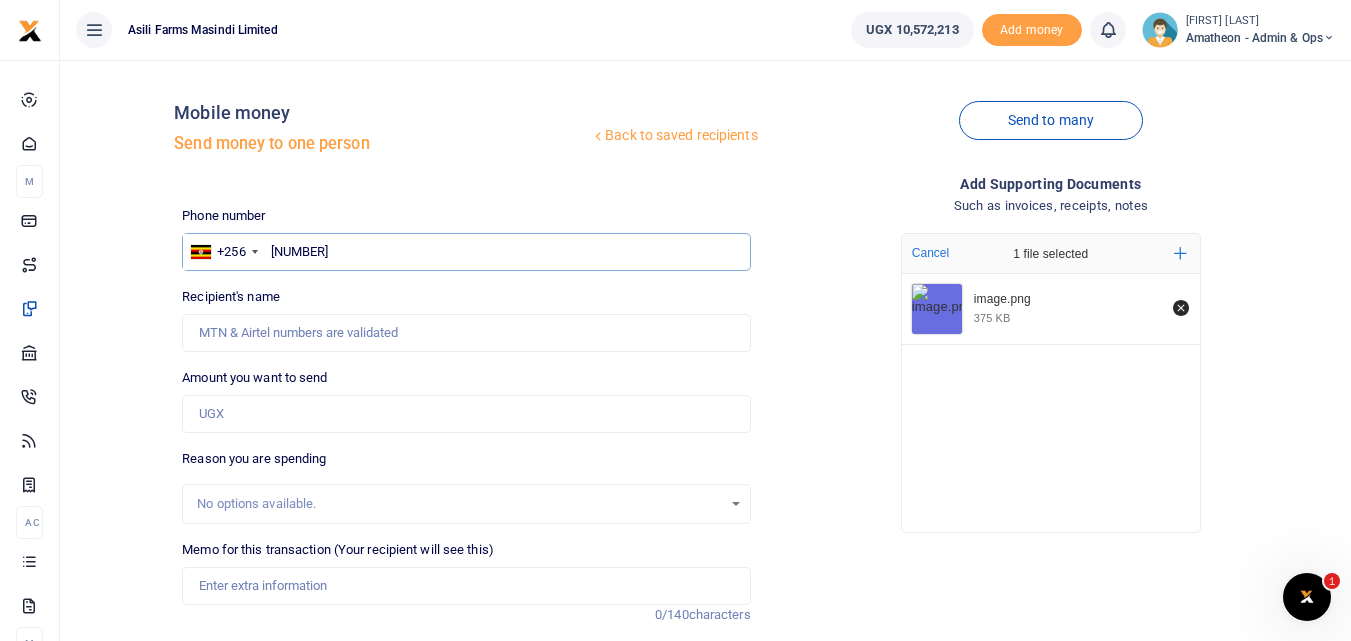 type on "[NUMBER]" 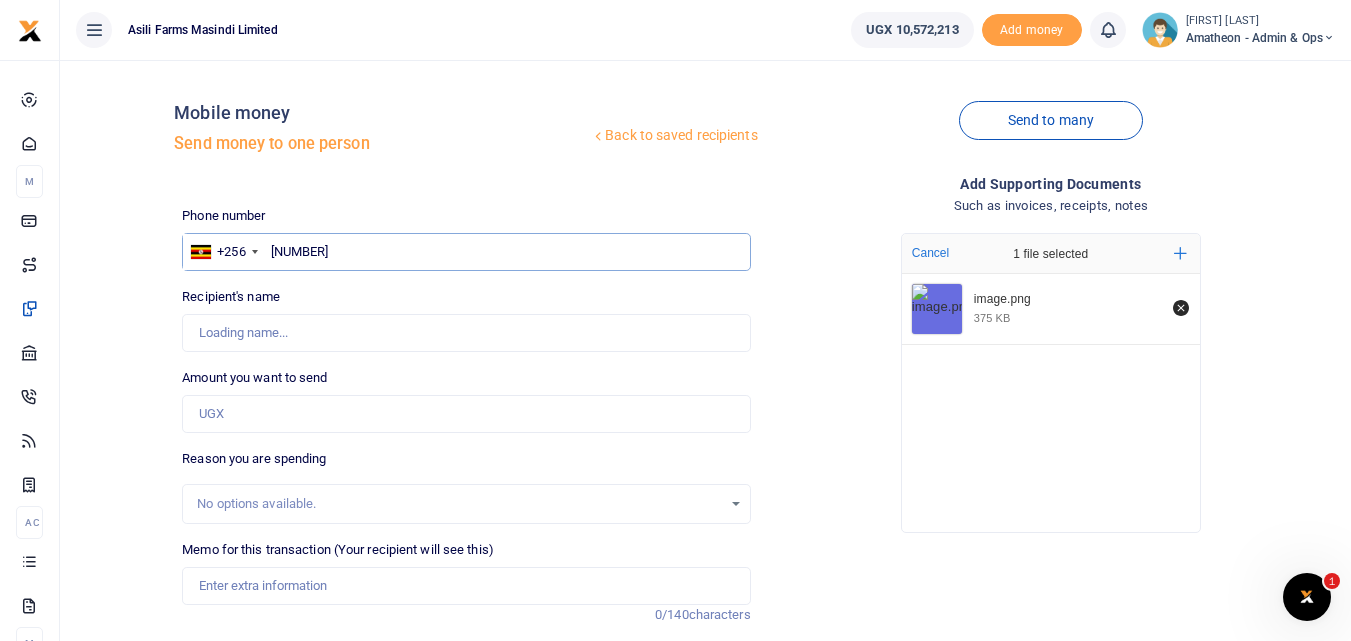 type on "Abraham Kibet" 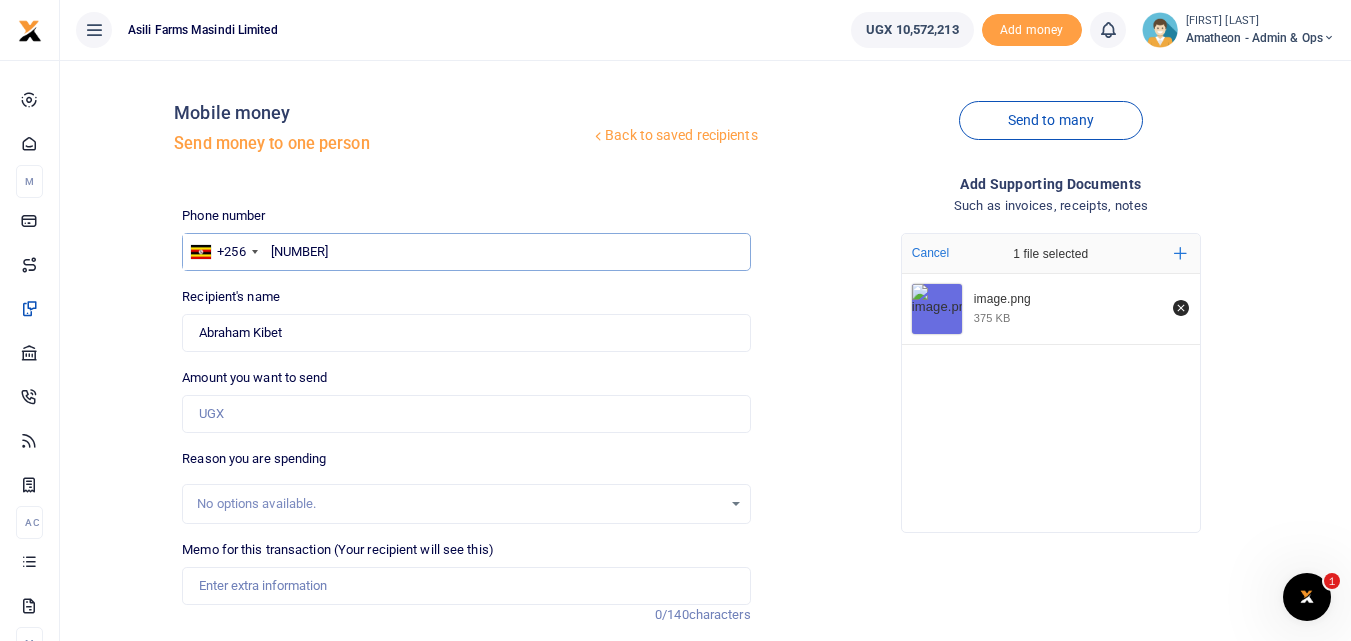 type on "780302345" 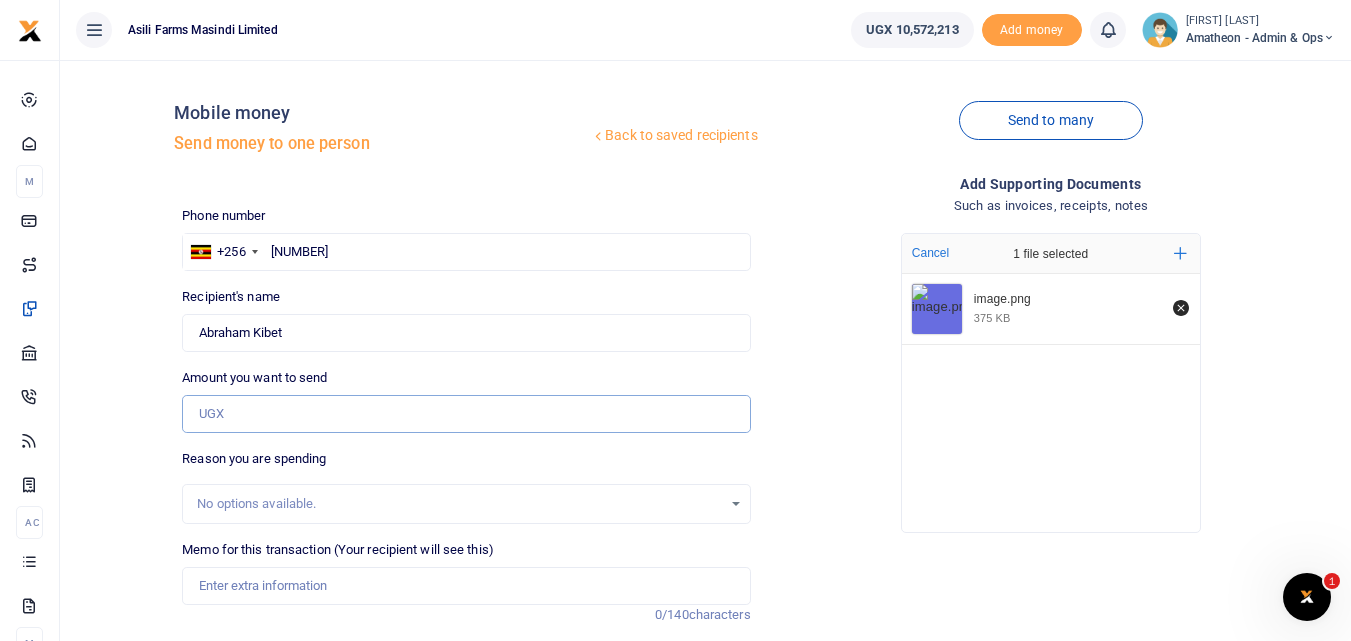 click on "Amount you want to send" at bounding box center [466, 414] 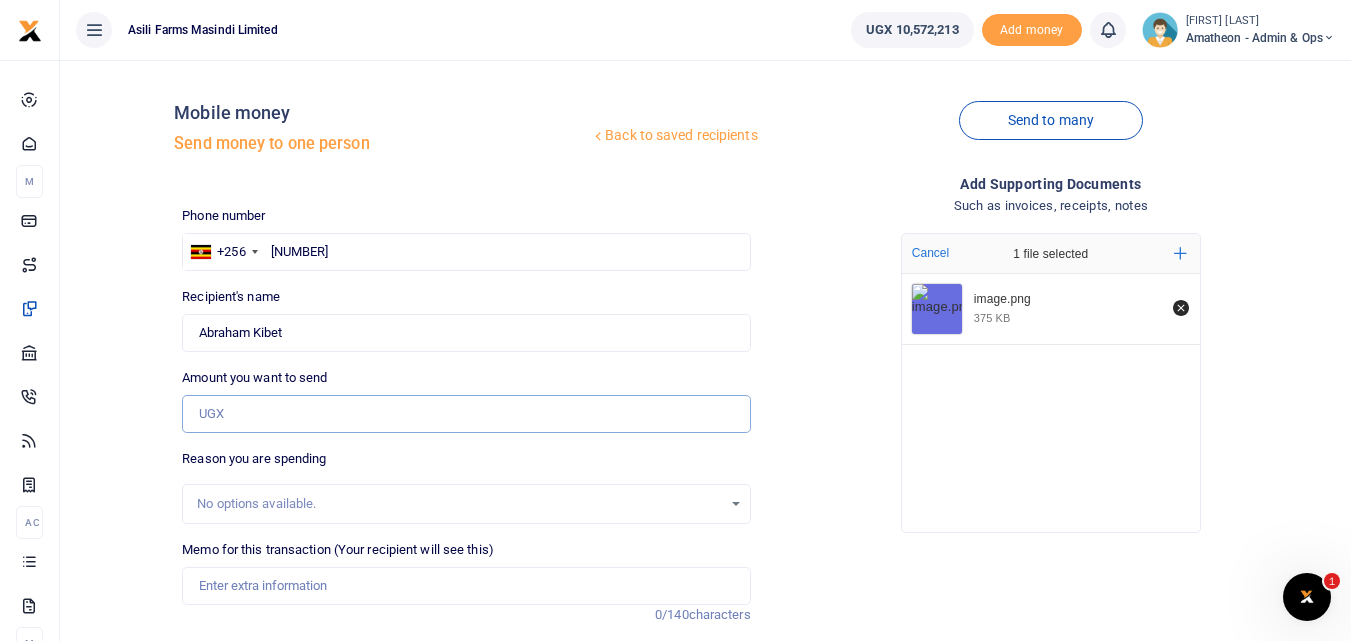 click on "Amount you want to send" at bounding box center (466, 414) 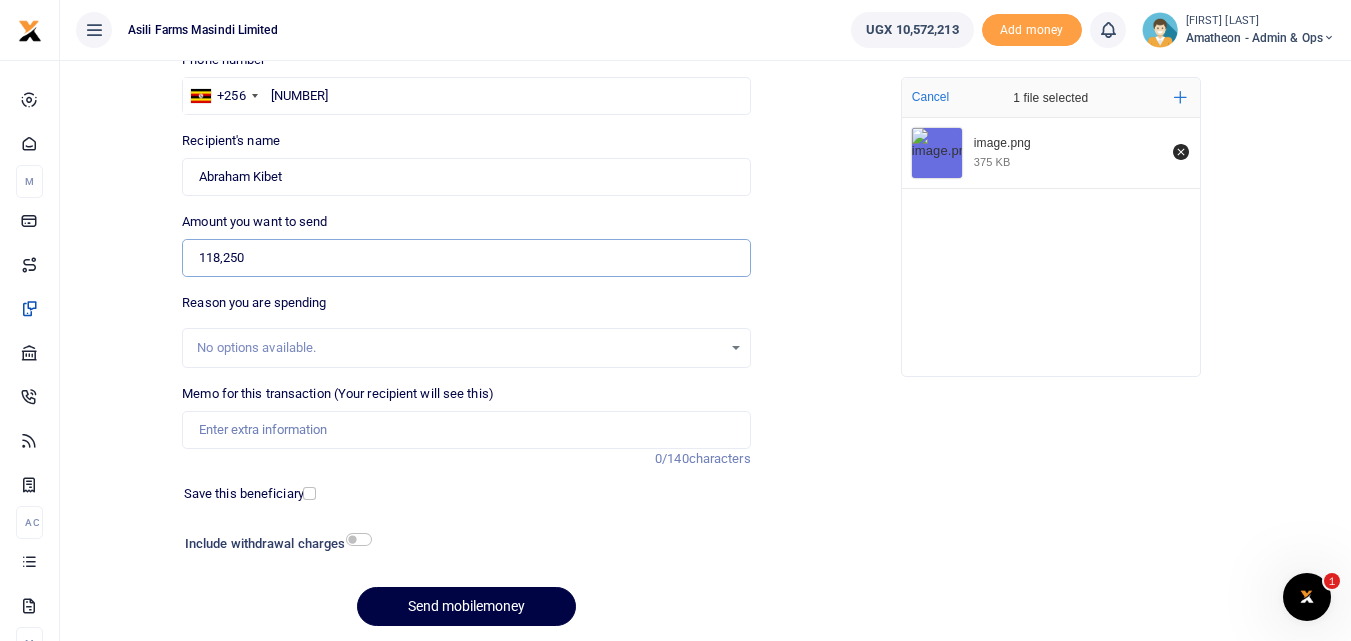 scroll, scrollTop: 199, scrollLeft: 0, axis: vertical 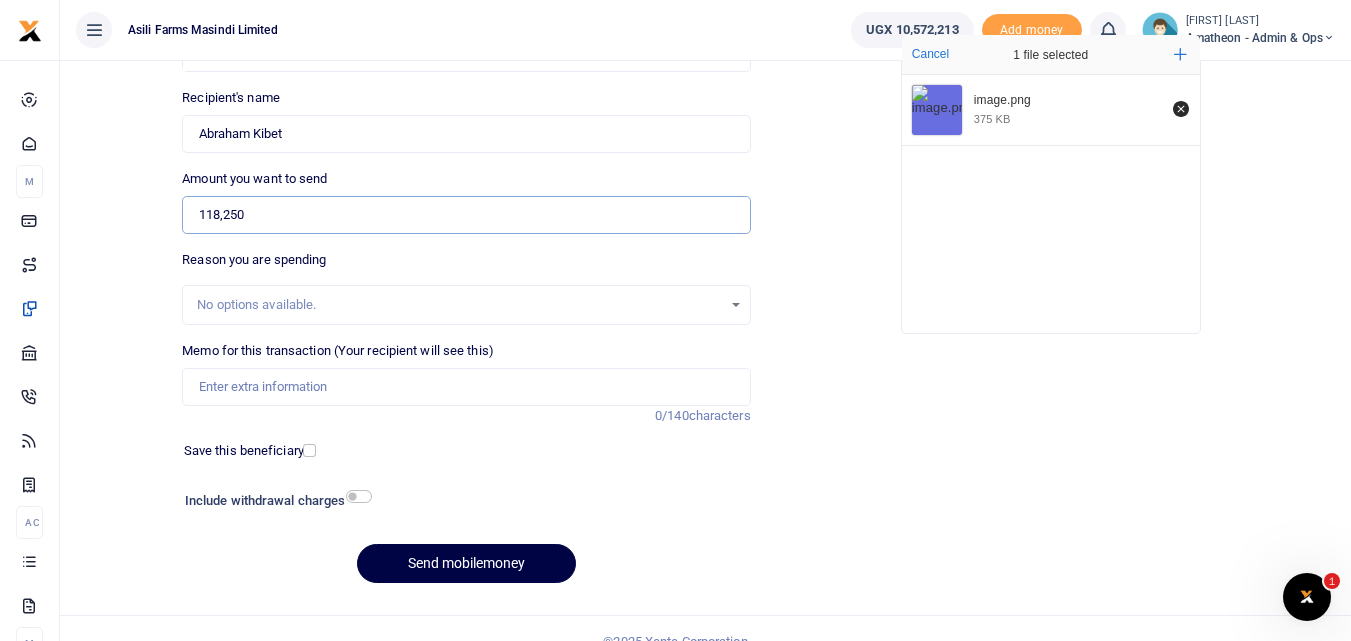 type on "118,250" 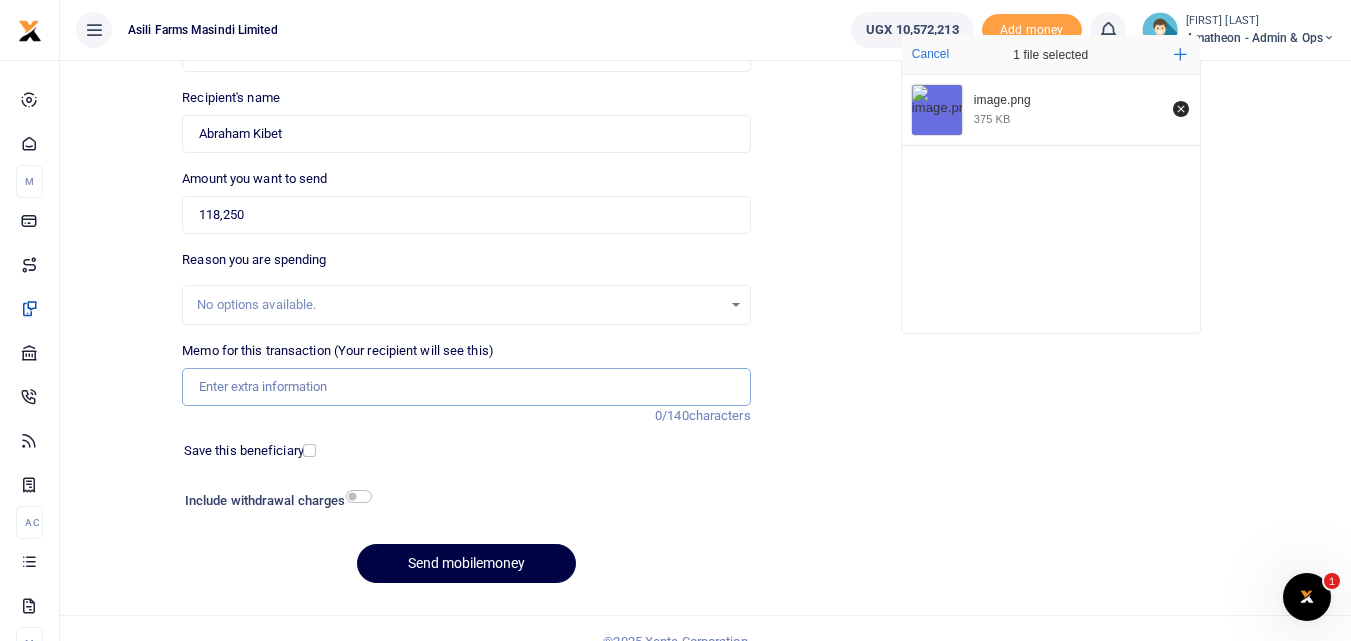 click on "Memo for this transaction (Your recipient will see this)" at bounding box center (466, 387) 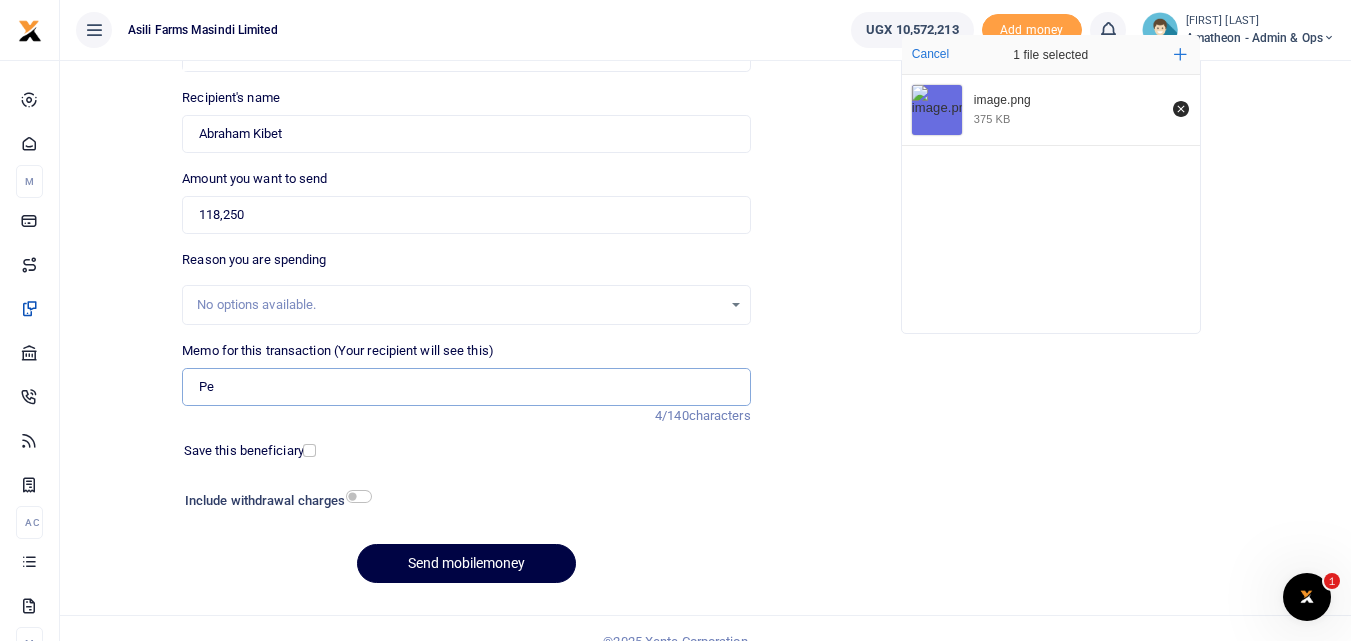 type on "P" 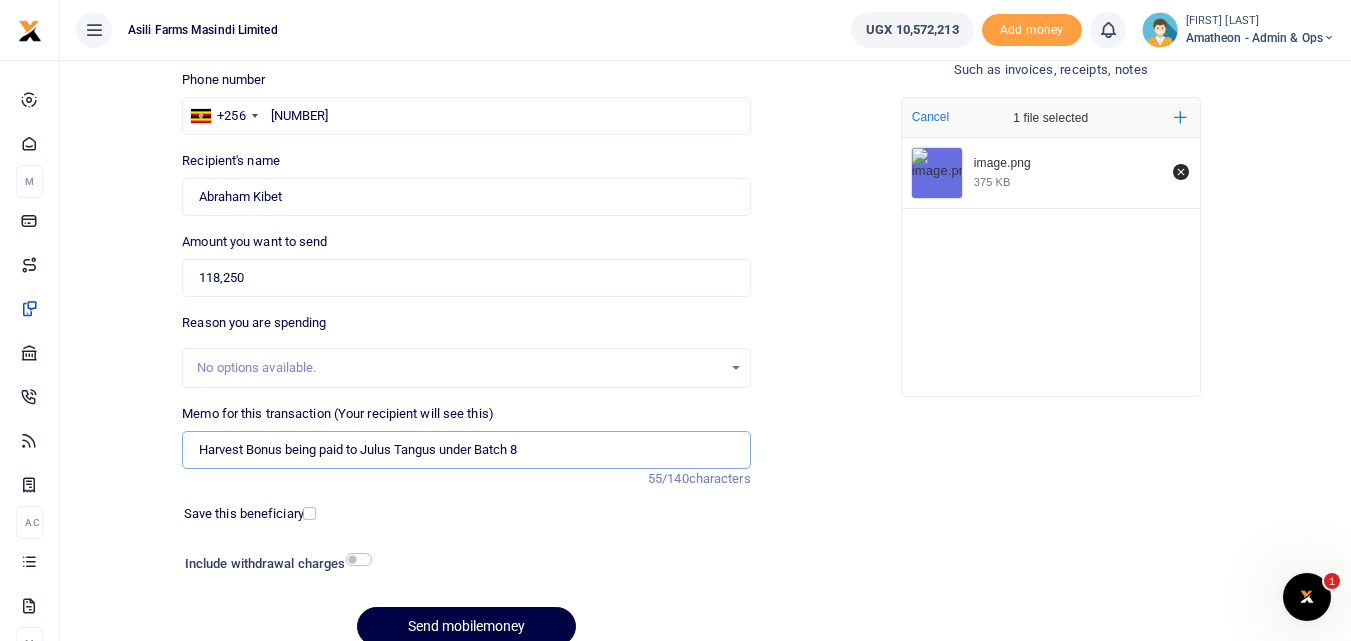 scroll, scrollTop: 139, scrollLeft: 0, axis: vertical 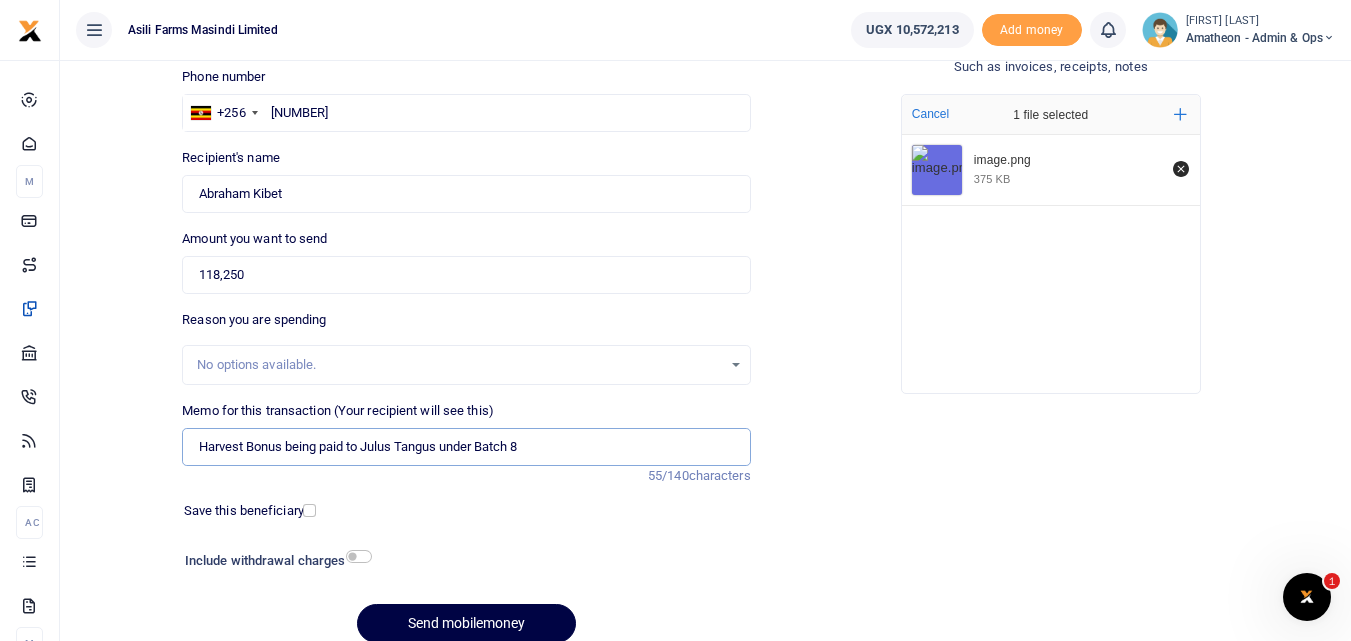 click on "Harvest Bonus being paid to Julus Tangus under Batch 8" at bounding box center [466, 447] 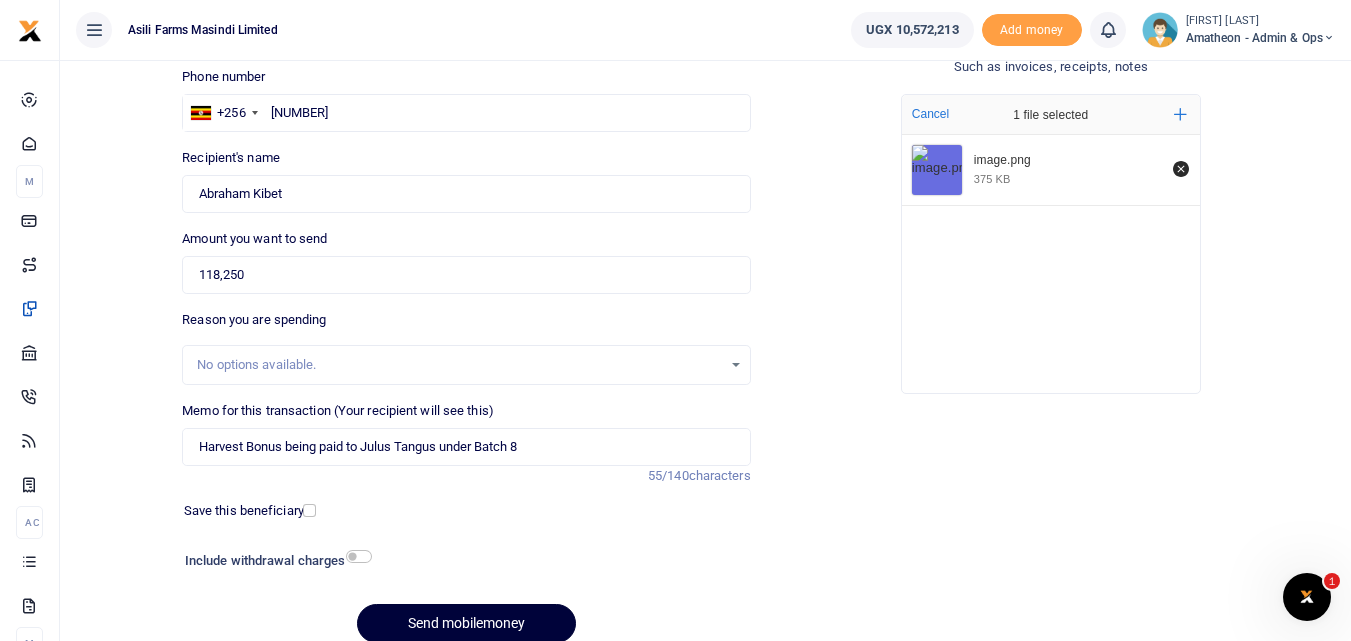 click on "Send mobilemoney" at bounding box center [466, 623] 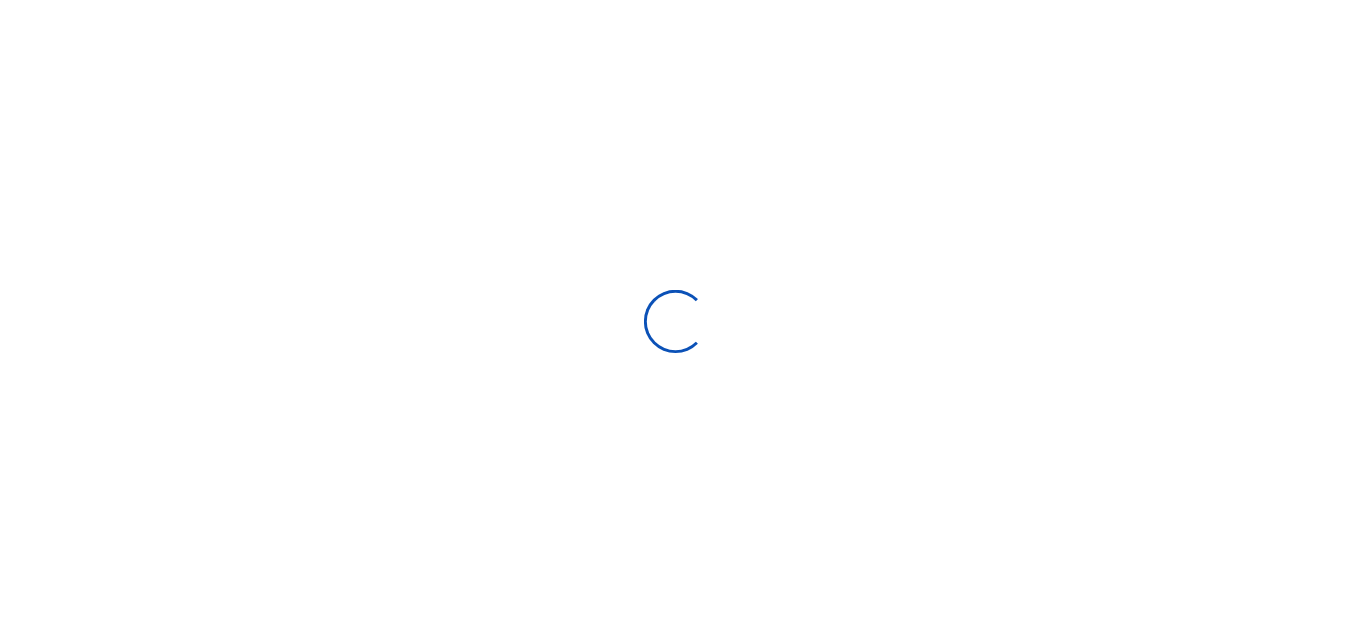 scroll, scrollTop: 139, scrollLeft: 0, axis: vertical 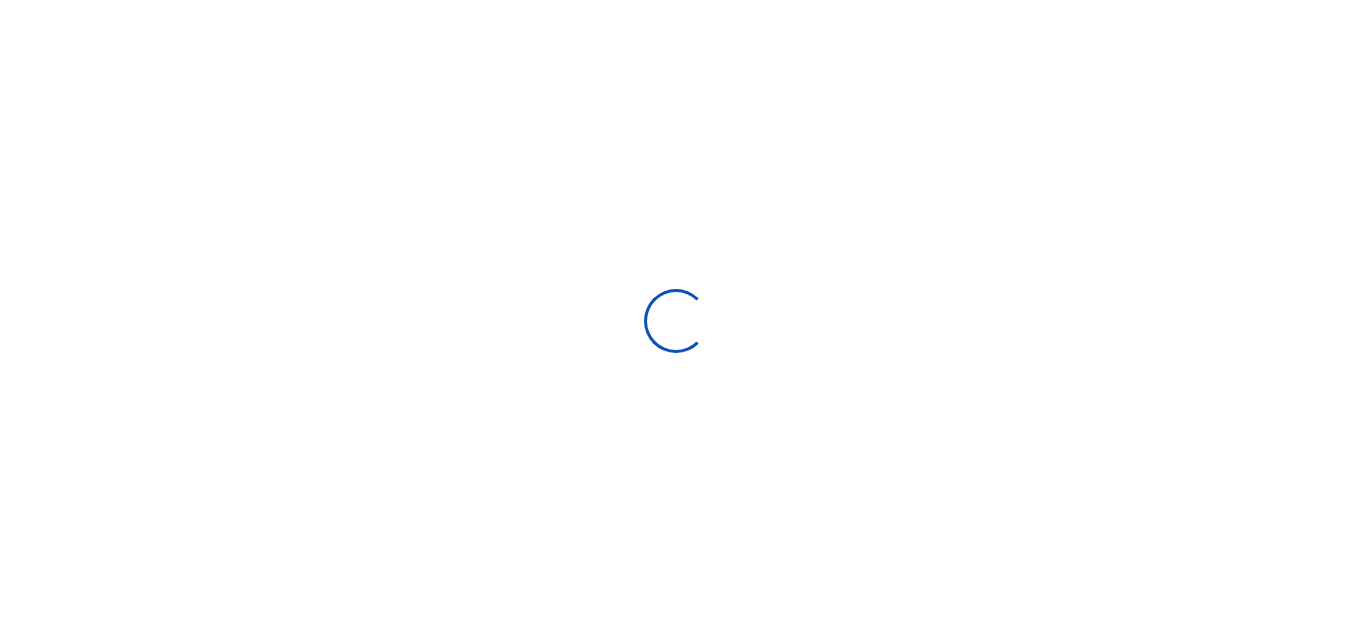 select 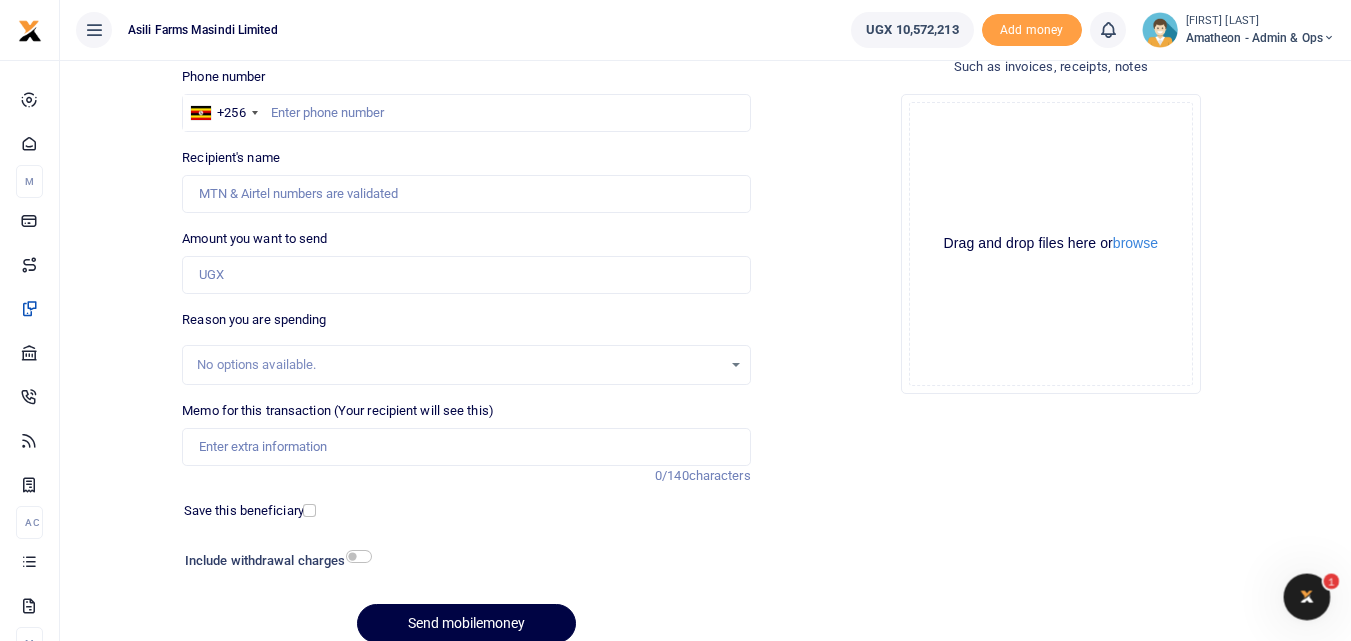 scroll, scrollTop: 0, scrollLeft: 0, axis: both 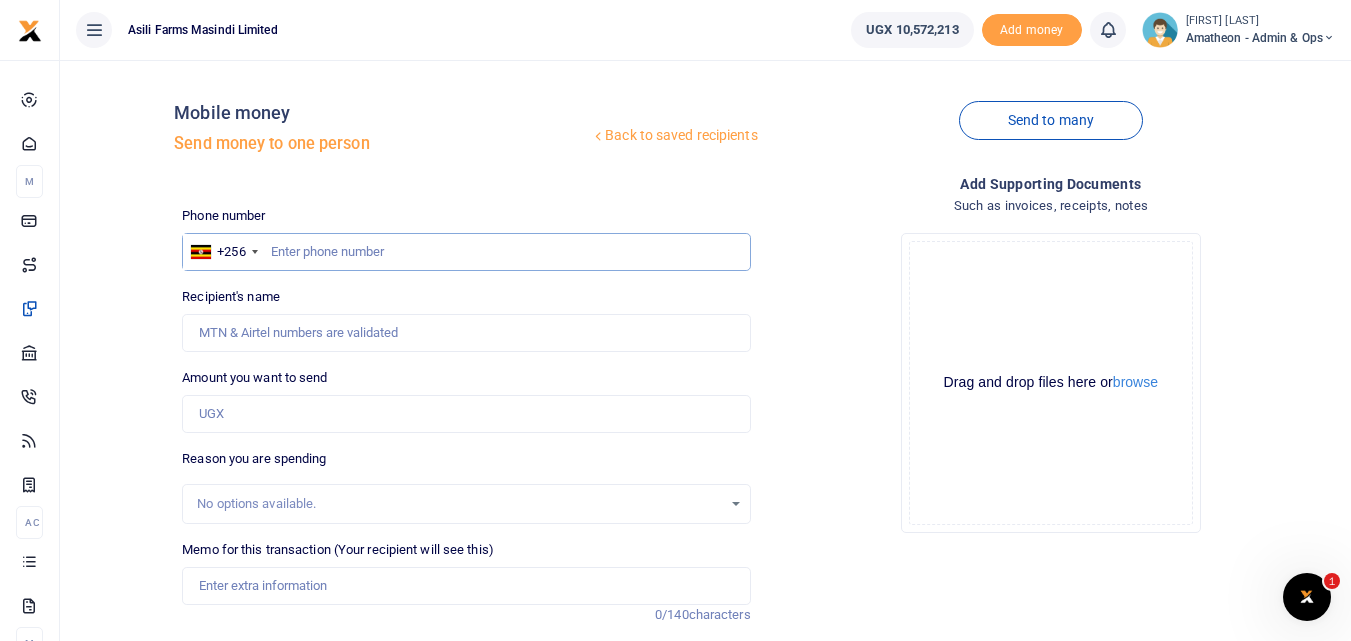 click at bounding box center [466, 252] 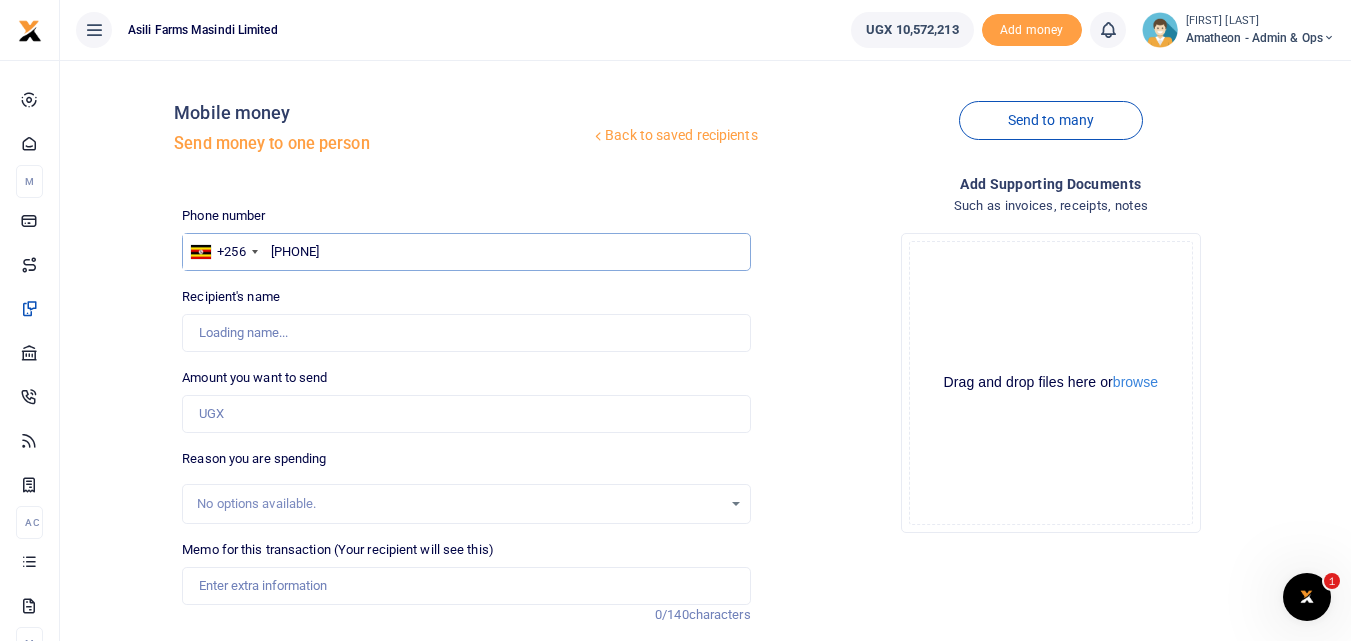type on "[PHONE]" 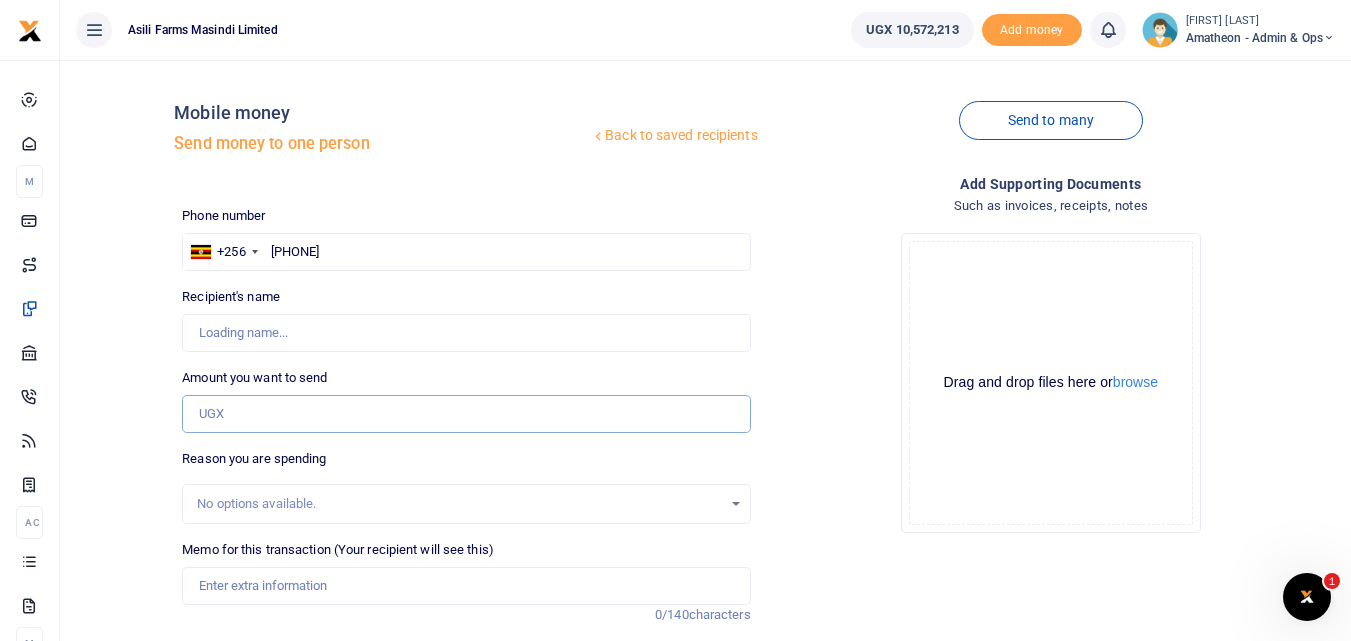click on "Amount you want to send" at bounding box center (466, 414) 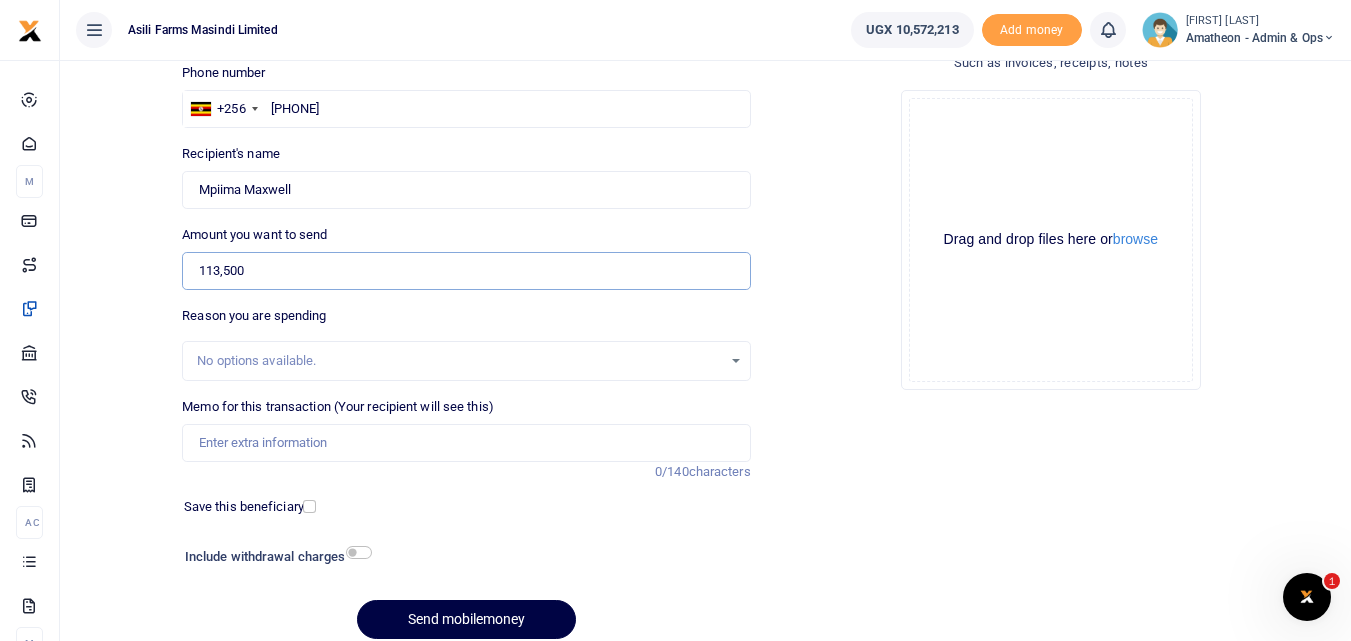 scroll, scrollTop: 148, scrollLeft: 0, axis: vertical 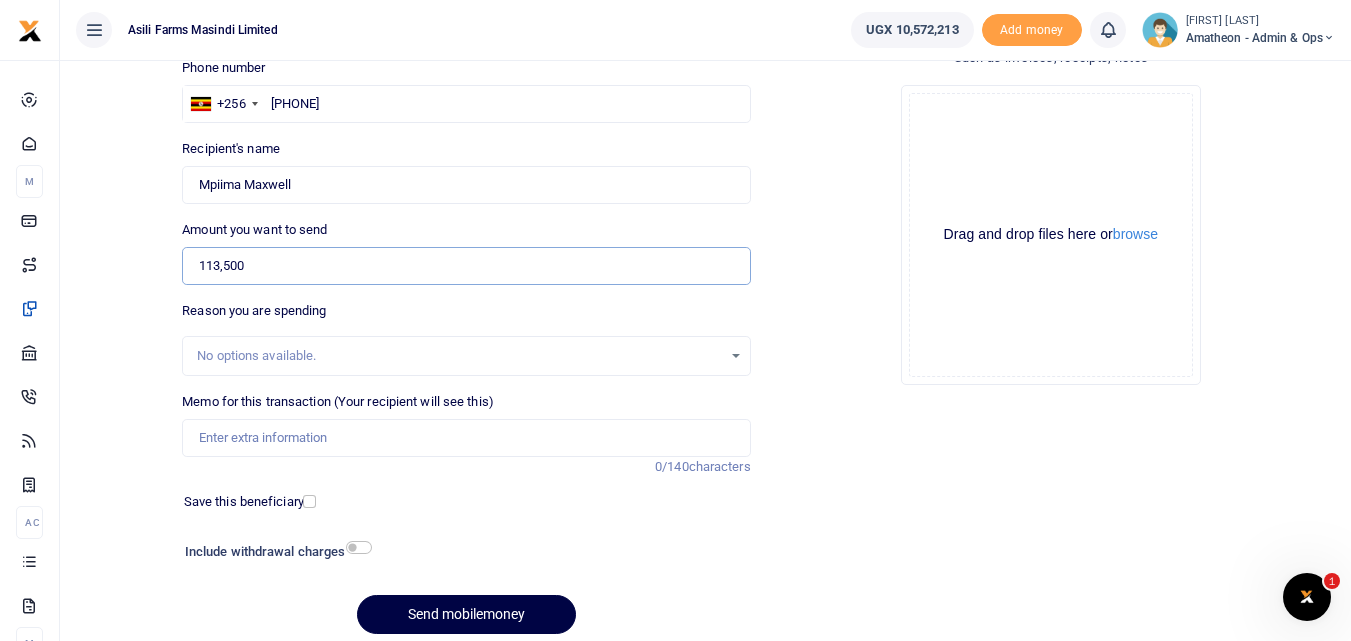 type on "113,500" 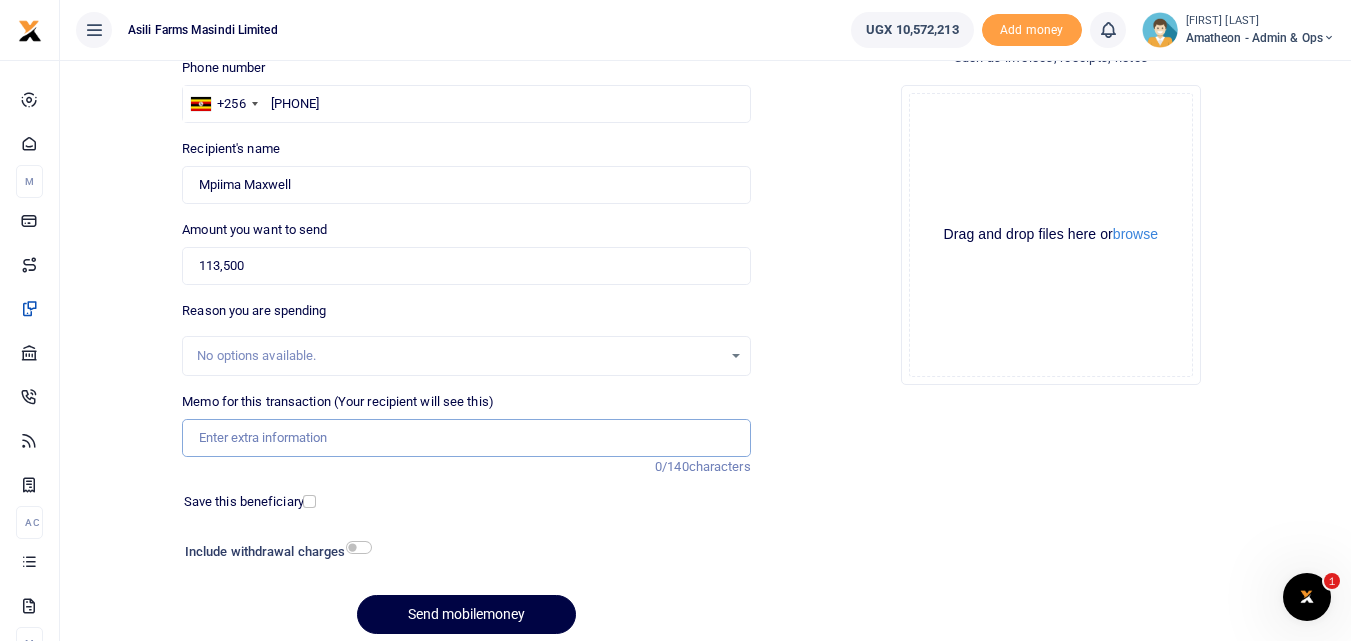 click on "Memo for this transaction (Your recipient will see this)" at bounding box center [466, 438] 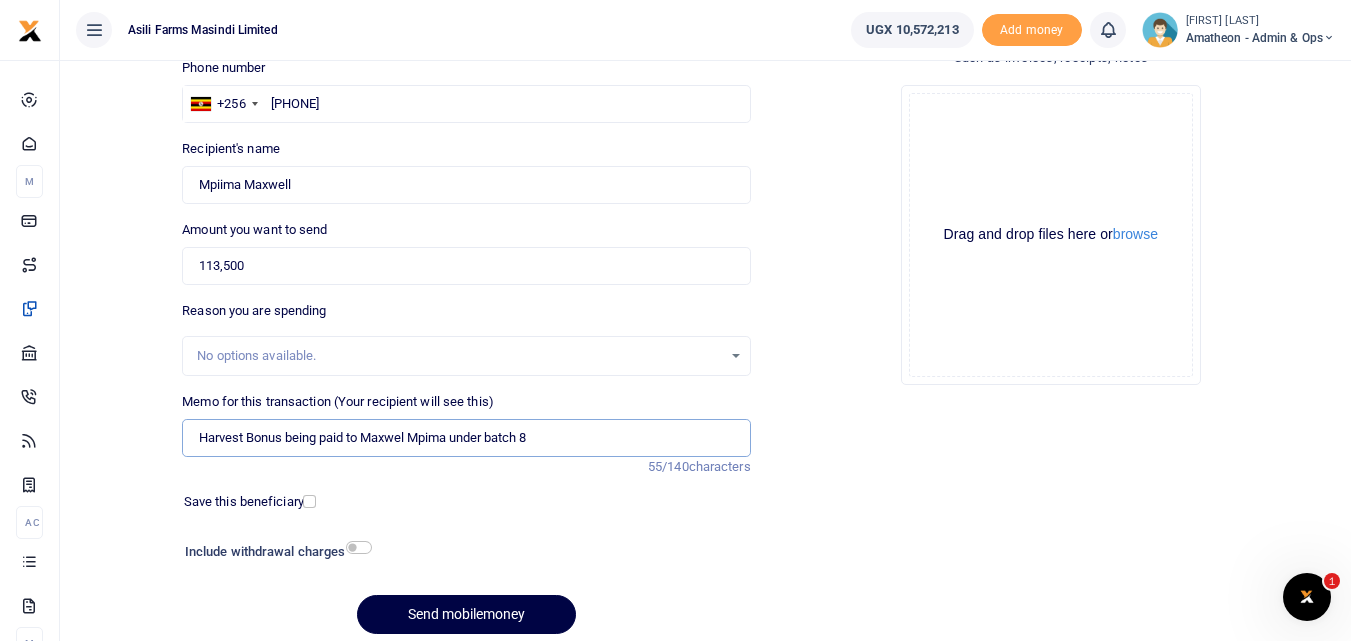 type on "Harvest Bonus being paid to Maxwel Mpima under batch 8" 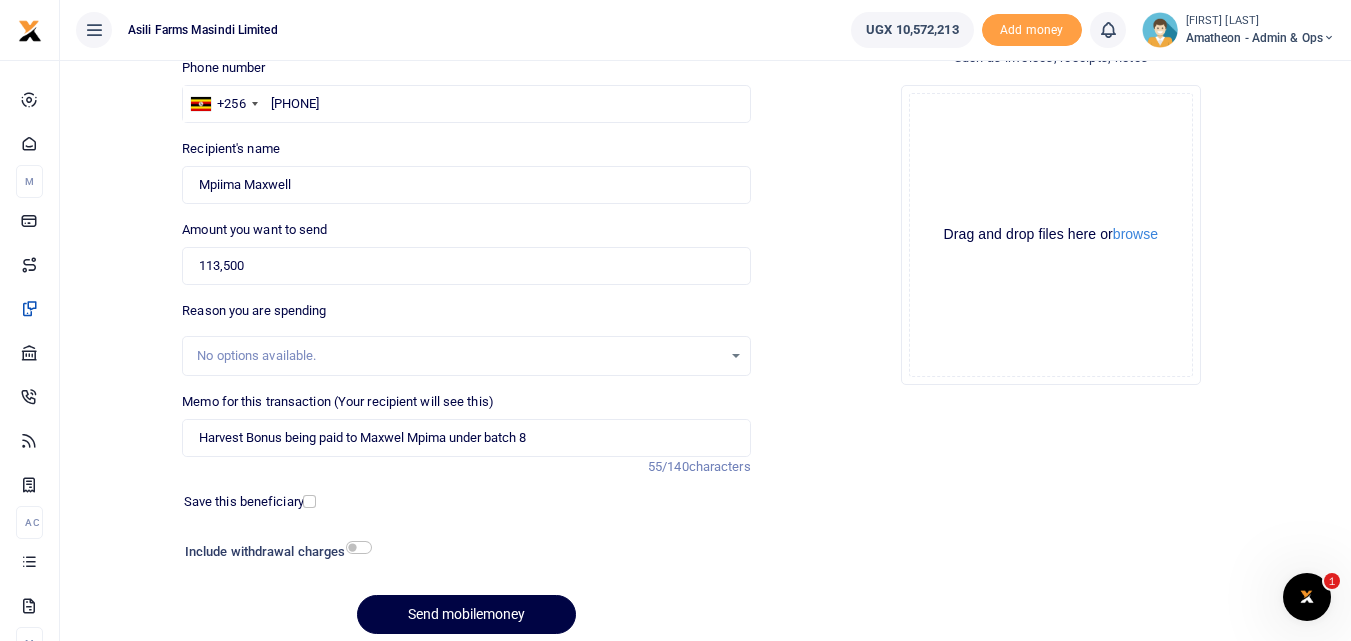 click on "Drag and drop files here or  browse Powered by  Uppy" 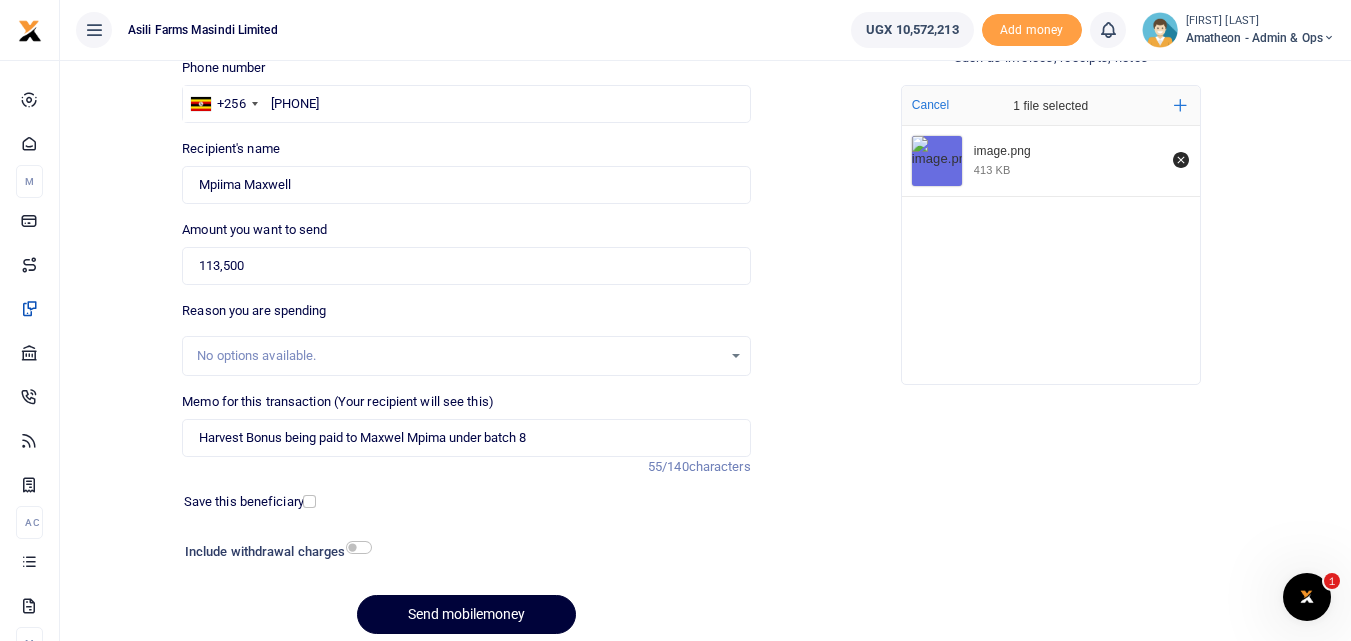 click on "Send mobilemoney" at bounding box center [466, 614] 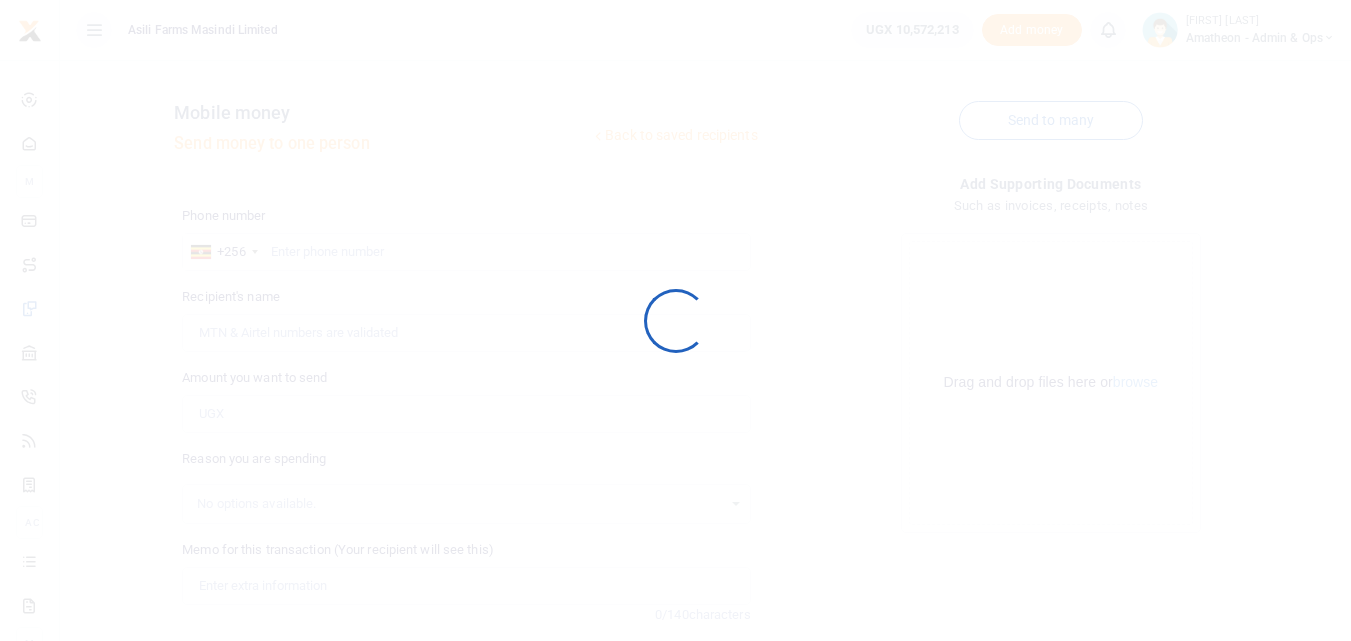 scroll, scrollTop: 148, scrollLeft: 0, axis: vertical 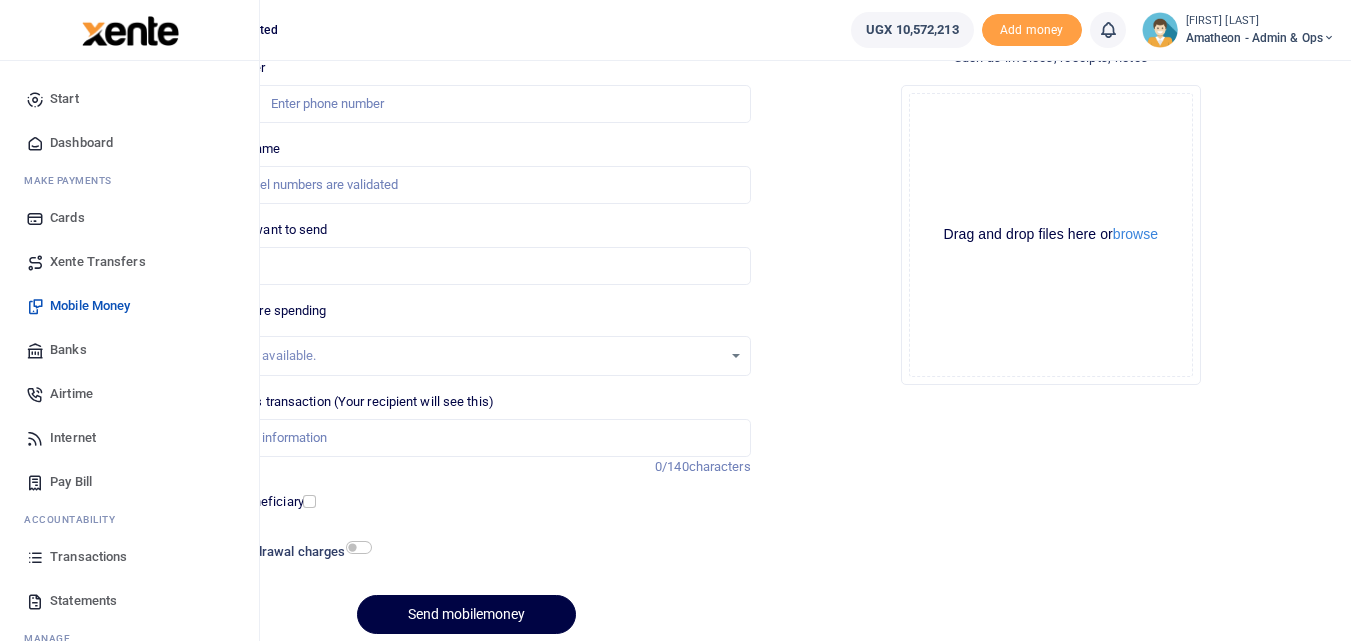 click at bounding box center (35, 557) 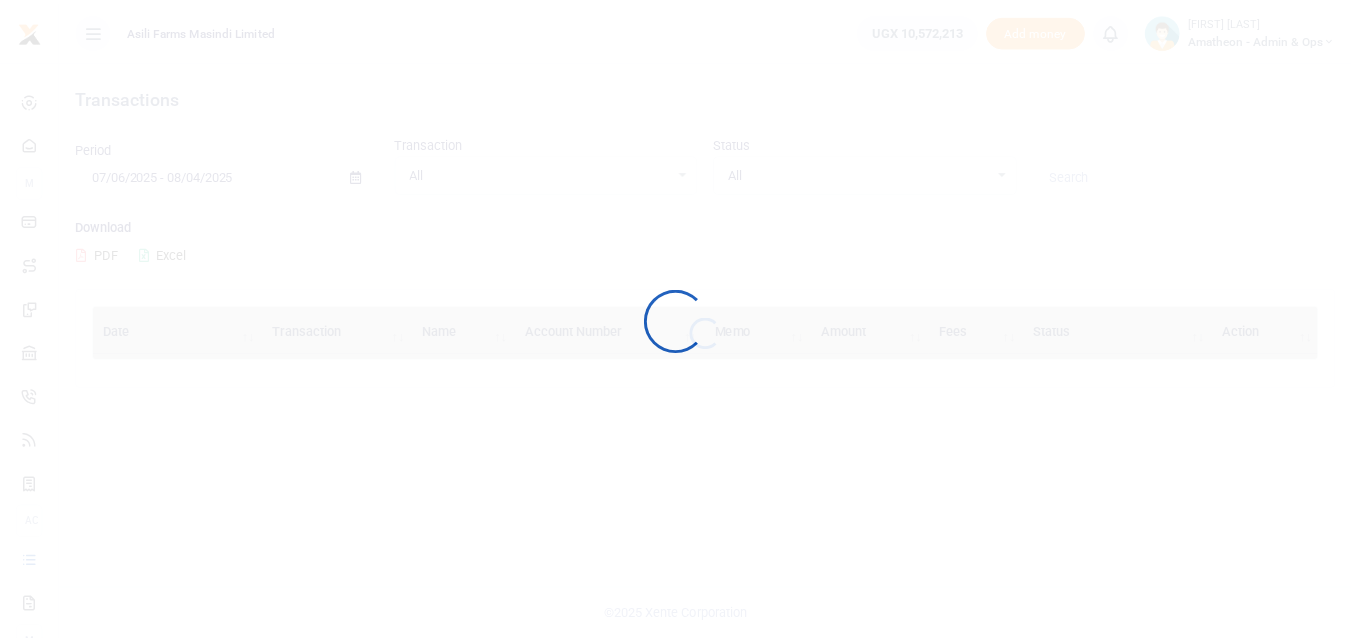 scroll, scrollTop: 0, scrollLeft: 0, axis: both 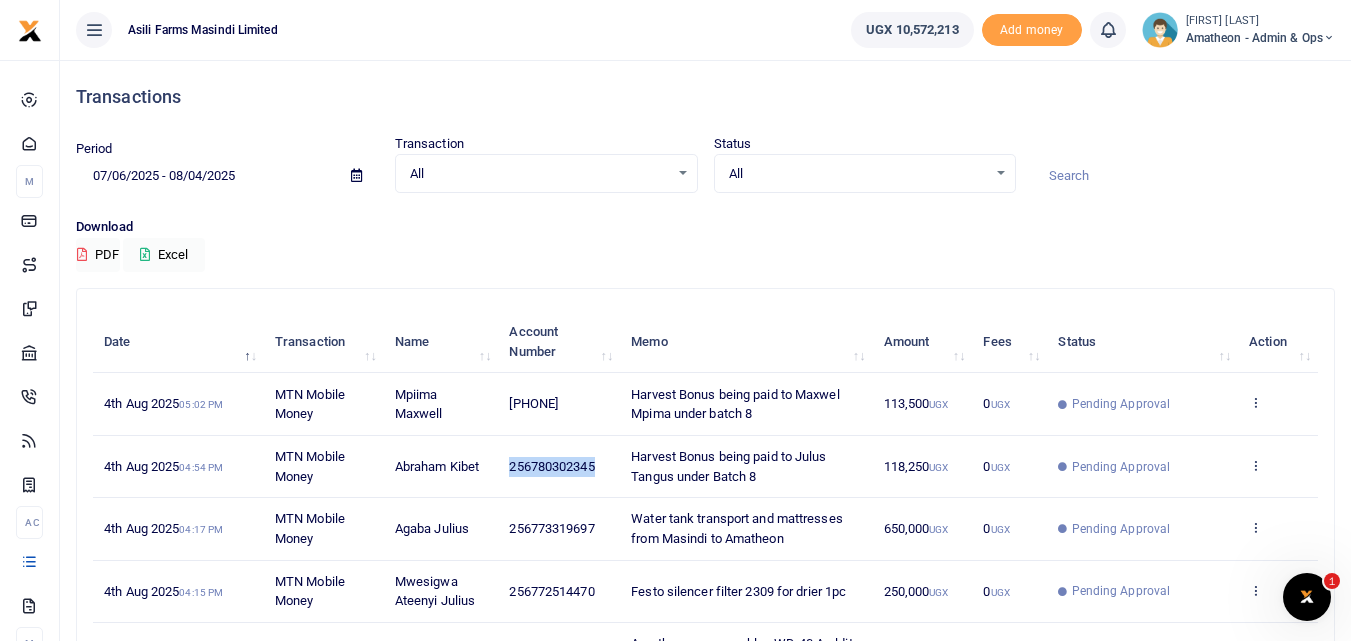drag, startPoint x: 604, startPoint y: 465, endPoint x: 491, endPoint y: 459, distance: 113.15918 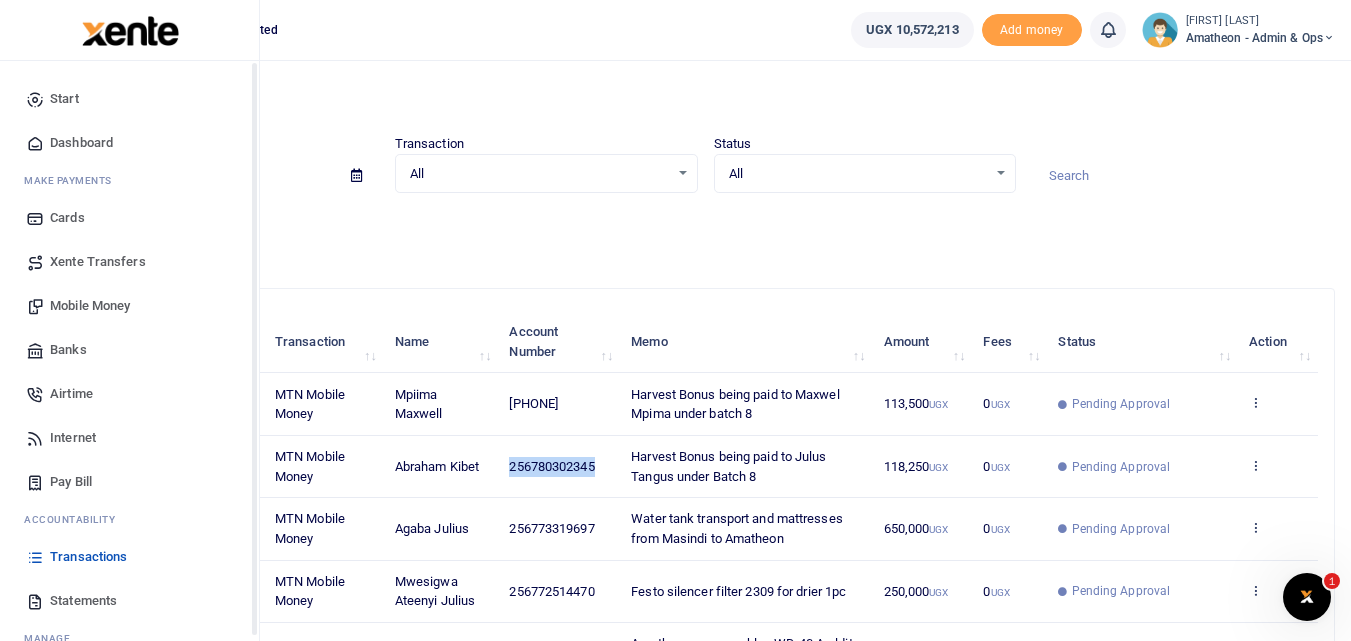 click on "Mobile Money" at bounding box center (90, 306) 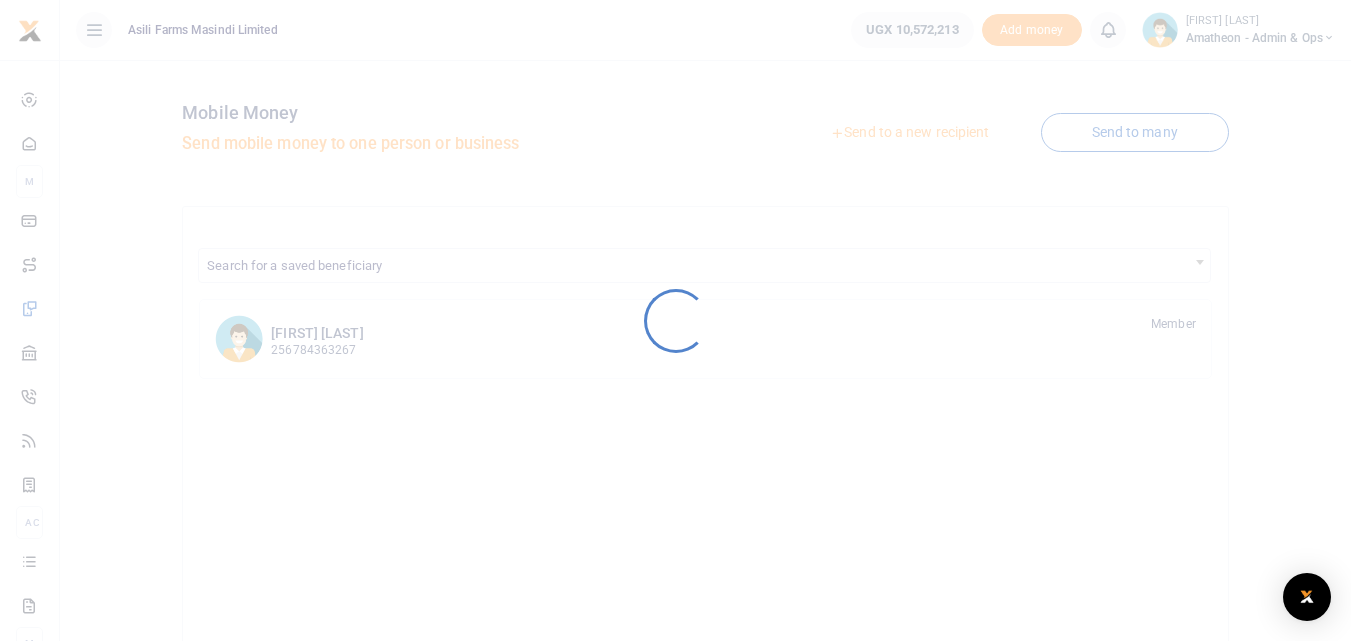 scroll, scrollTop: 0, scrollLeft: 0, axis: both 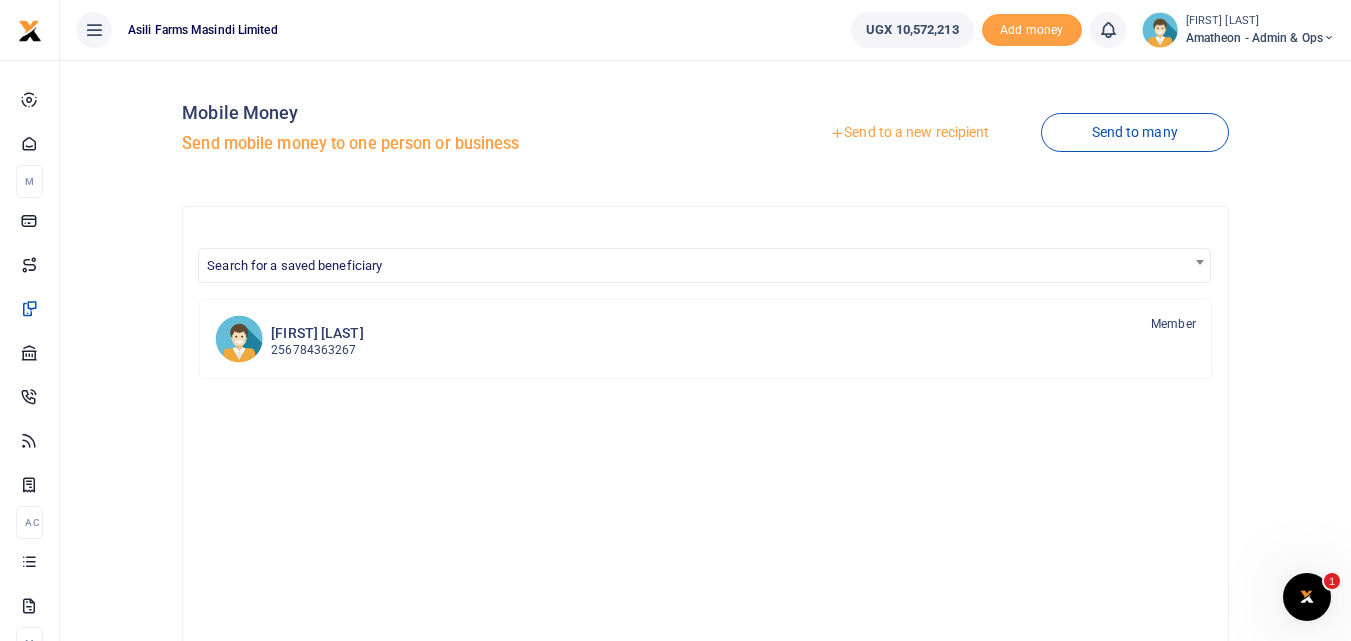 click on "Send to a new recipient" at bounding box center [909, 133] 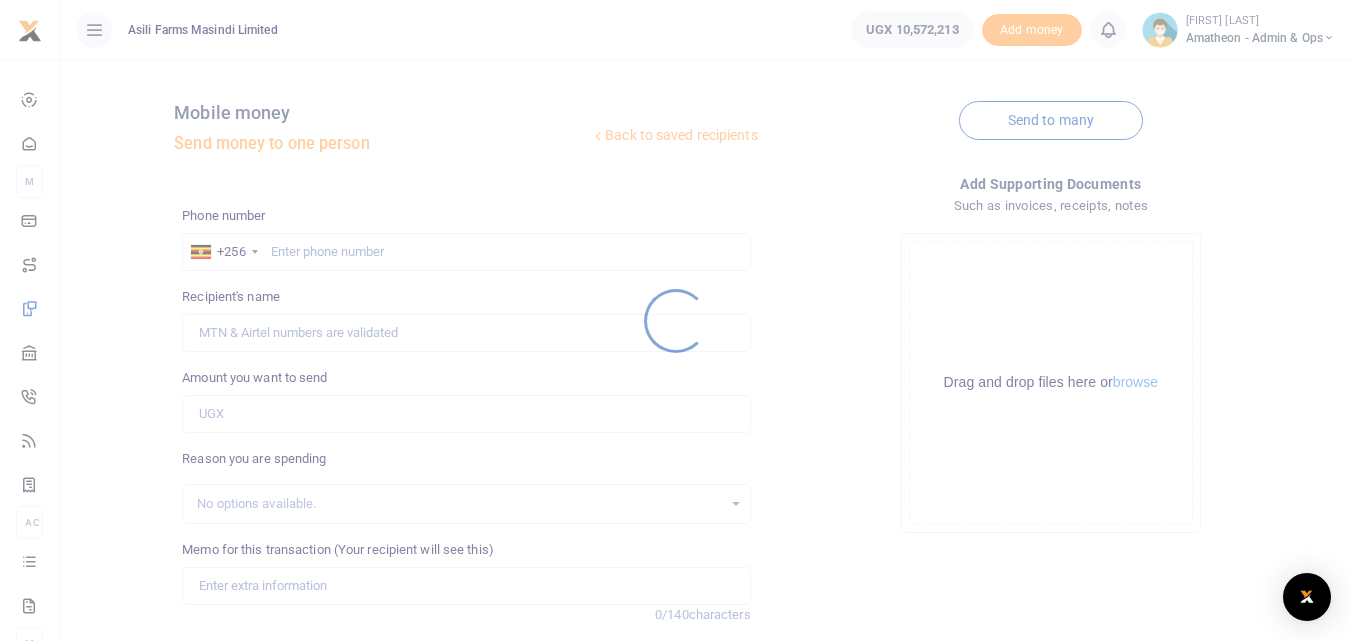 scroll, scrollTop: 0, scrollLeft: 0, axis: both 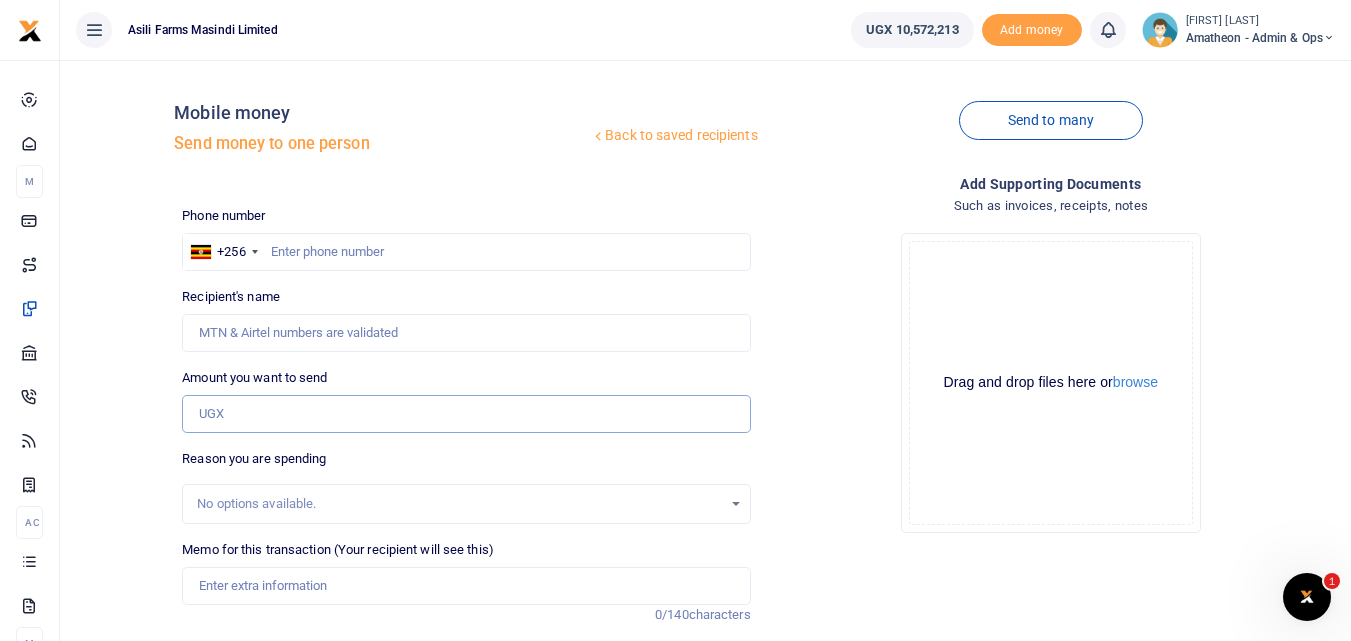 click on "Amount you want to send" at bounding box center [466, 414] 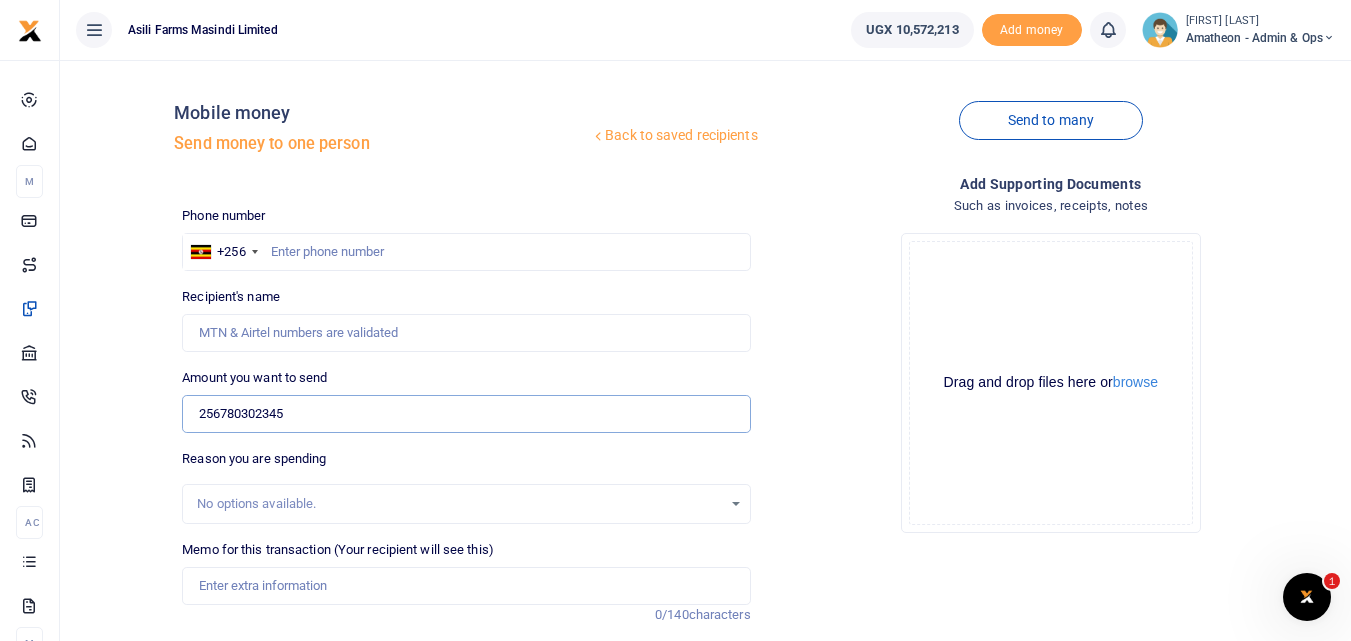 type on "256780302345" 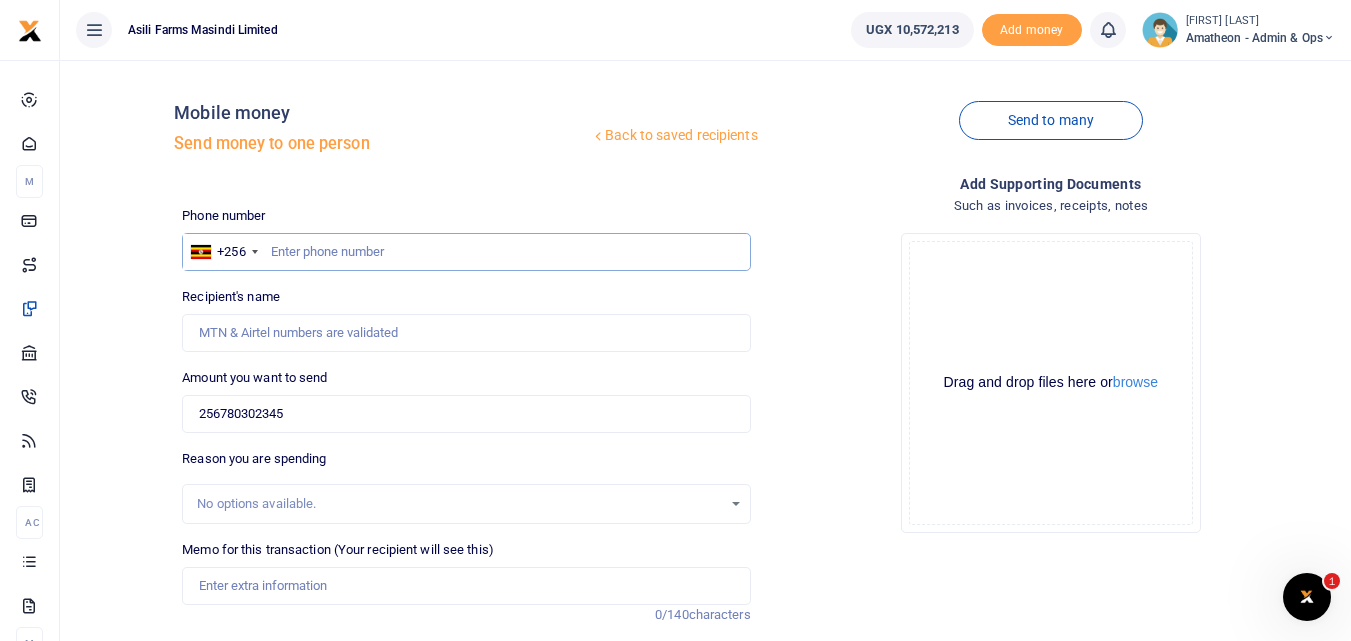 click at bounding box center (466, 252) 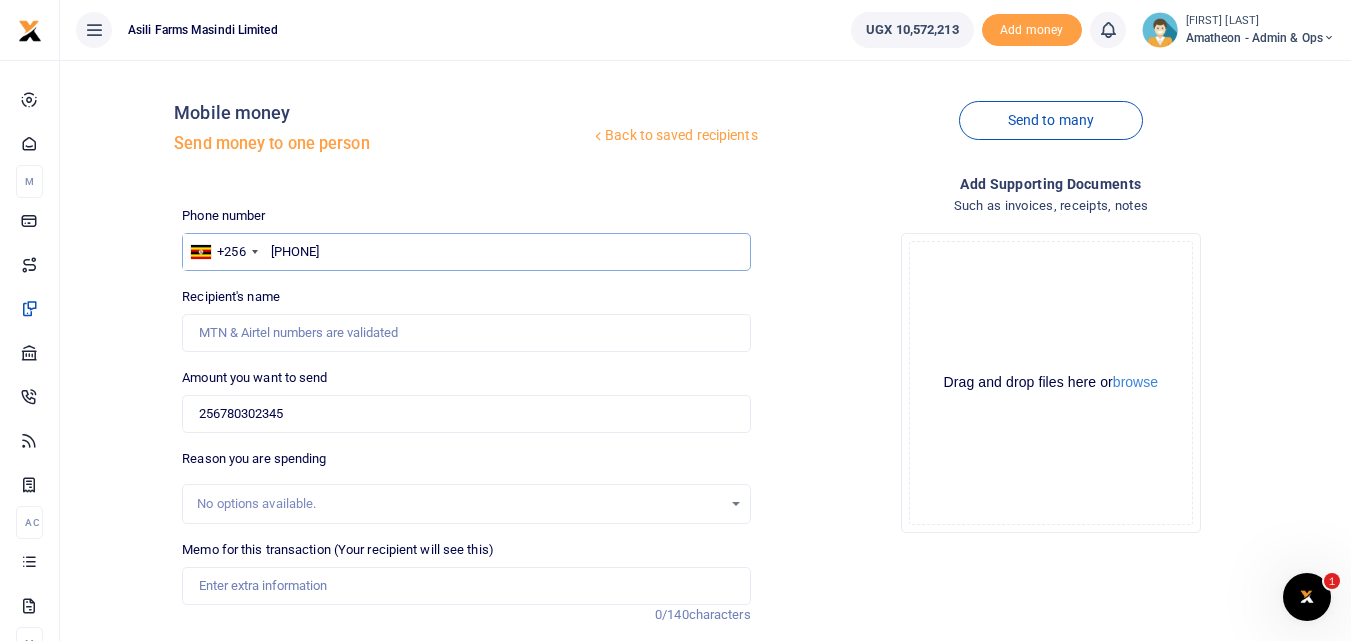type on "780302345" 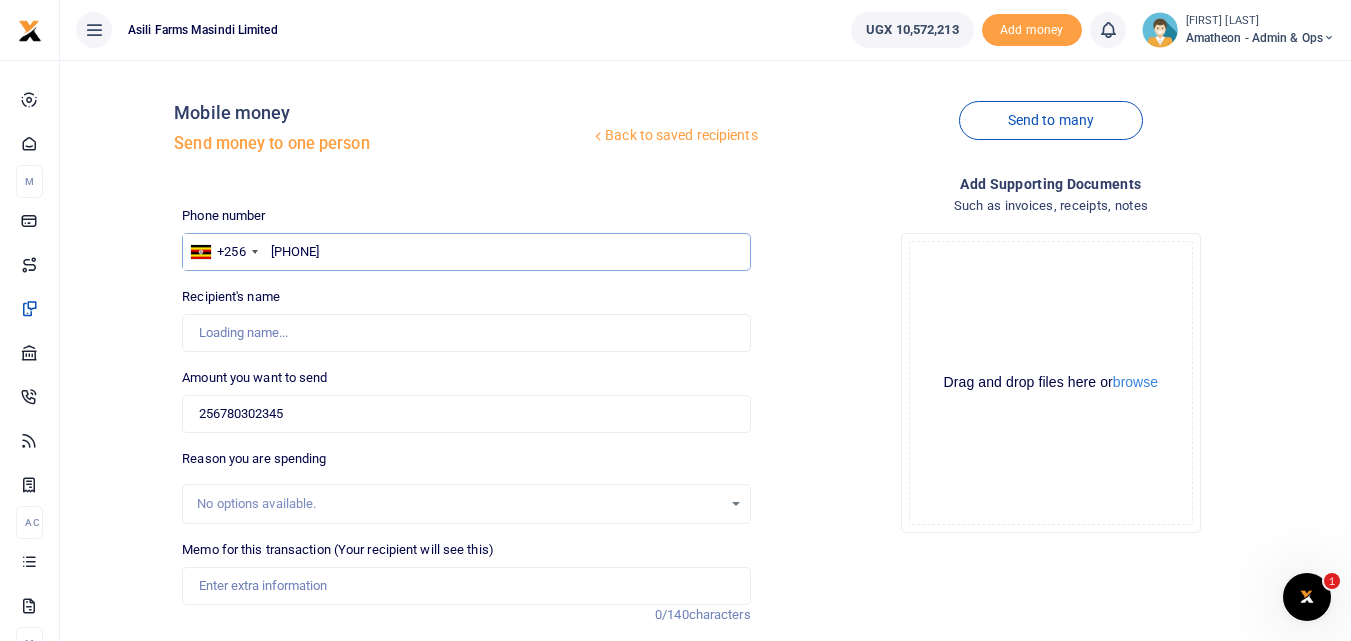 type on "Abraham Kibet" 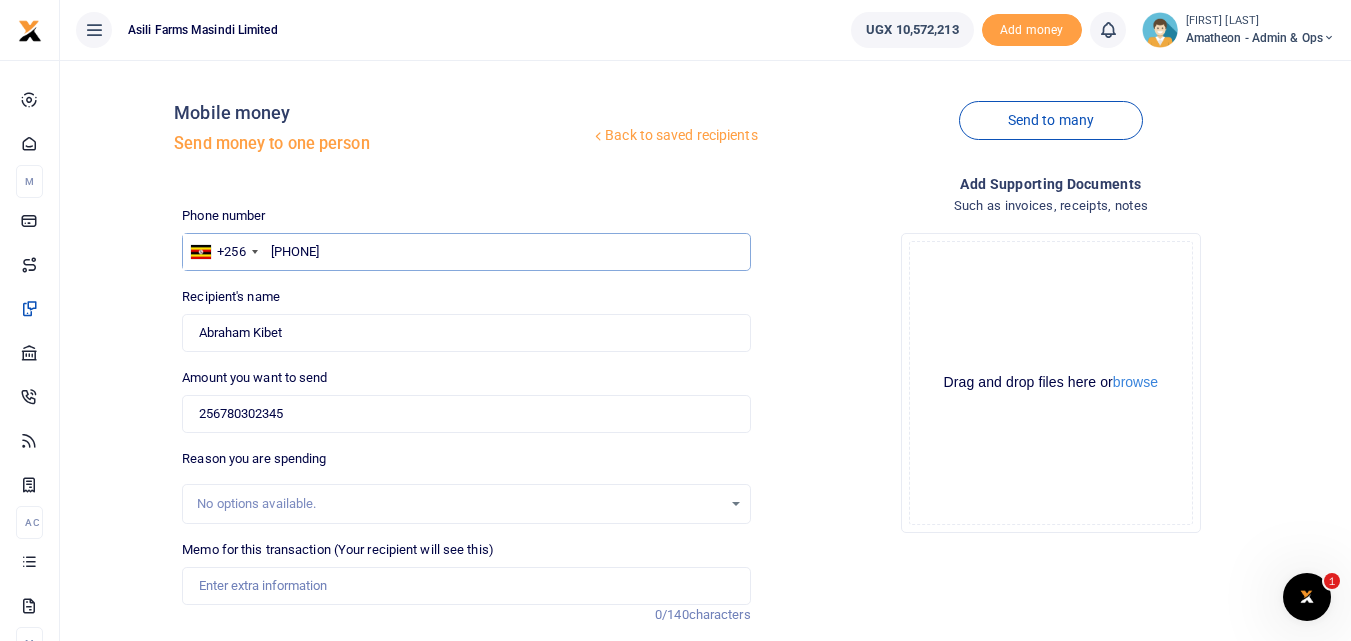 type on "780302345" 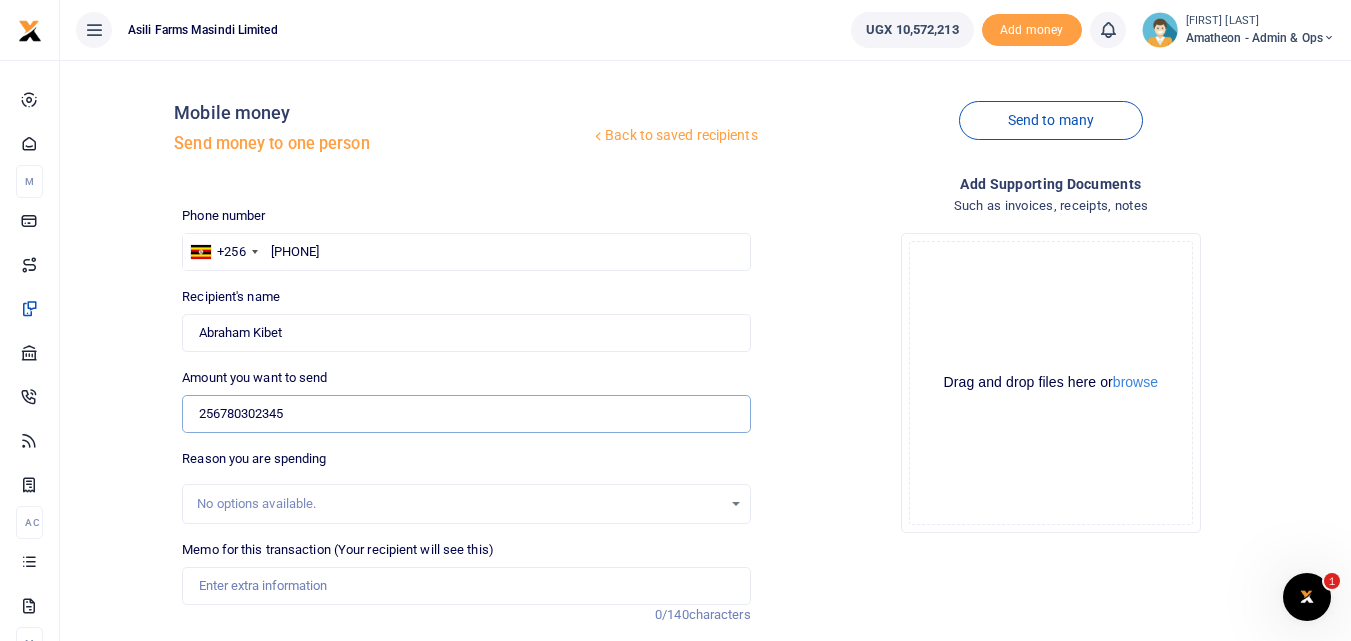 click on "256780302345" at bounding box center [466, 414] 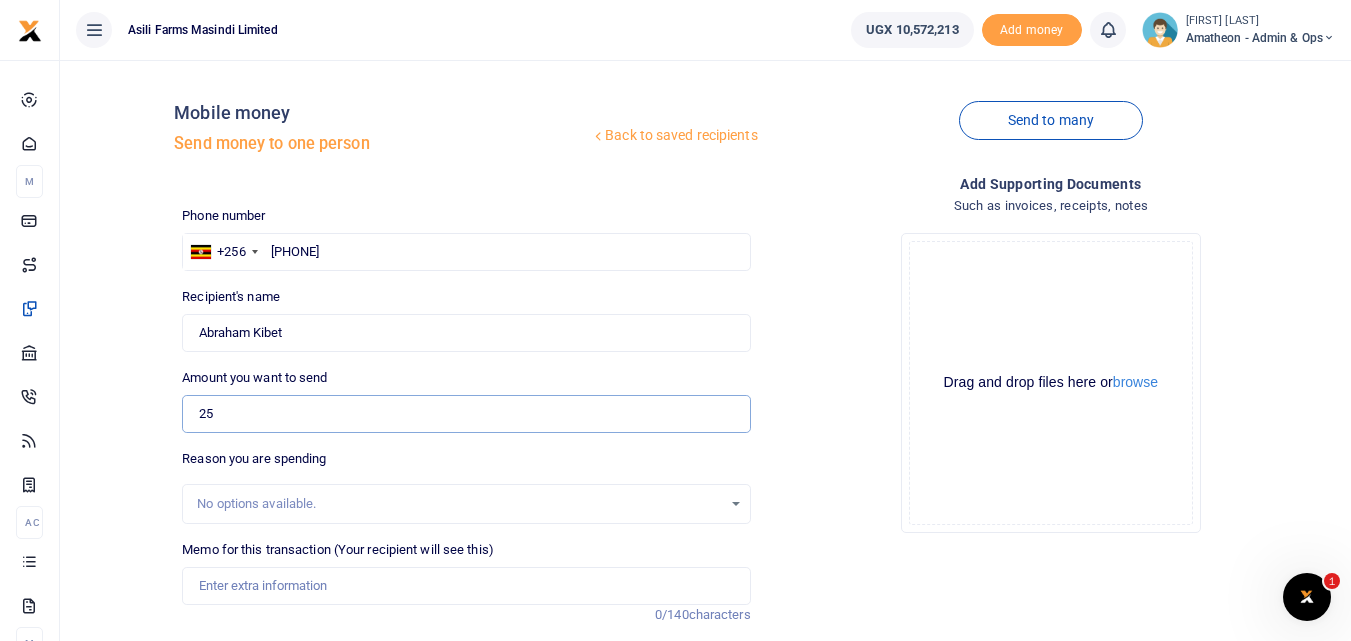 type on "2" 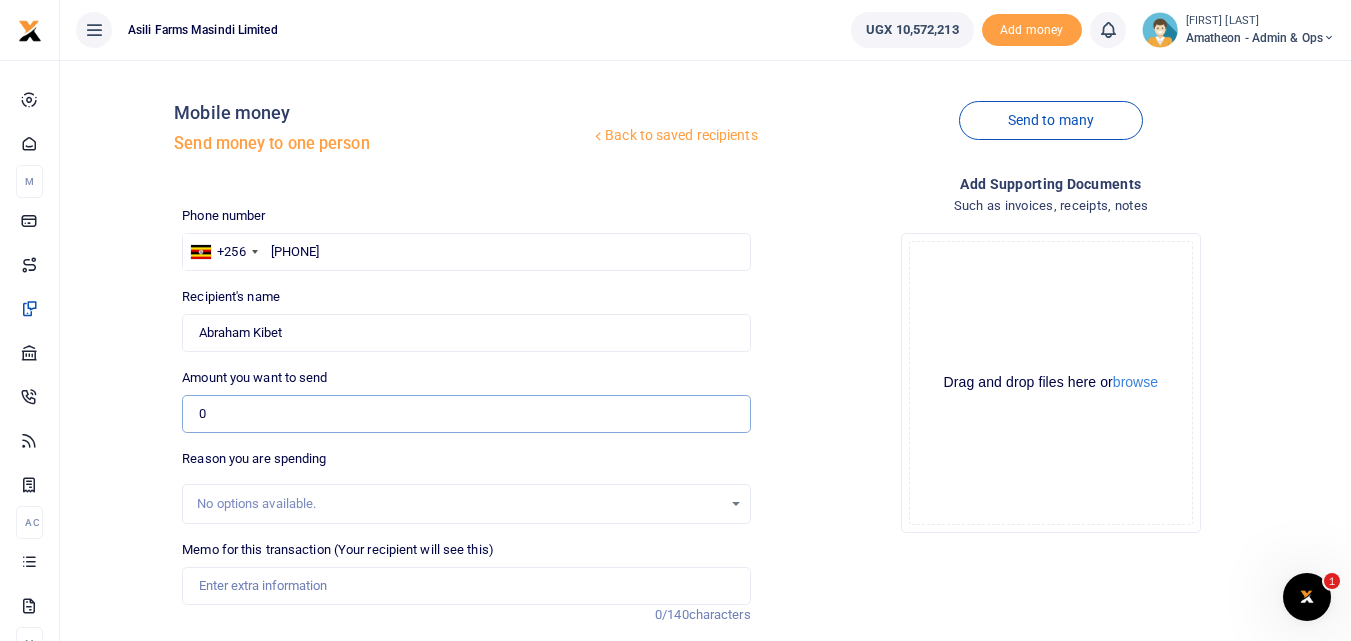 click on "0" at bounding box center [466, 414] 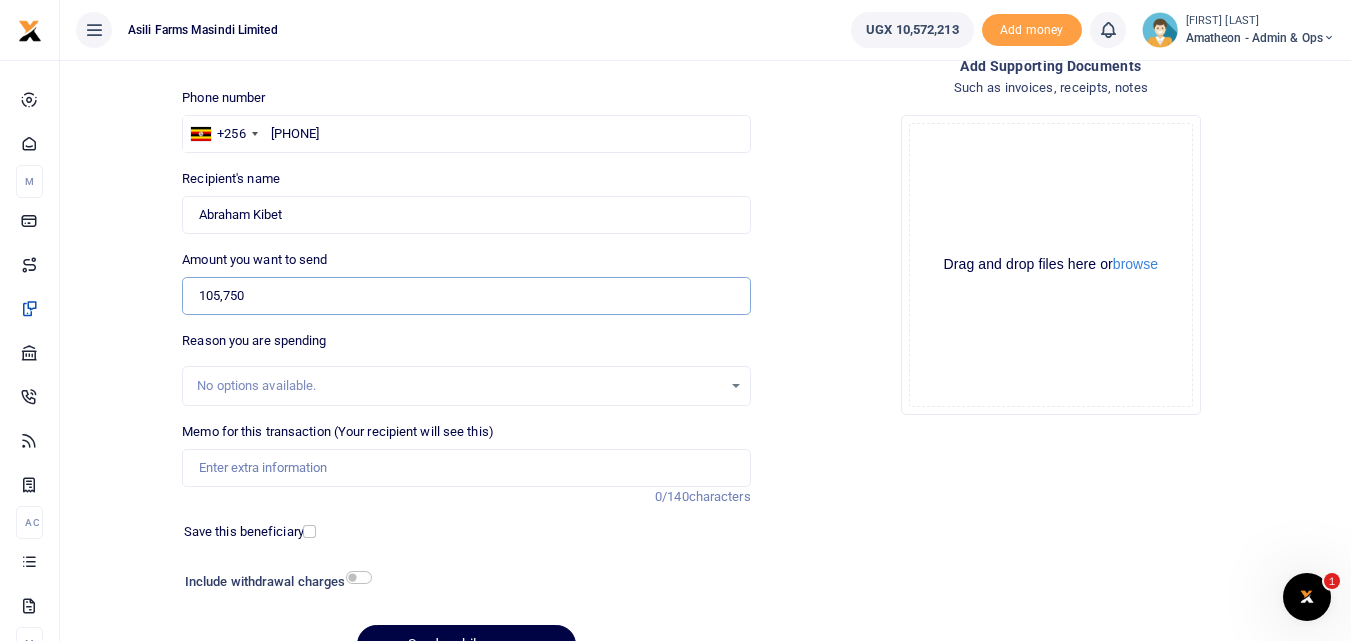 scroll, scrollTop: 125, scrollLeft: 0, axis: vertical 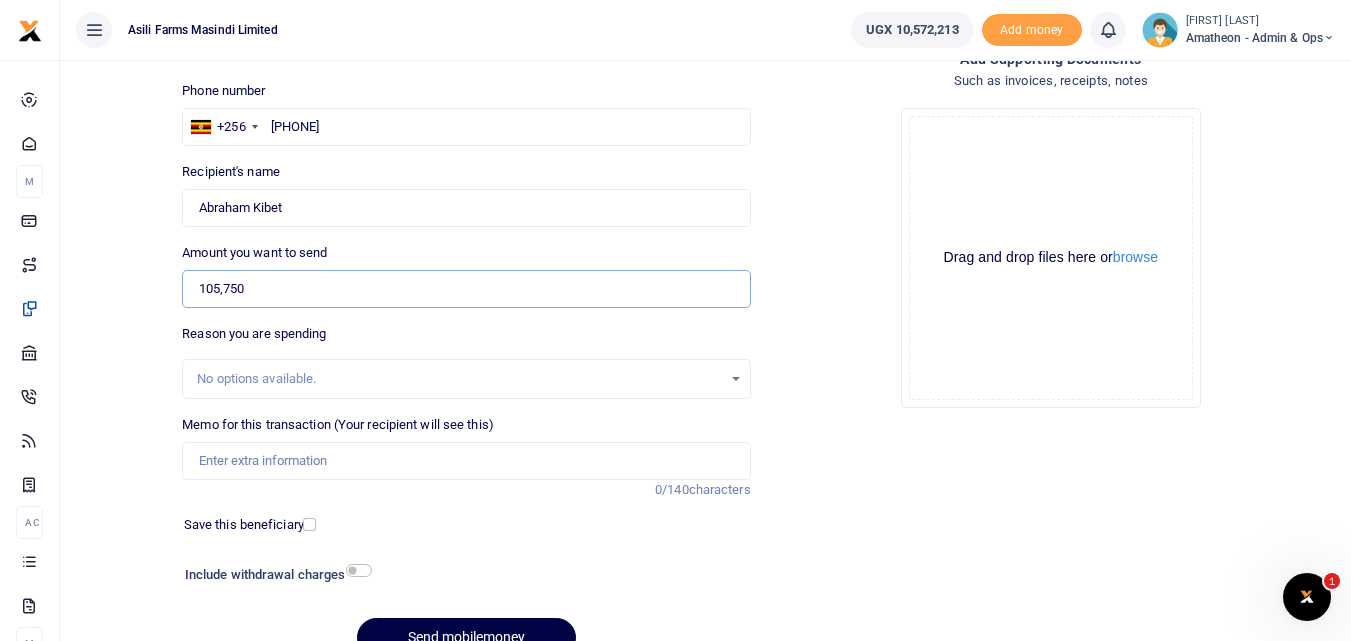 type on "105,750" 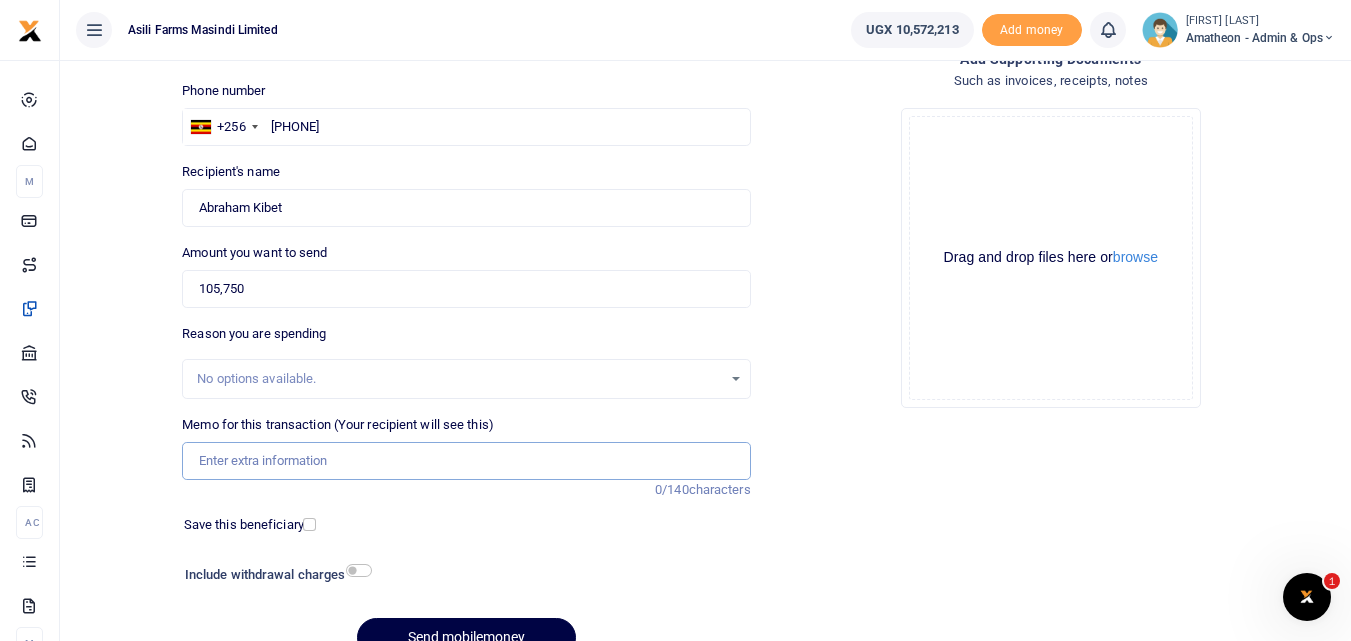 click on "Memo for this transaction (Your recipient will see this)" at bounding box center [466, 461] 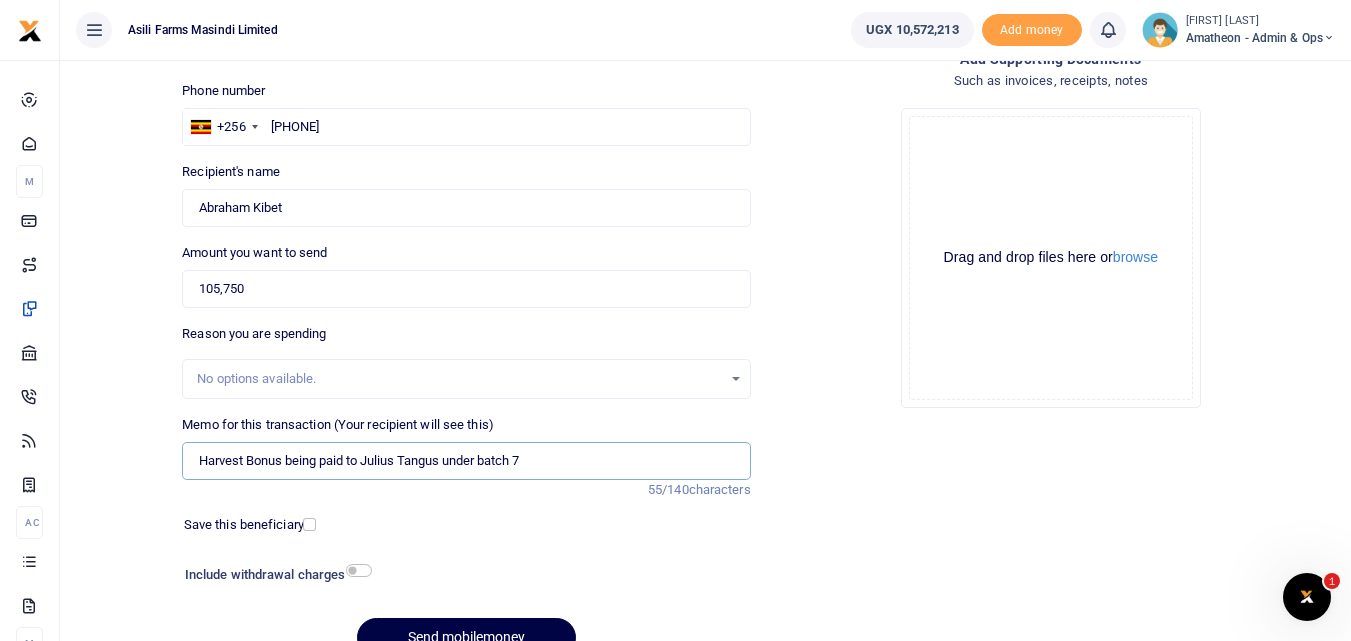 type on "Harvest Bonus being paid to Julius Tangus under batch 7" 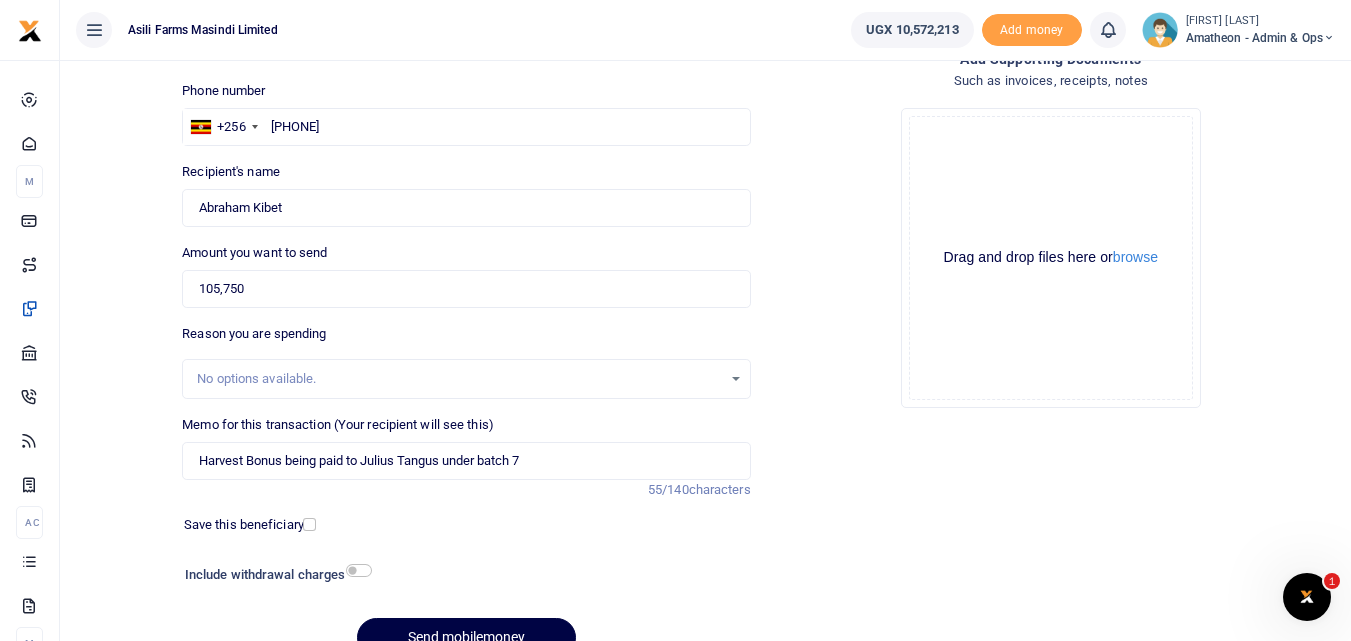 click on "Drag and drop files here or  browse Powered by  Uppy" 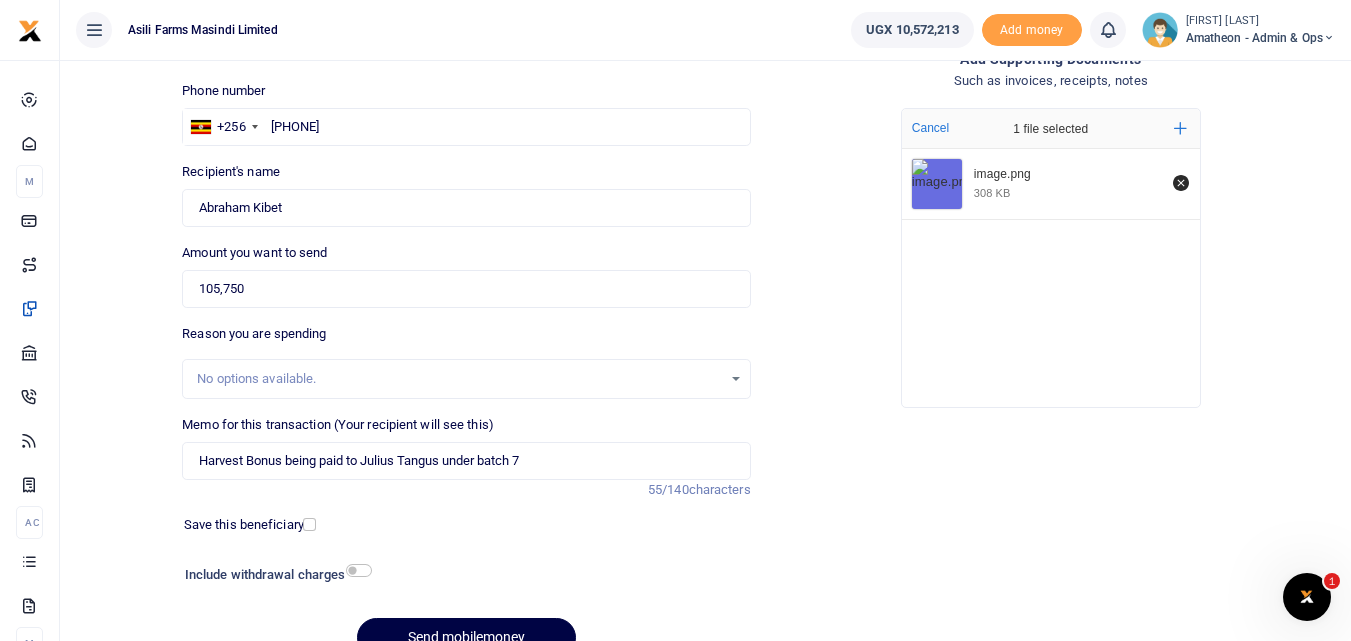 click at bounding box center [513, 629] 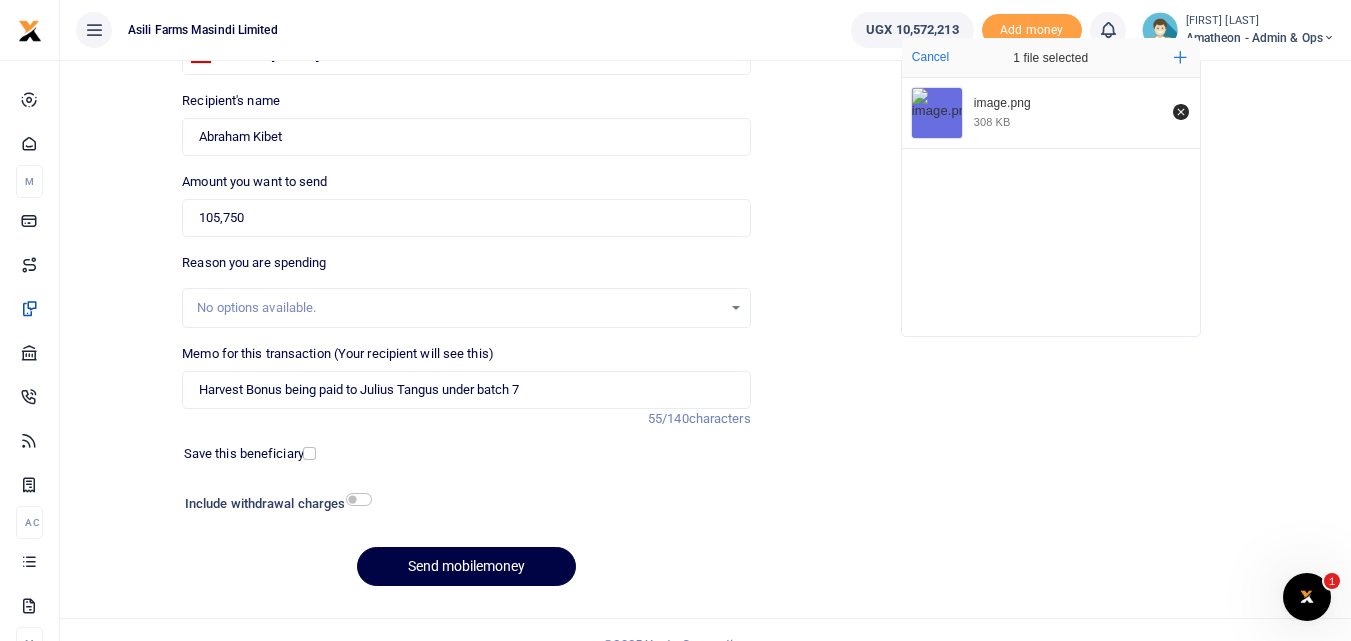 scroll, scrollTop: 198, scrollLeft: 0, axis: vertical 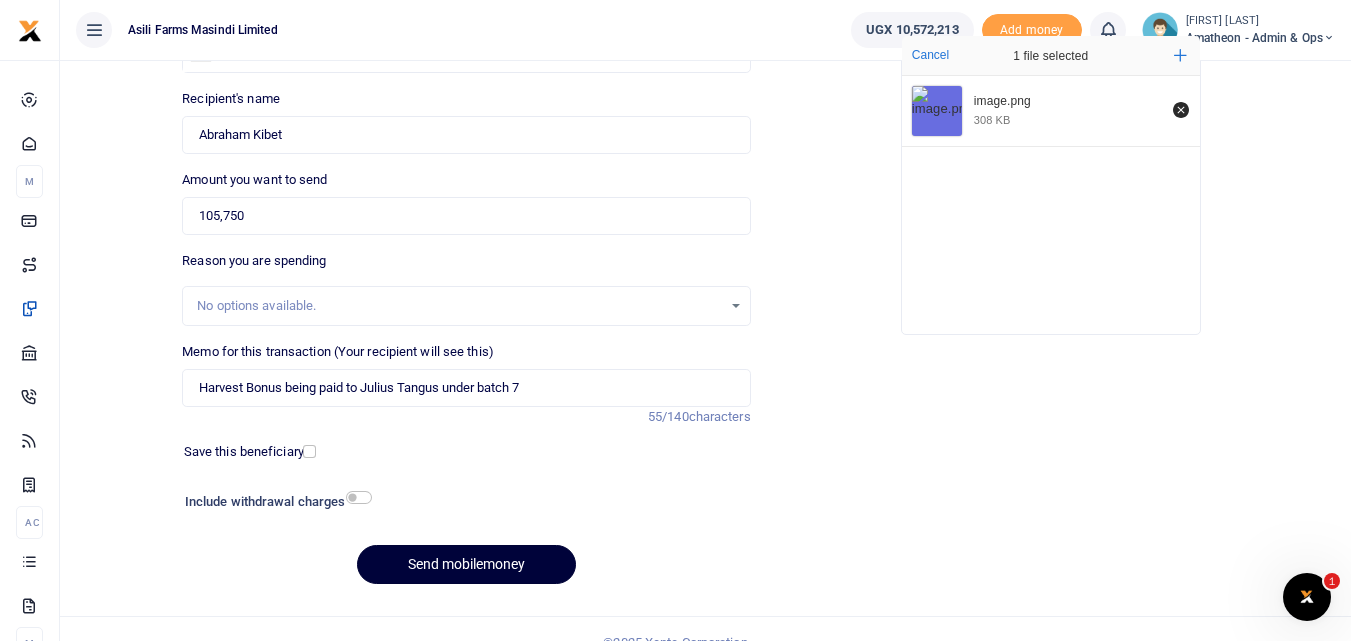 click on "Send mobilemoney" at bounding box center (466, 564) 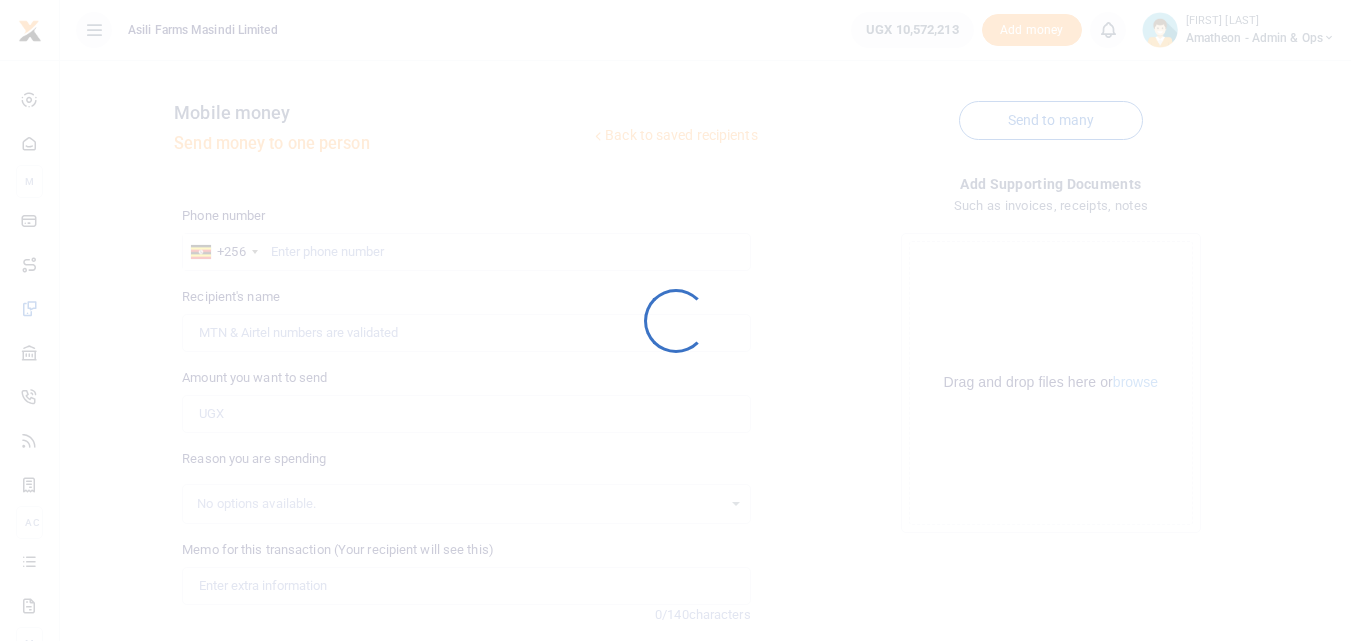 scroll, scrollTop: 198, scrollLeft: 0, axis: vertical 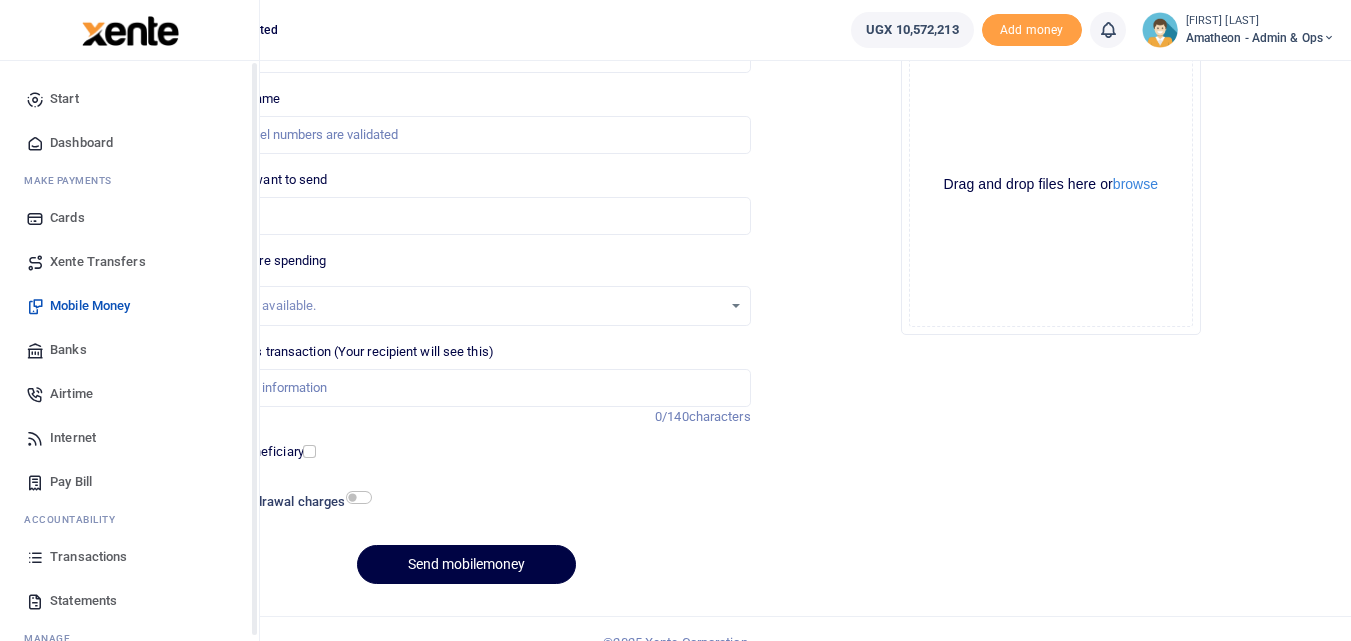 click at bounding box center (35, 557) 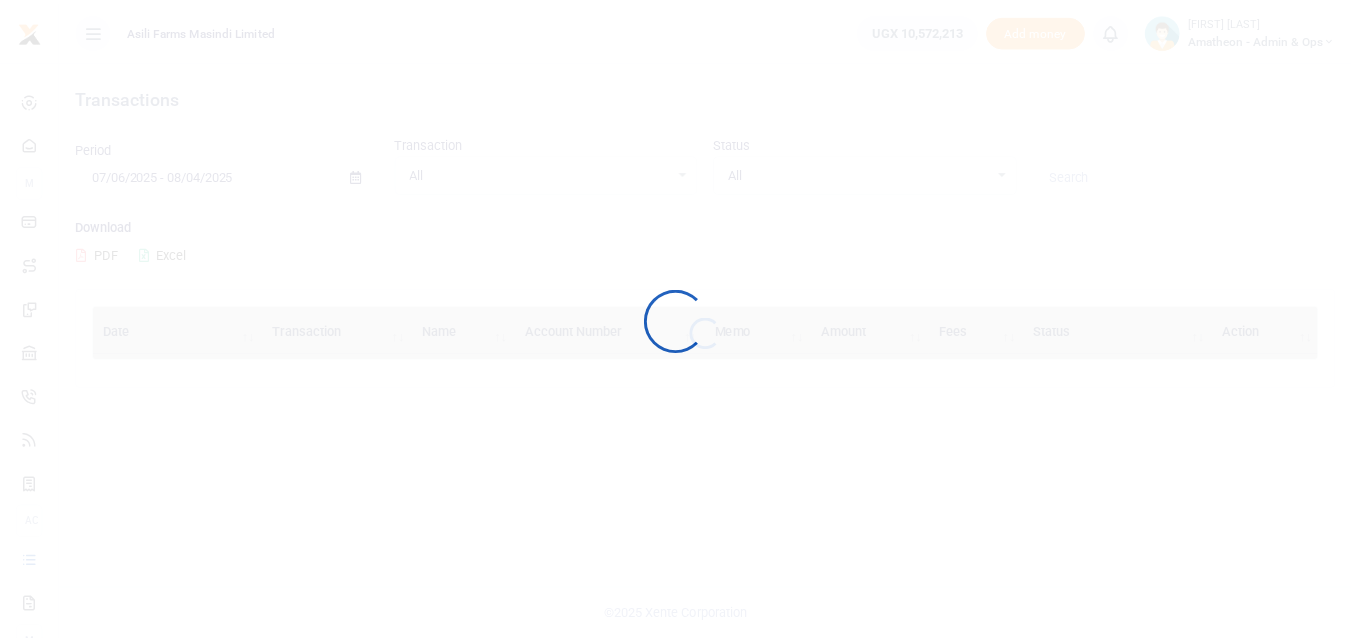 scroll, scrollTop: 0, scrollLeft: 0, axis: both 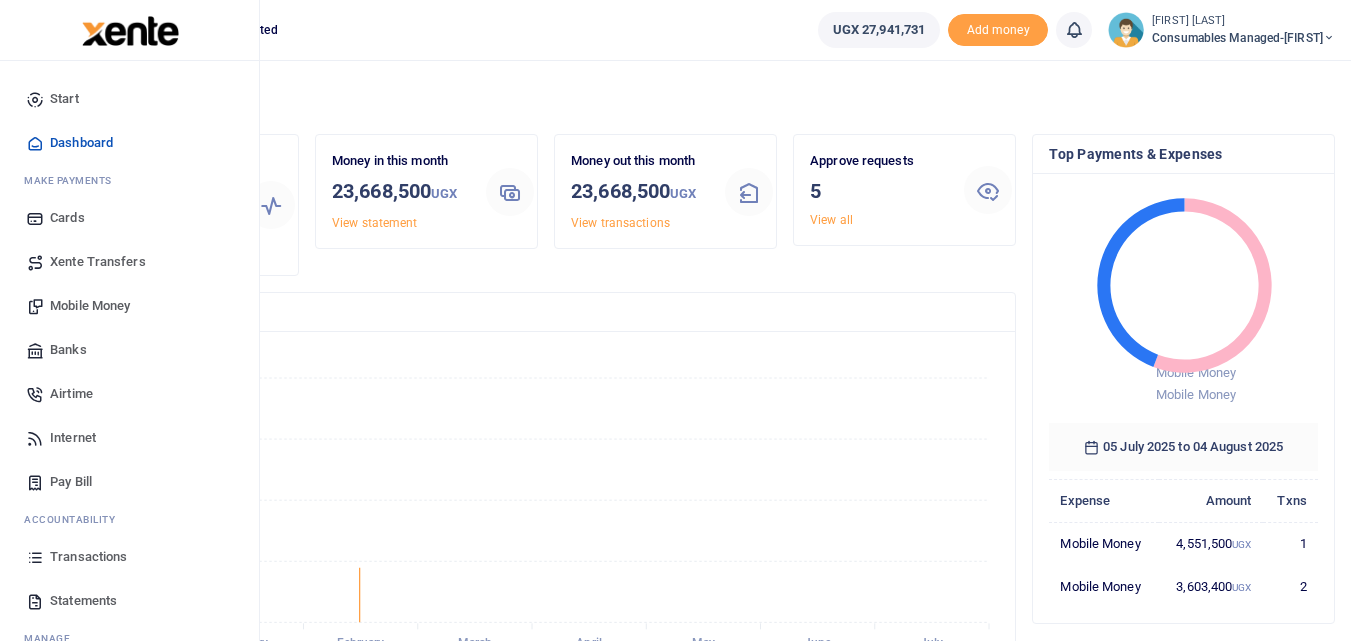 click on "Mobile Money" at bounding box center (90, 306) 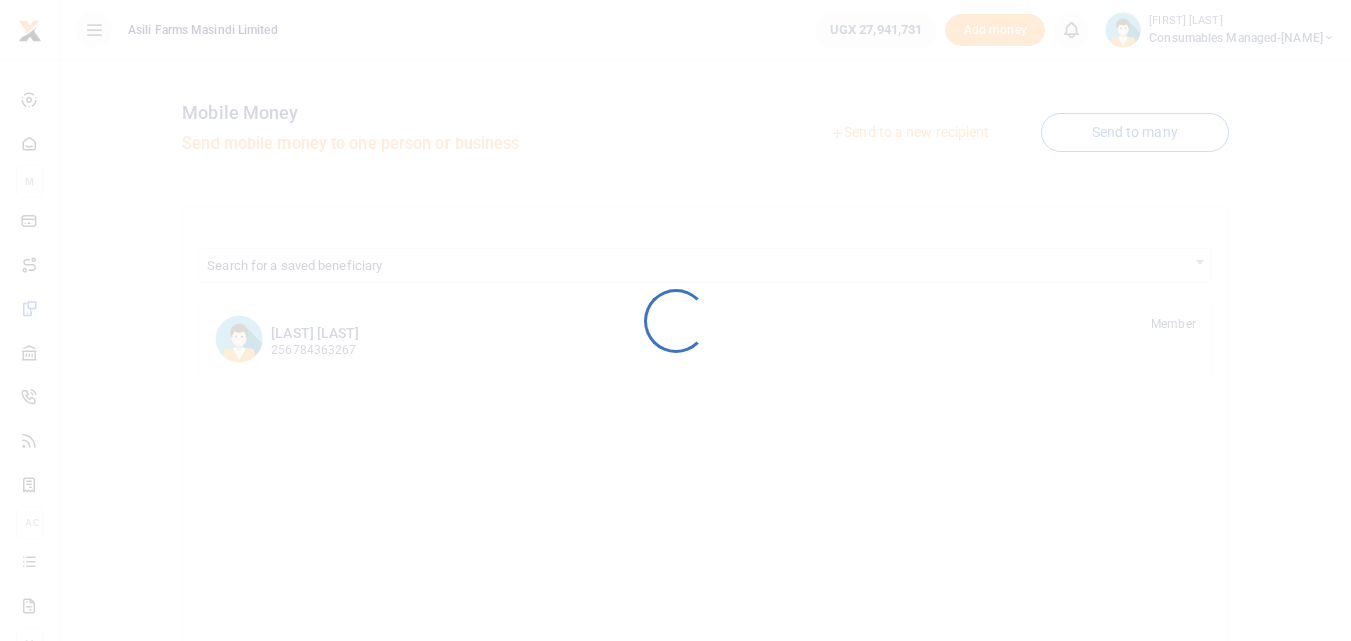 scroll, scrollTop: 0, scrollLeft: 0, axis: both 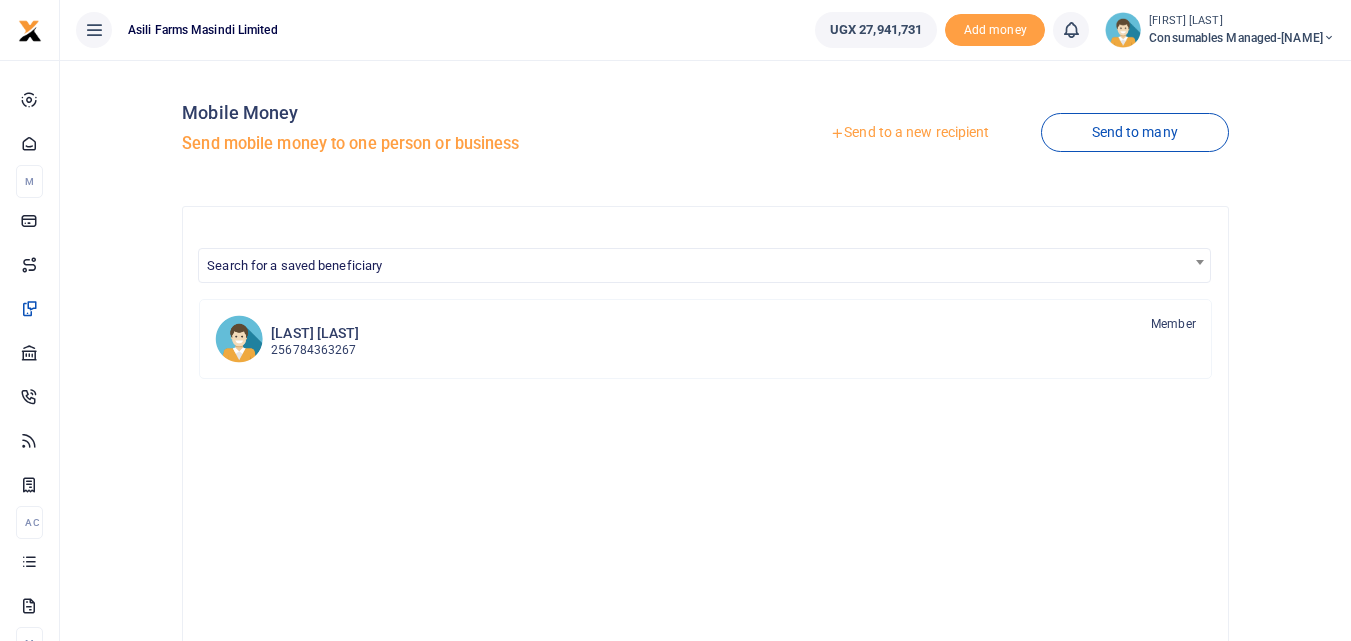click on "Send to a new recipient" at bounding box center (909, 133) 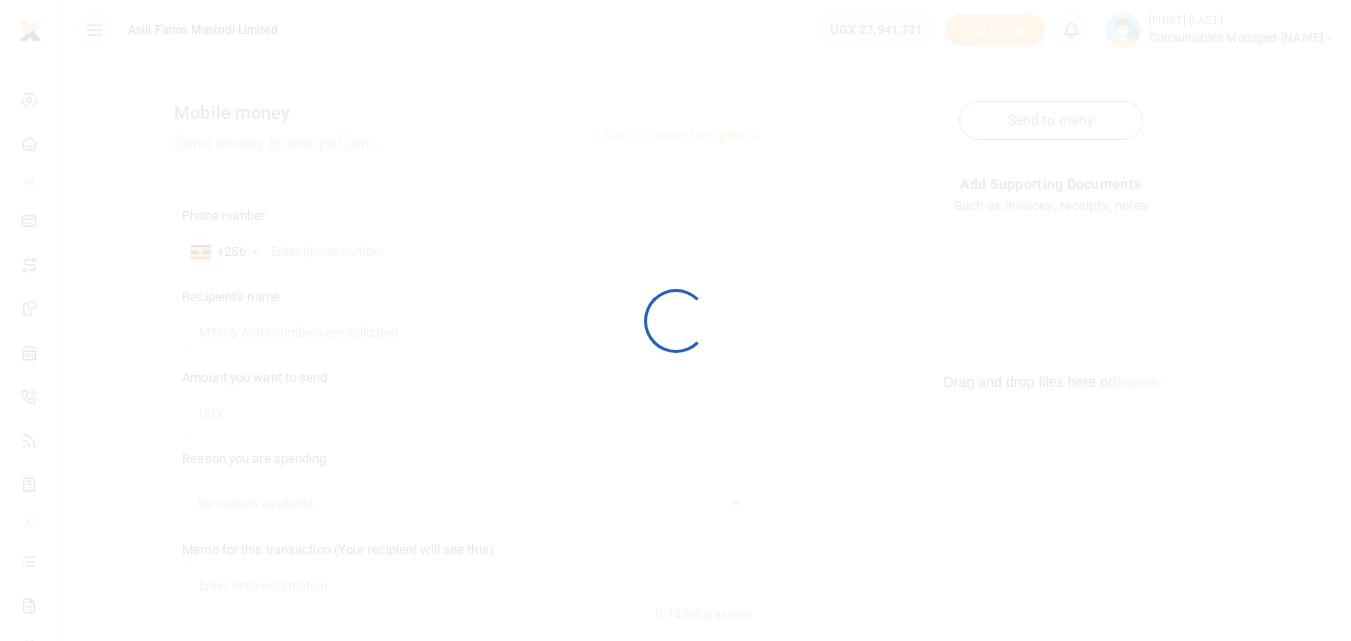 scroll, scrollTop: 0, scrollLeft: 0, axis: both 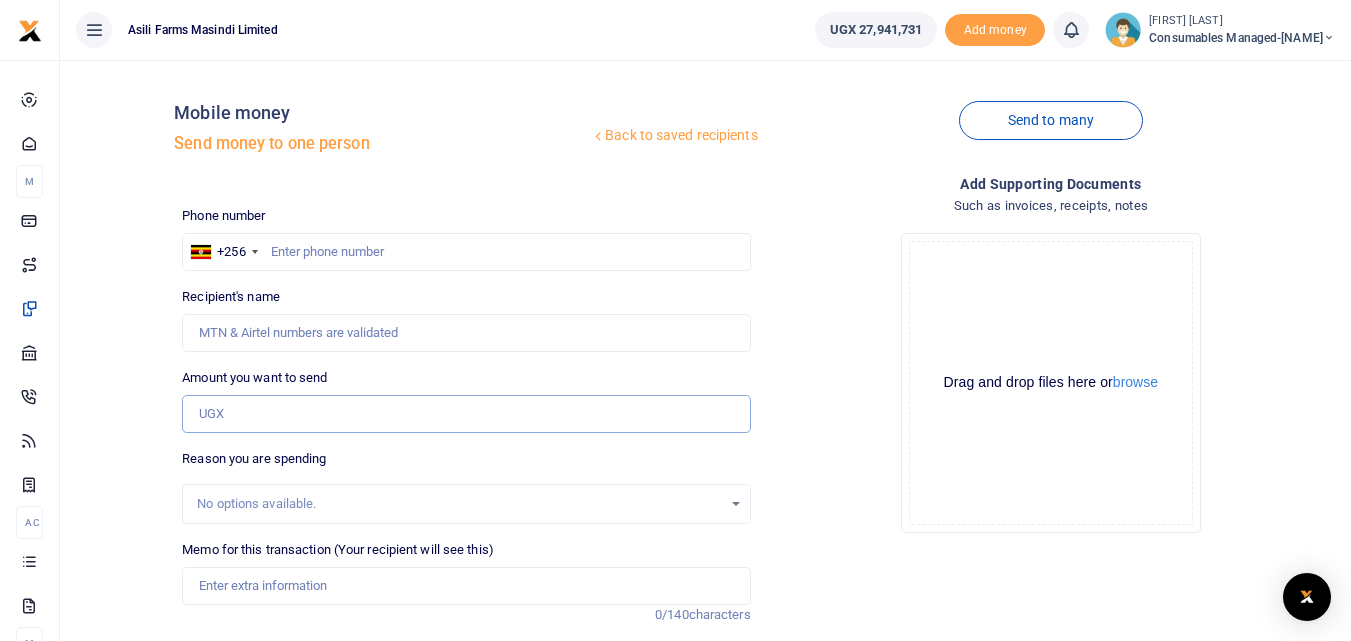 click on "Amount you want to send" at bounding box center (466, 414) 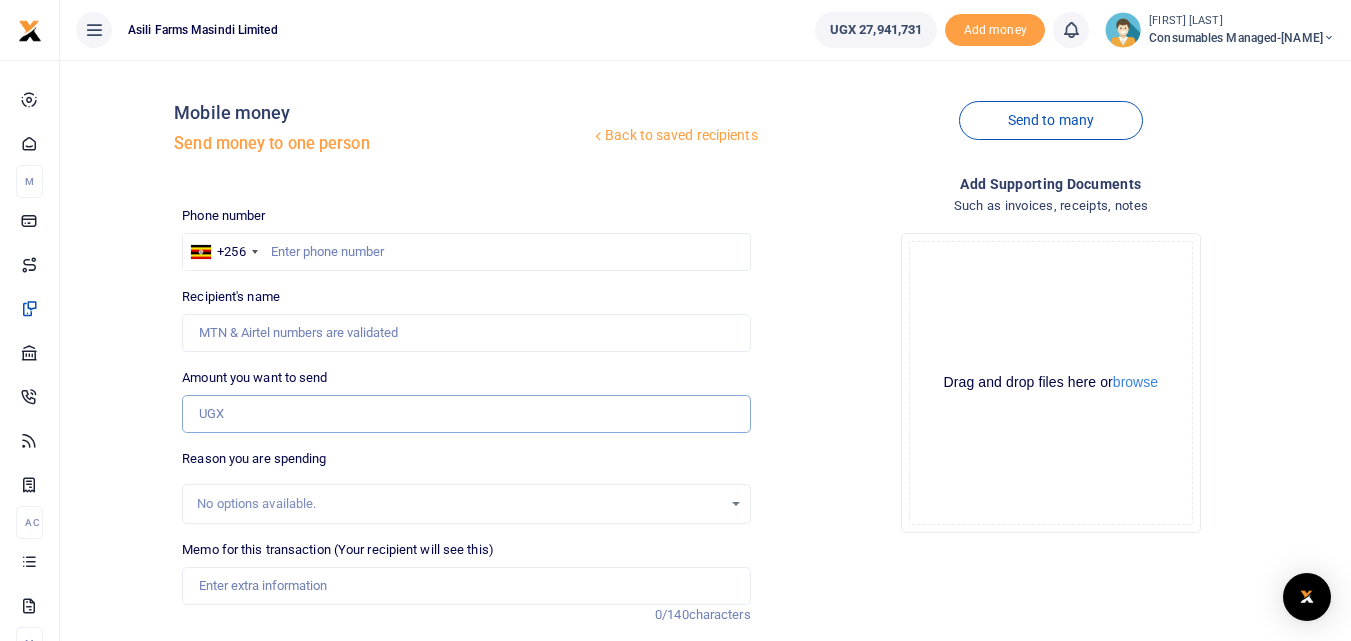 paste on "[PHONE]" 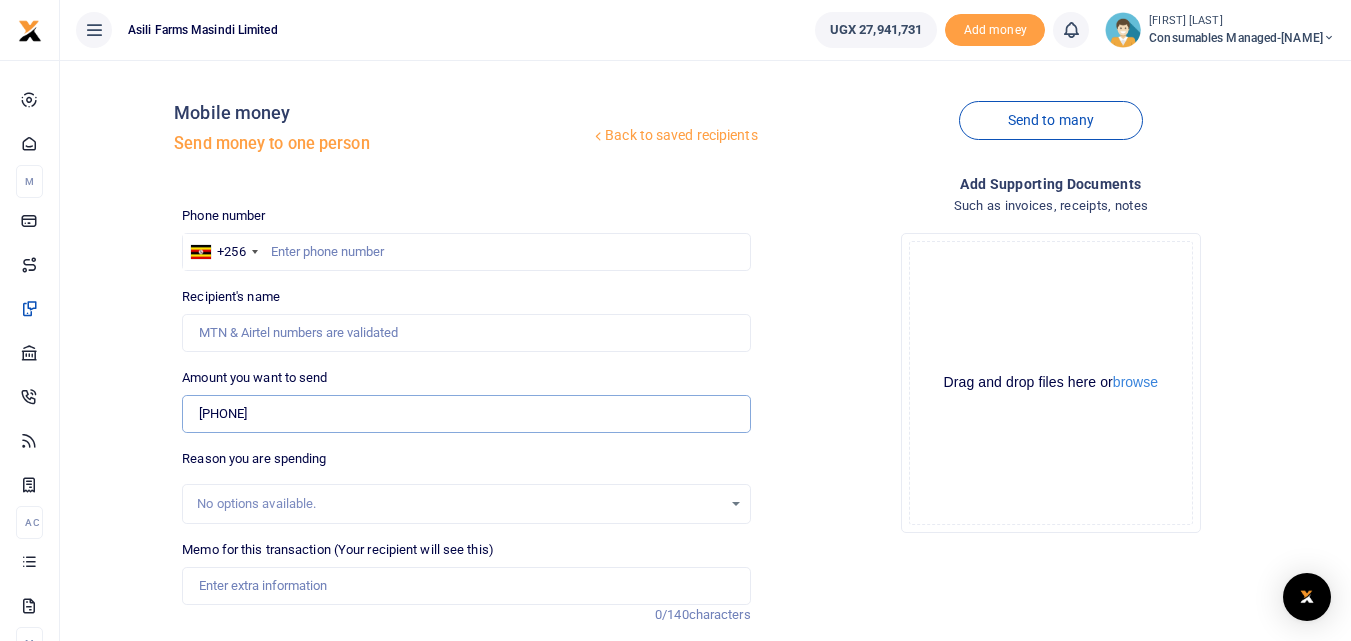 type on "[PHONE]" 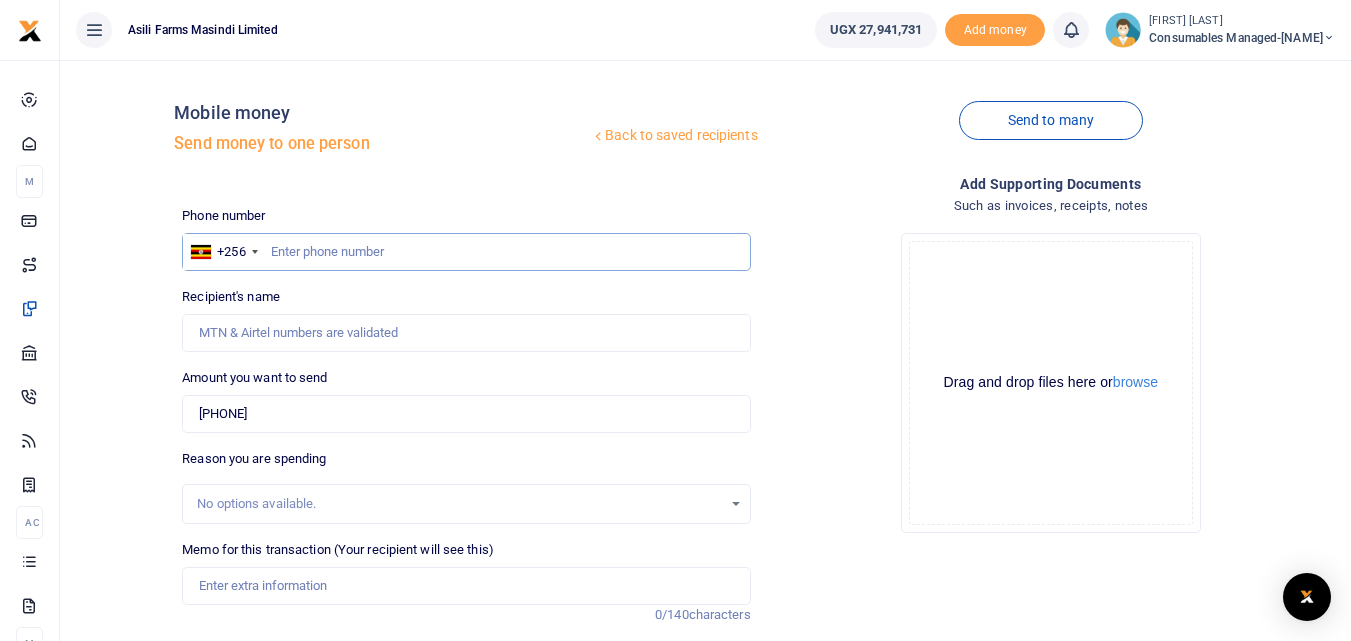 click at bounding box center [466, 252] 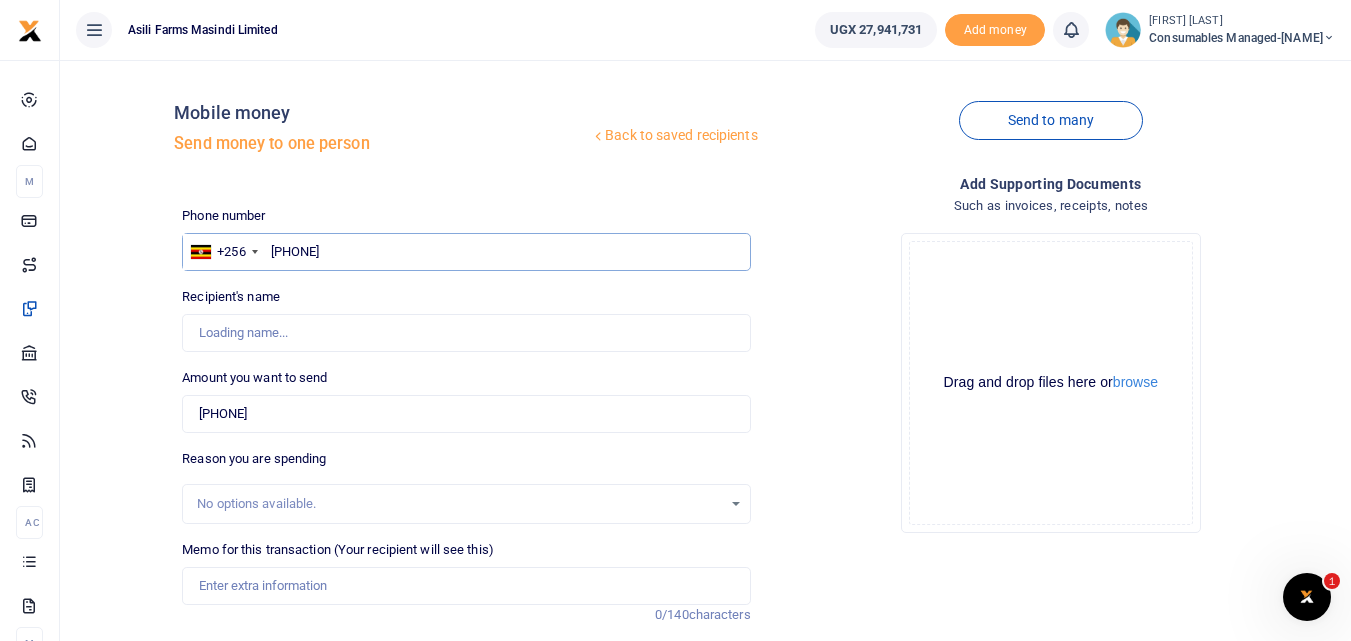 scroll, scrollTop: 0, scrollLeft: 0, axis: both 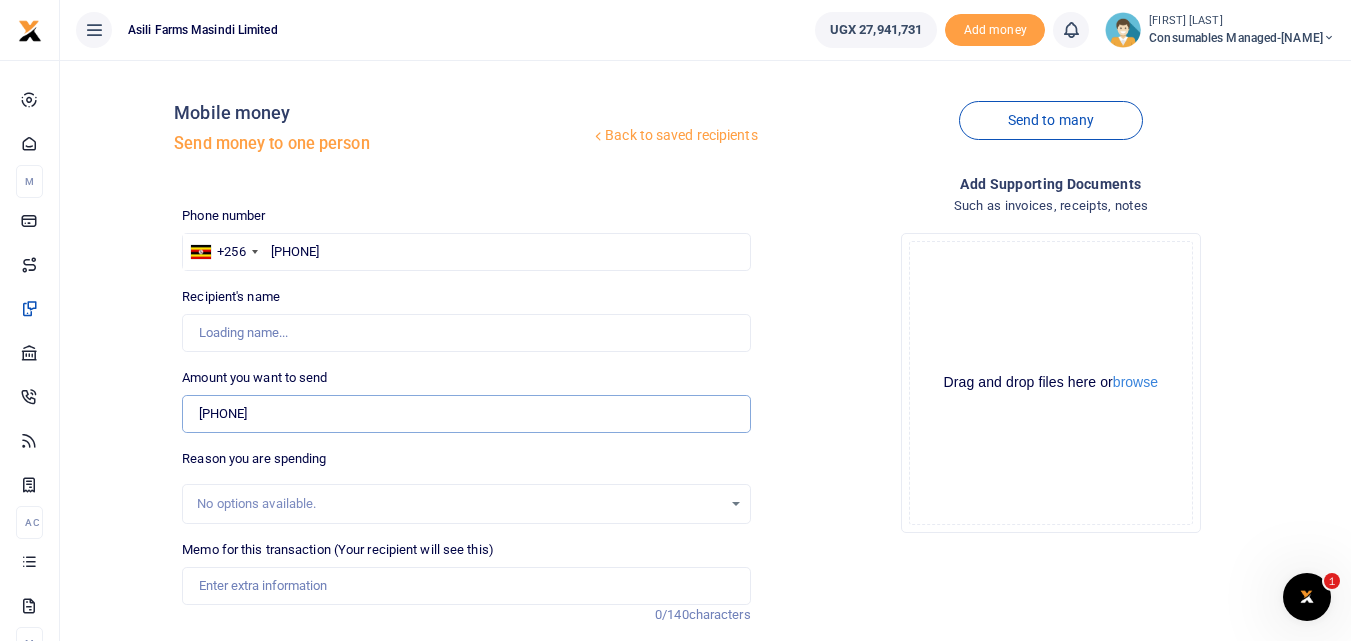 click on "[PHONE]" at bounding box center (466, 414) 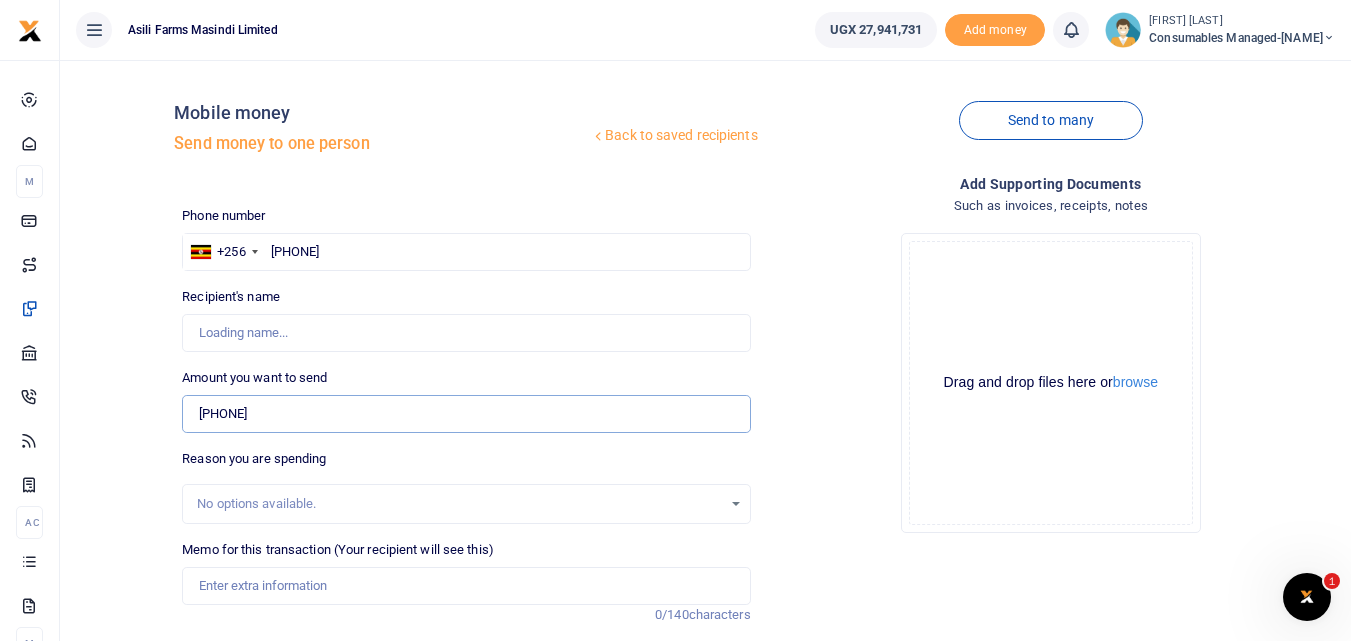 type on "[FIRST] [LAST]" 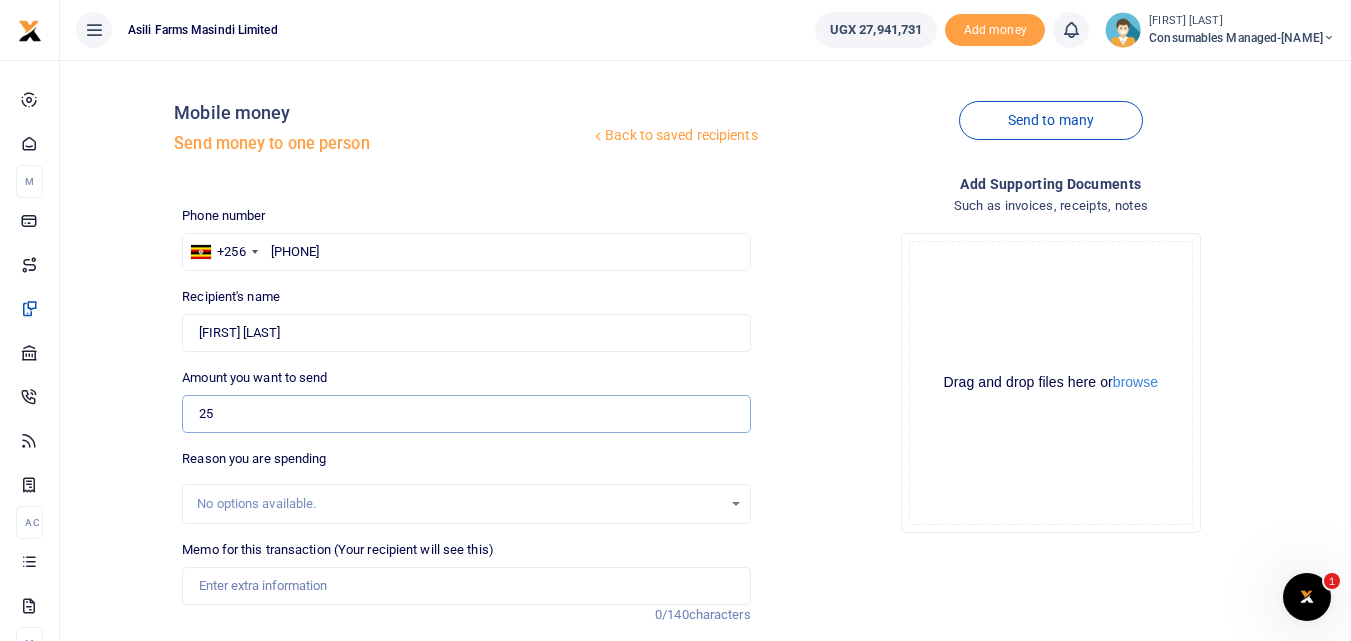 type on "2" 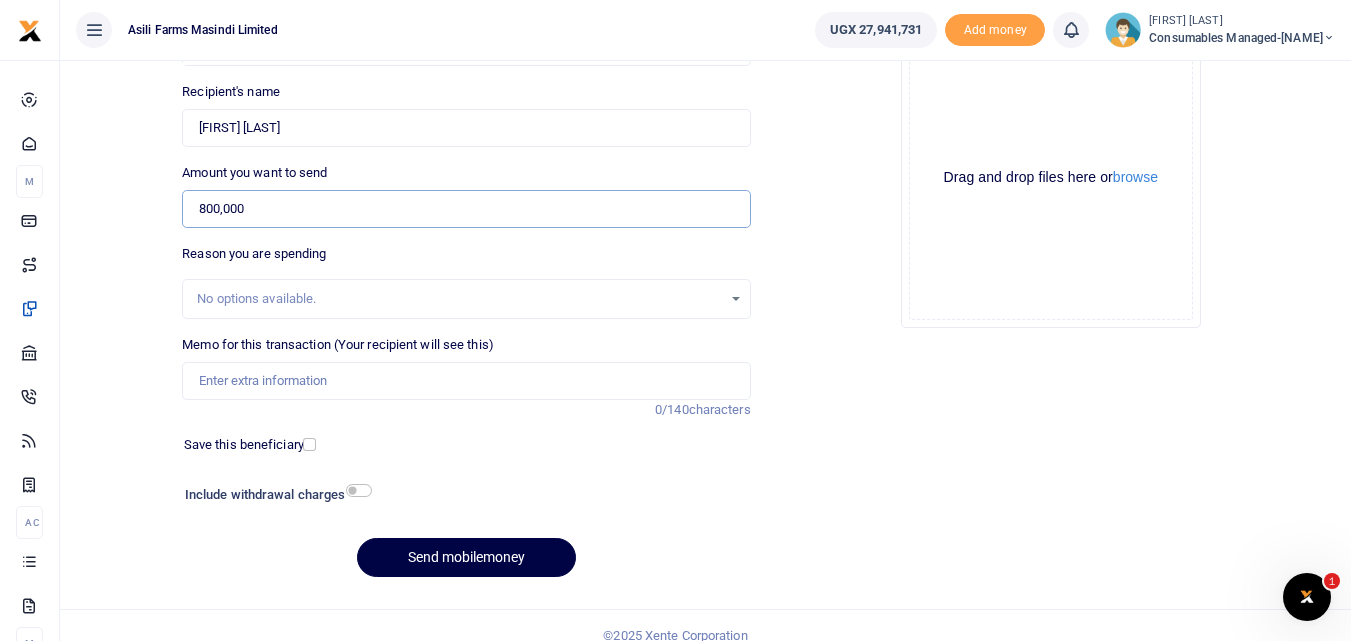 scroll, scrollTop: 225, scrollLeft: 0, axis: vertical 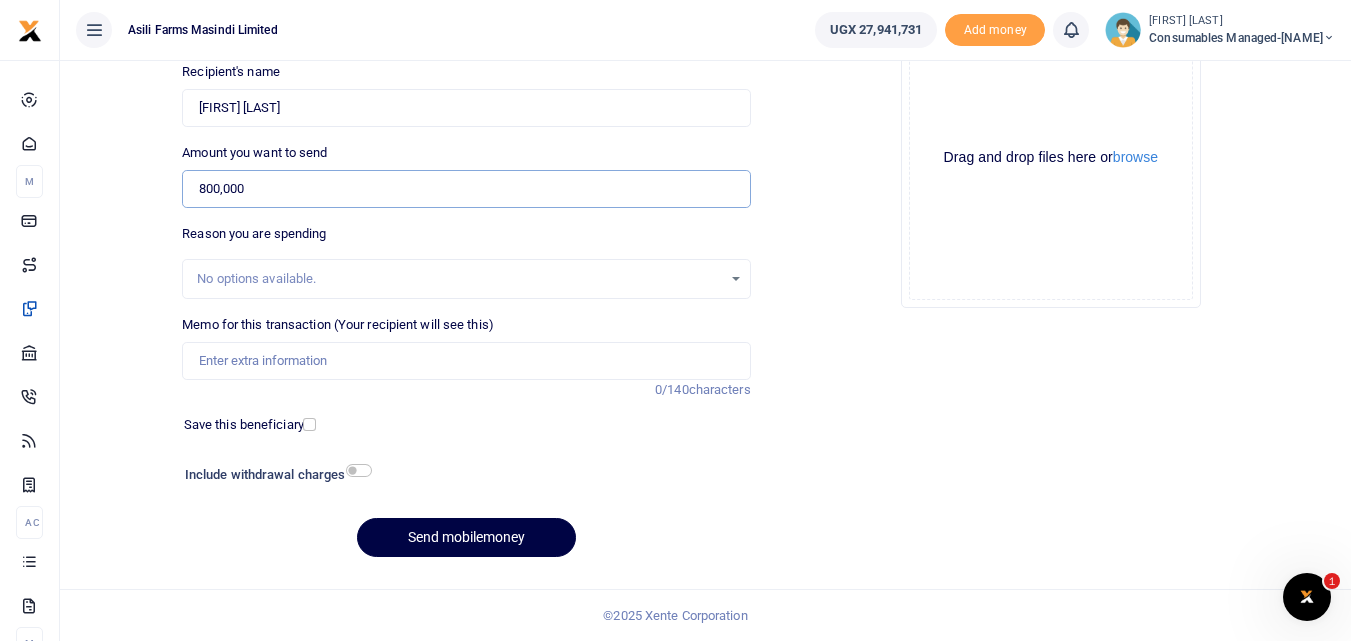 type on "800,000" 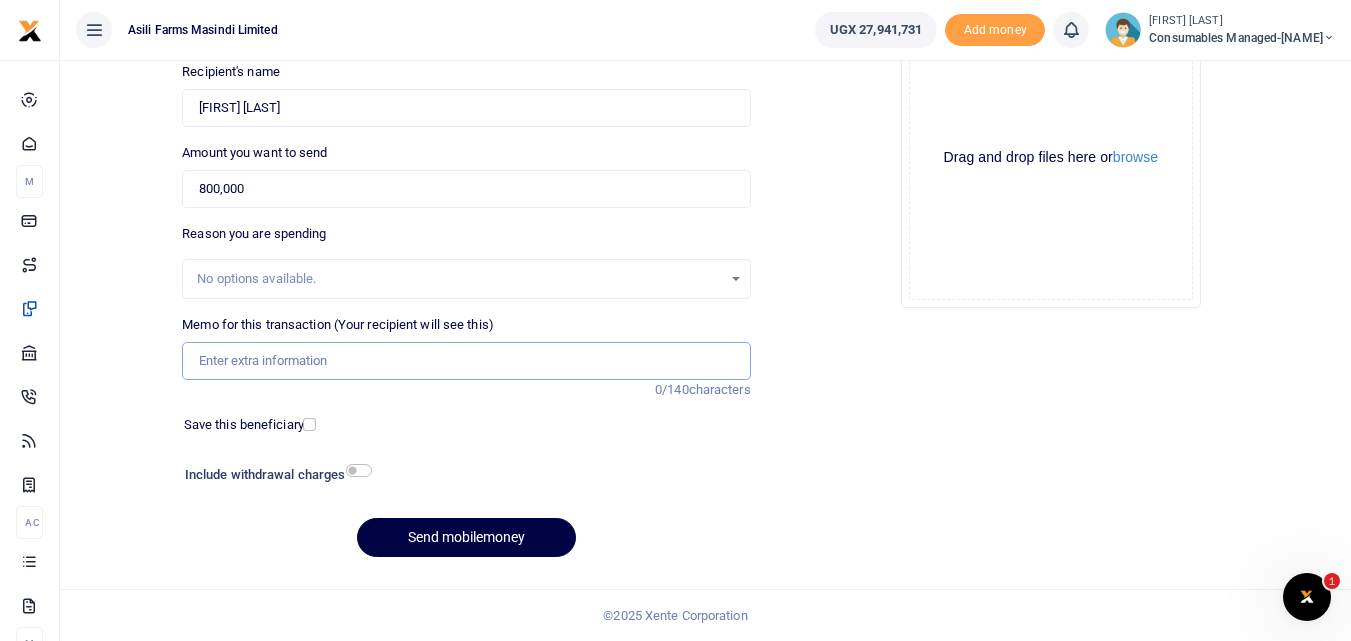 click on "Memo for this transaction (Your recipient will see this)" at bounding box center [466, 361] 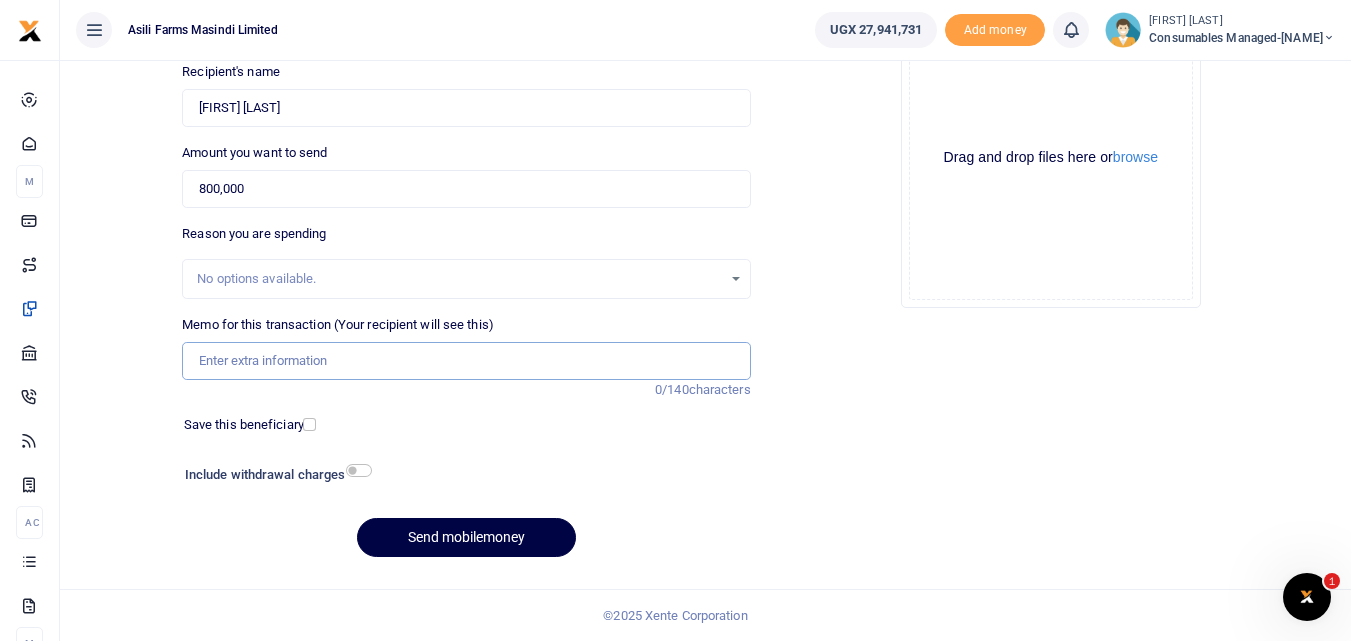 paste on "WK 32 /001 / 02" 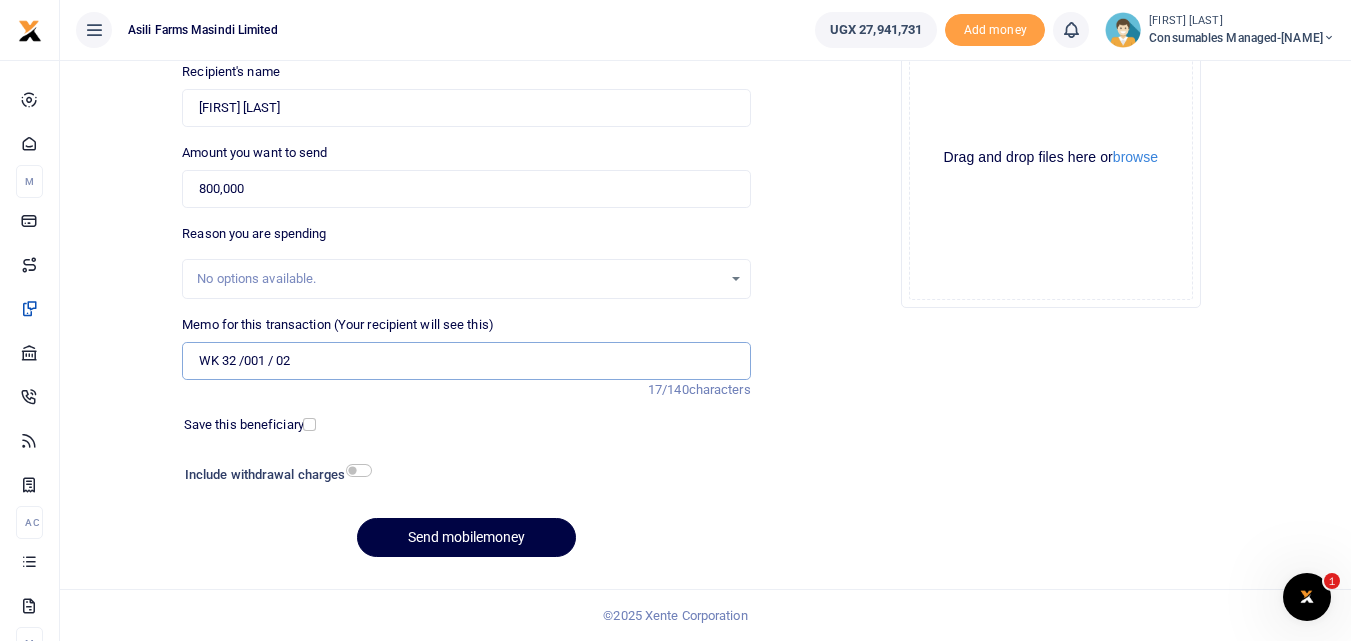 click on "WK 32 /001 / 02" at bounding box center [466, 361] 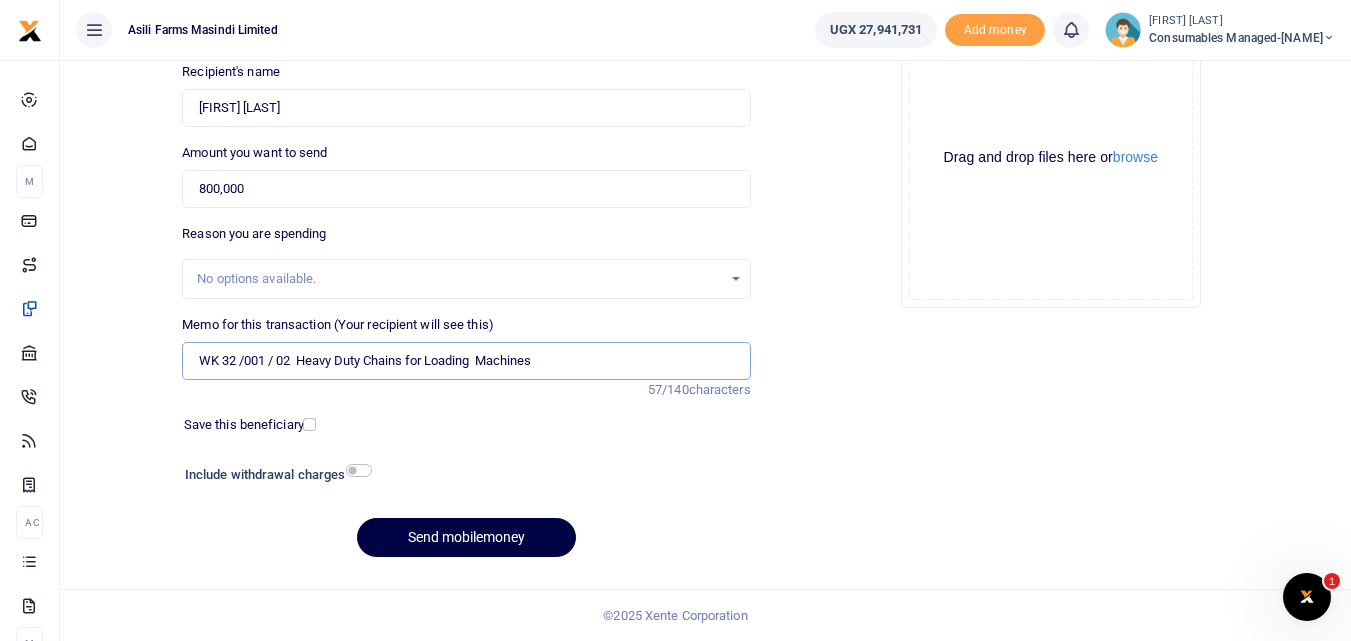 click on "WK 32 /001 / 02  Heavy Duty Chains for Loading  Machines" at bounding box center [466, 361] 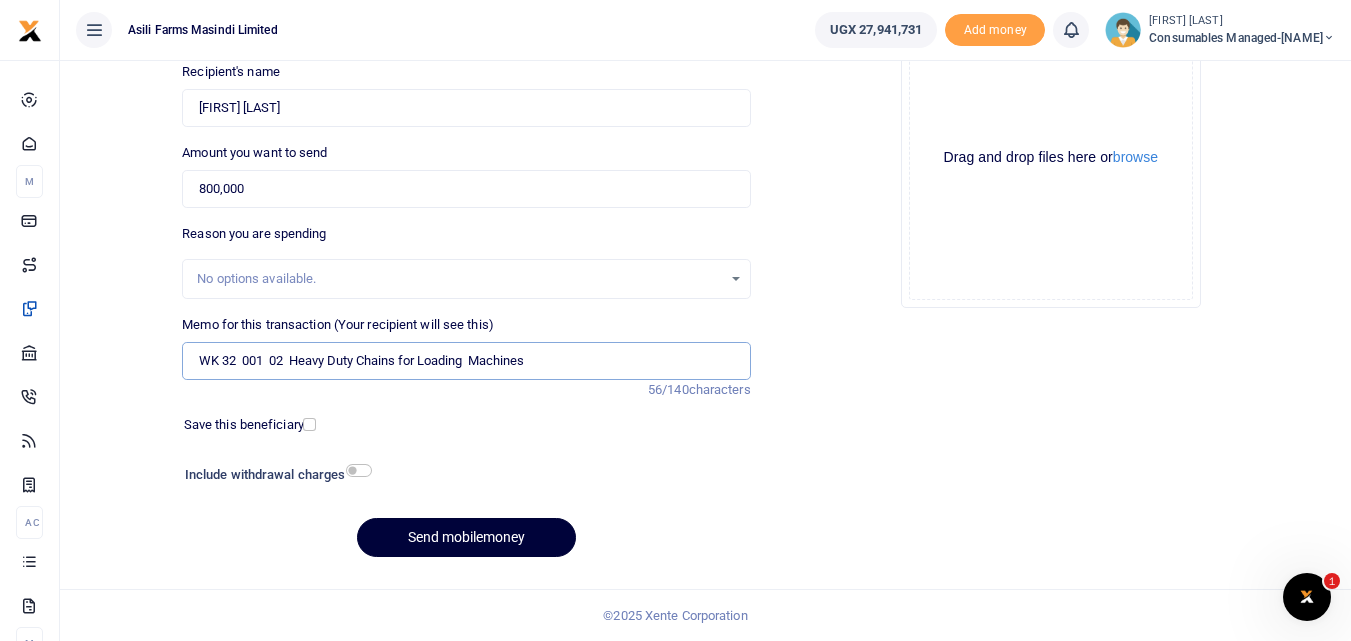type on "WK 32  001  02  Heavy Duty Chains for Loading  Machines" 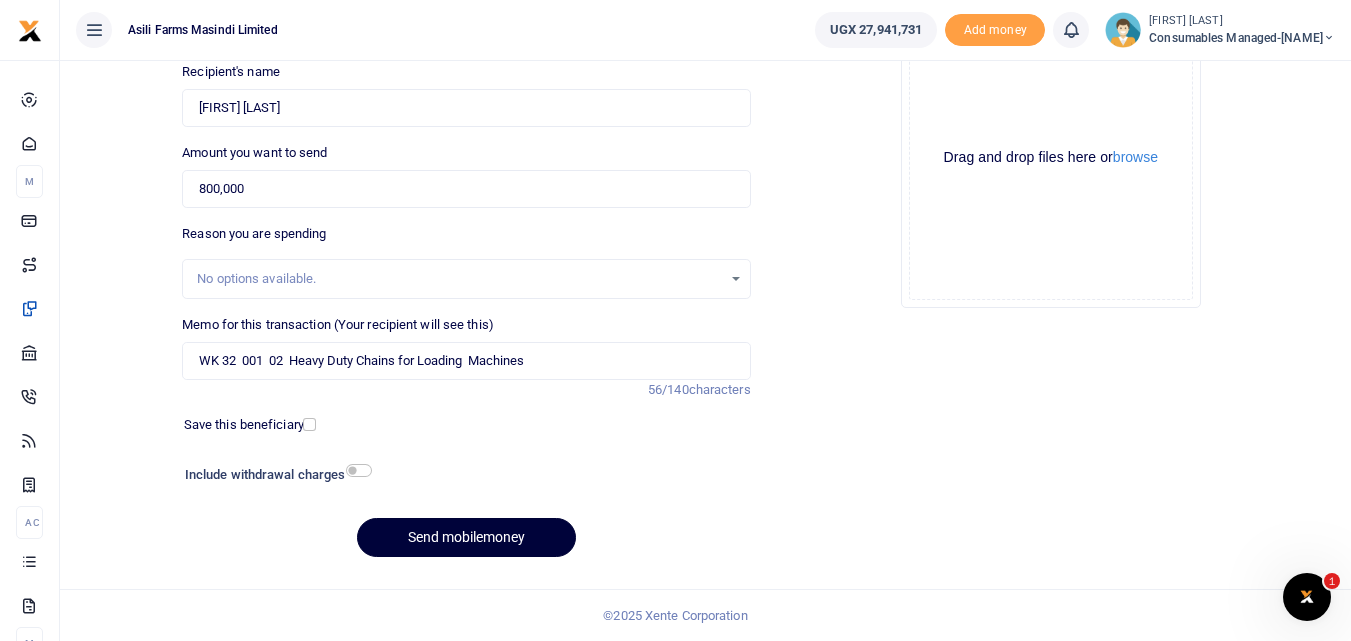 click on "Send mobilemoney" at bounding box center [466, 537] 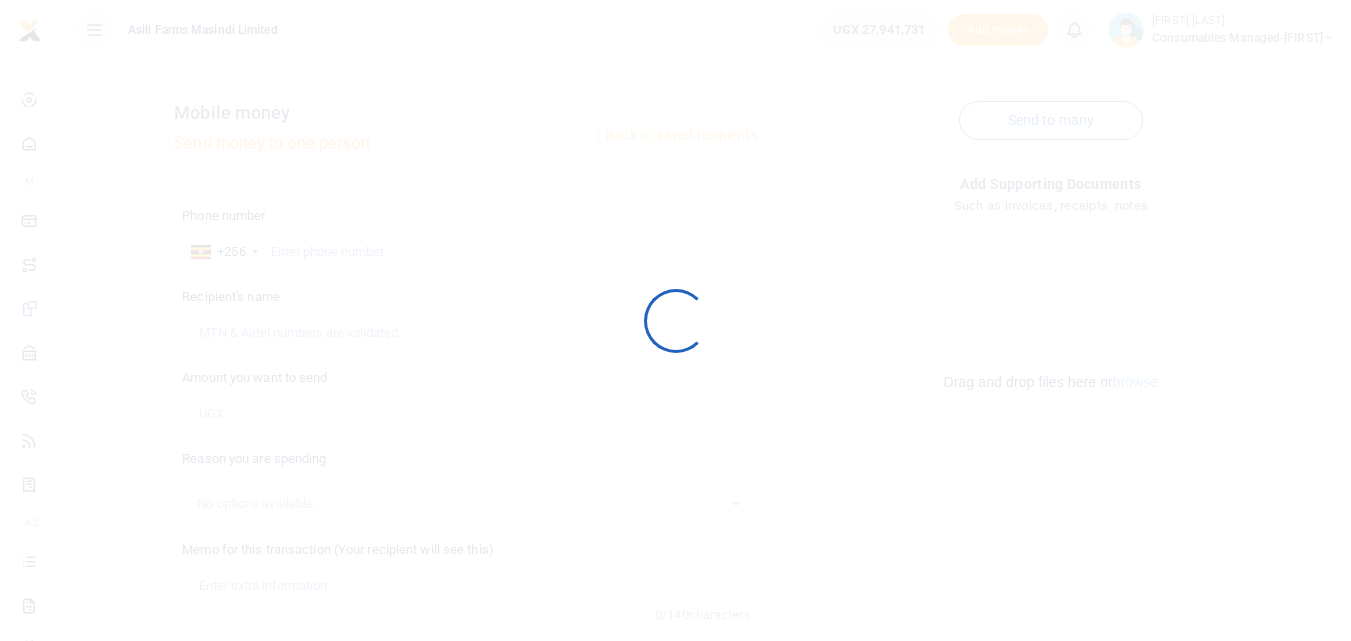 scroll, scrollTop: 225, scrollLeft: 0, axis: vertical 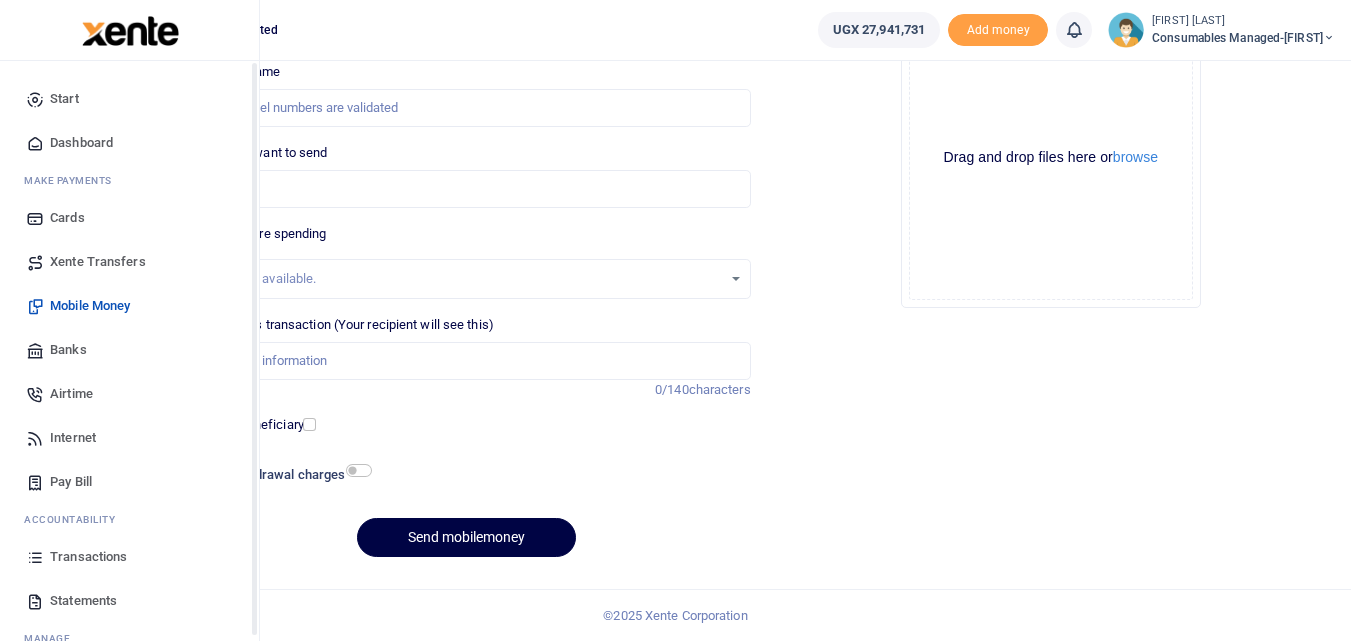 click at bounding box center [35, 557] 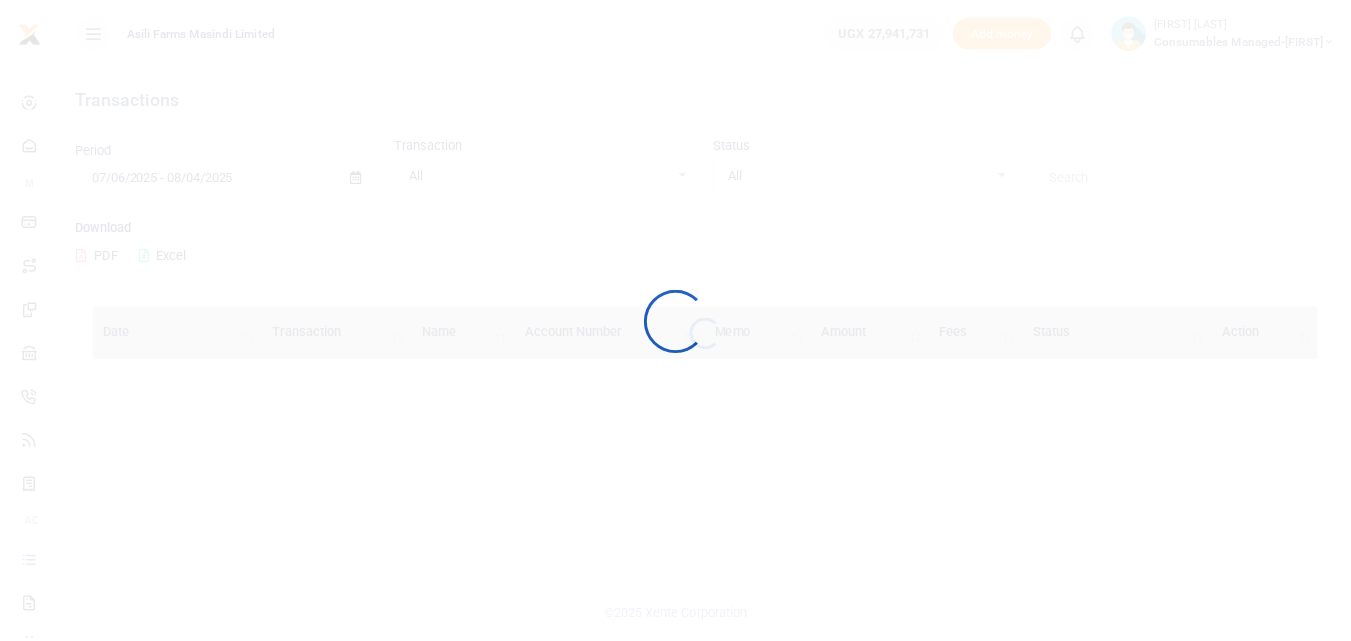 scroll, scrollTop: 0, scrollLeft: 0, axis: both 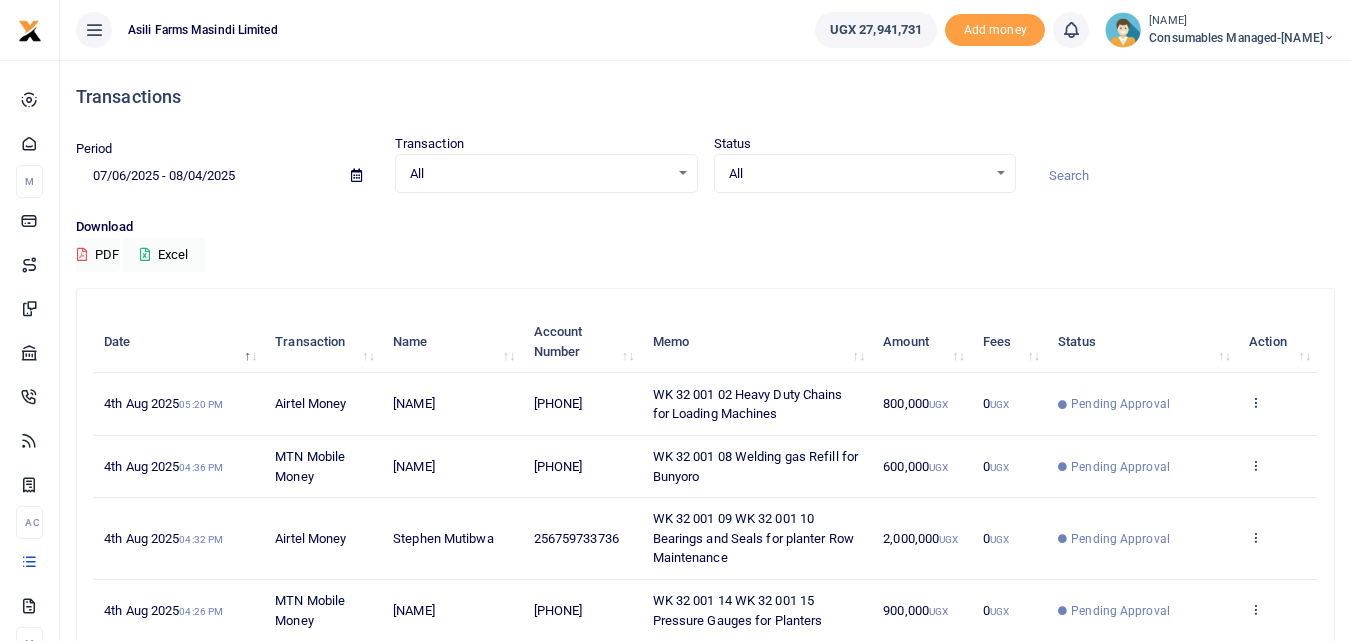 click at bounding box center [1255, 402] 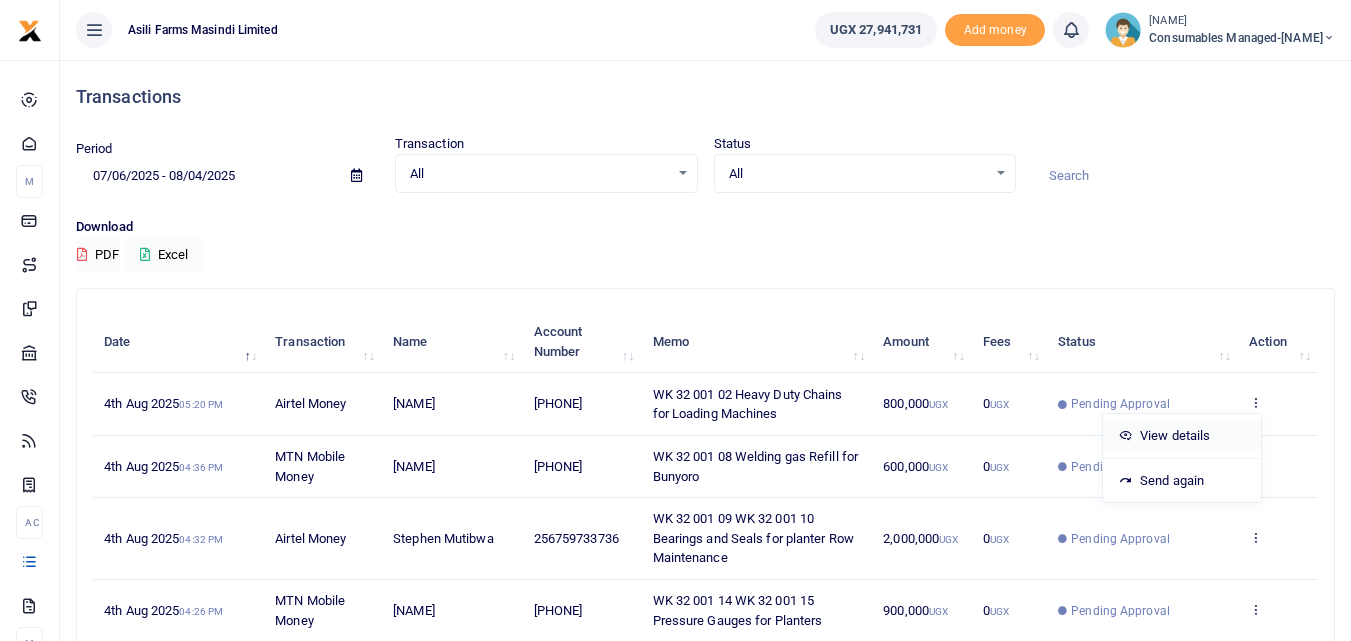 click on "View details" at bounding box center (1182, 436) 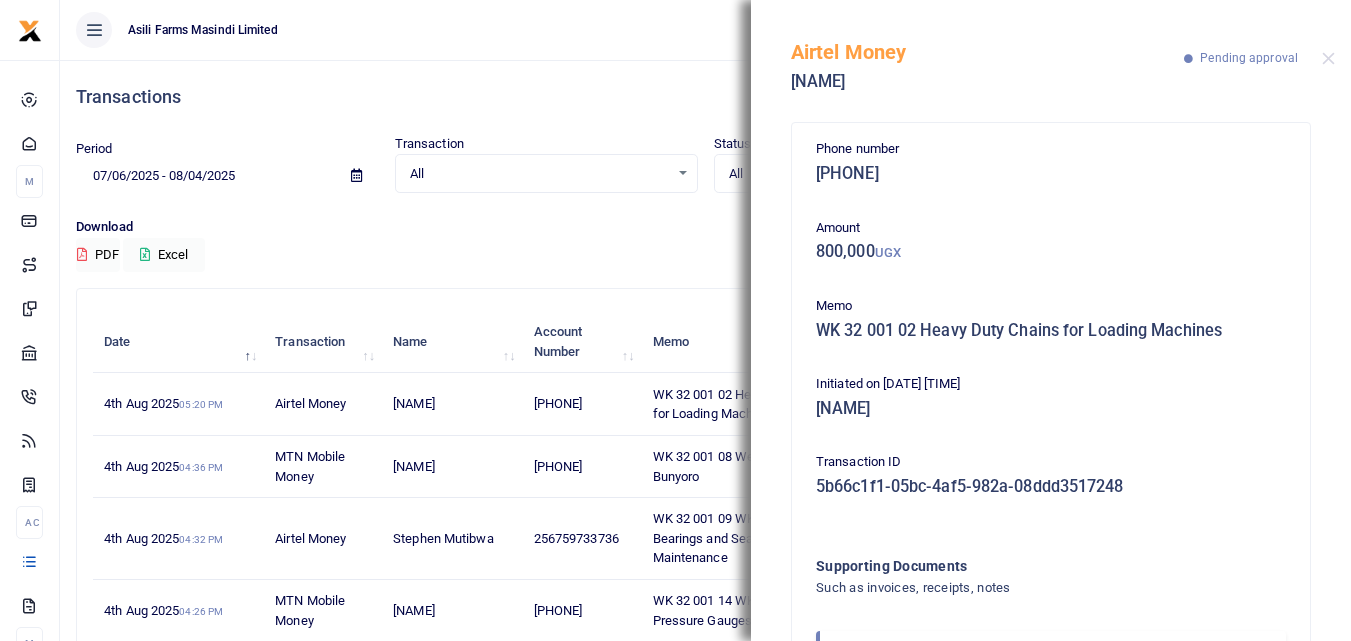 scroll, scrollTop: 119, scrollLeft: 0, axis: vertical 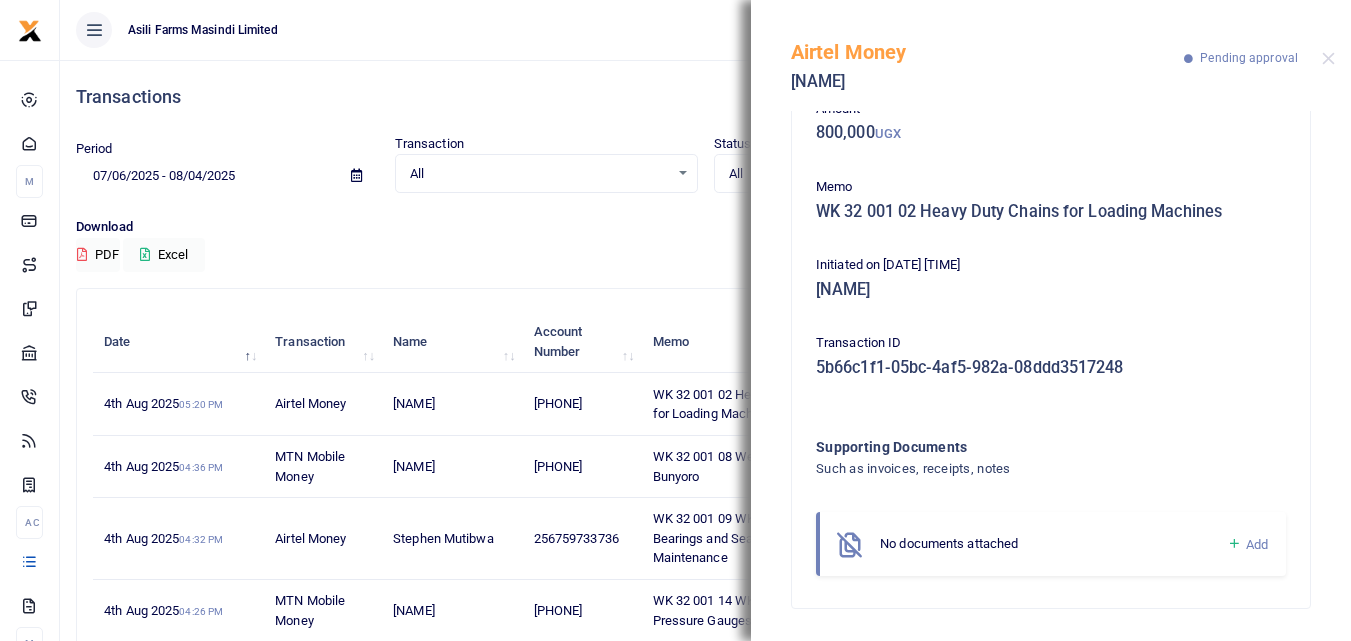 click on "Add" at bounding box center (1247, 544) 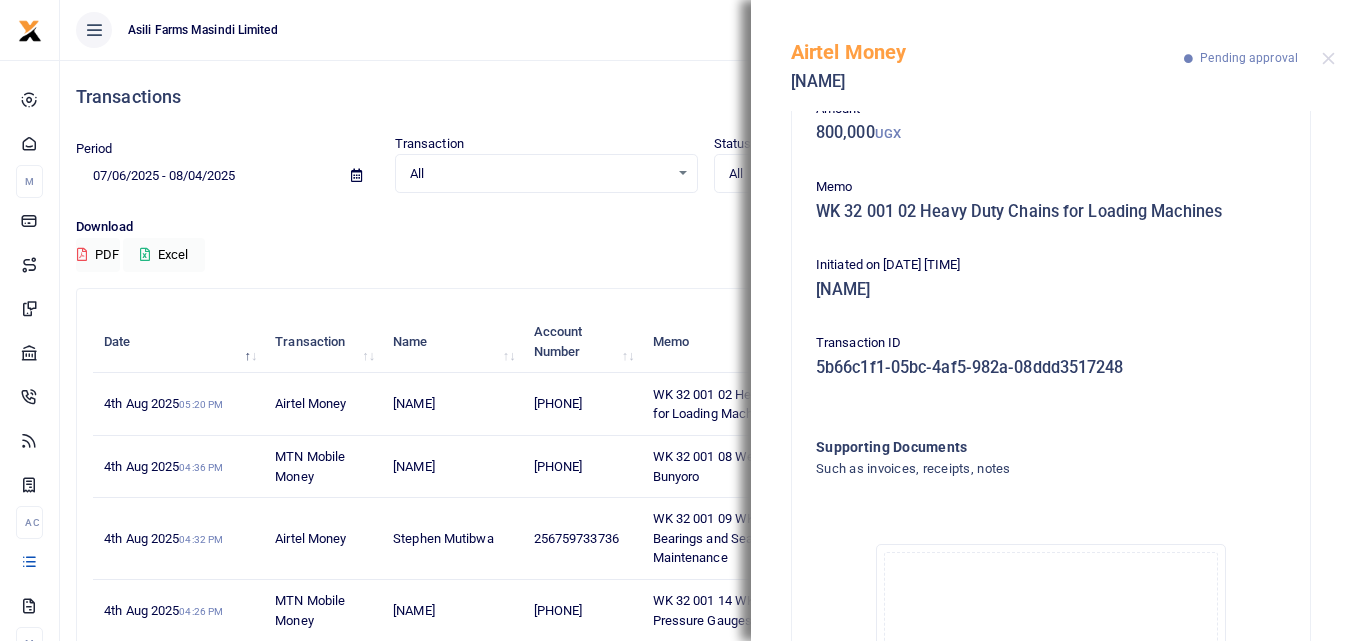 scroll, scrollTop: 345, scrollLeft: 0, axis: vertical 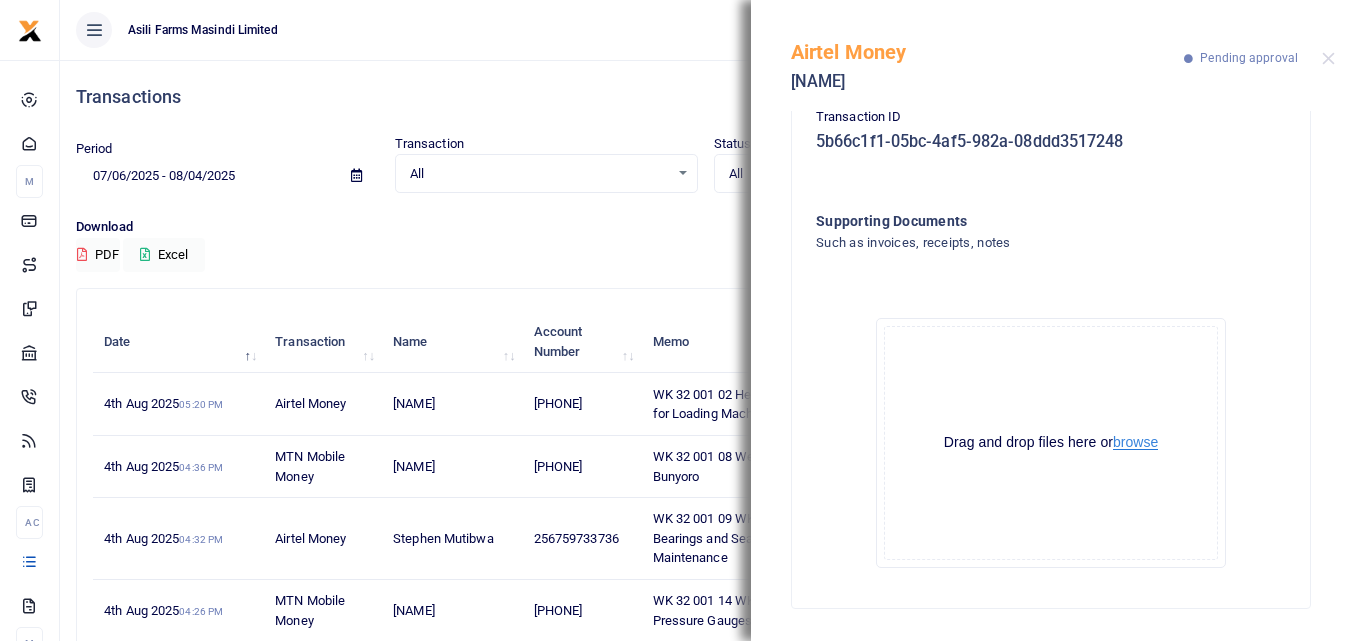 click on "browse" at bounding box center (1135, 442) 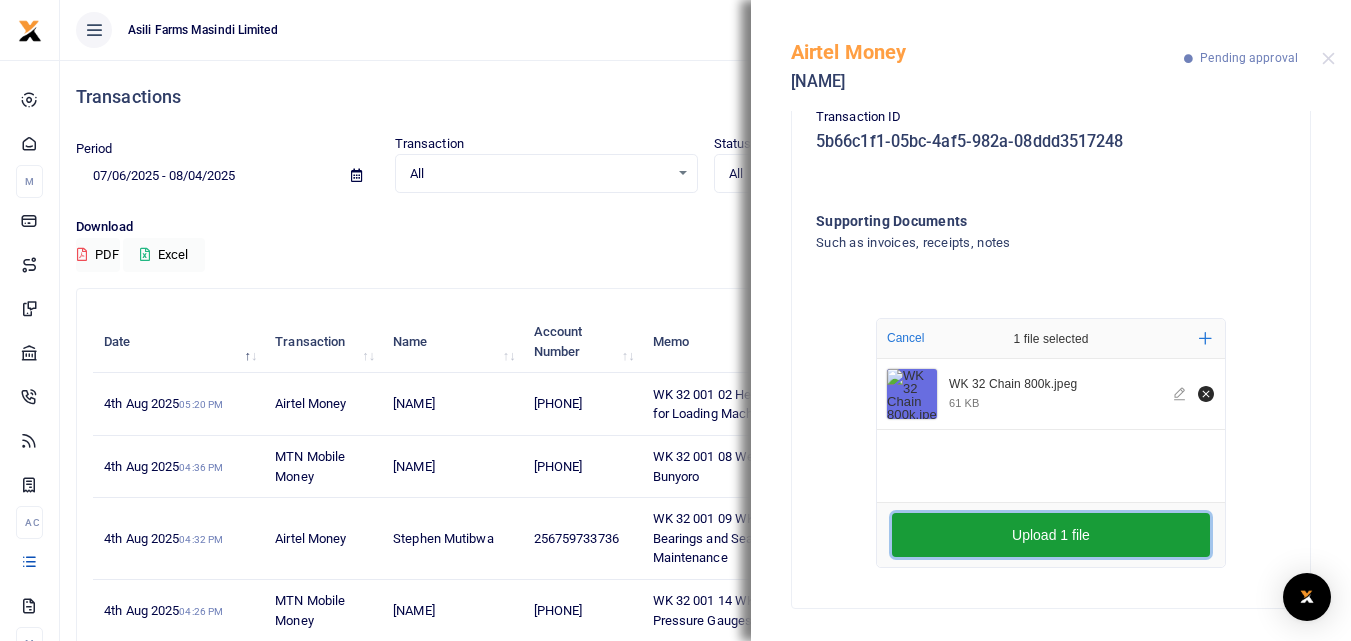 click on "Upload 1 file" at bounding box center [1051, 535] 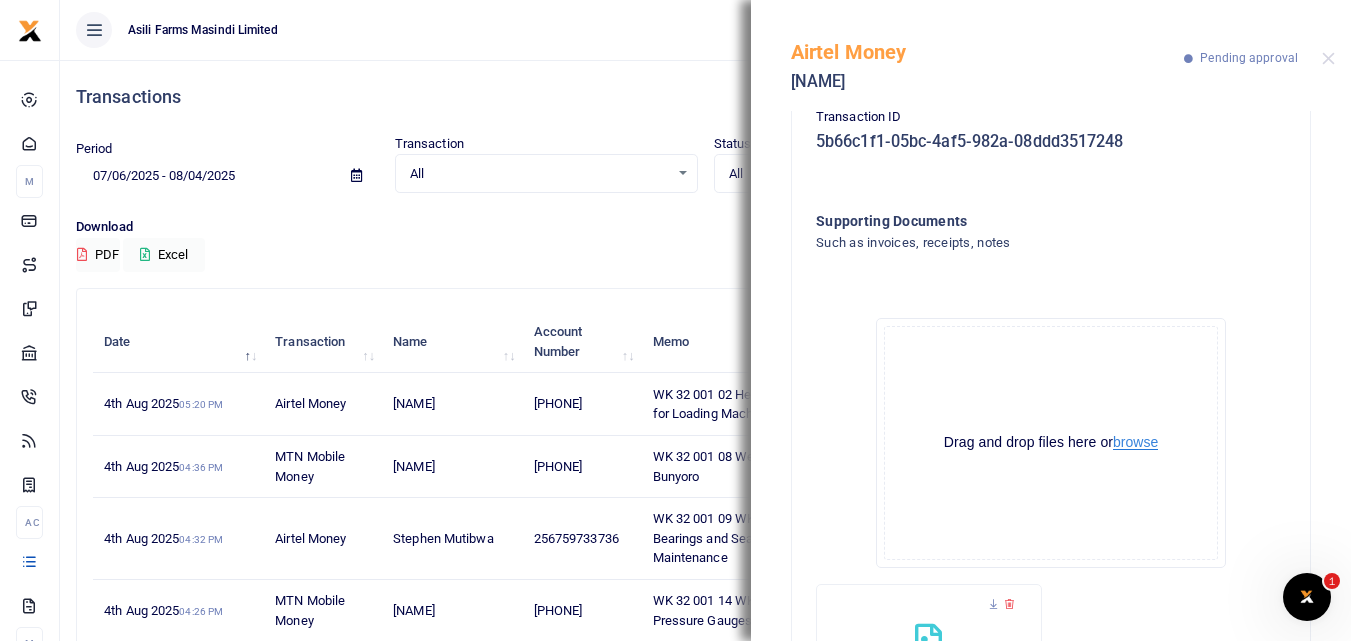 scroll, scrollTop: 0, scrollLeft: 0, axis: both 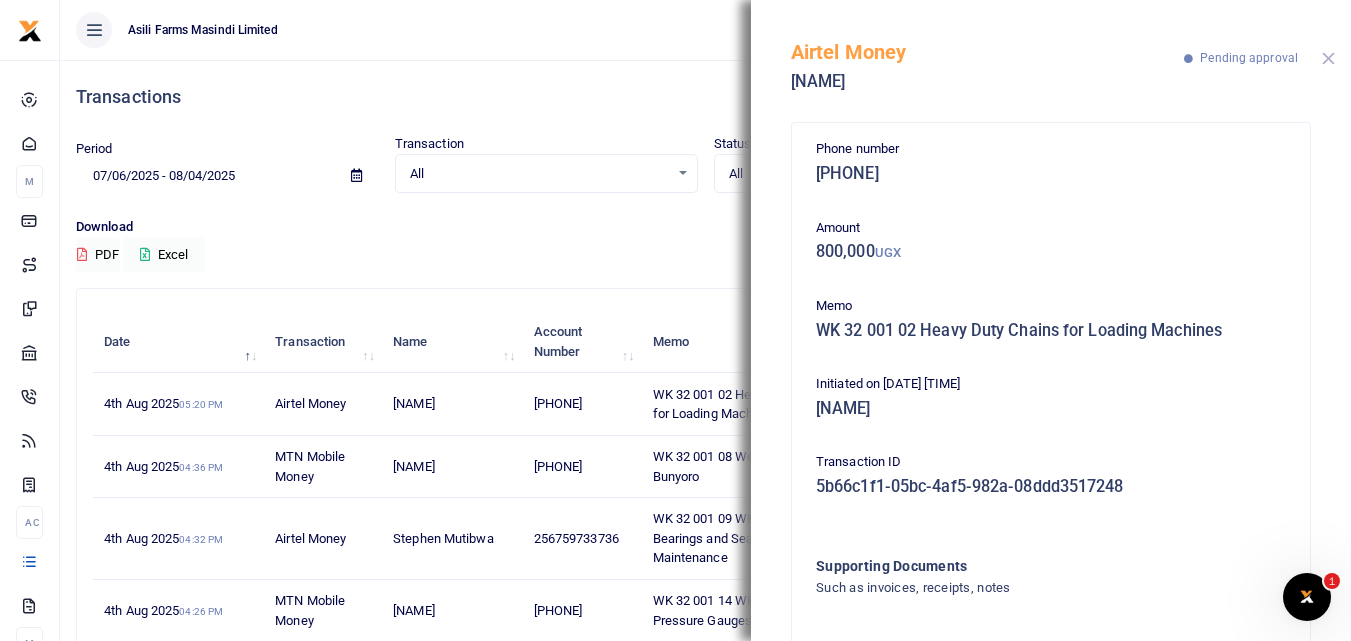 click at bounding box center [1328, 58] 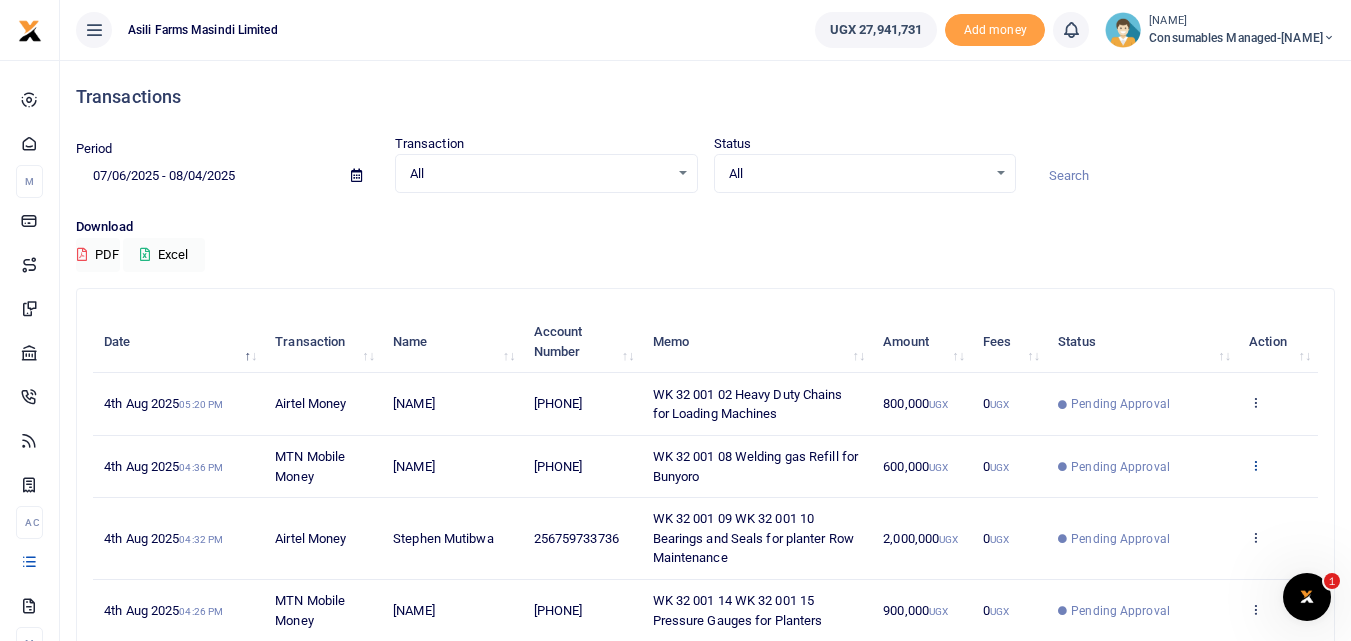 click at bounding box center (1255, 465) 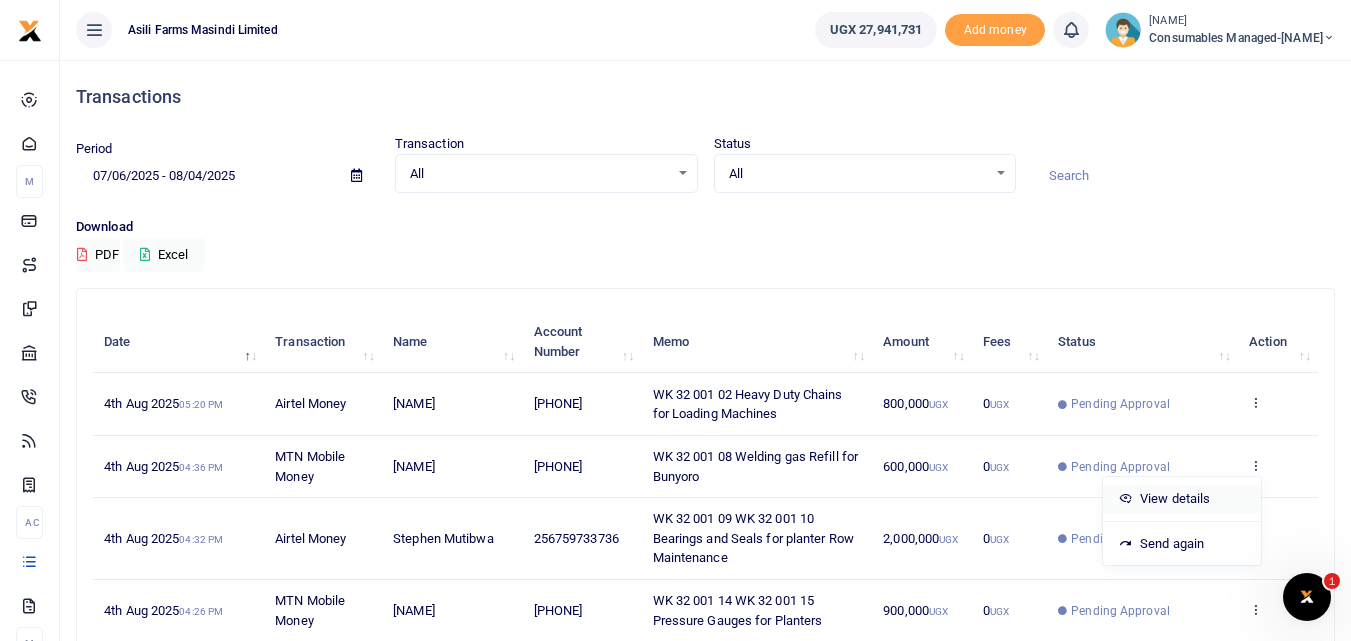 click on "View details" at bounding box center [1182, 499] 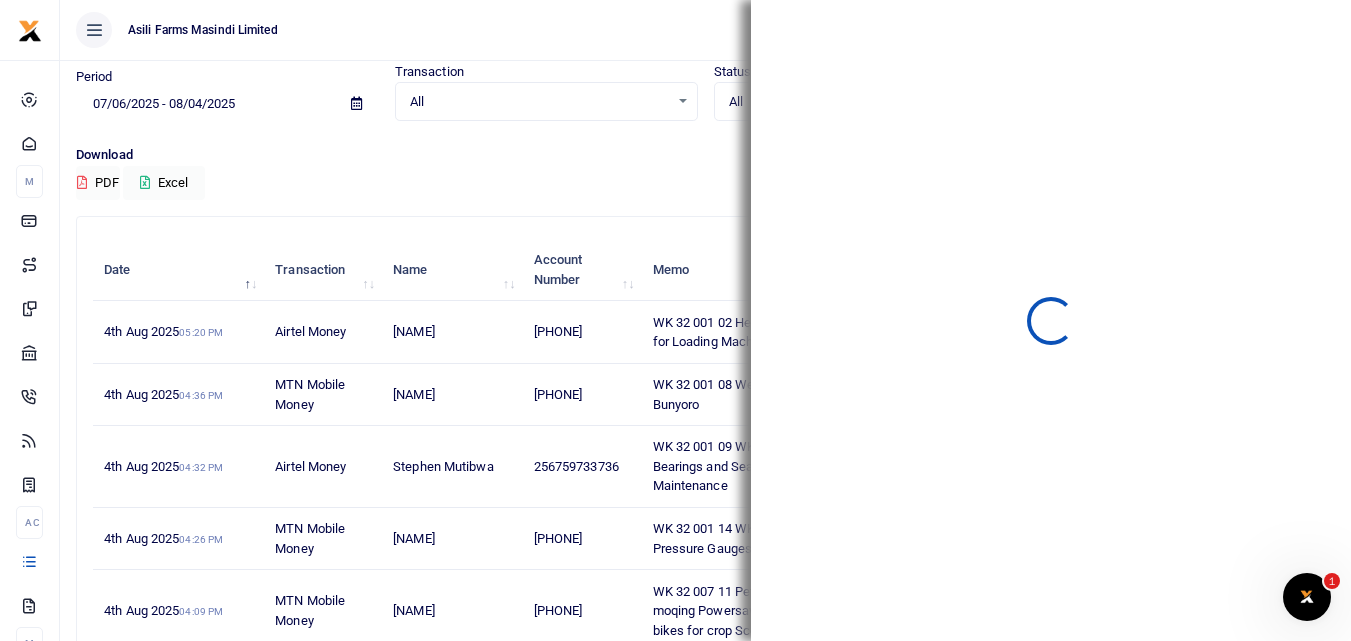 scroll, scrollTop: 0, scrollLeft: 0, axis: both 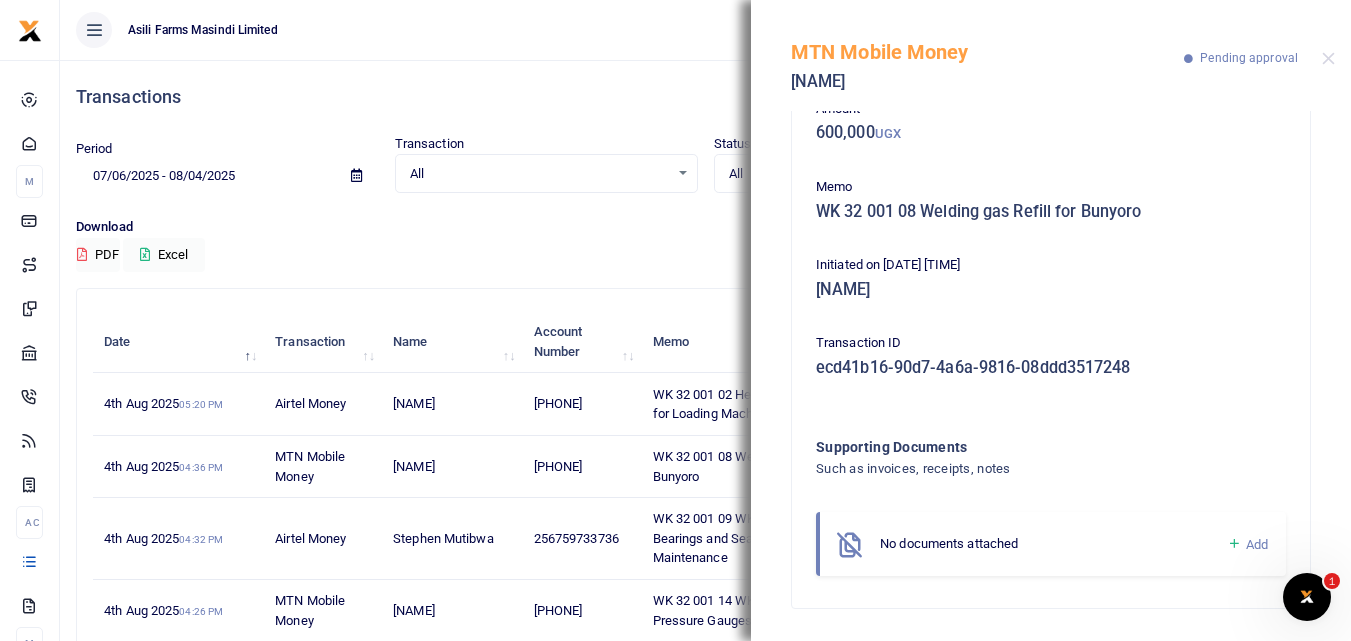 click at bounding box center (1234, 544) 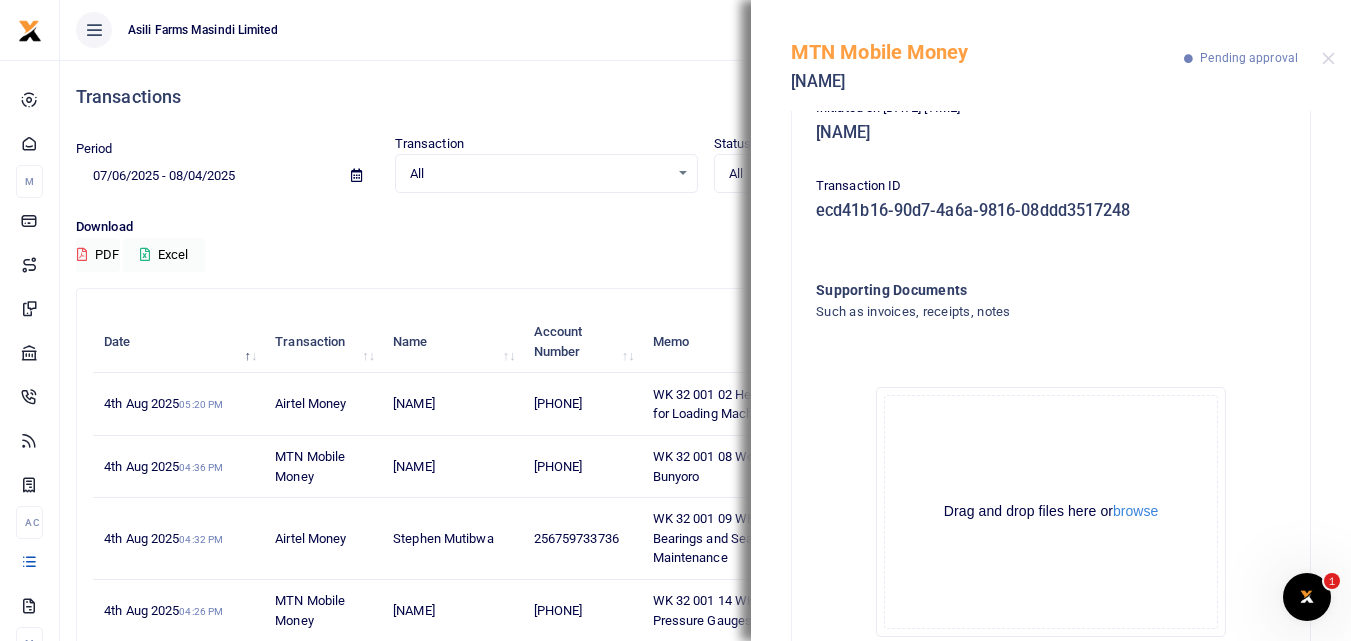 scroll, scrollTop: 345, scrollLeft: 0, axis: vertical 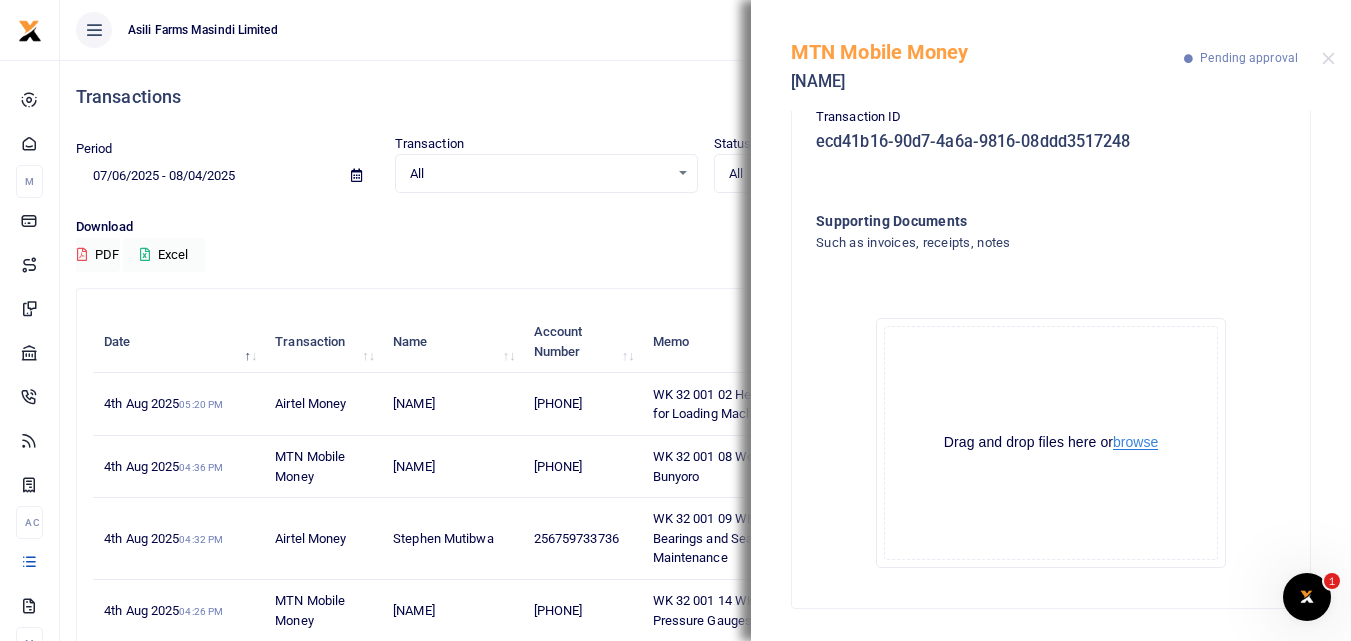 click on "browse" at bounding box center [1135, 442] 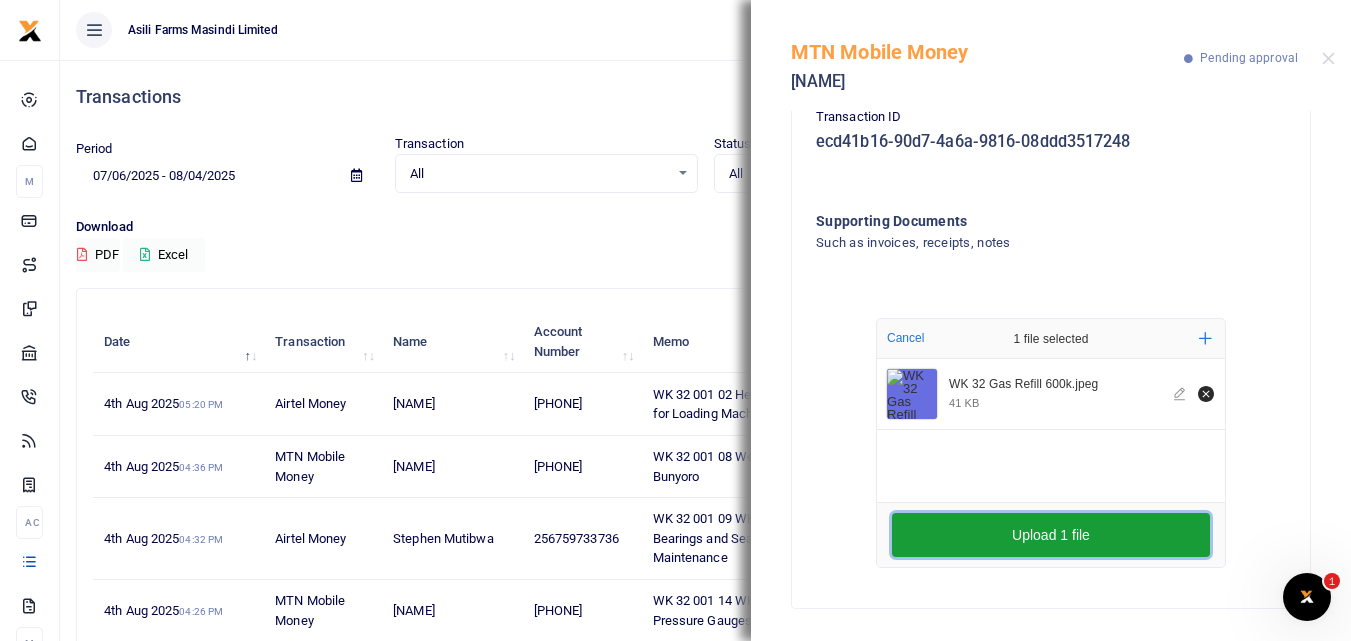 click on "Upload 1 file" at bounding box center (1051, 535) 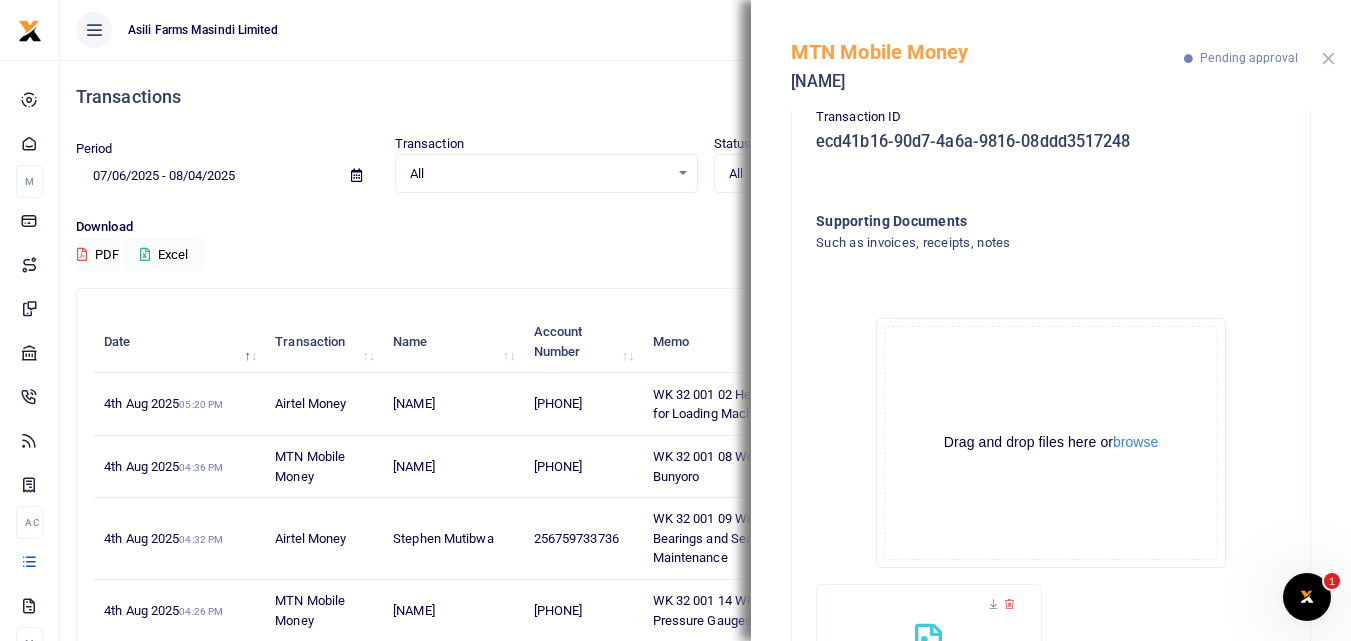 click at bounding box center [1328, 58] 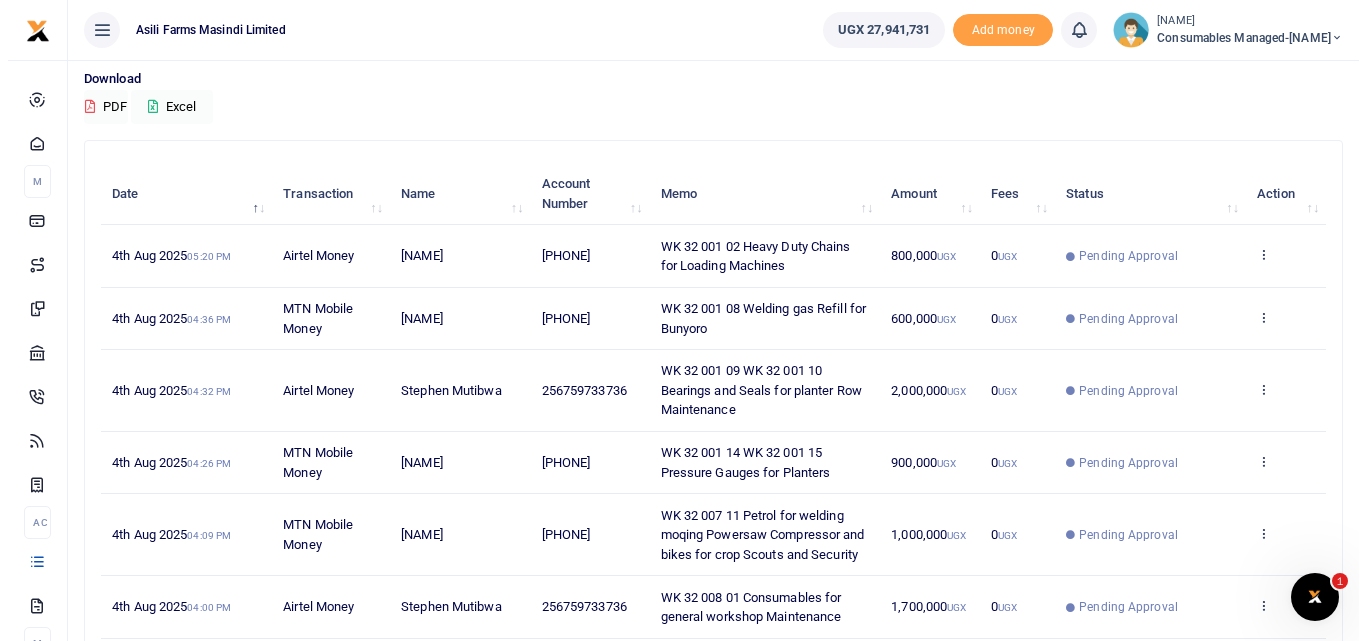 scroll, scrollTop: 166, scrollLeft: 0, axis: vertical 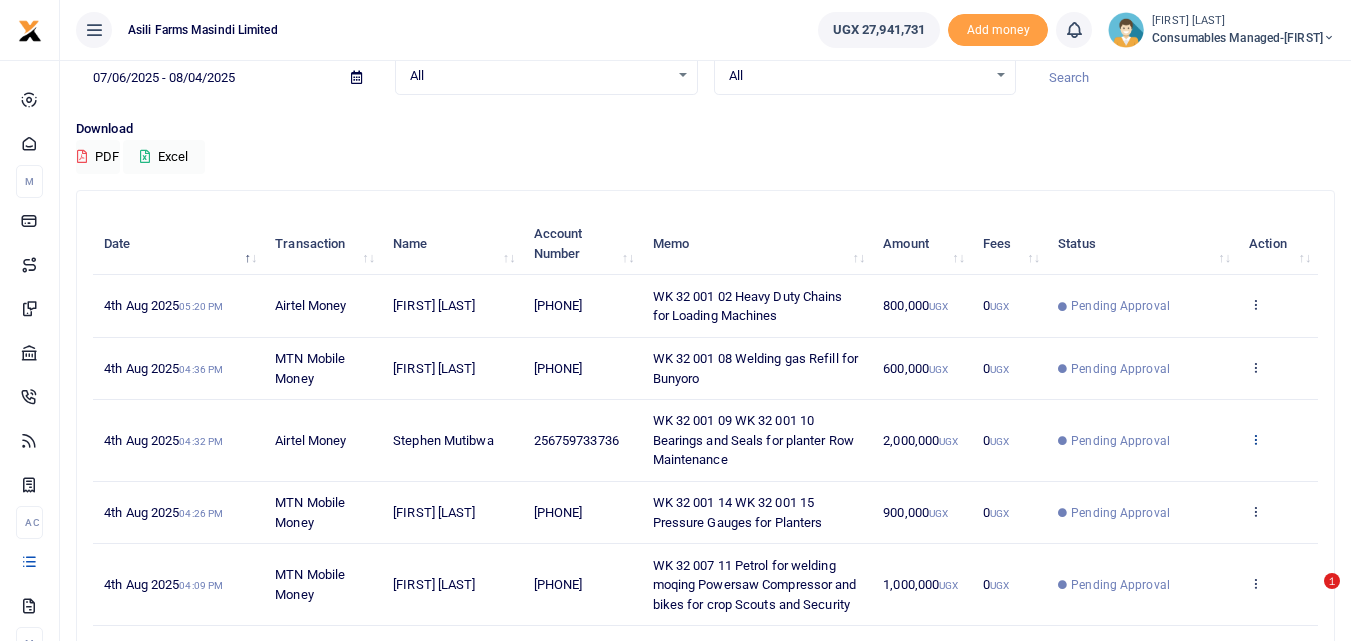 click at bounding box center (1255, 439) 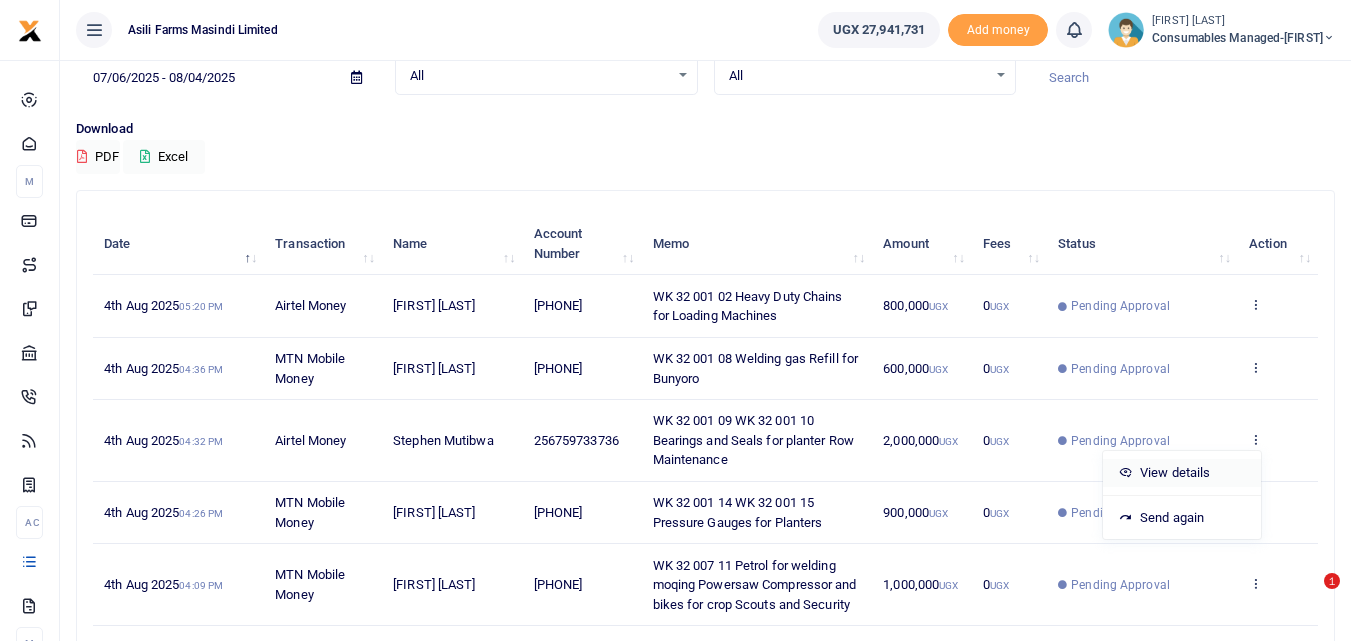 click on "View details" at bounding box center [1182, 473] 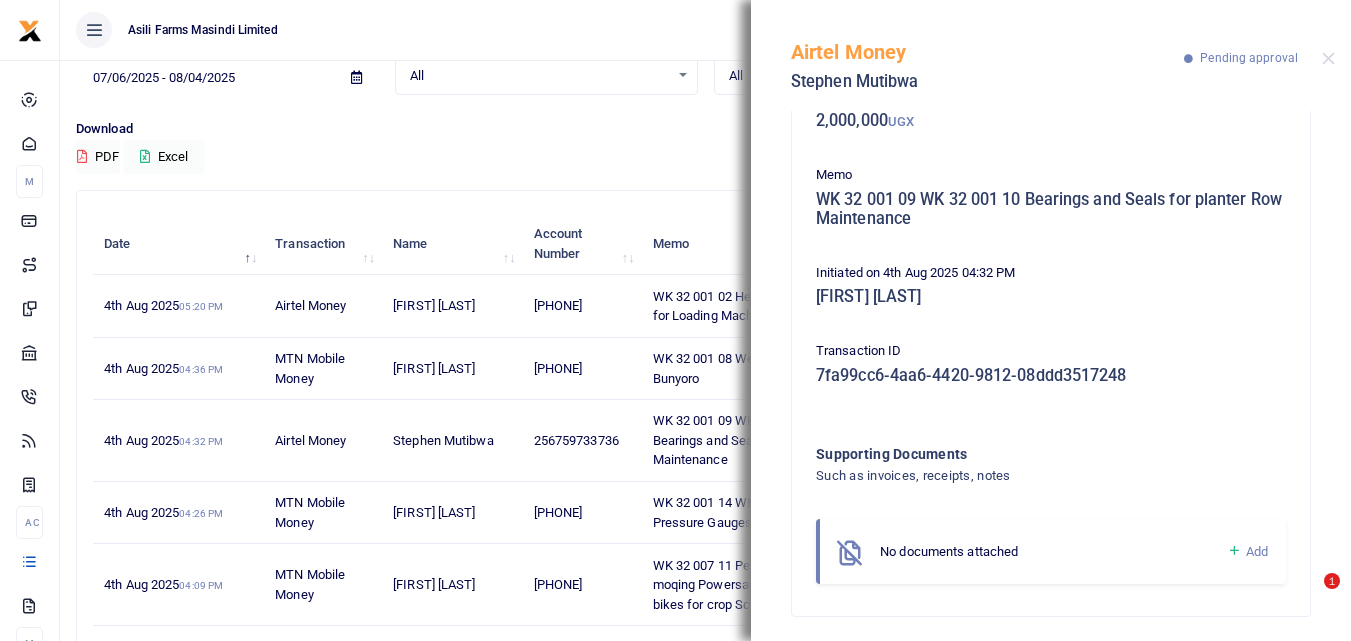 scroll, scrollTop: 139, scrollLeft: 0, axis: vertical 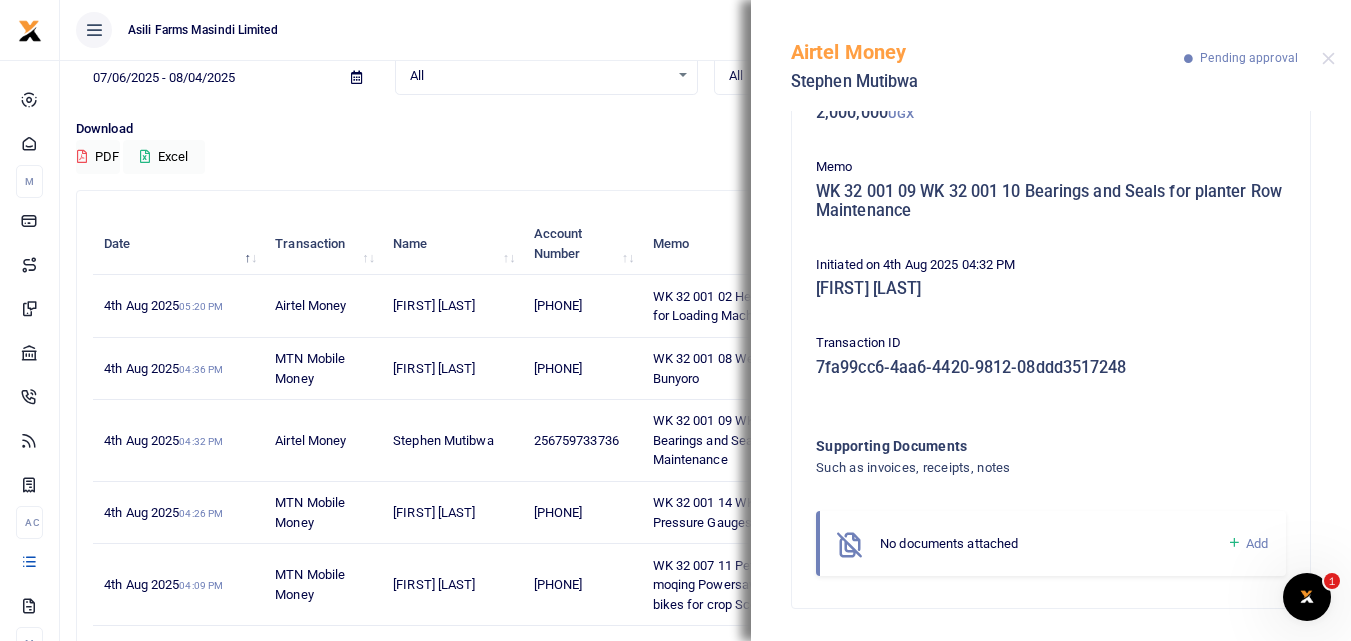 click at bounding box center (1234, 543) 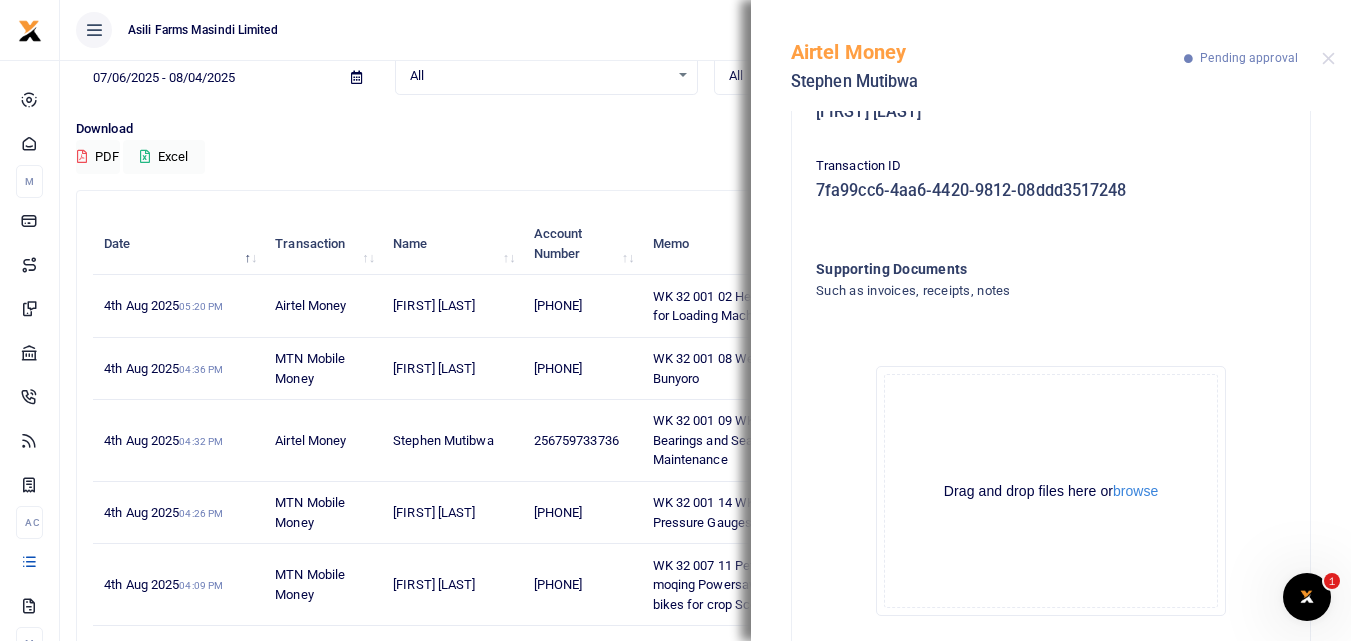 scroll, scrollTop: 344, scrollLeft: 0, axis: vertical 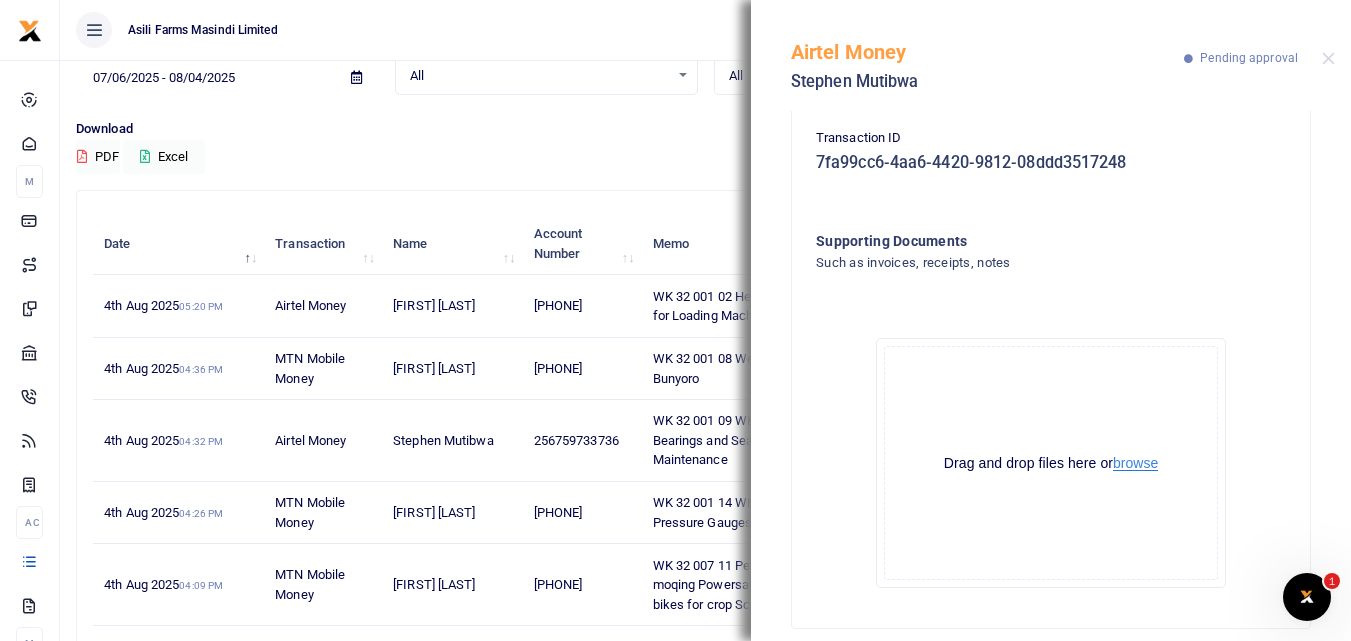 click on "browse" at bounding box center [1135, 463] 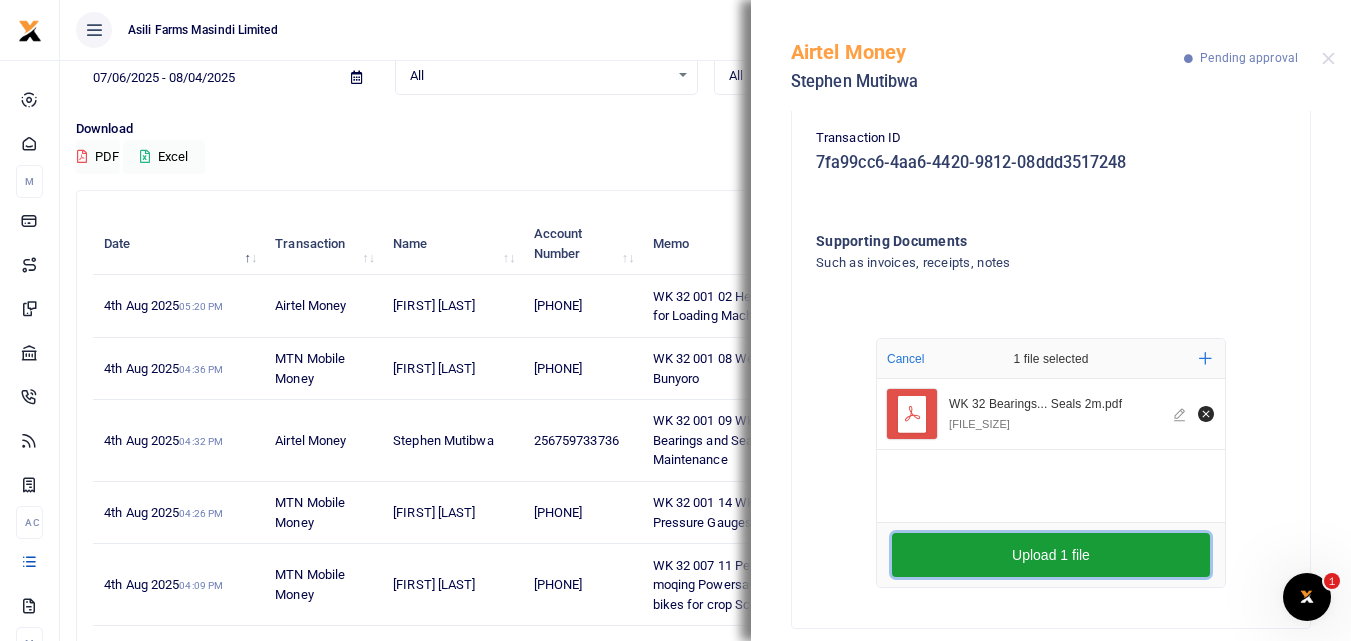 click on "Upload 1 file" at bounding box center [1051, 555] 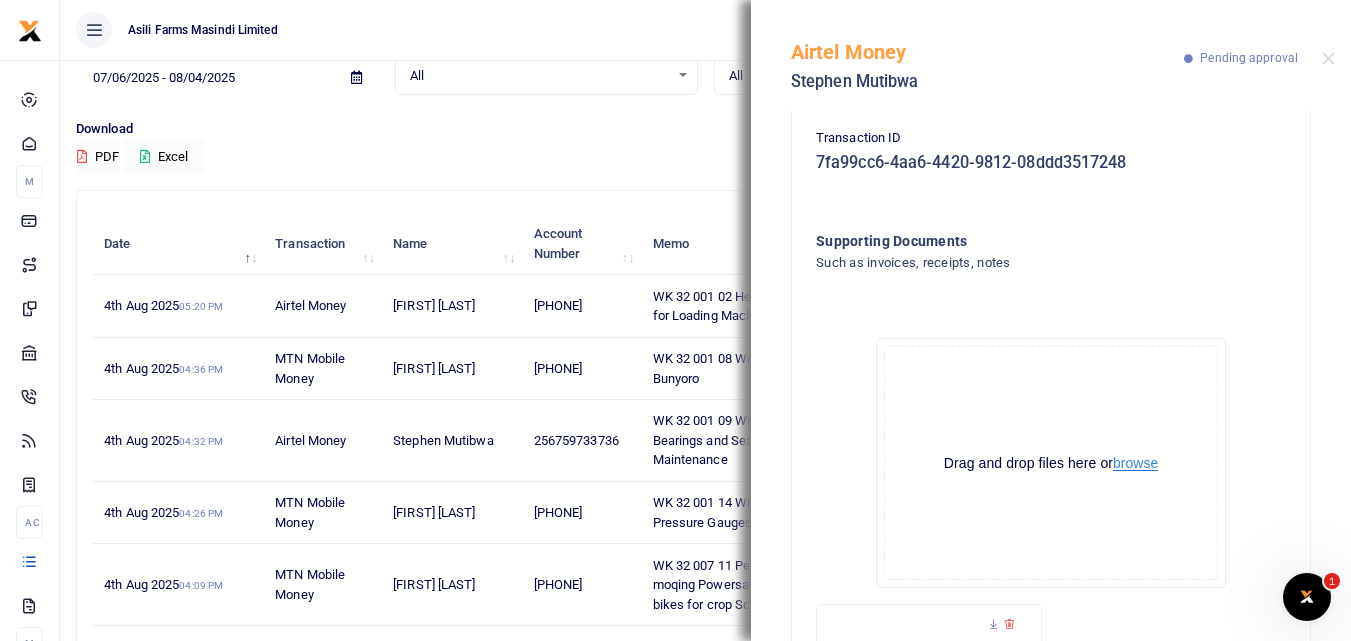 click on "browse" at bounding box center (1135, 463) 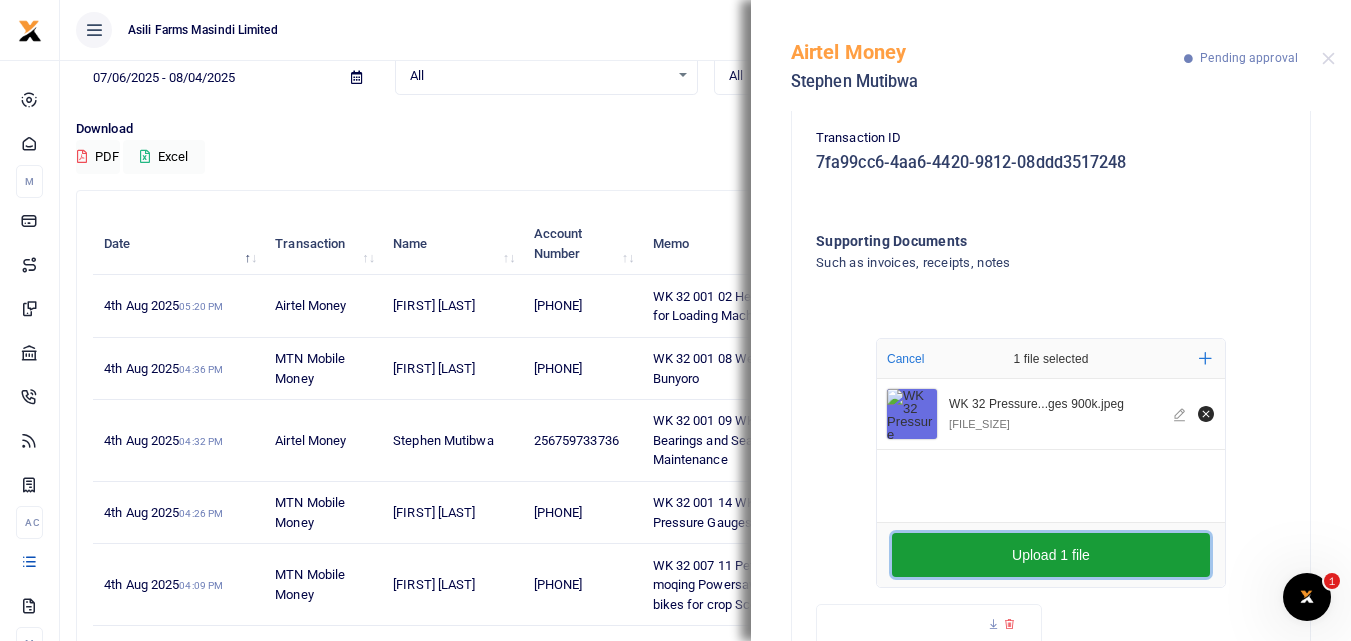 click on "Upload 1 file" at bounding box center [1051, 555] 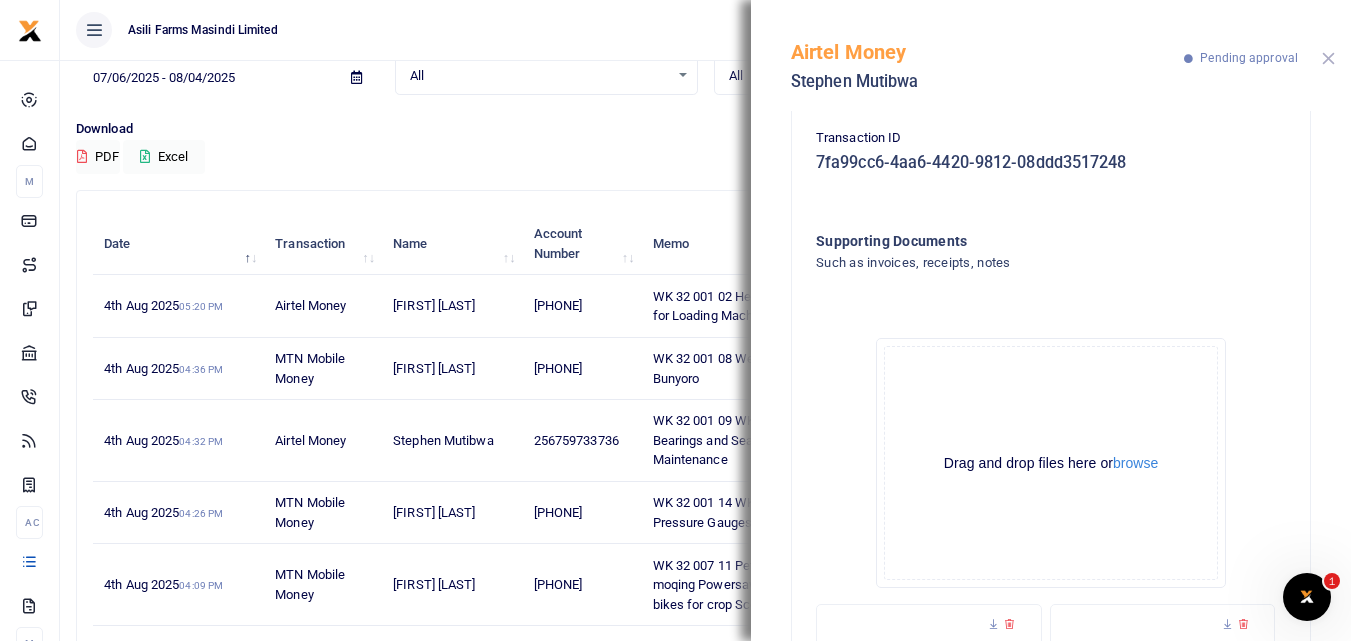 click at bounding box center [1328, 58] 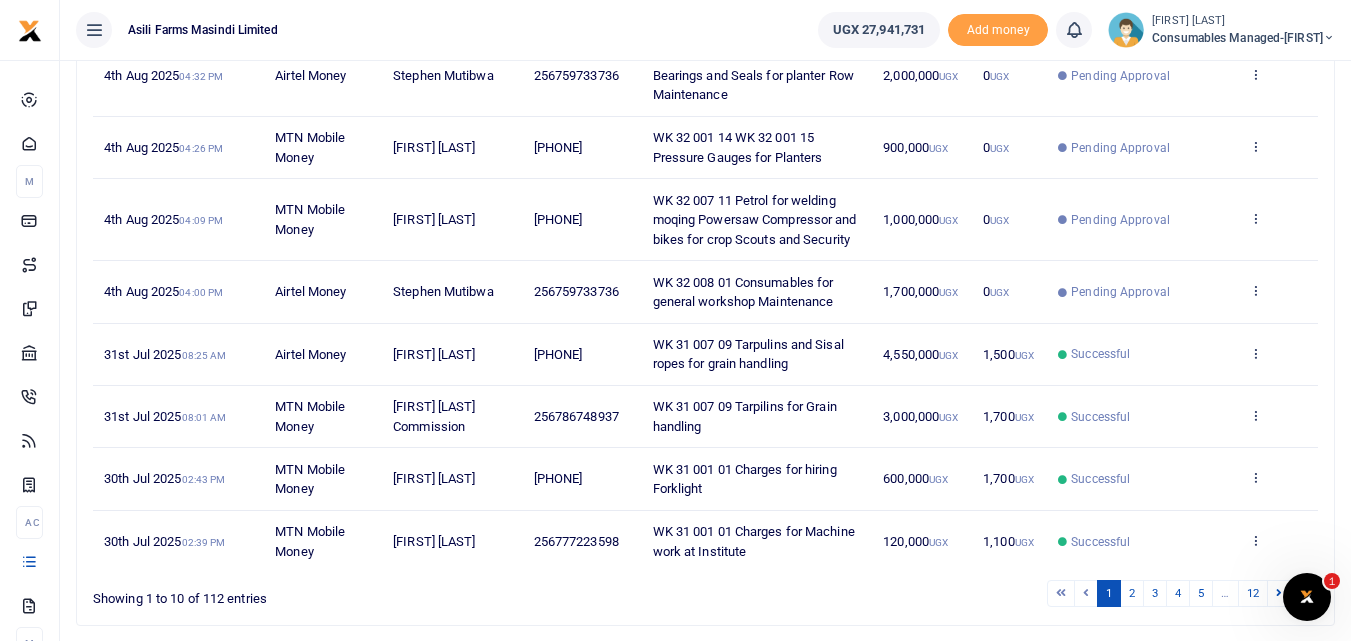 scroll, scrollTop: 461, scrollLeft: 0, axis: vertical 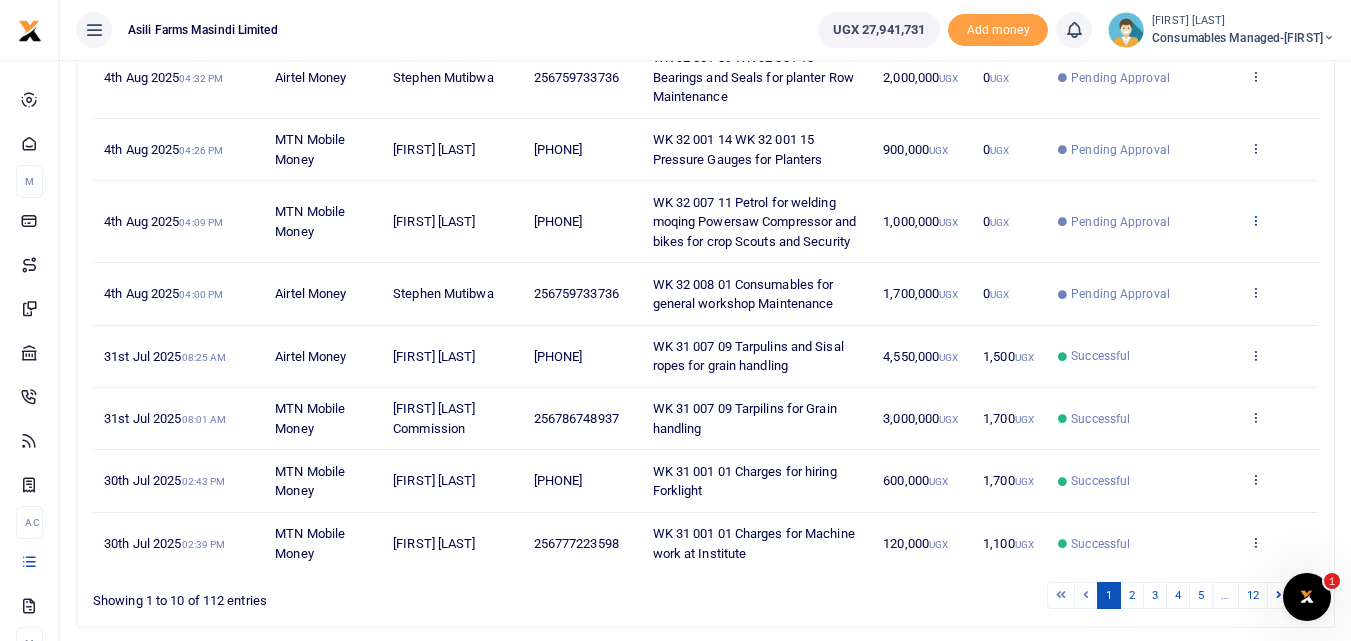 click at bounding box center [1255, 220] 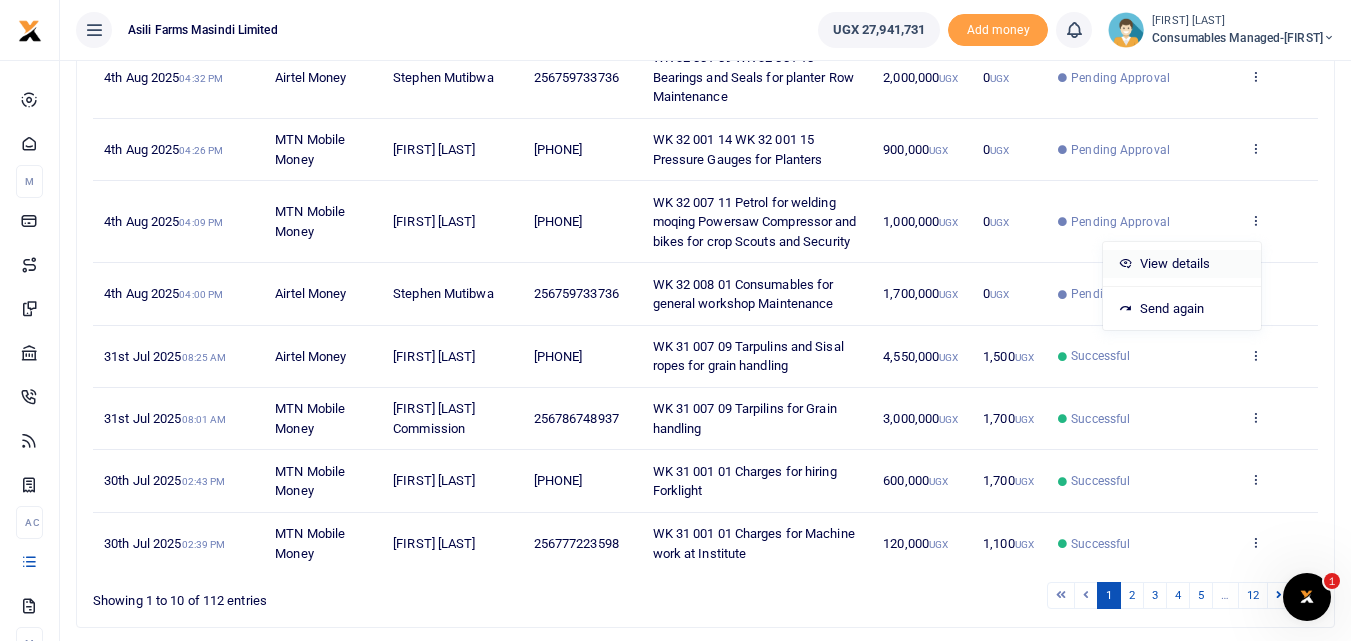 click on "View details" at bounding box center [1182, 264] 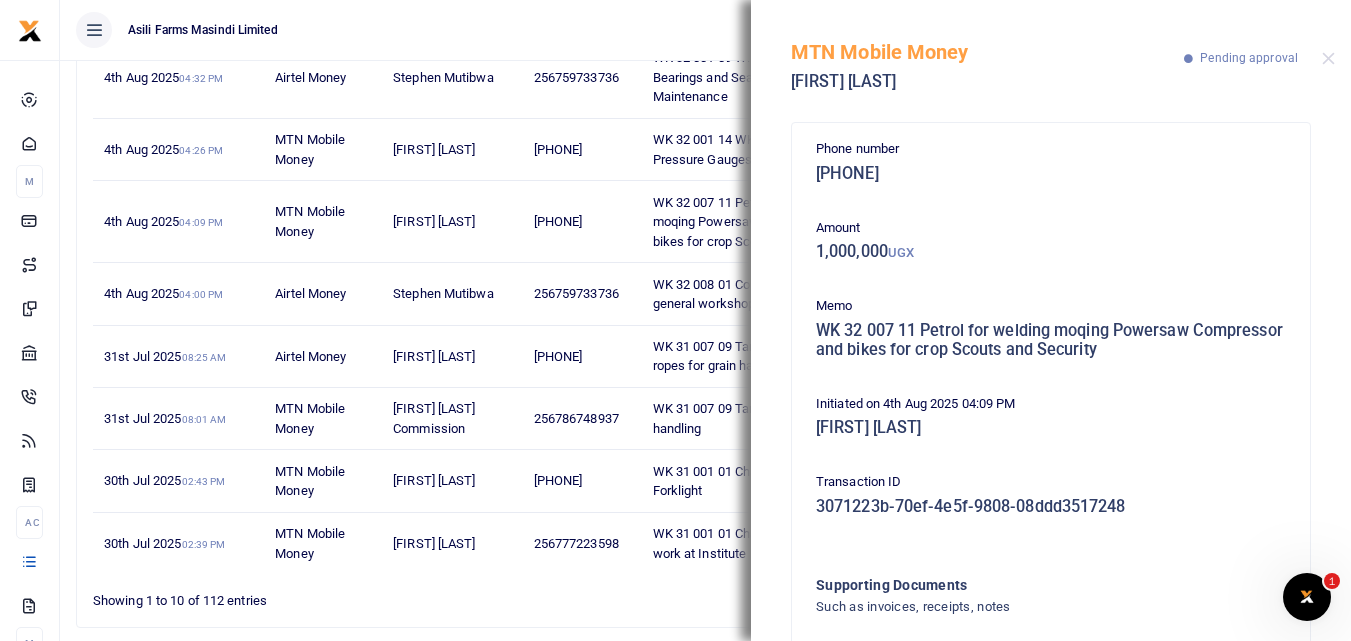 scroll, scrollTop: 139, scrollLeft: 0, axis: vertical 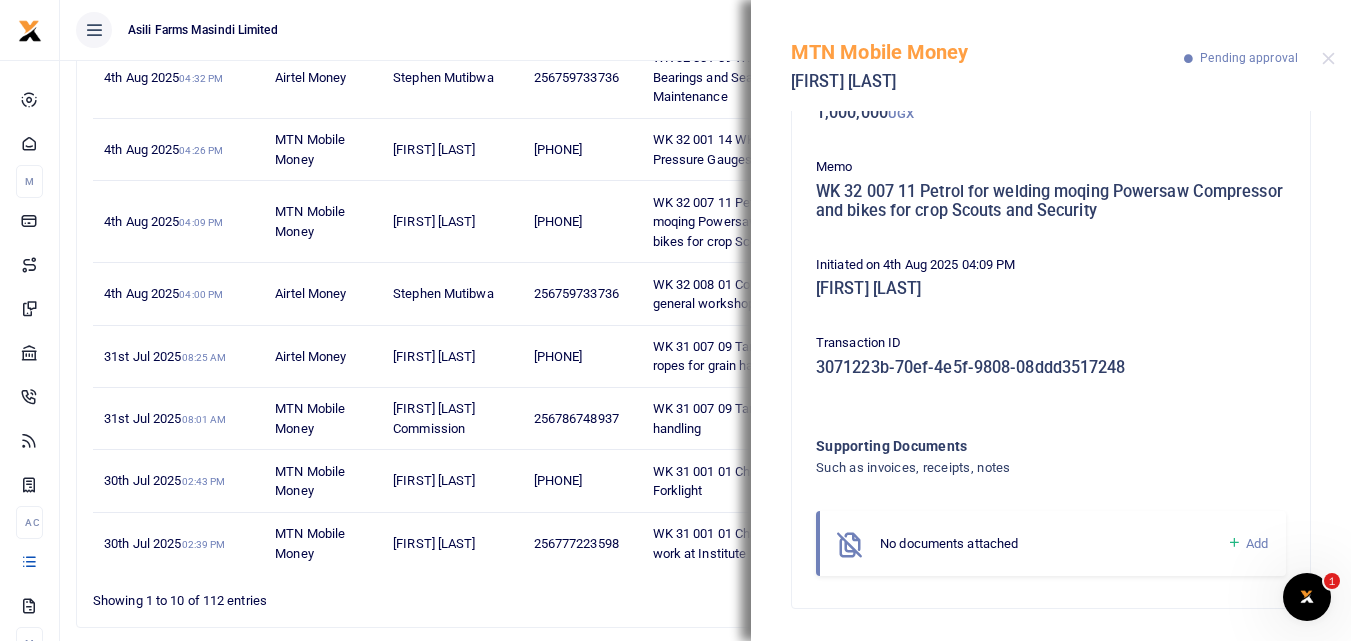 click at bounding box center [1234, 543] 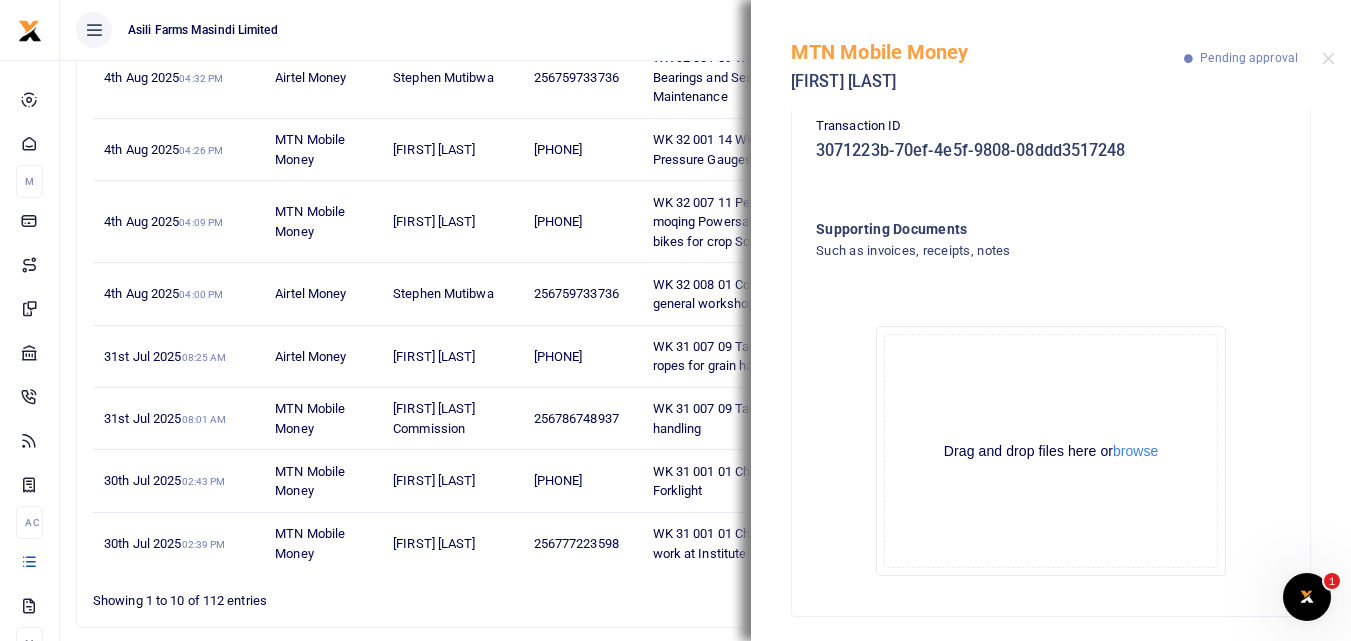 scroll, scrollTop: 364, scrollLeft: 0, axis: vertical 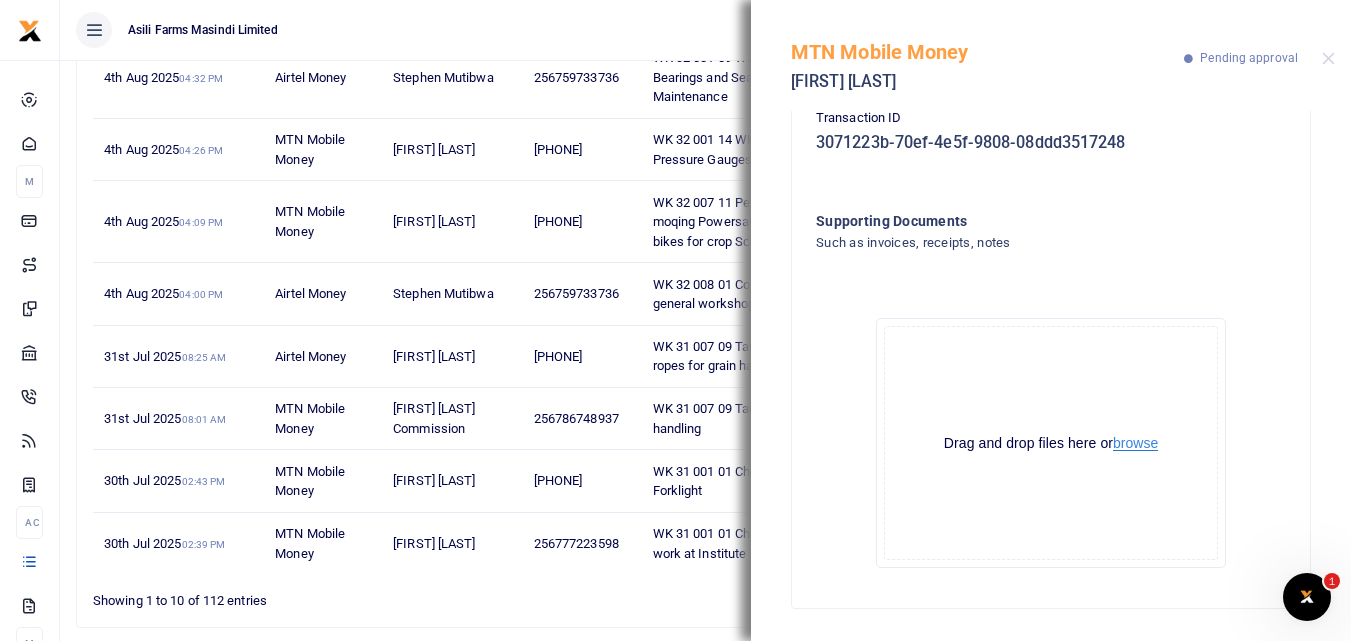 click on "browse" at bounding box center (1135, 443) 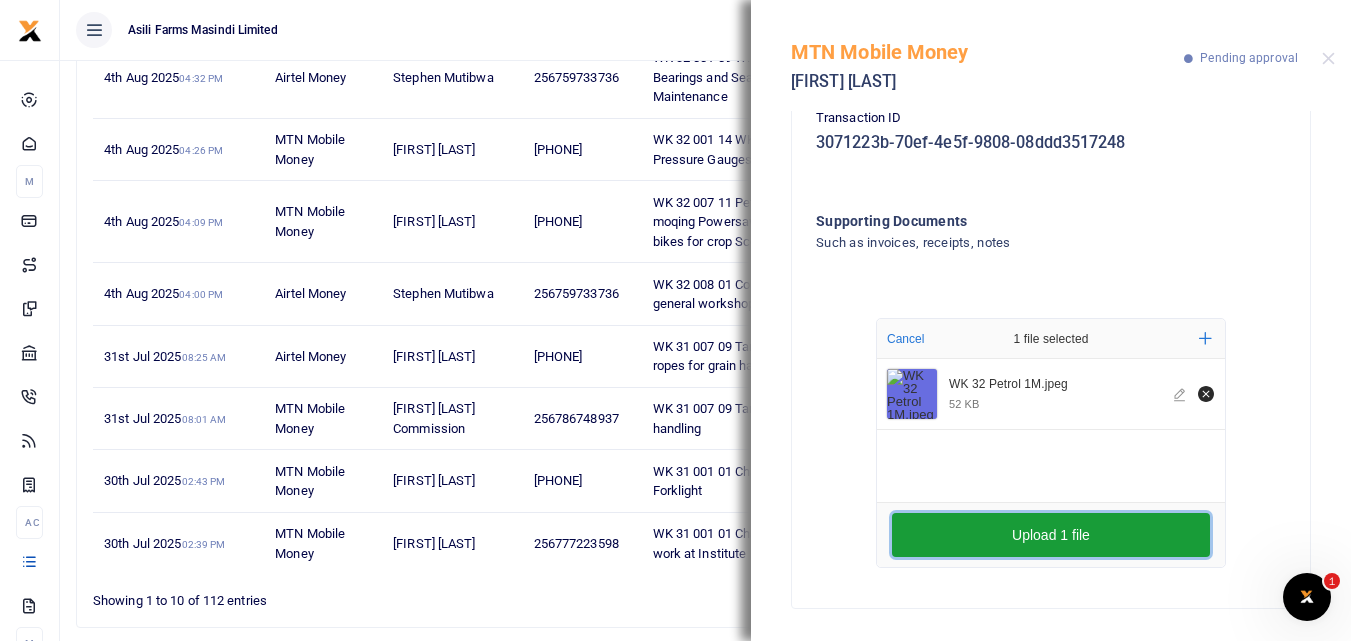 click on "Upload 1 file" at bounding box center [1051, 535] 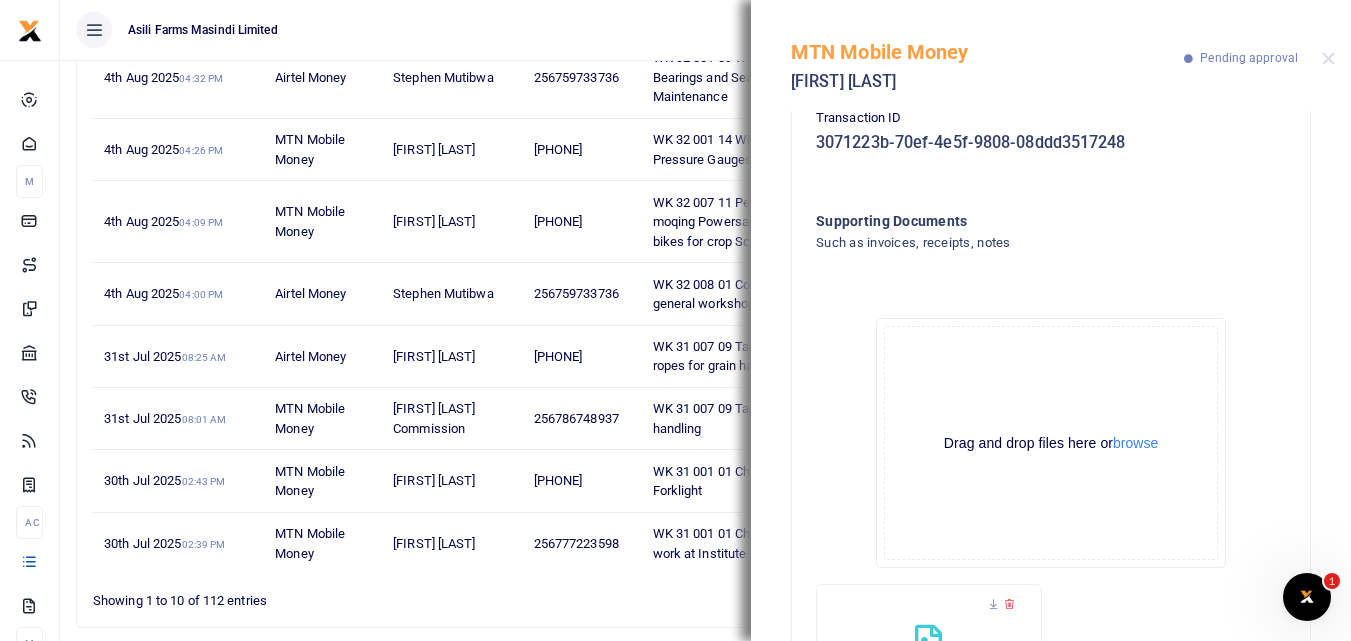 click on "MTN Mobile Money
Harriet Namirimu
Pending approval" at bounding box center (1051, 55) 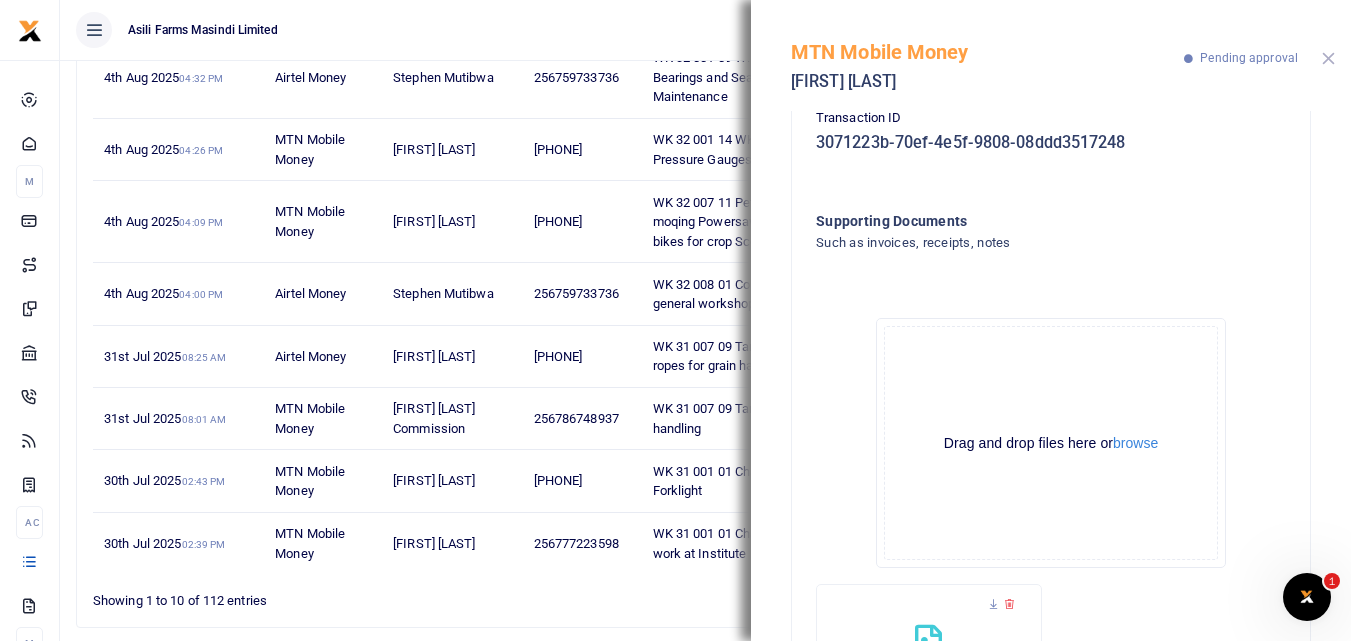 click at bounding box center (1328, 58) 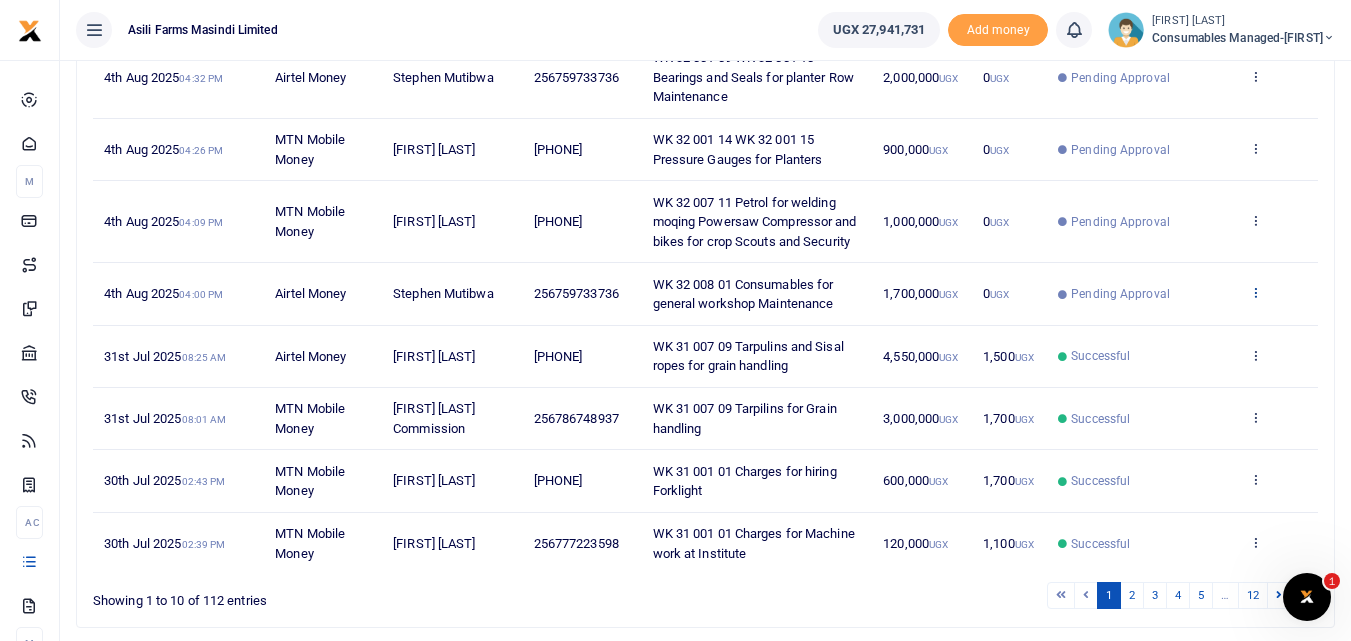 click at bounding box center (1255, 292) 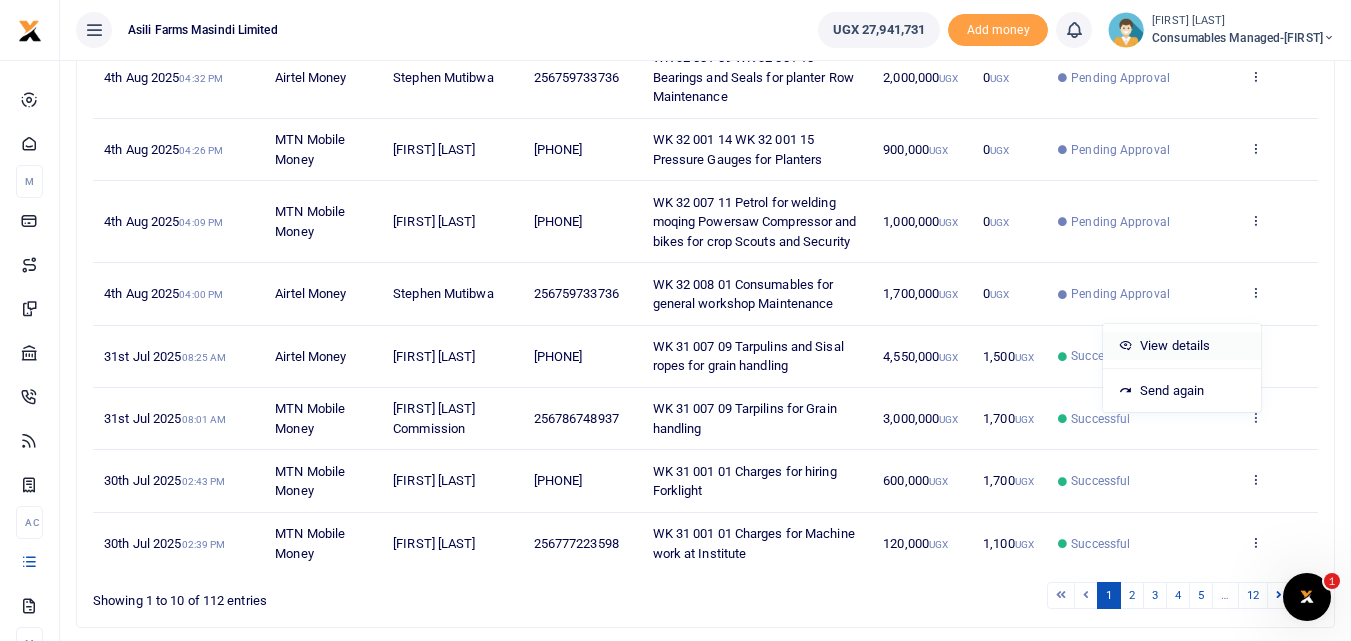 click on "View details" at bounding box center (1182, 346) 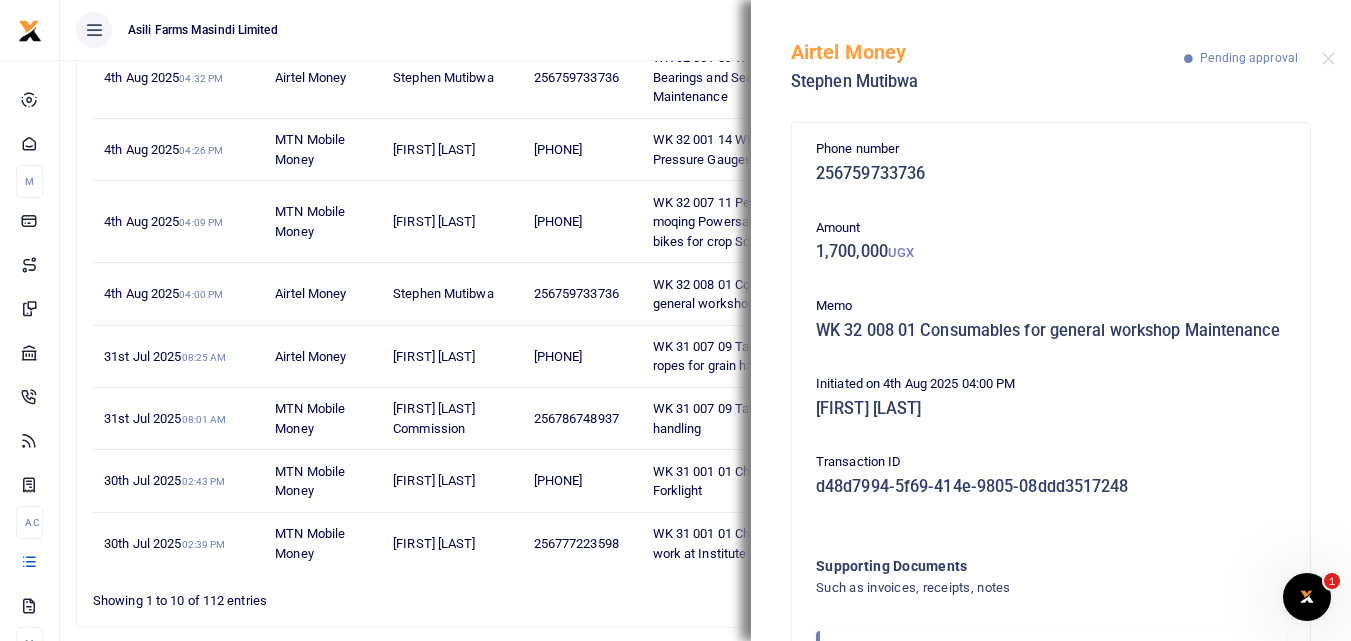 scroll, scrollTop: 139, scrollLeft: 0, axis: vertical 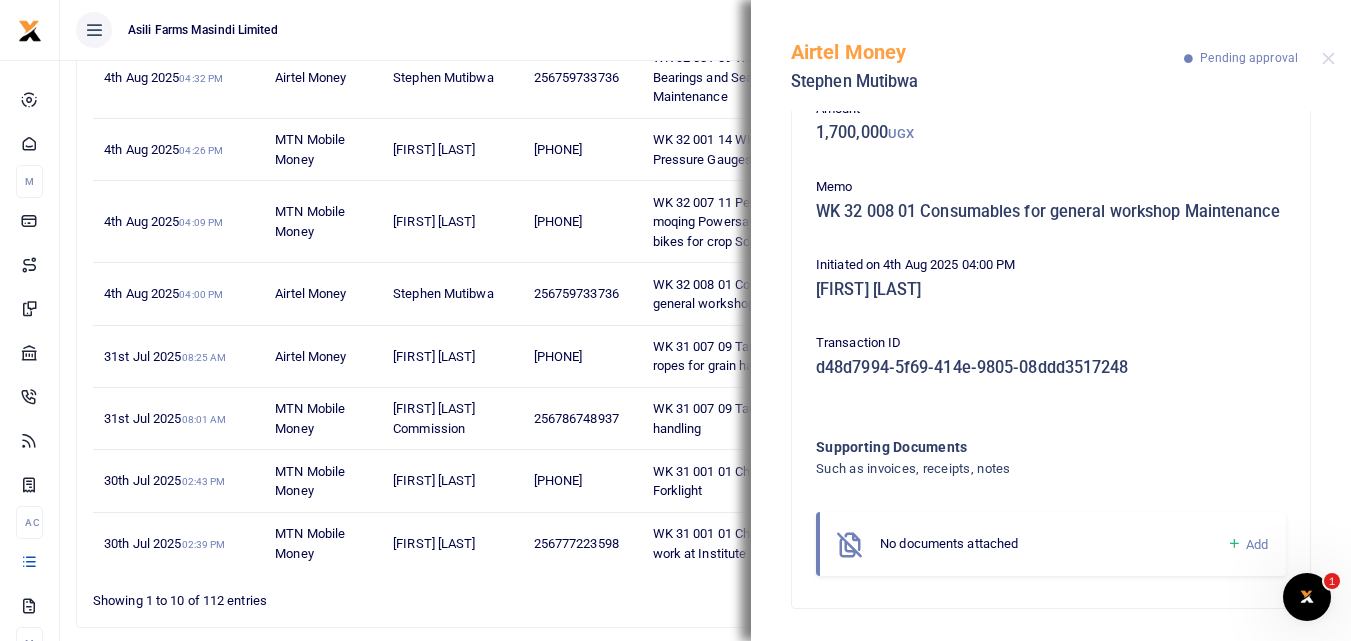 click at bounding box center (1234, 544) 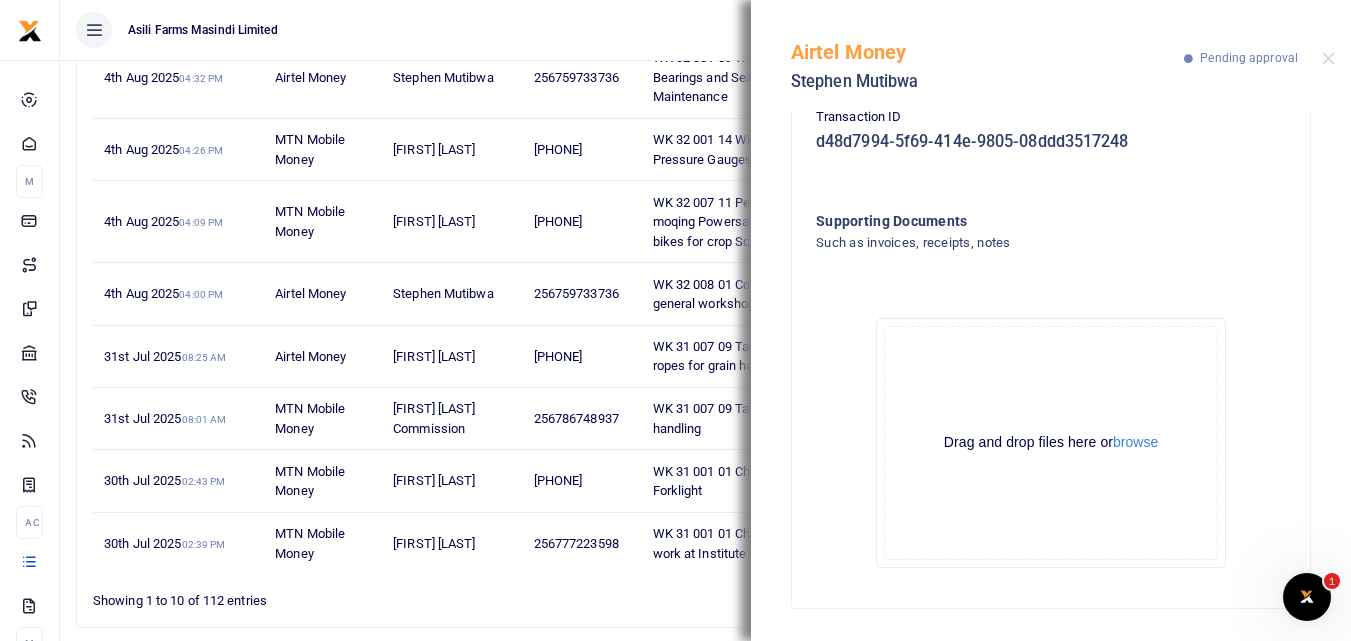 scroll, scrollTop: 364, scrollLeft: 0, axis: vertical 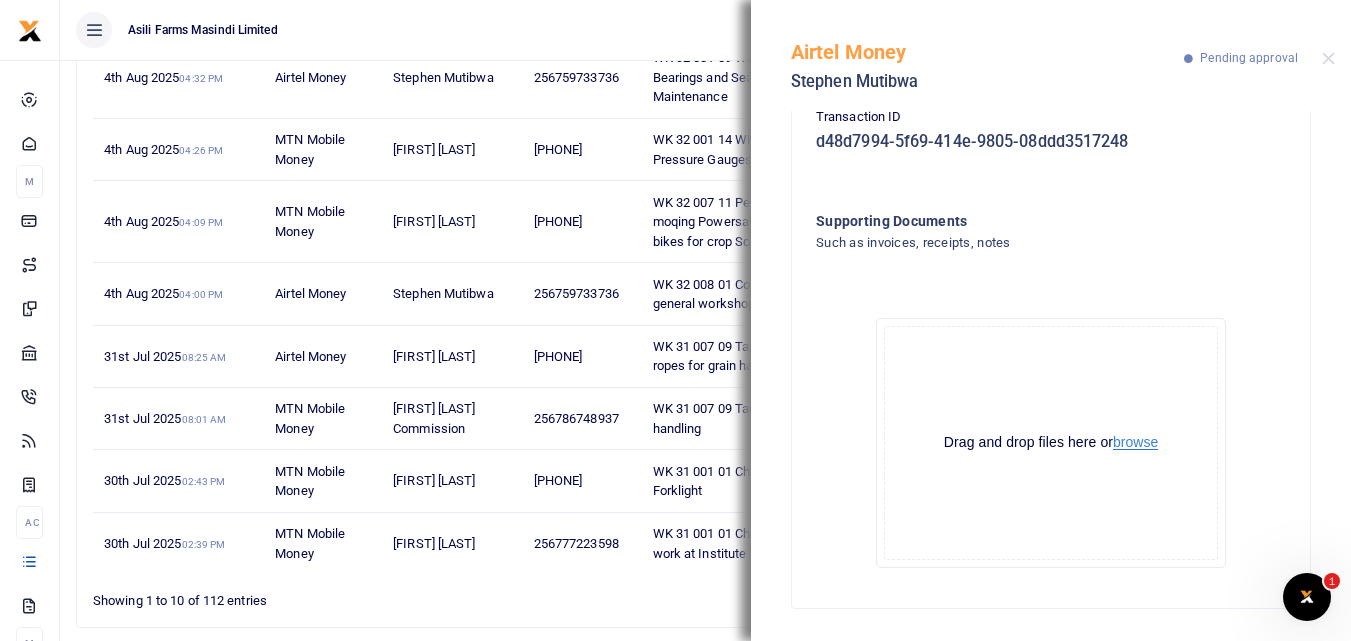 click on "browse" at bounding box center [1135, 442] 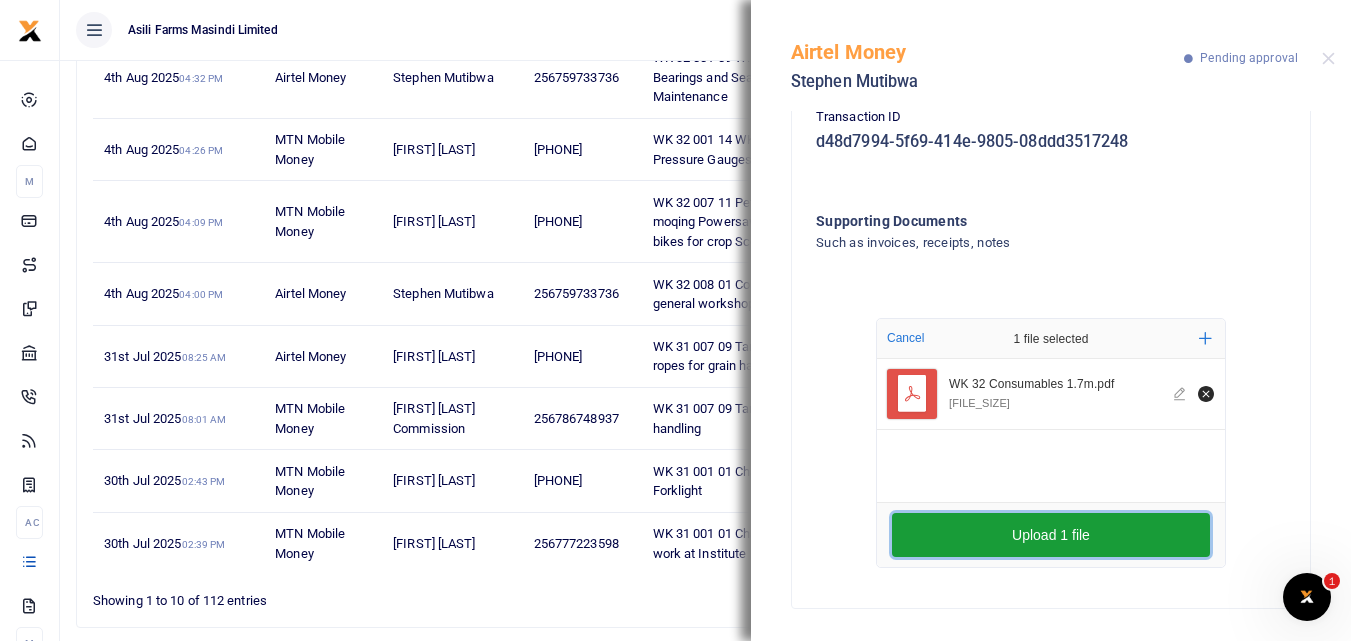 click on "Upload 1 file" at bounding box center [1051, 535] 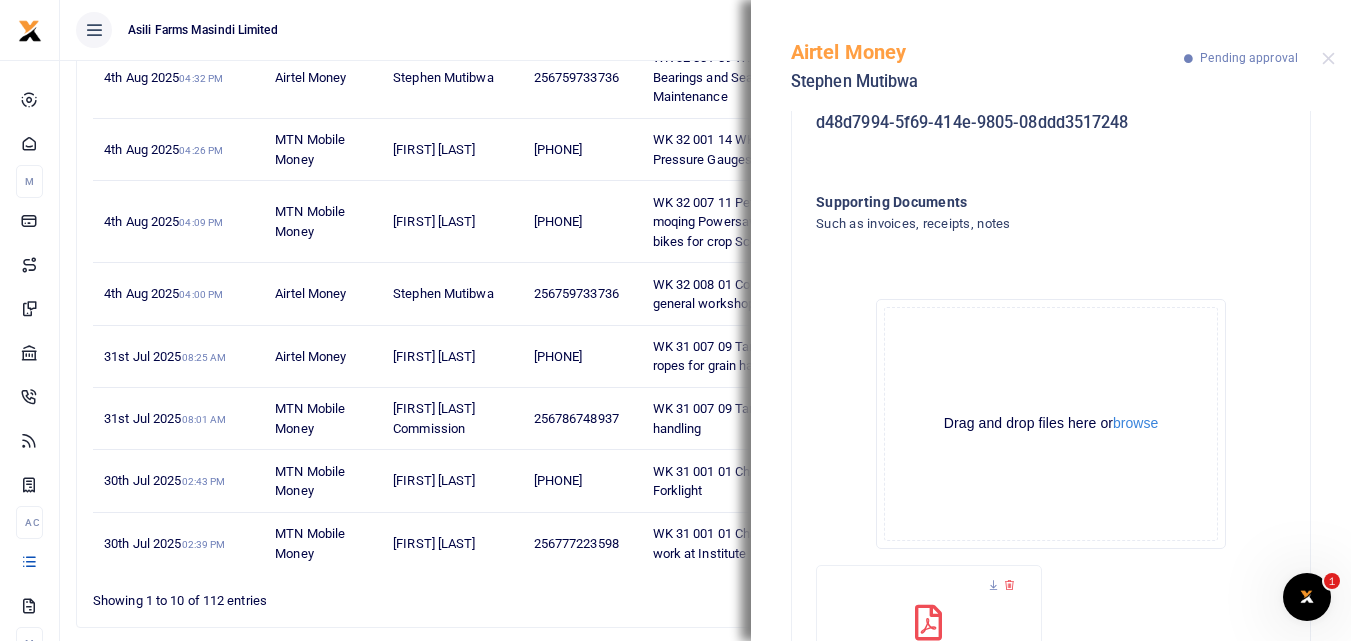 click on "Airtel Money
Stephen Mutibwa
Pending approval" at bounding box center [1051, 55] 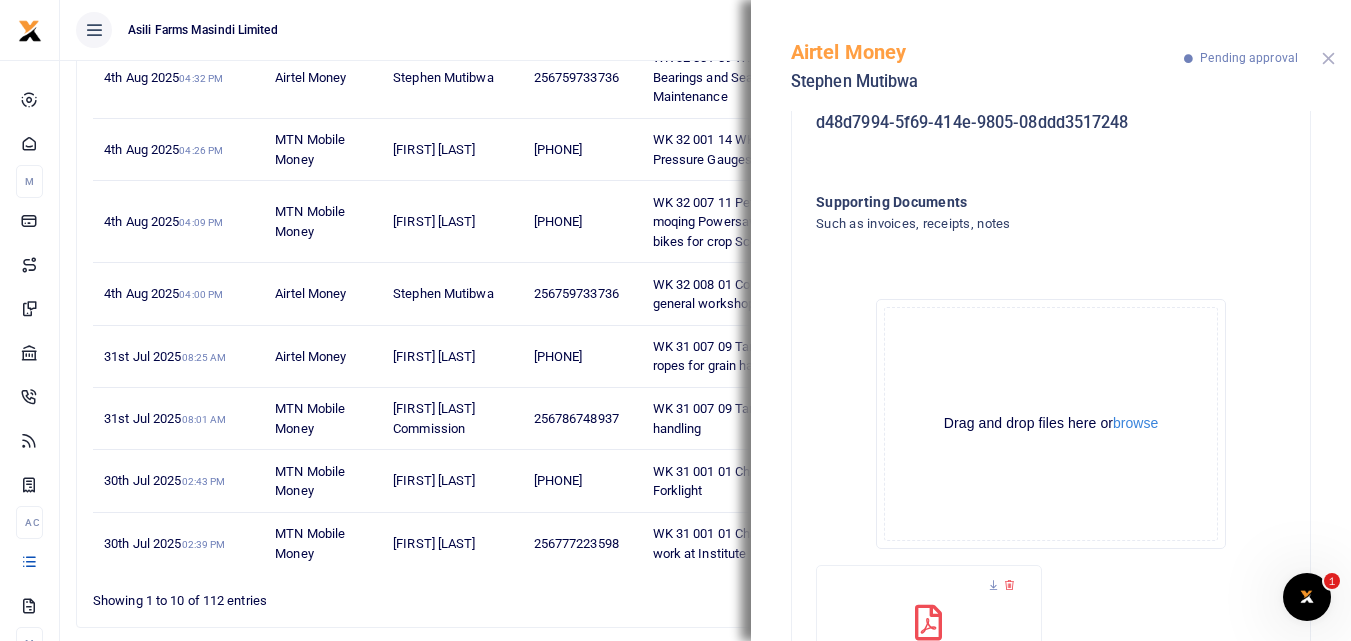click at bounding box center [1328, 58] 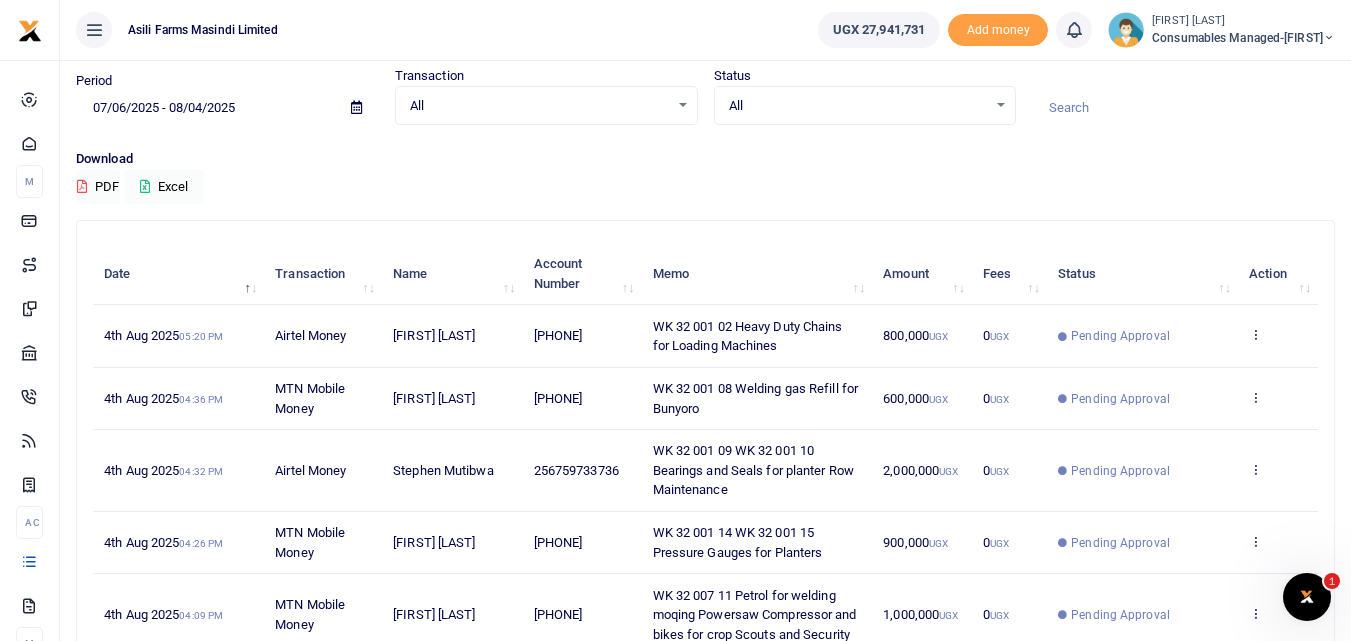scroll, scrollTop: 66, scrollLeft: 0, axis: vertical 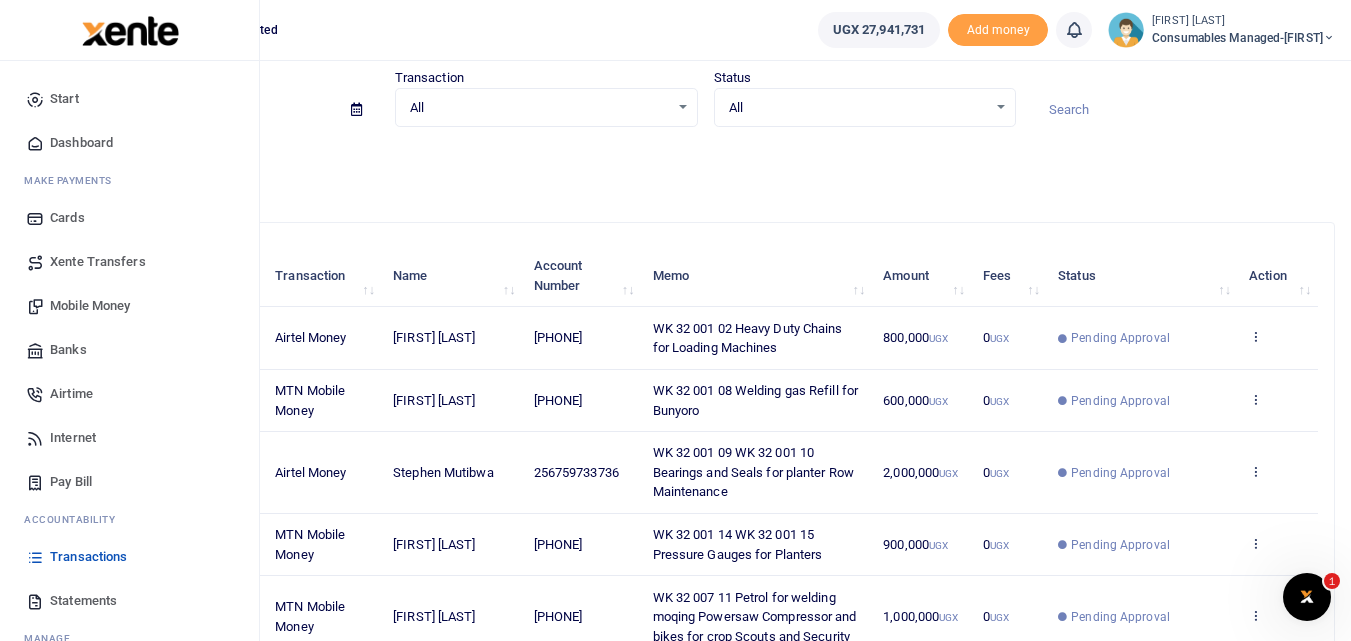 click on "Mobile Money" at bounding box center (90, 306) 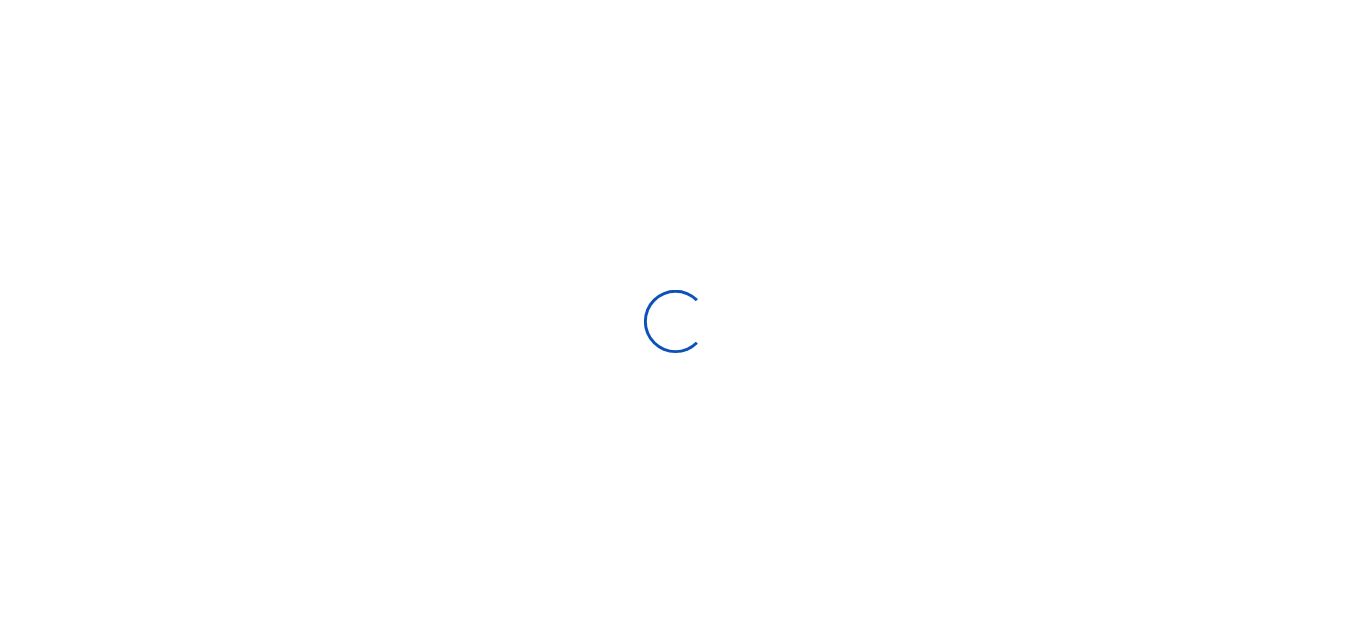 scroll, scrollTop: 0, scrollLeft: 0, axis: both 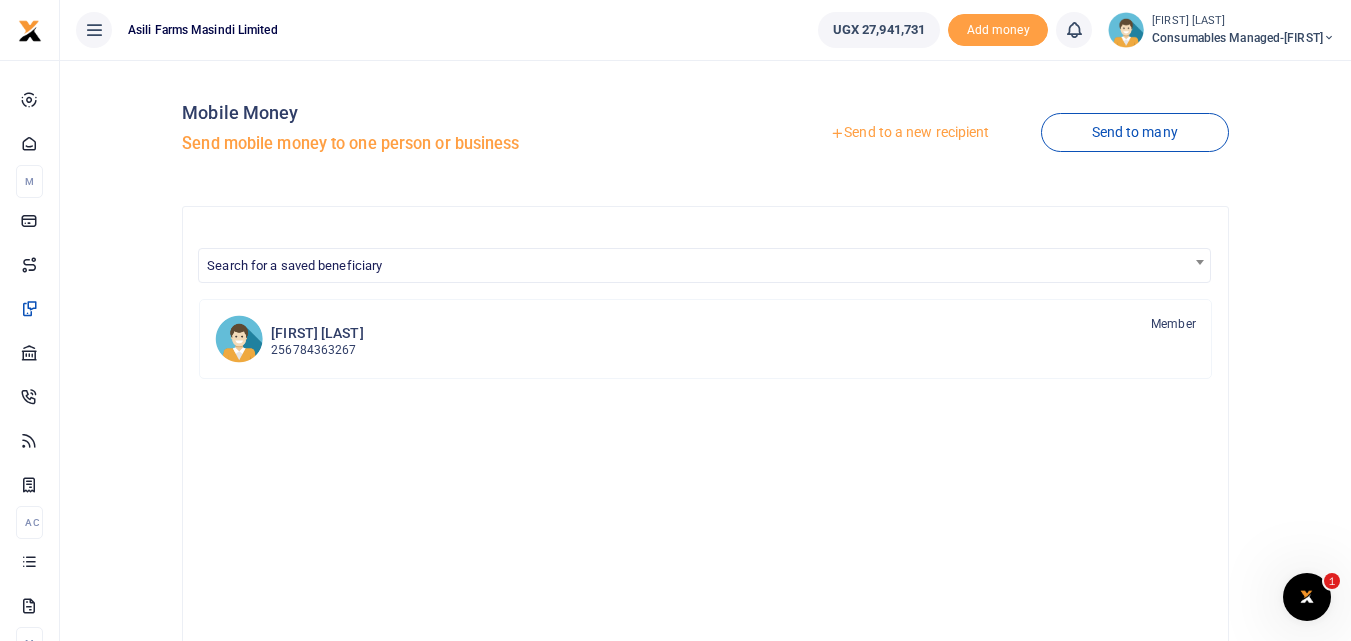 click on "Send to a new recipient" at bounding box center (909, 133) 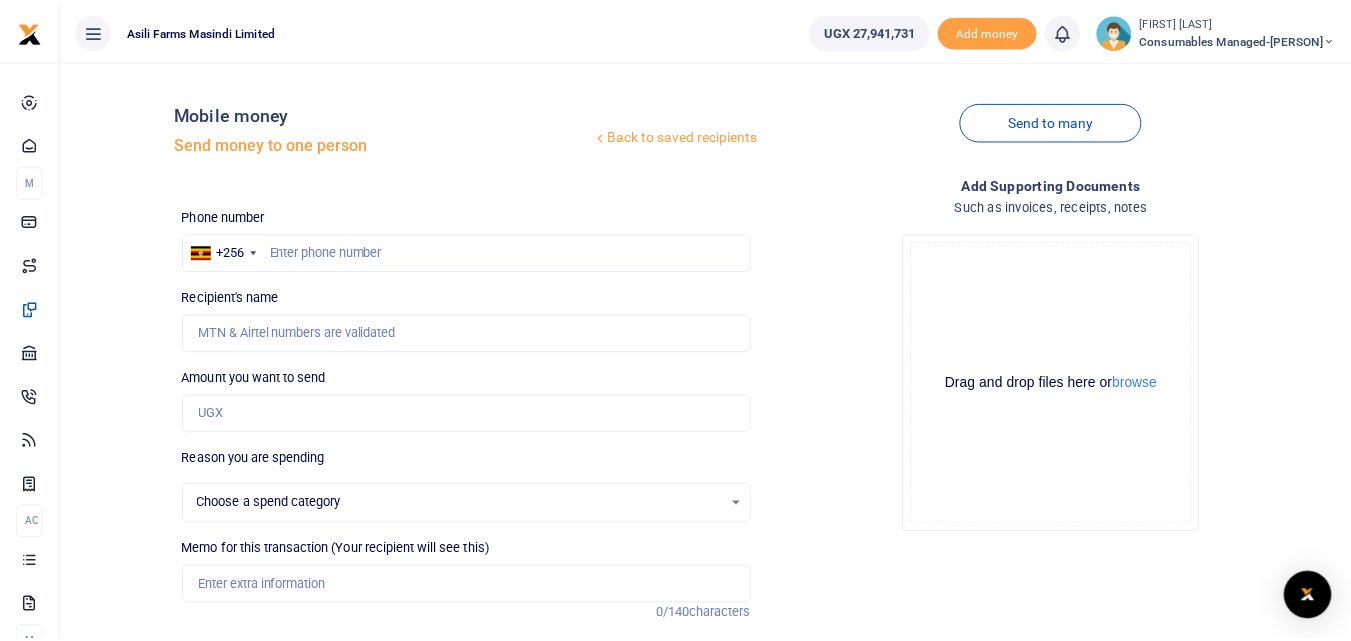 scroll, scrollTop: 0, scrollLeft: 0, axis: both 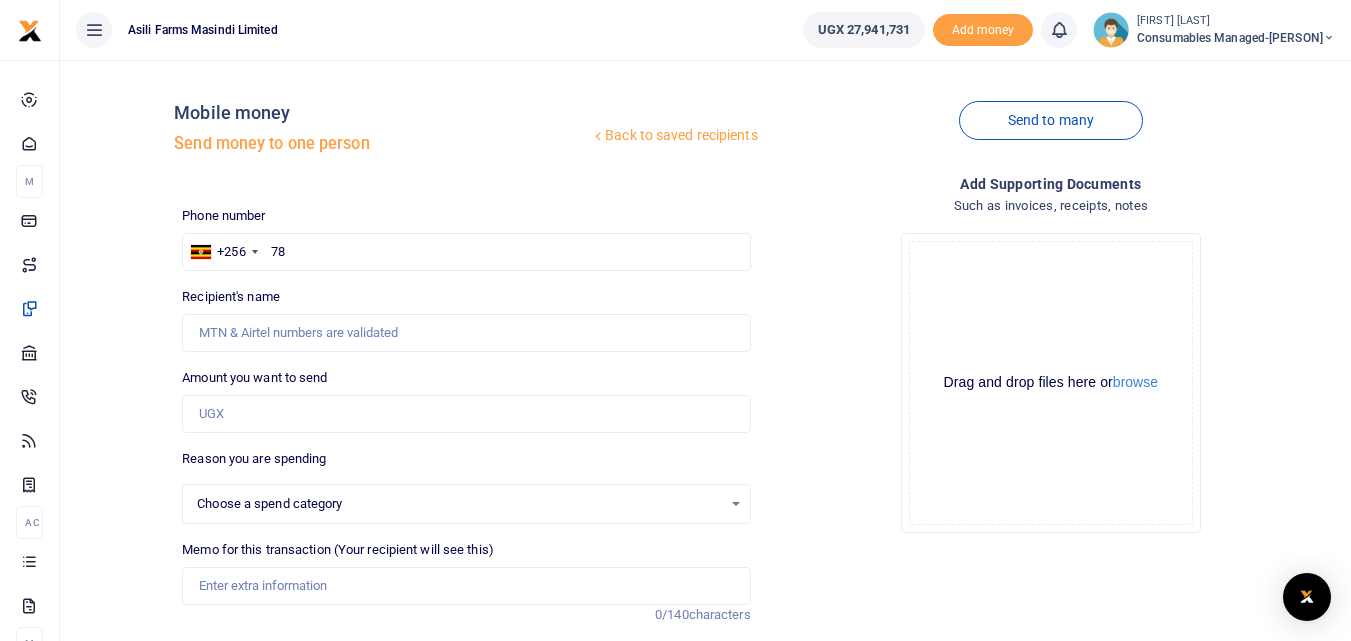 type on "785" 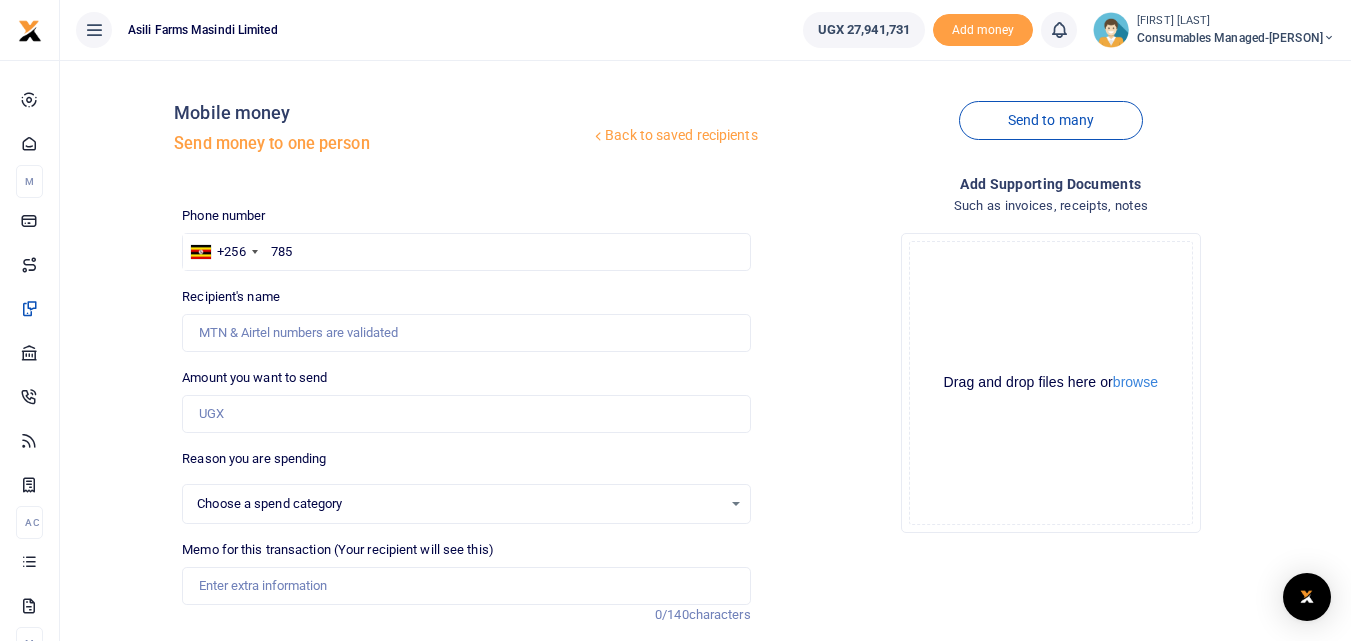 select 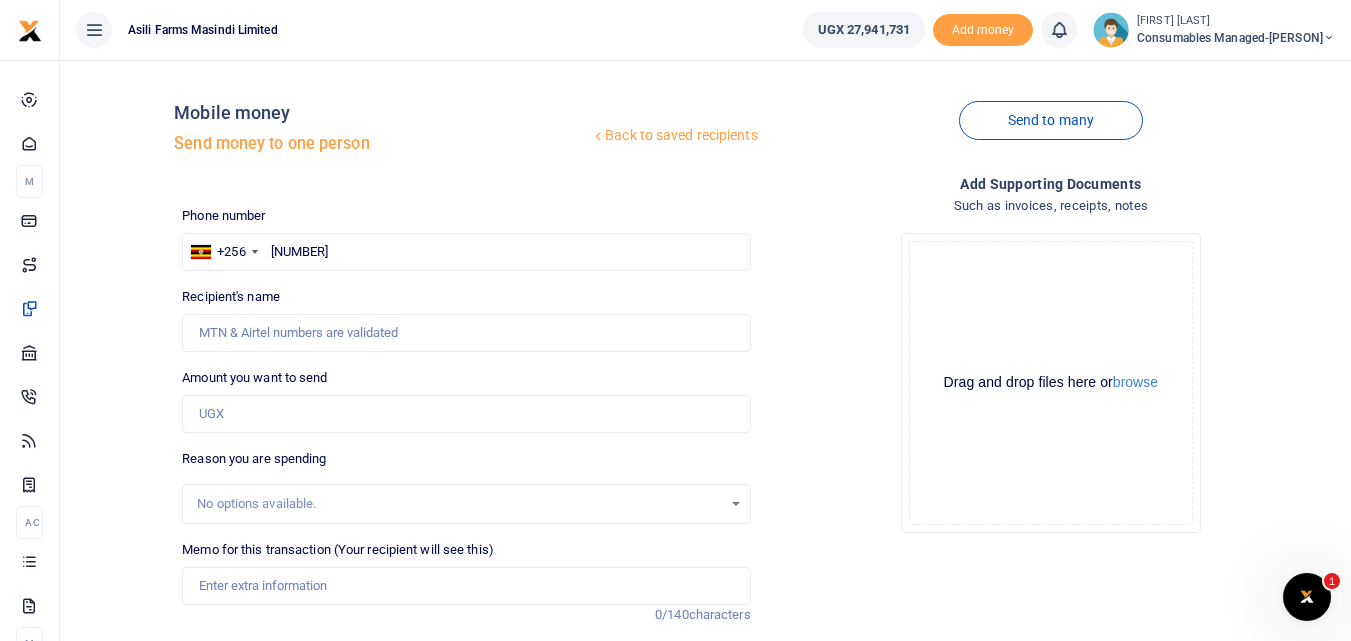 scroll, scrollTop: 0, scrollLeft: 0, axis: both 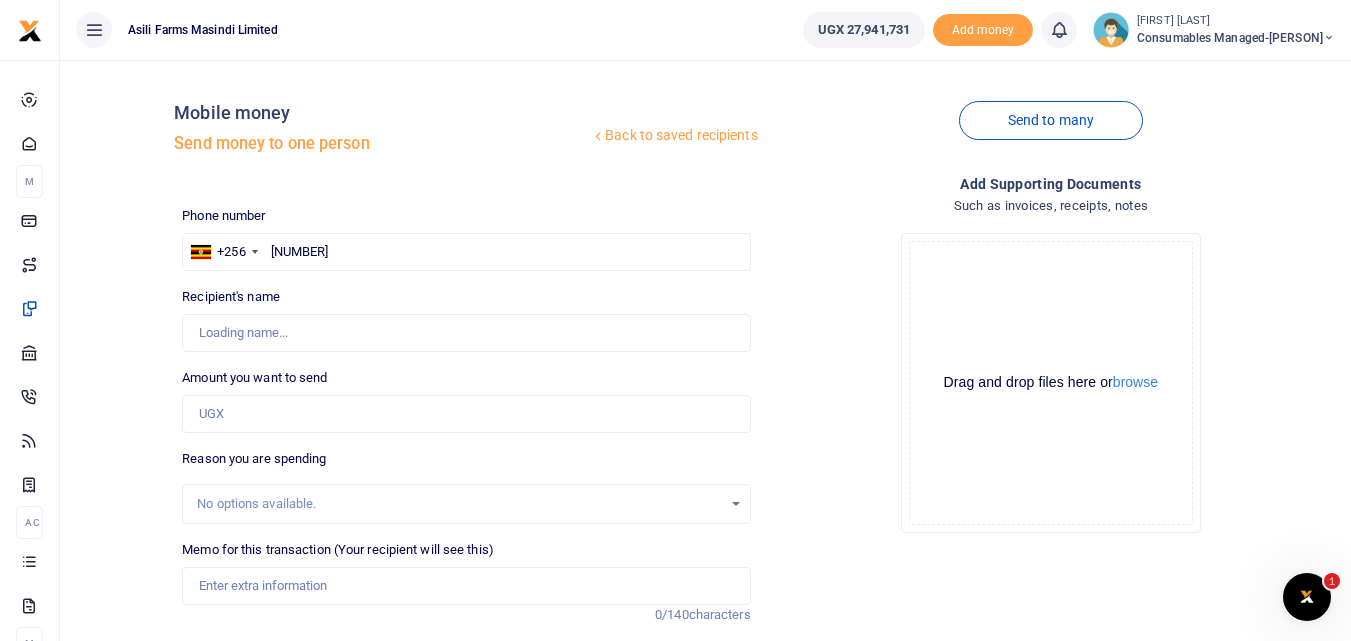 type on "[FIRST] [LAST]" 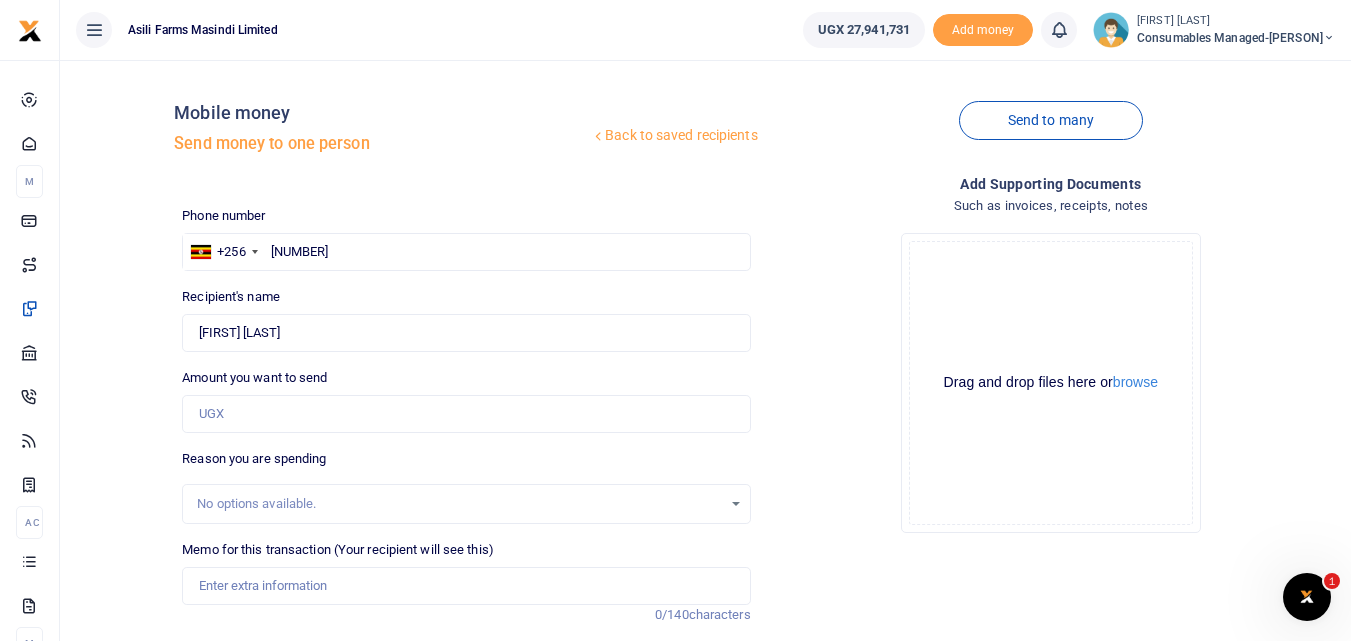 type on "[NUMBER]" 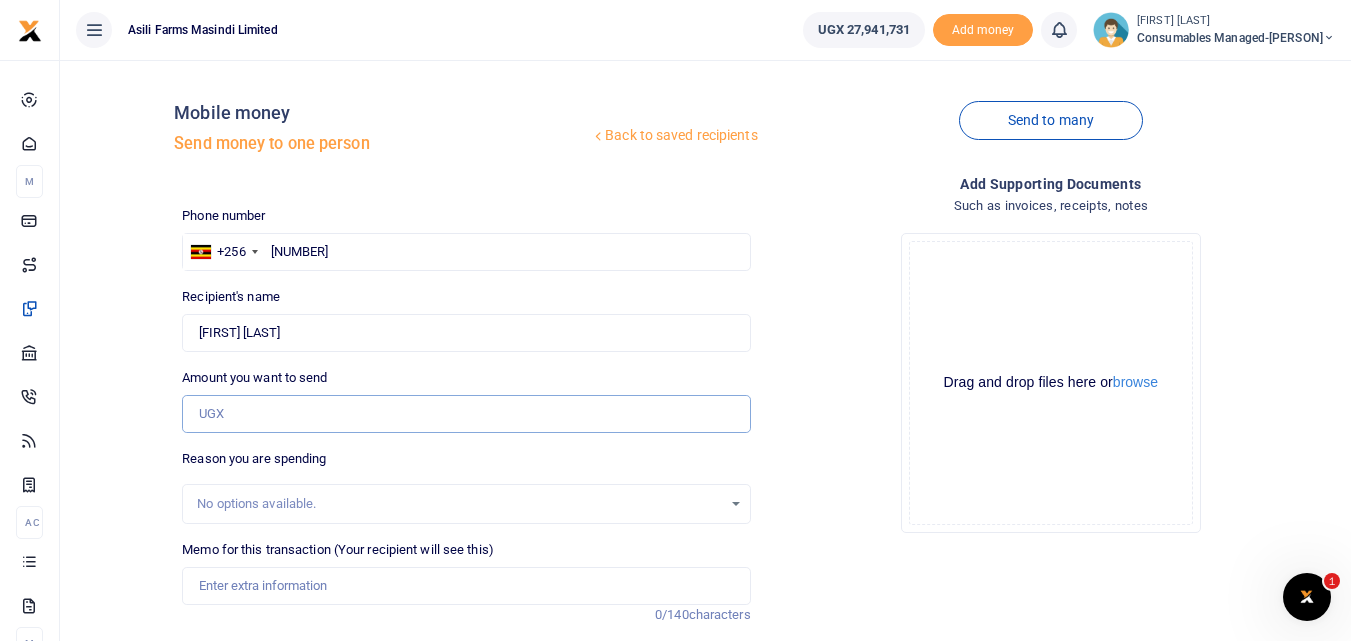 click on "Amount you want to send" at bounding box center (466, 414) 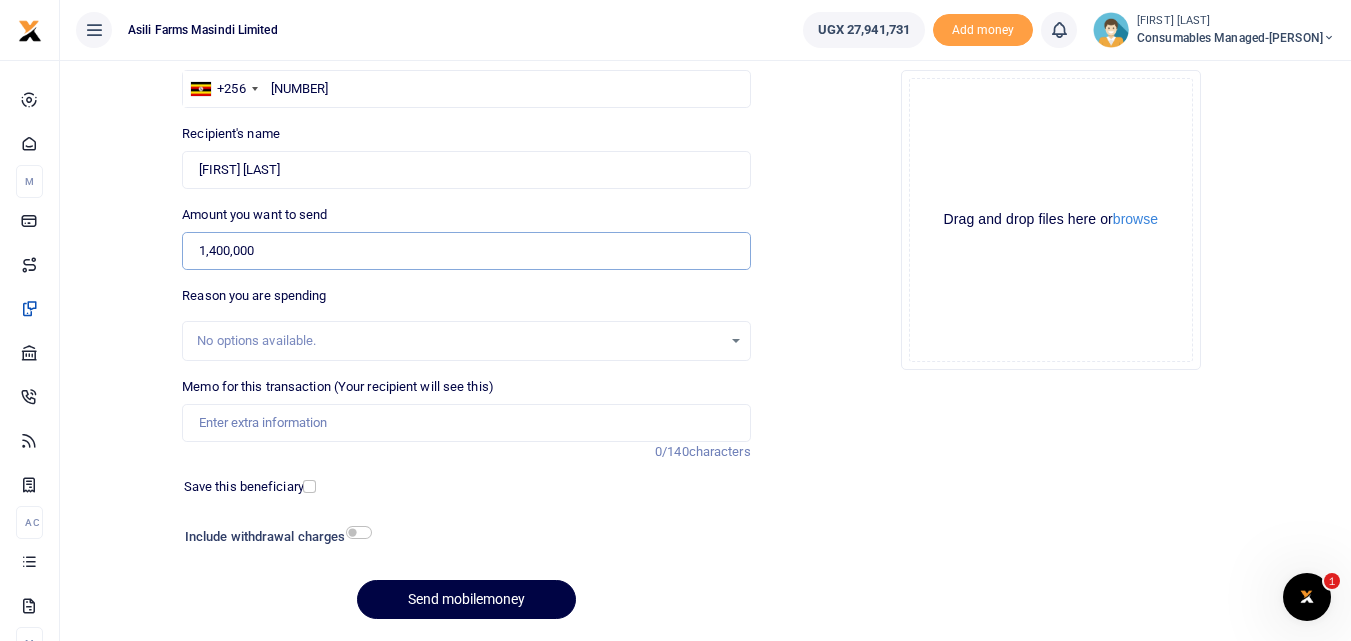 scroll, scrollTop: 225, scrollLeft: 0, axis: vertical 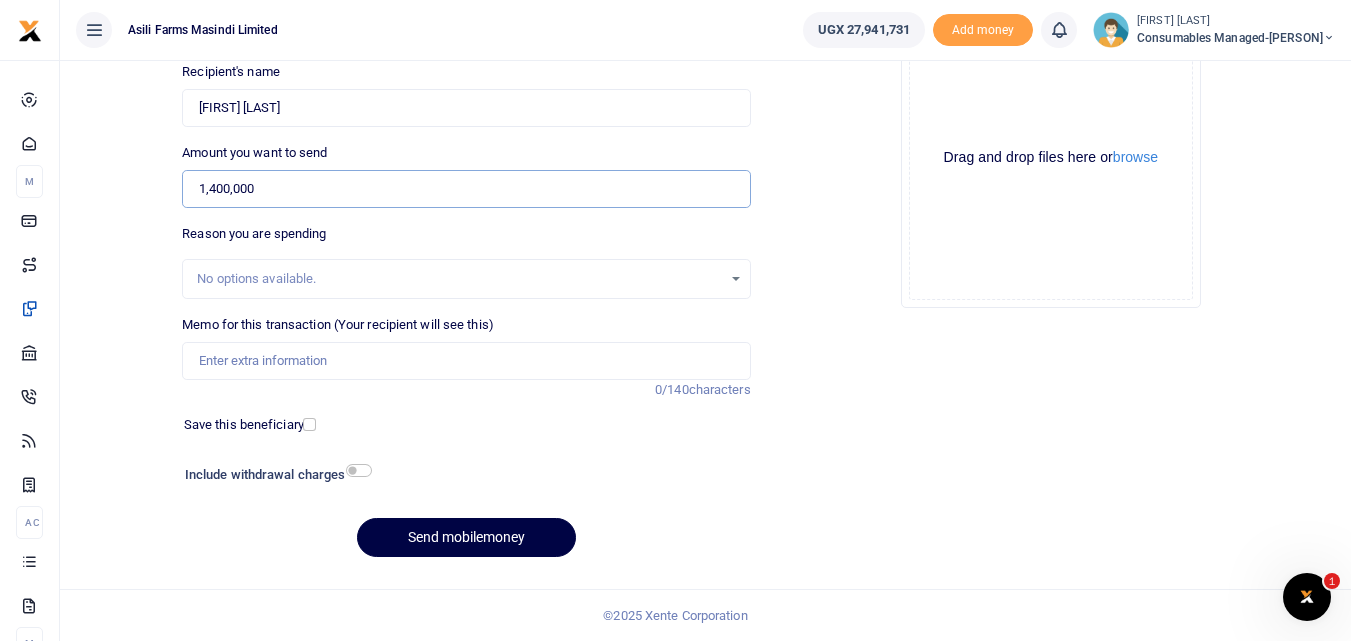 type on "1,400,000" 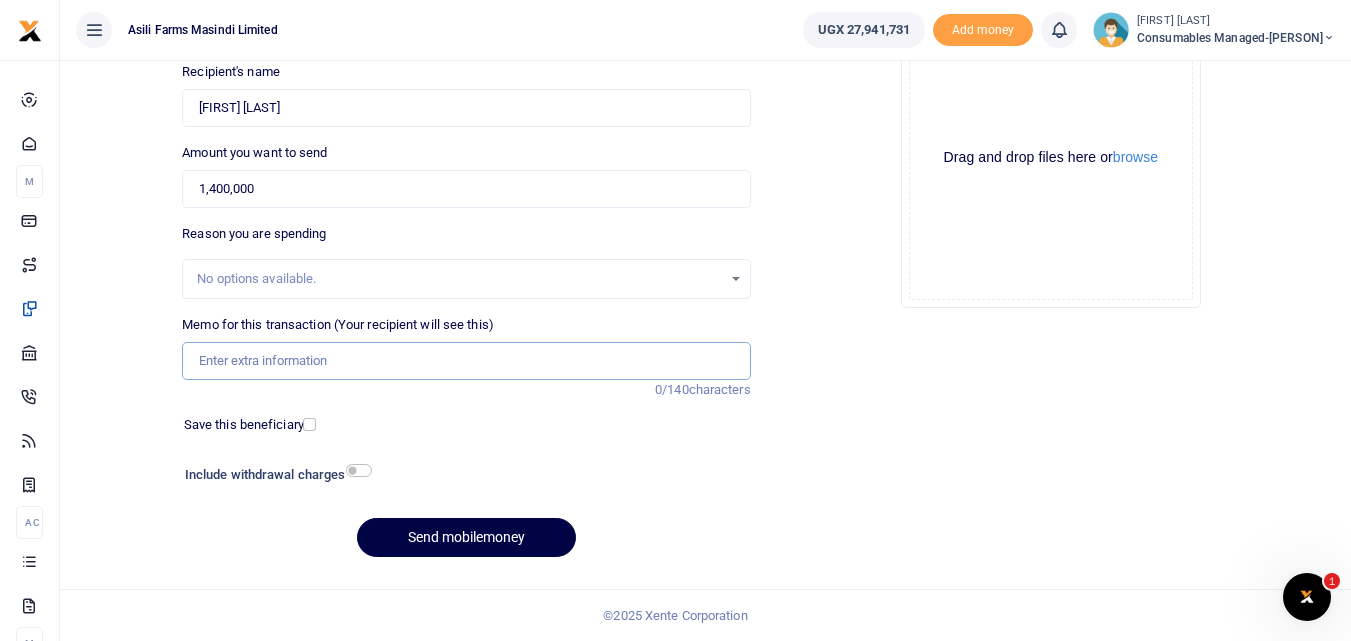 click on "Memo for this transaction (Your recipient will see this)" at bounding box center [466, 361] 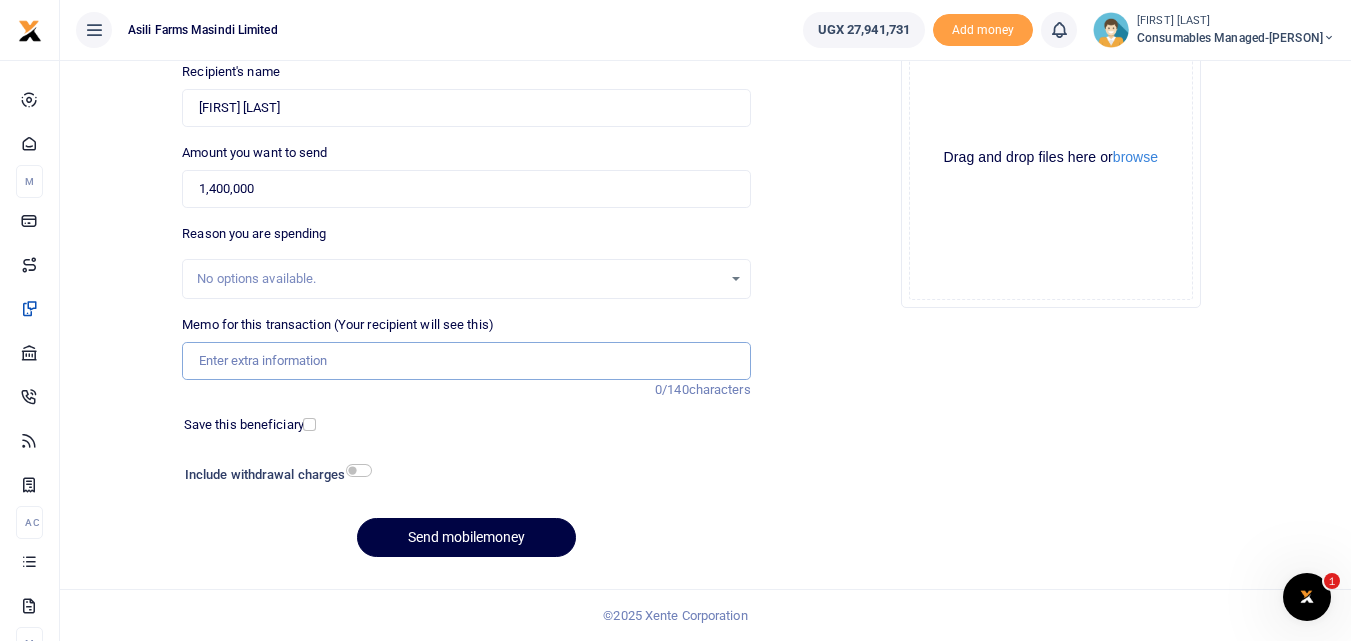 paste on "WK 31 /008 / 02" 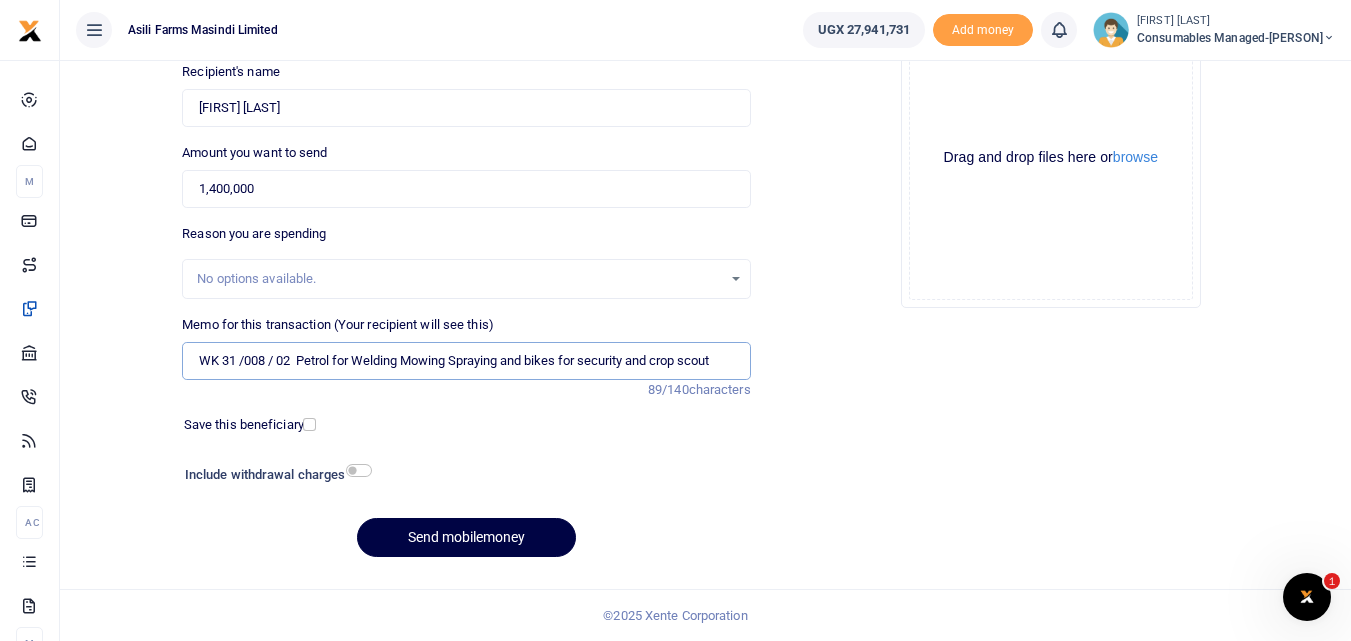click on "WK 31 /008 / 02  Petrol for Welding Mowing Spraying and bikes for security and crop scout" at bounding box center (466, 361) 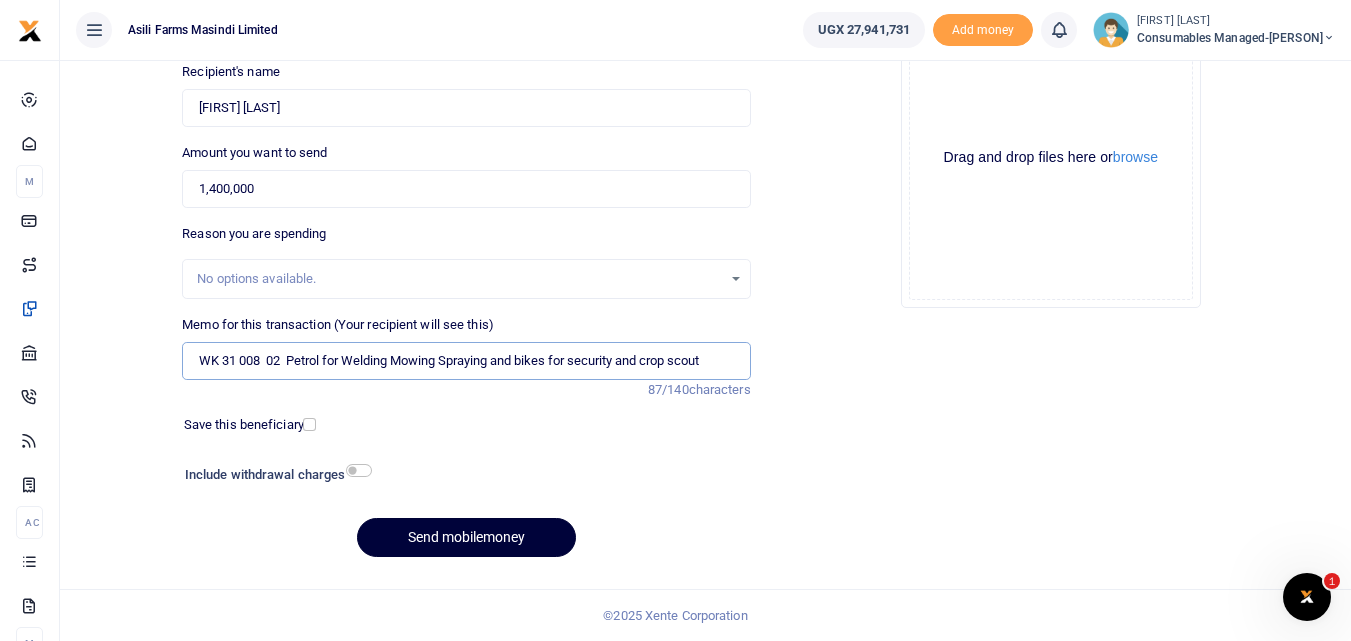 type on "WK 31 008  02  Petrol for Welding Mowing Spraying and bikes for security and crop scout" 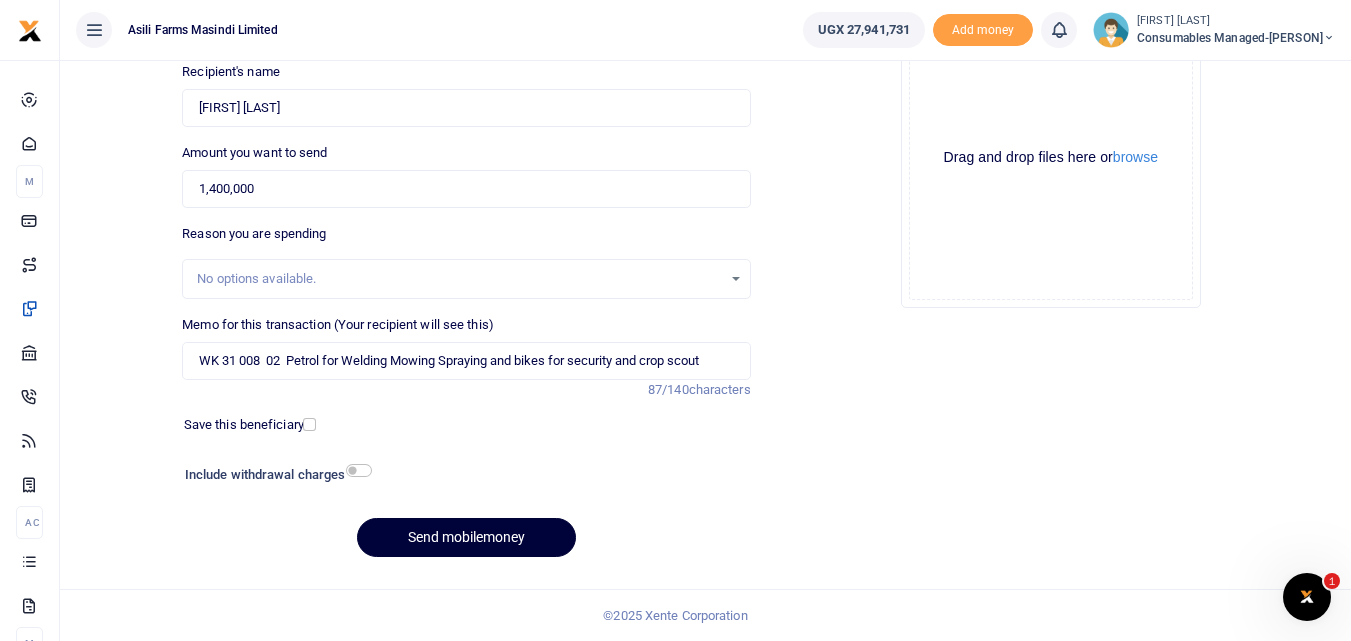 click on "Send mobilemoney" at bounding box center (466, 537) 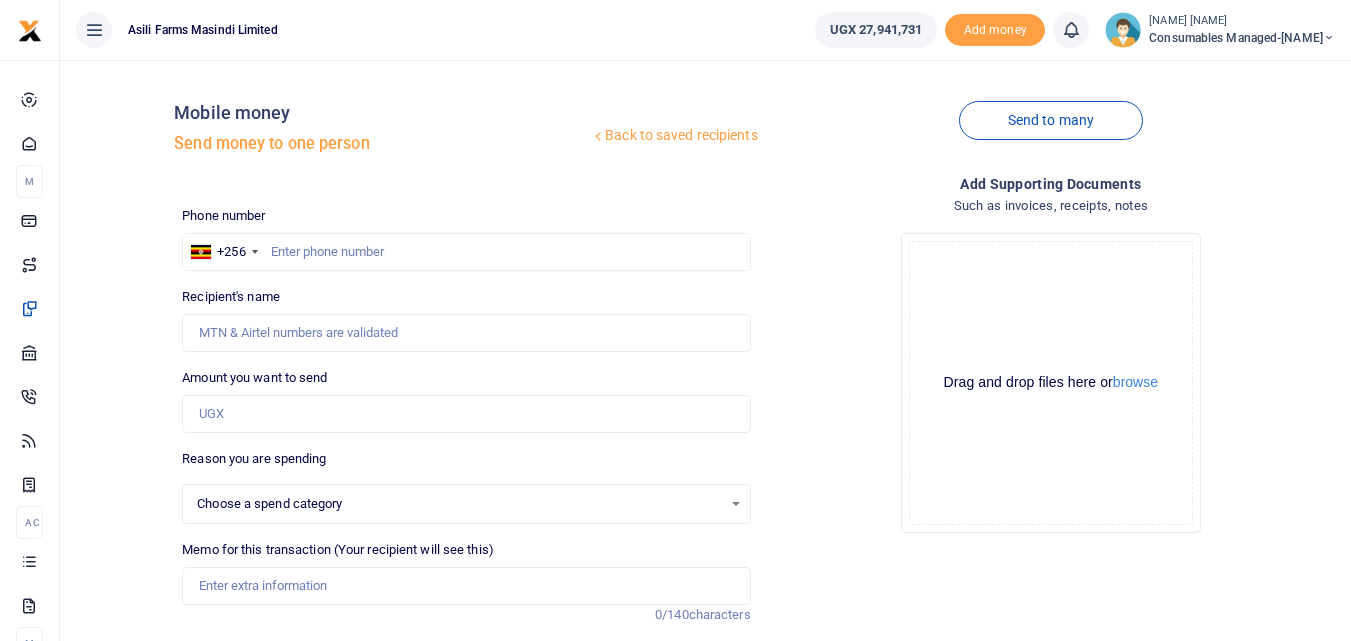 scroll, scrollTop: 225, scrollLeft: 0, axis: vertical 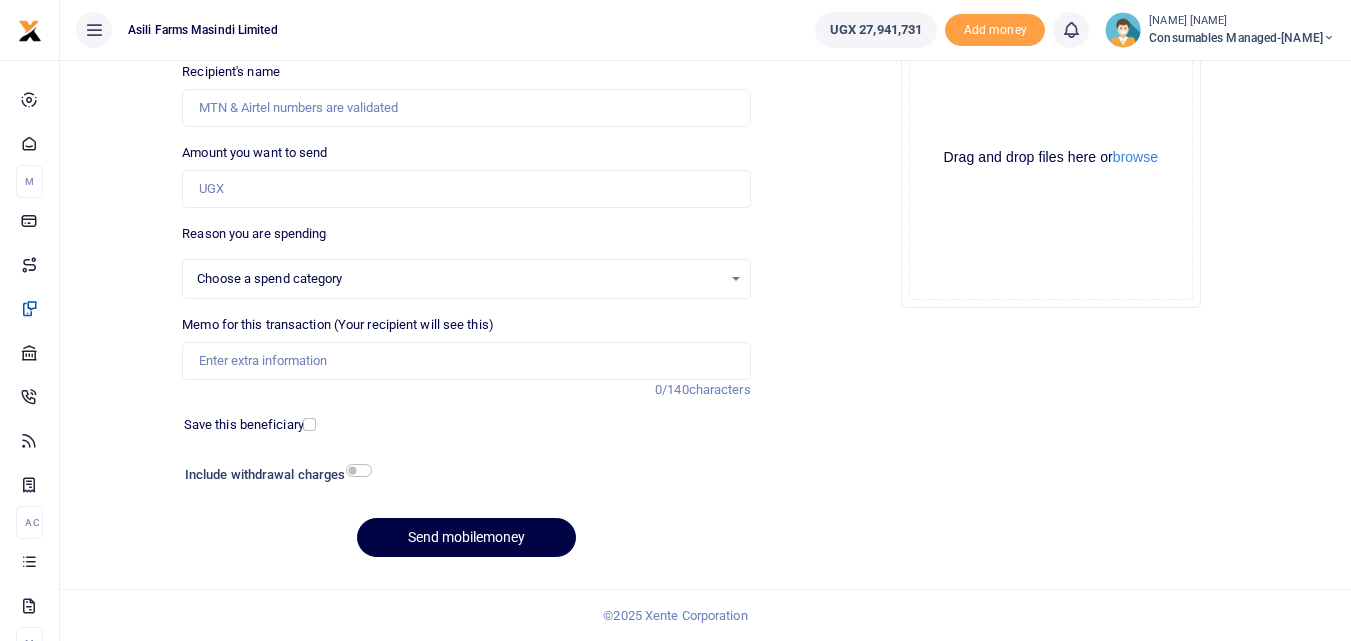 select 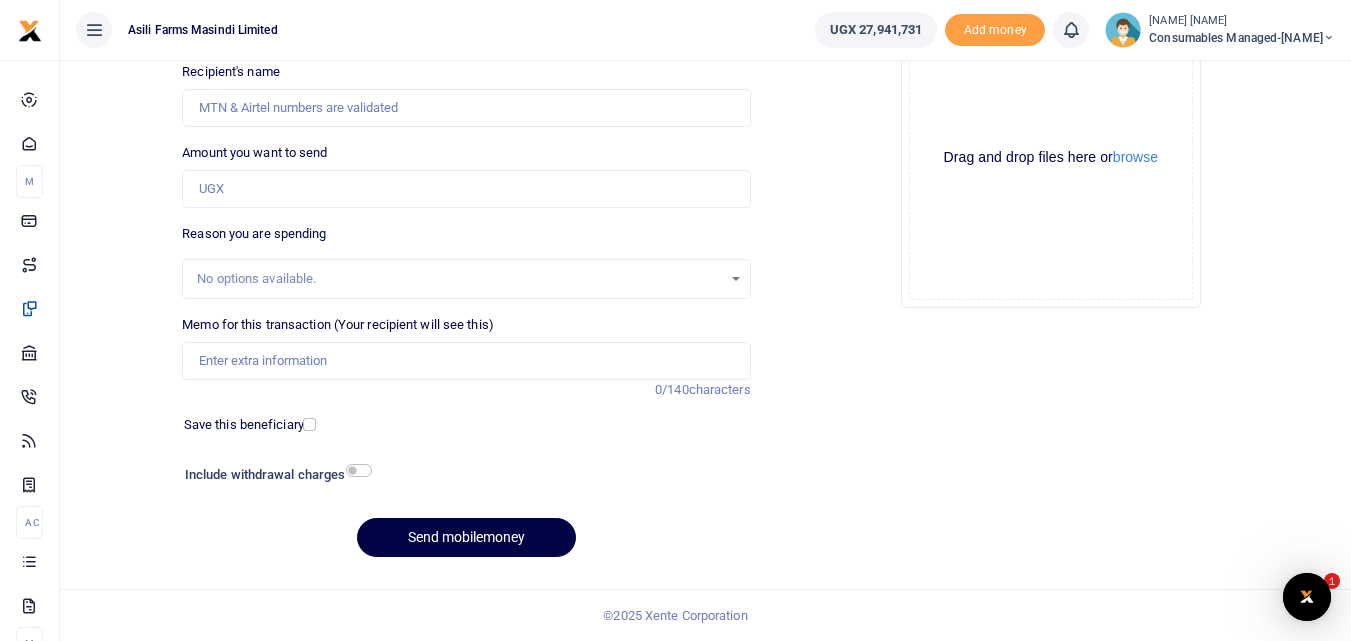 scroll, scrollTop: 0, scrollLeft: 0, axis: both 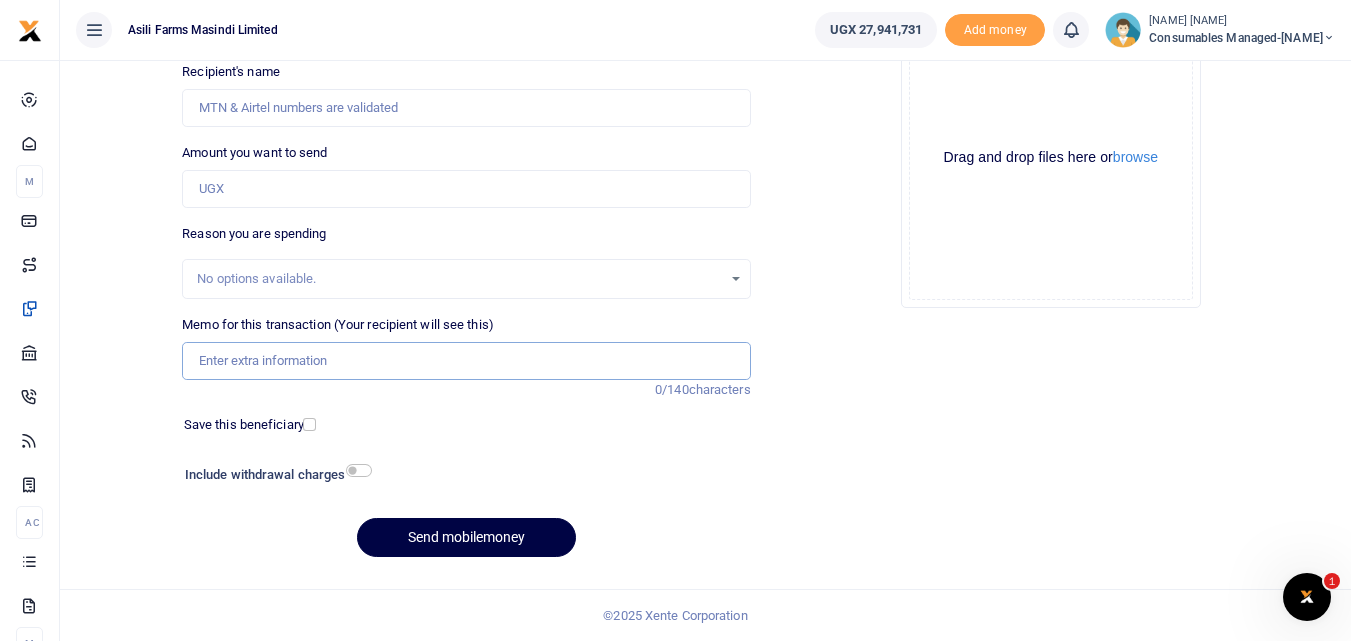 click on "Memo for this transaction (Your recipient will see this)" at bounding box center (466, 361) 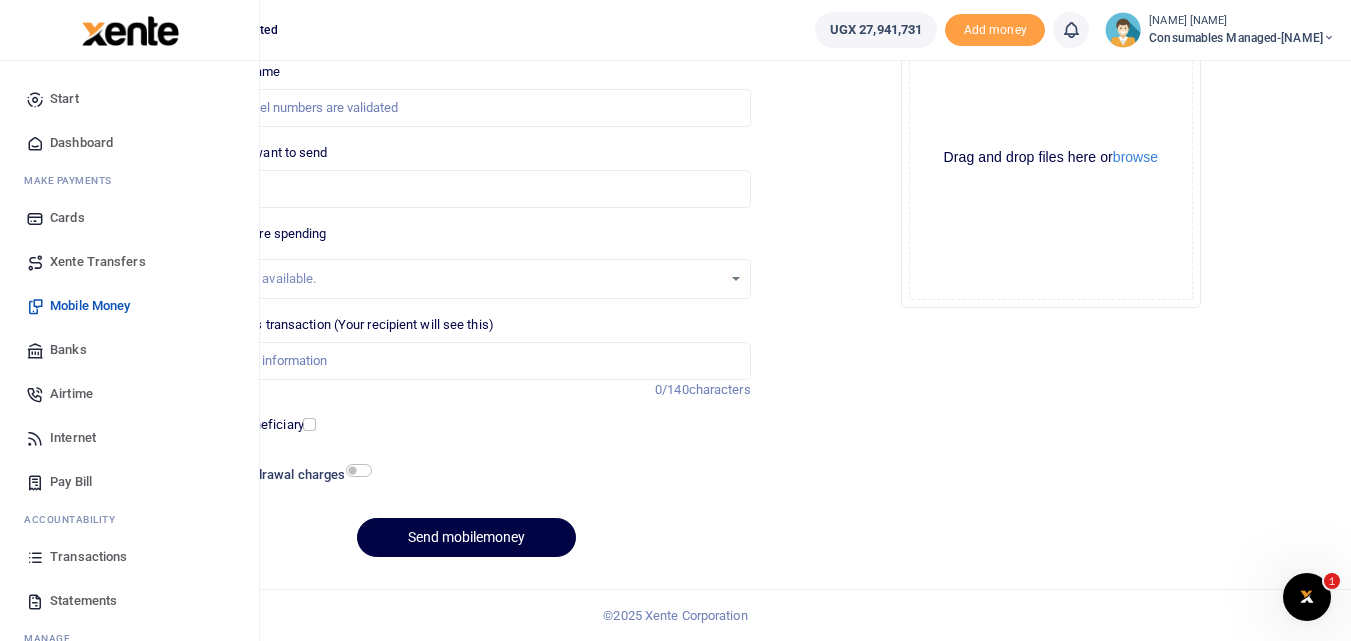 click at bounding box center (35, 557) 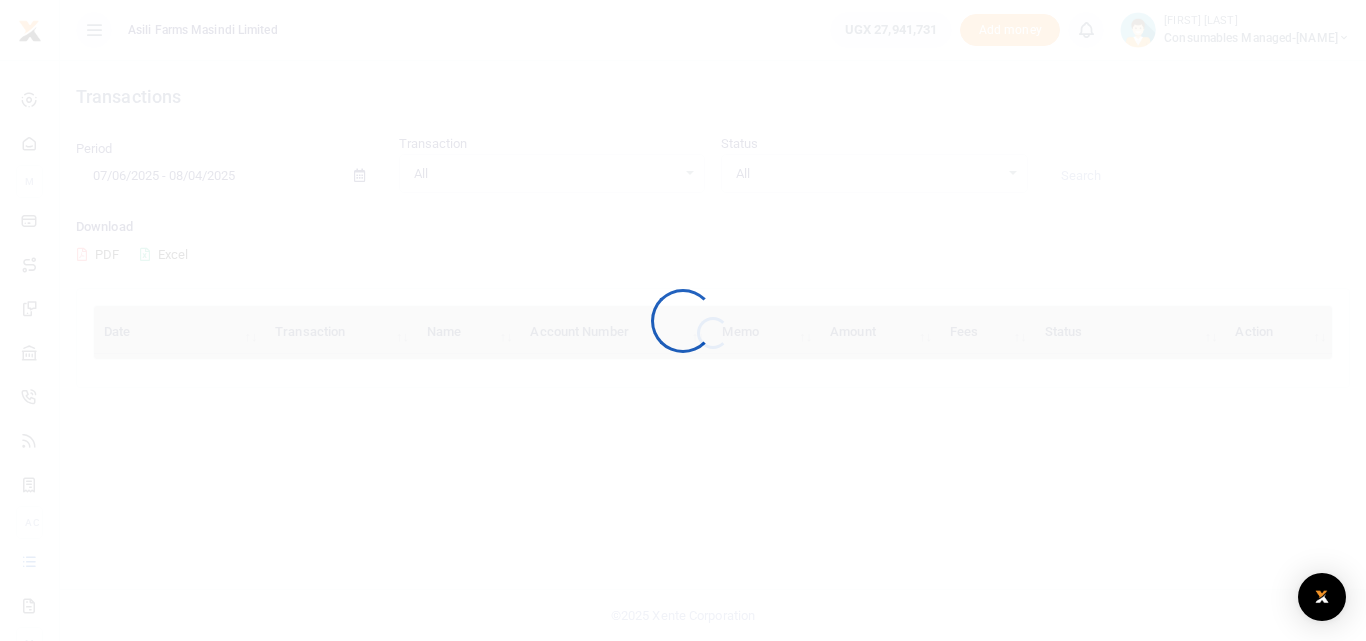 scroll, scrollTop: 0, scrollLeft: 0, axis: both 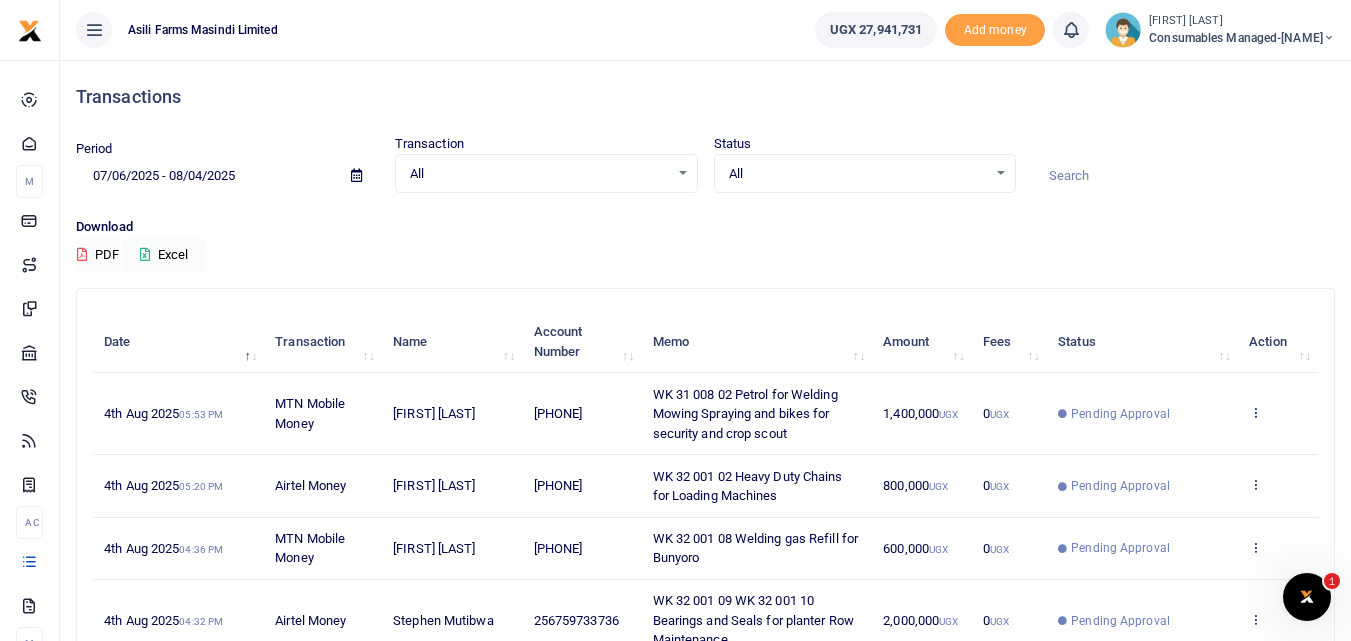 click at bounding box center (1255, 412) 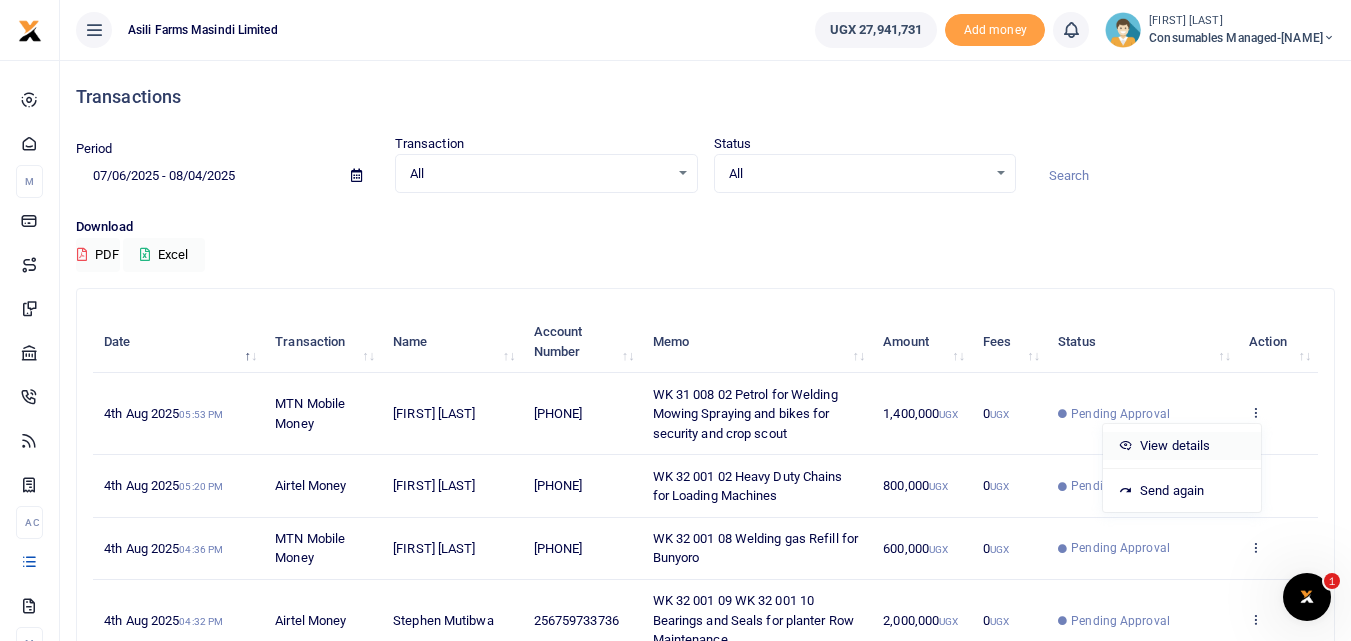 click on "View details" at bounding box center (1182, 446) 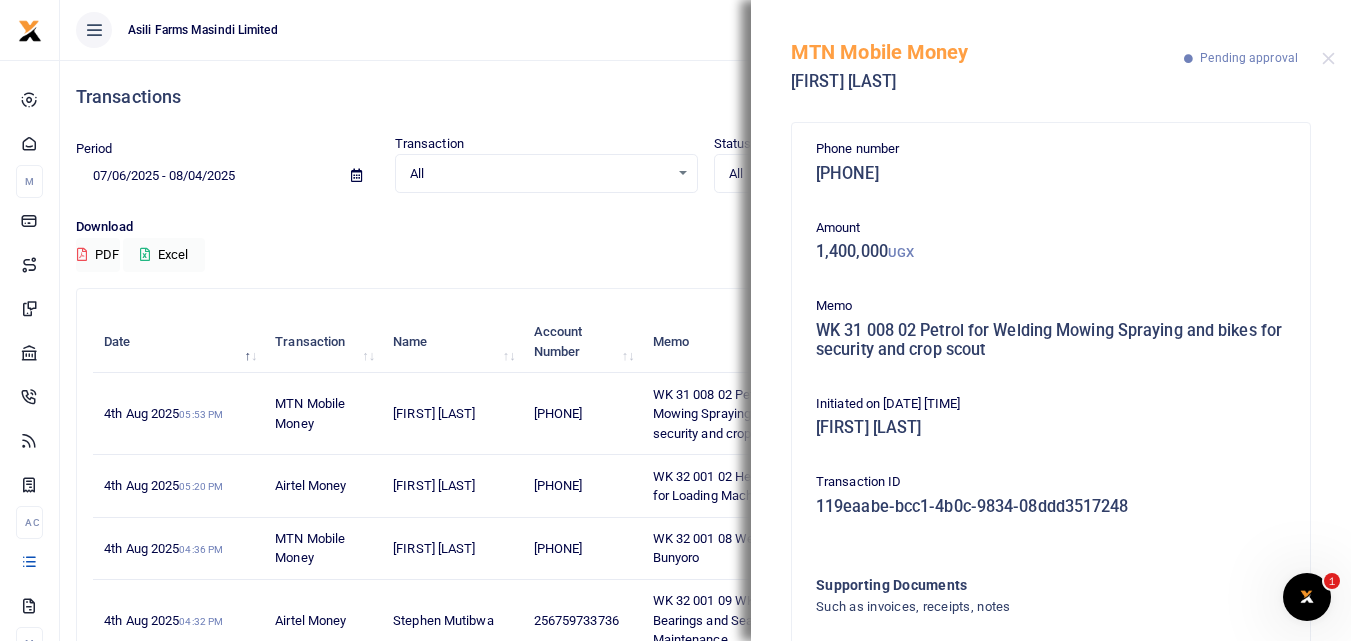 scroll, scrollTop: 139, scrollLeft: 0, axis: vertical 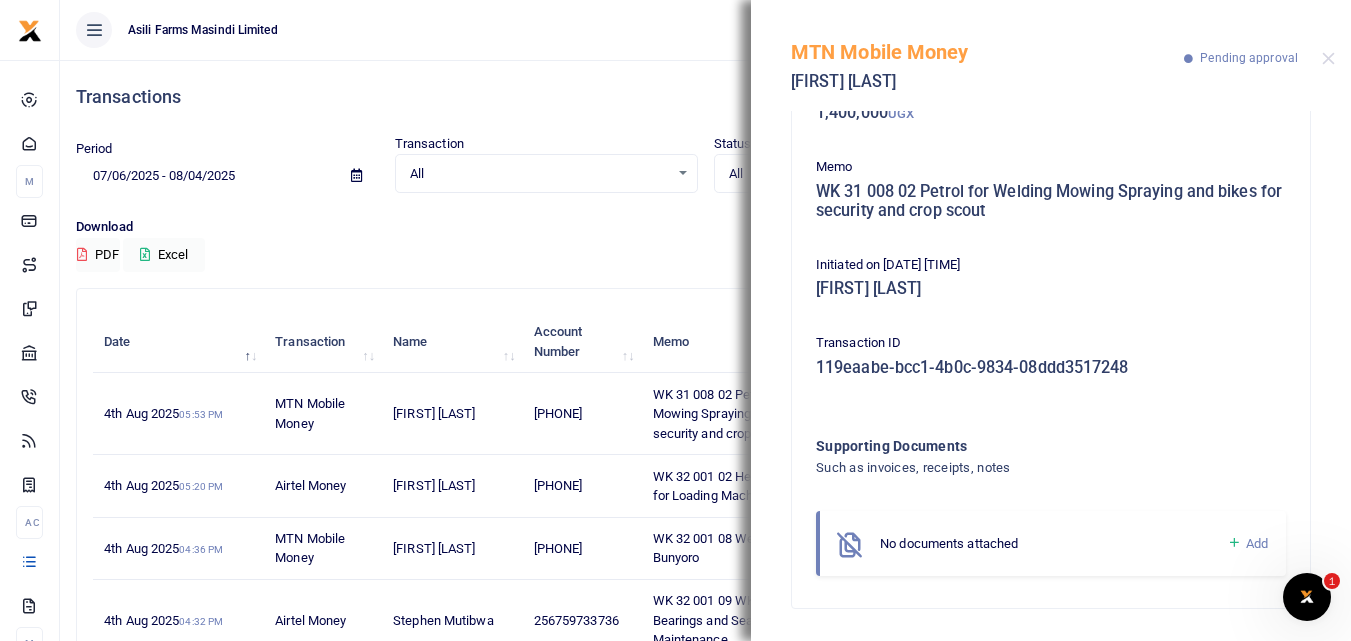 click at bounding box center [1234, 543] 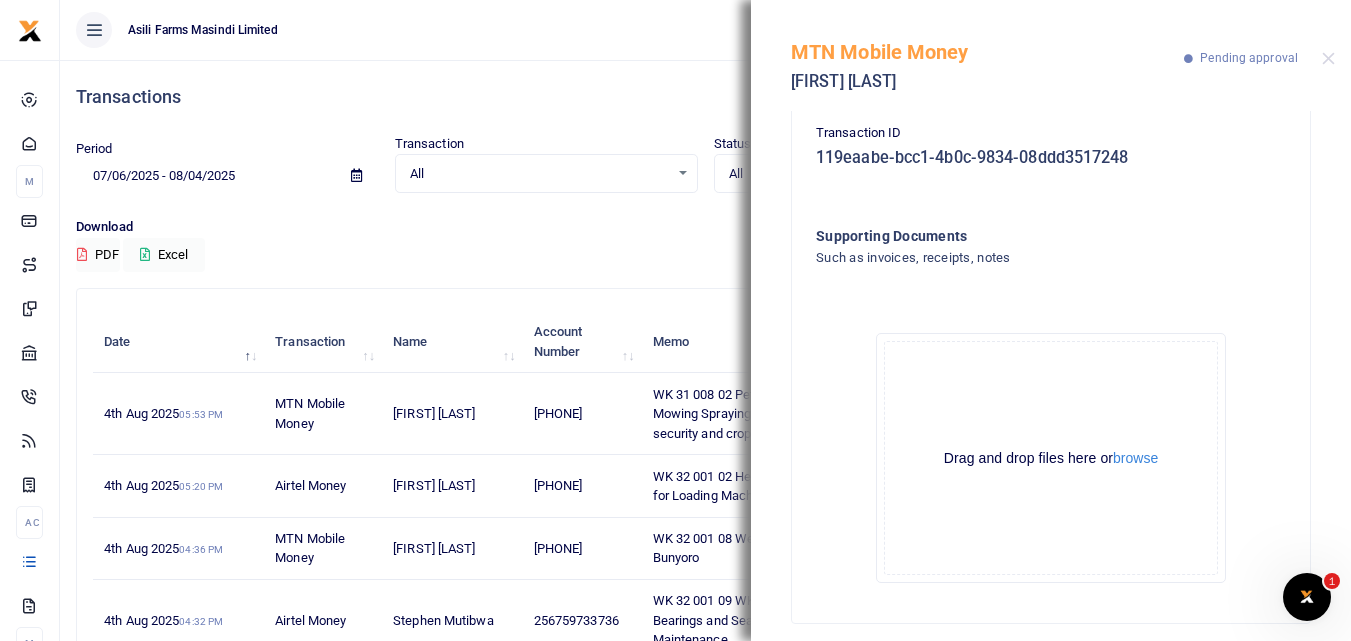 scroll, scrollTop: 364, scrollLeft: 0, axis: vertical 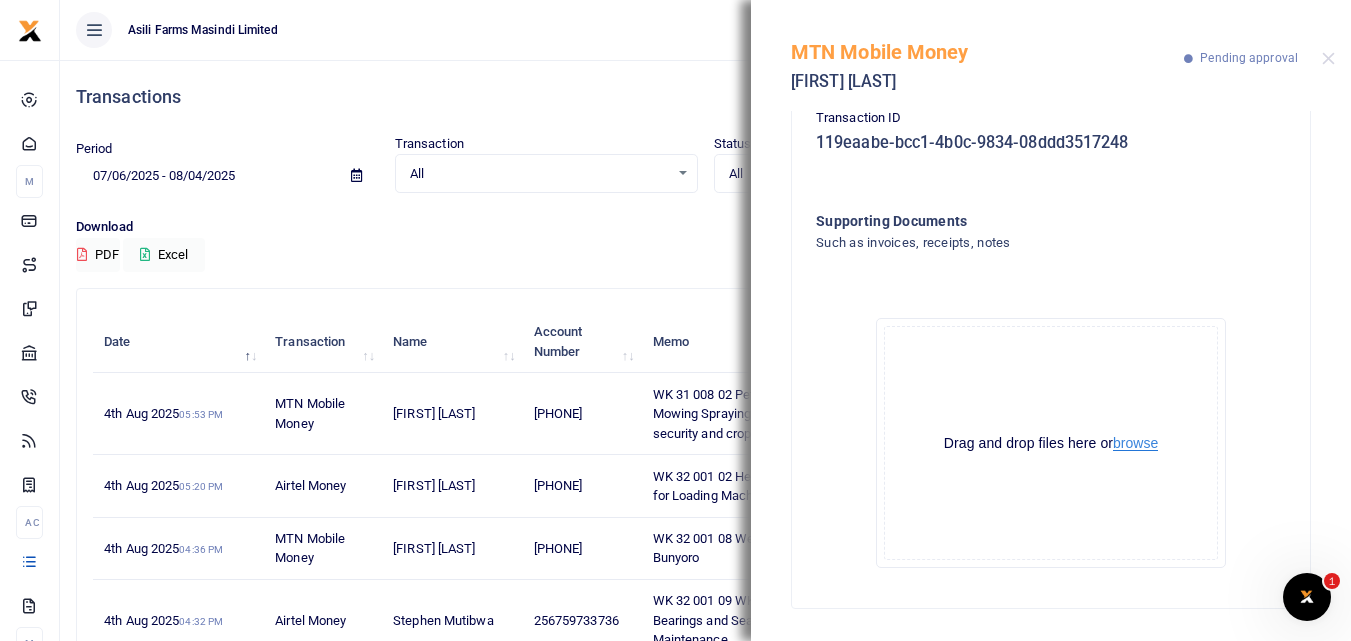 click on "browse" at bounding box center [1135, 443] 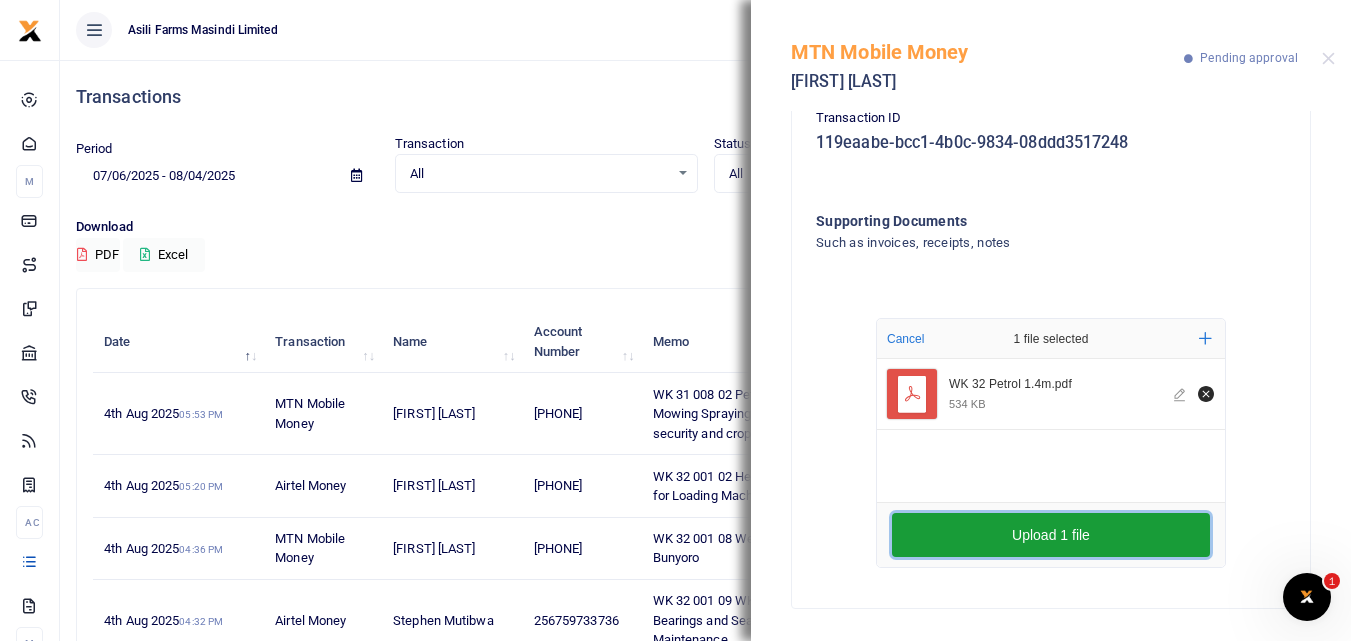 click on "Upload 1 file" at bounding box center [1051, 535] 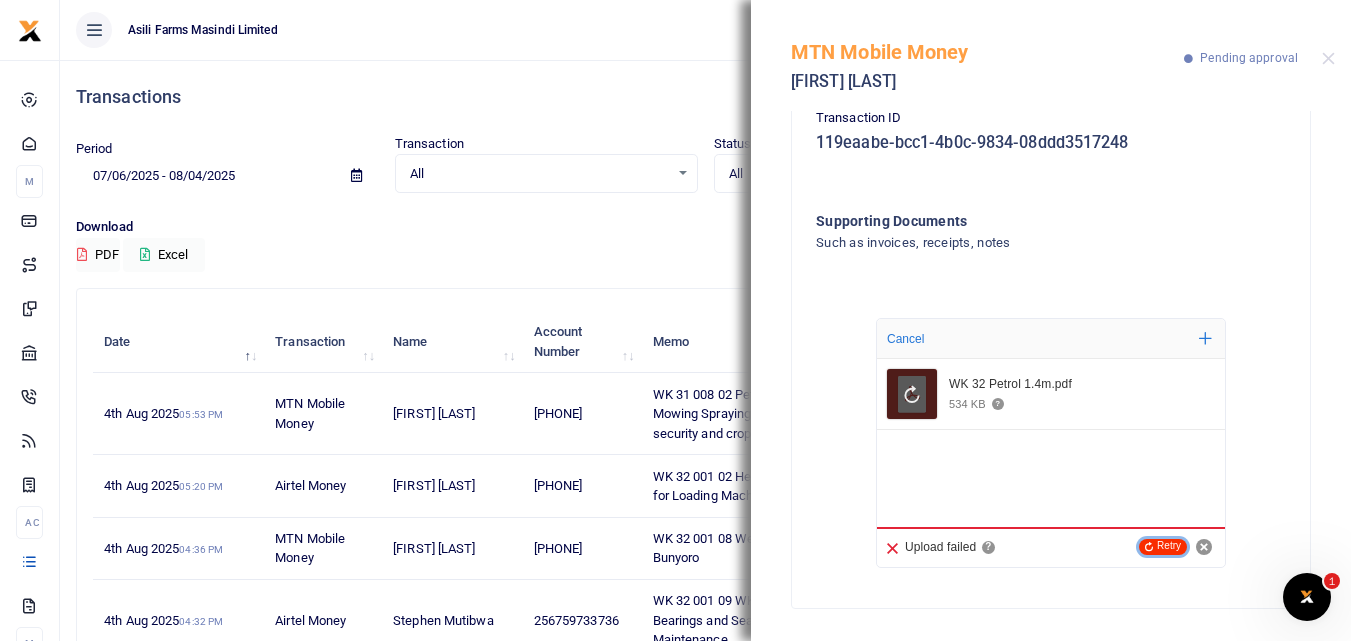 click 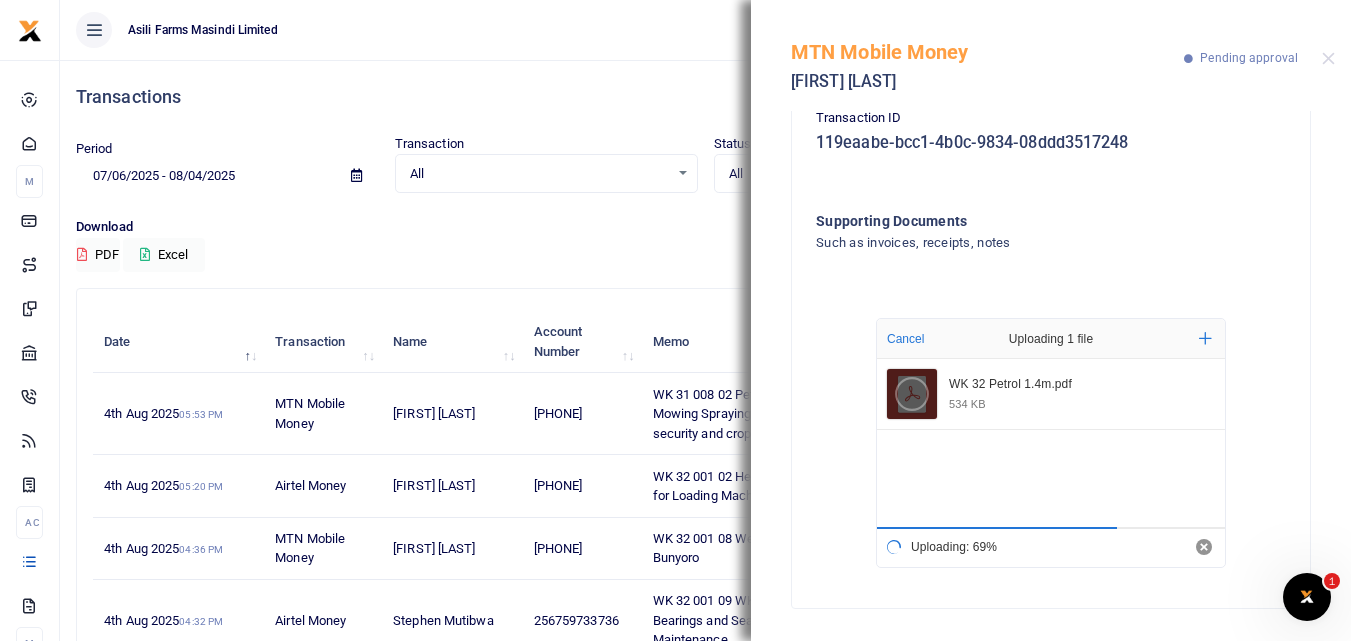 click on "Download" at bounding box center (705, 227) 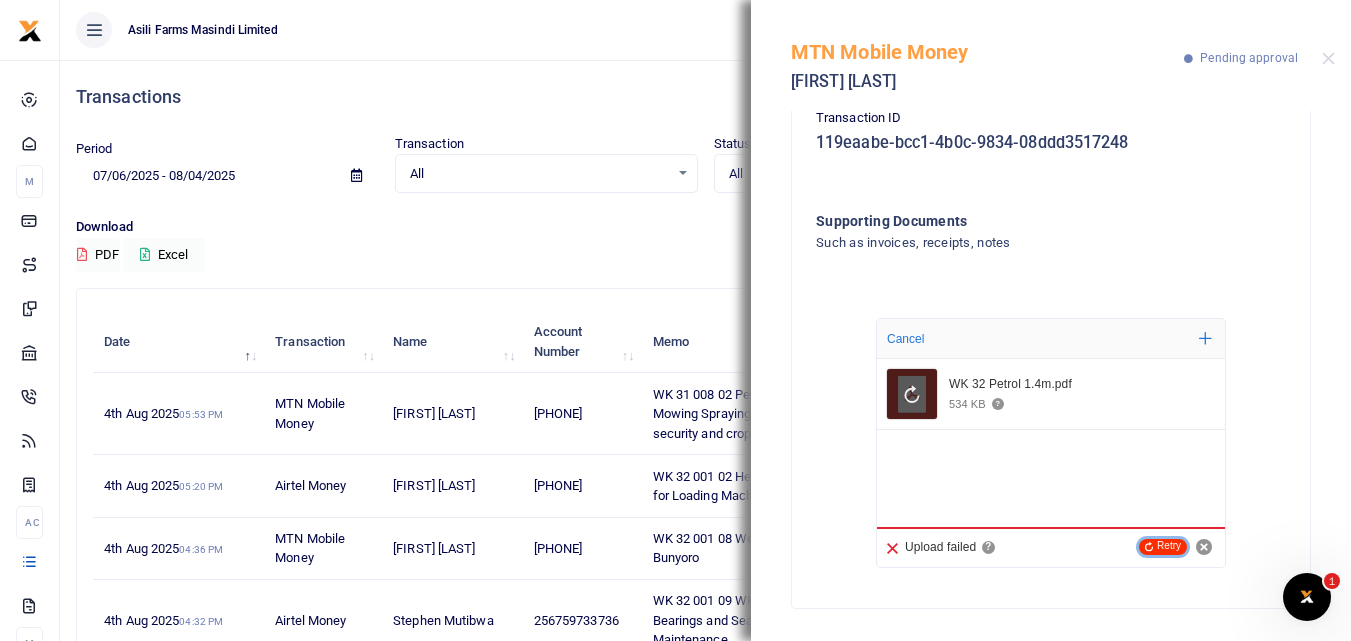 click on "Retry" 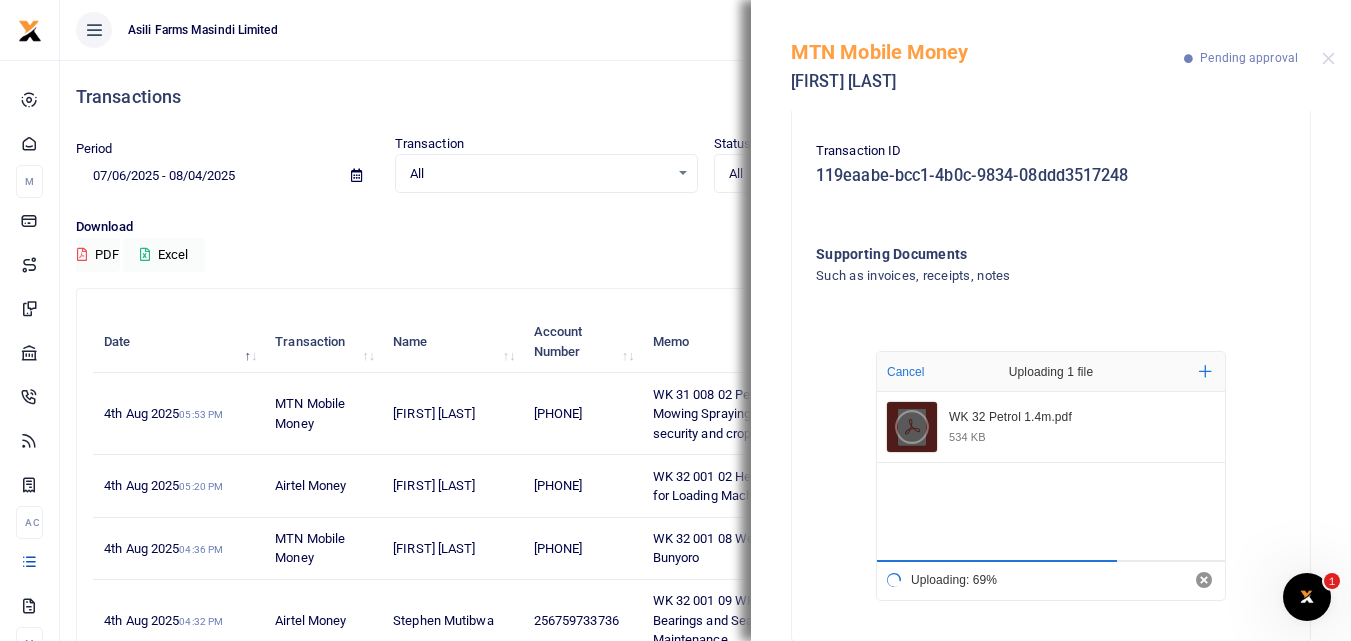 scroll, scrollTop: 364, scrollLeft: 0, axis: vertical 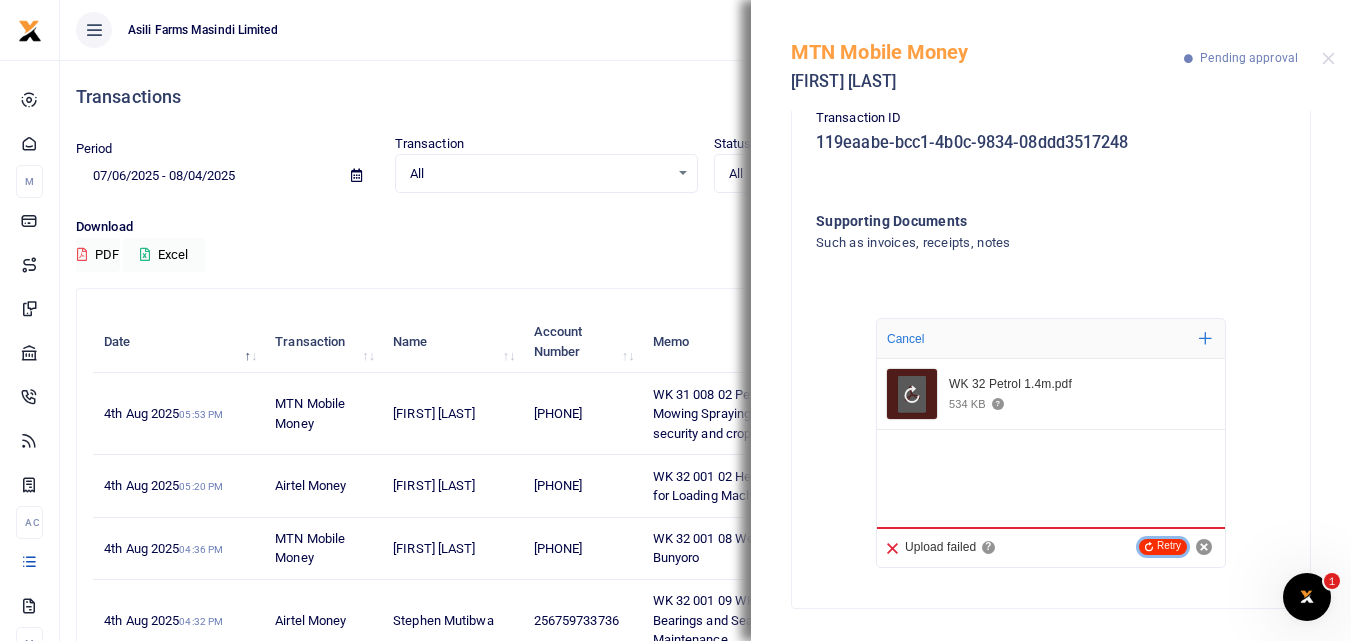 click on "Retry" 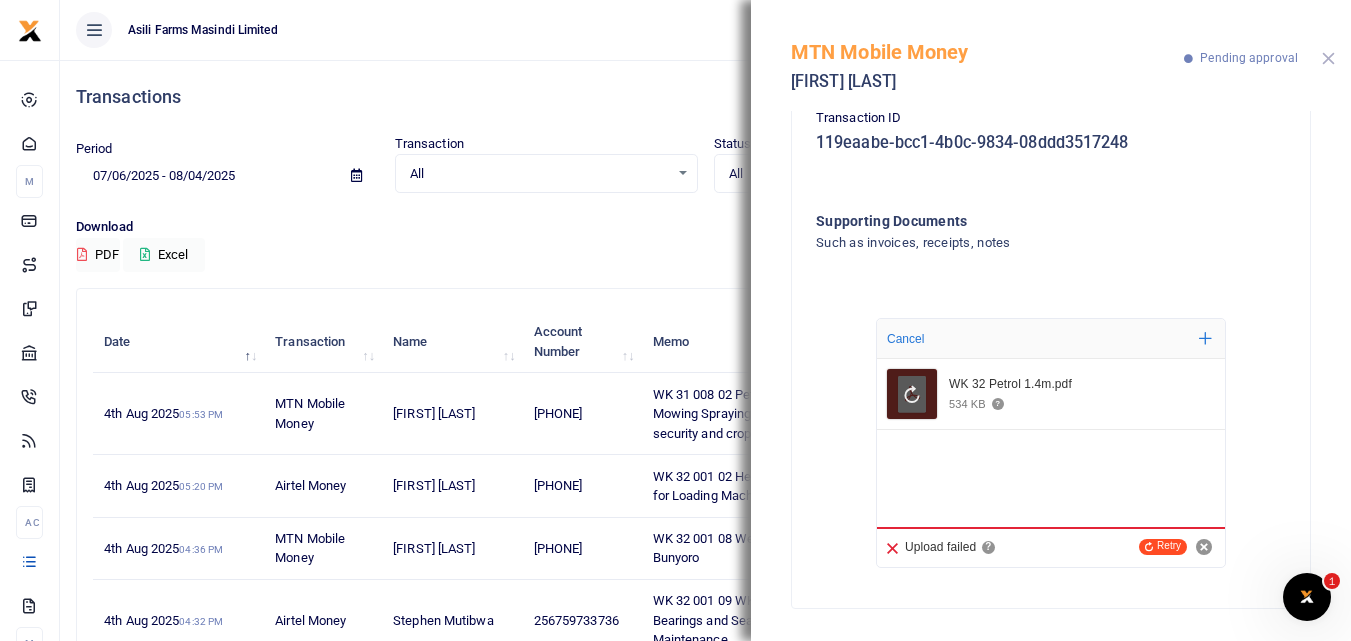 click at bounding box center (1328, 58) 